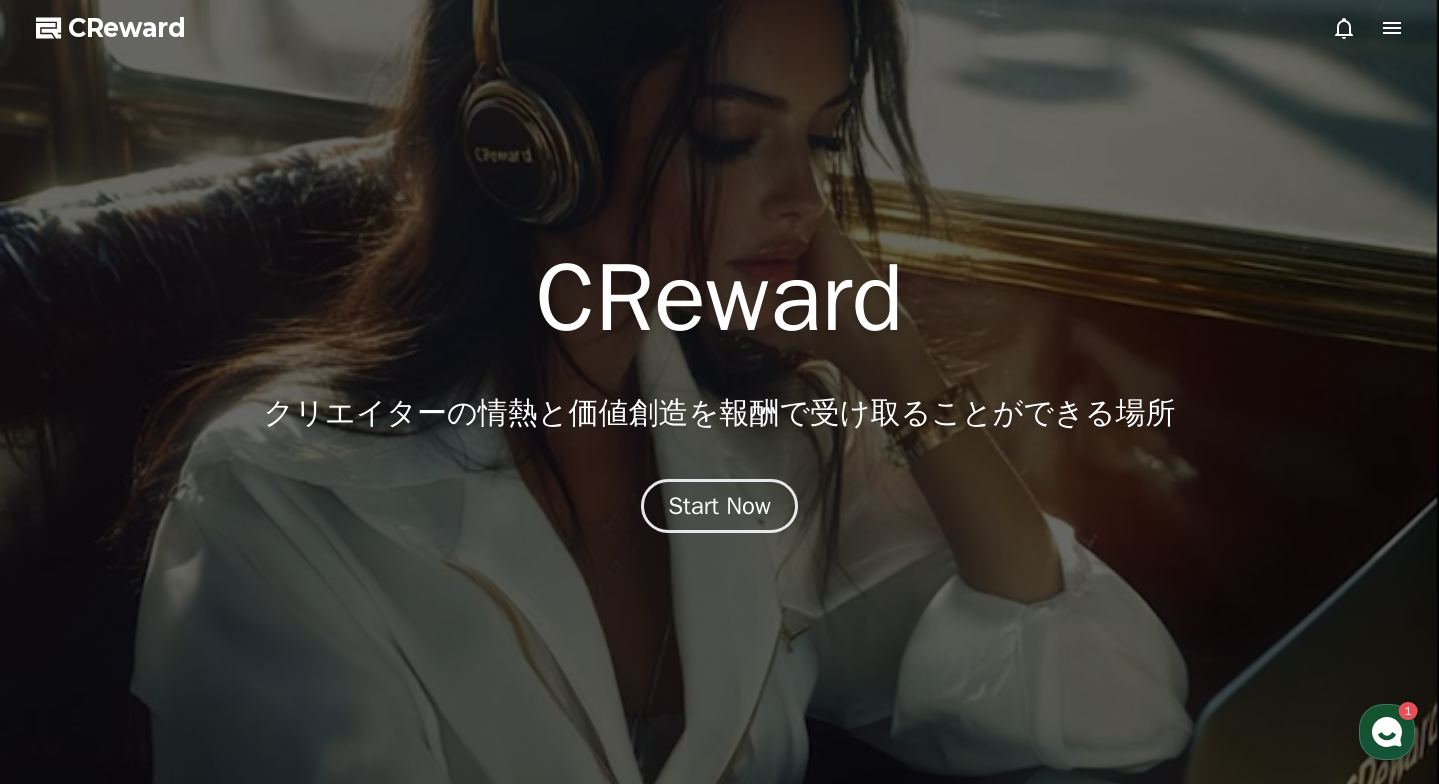 scroll, scrollTop: 0, scrollLeft: 0, axis: both 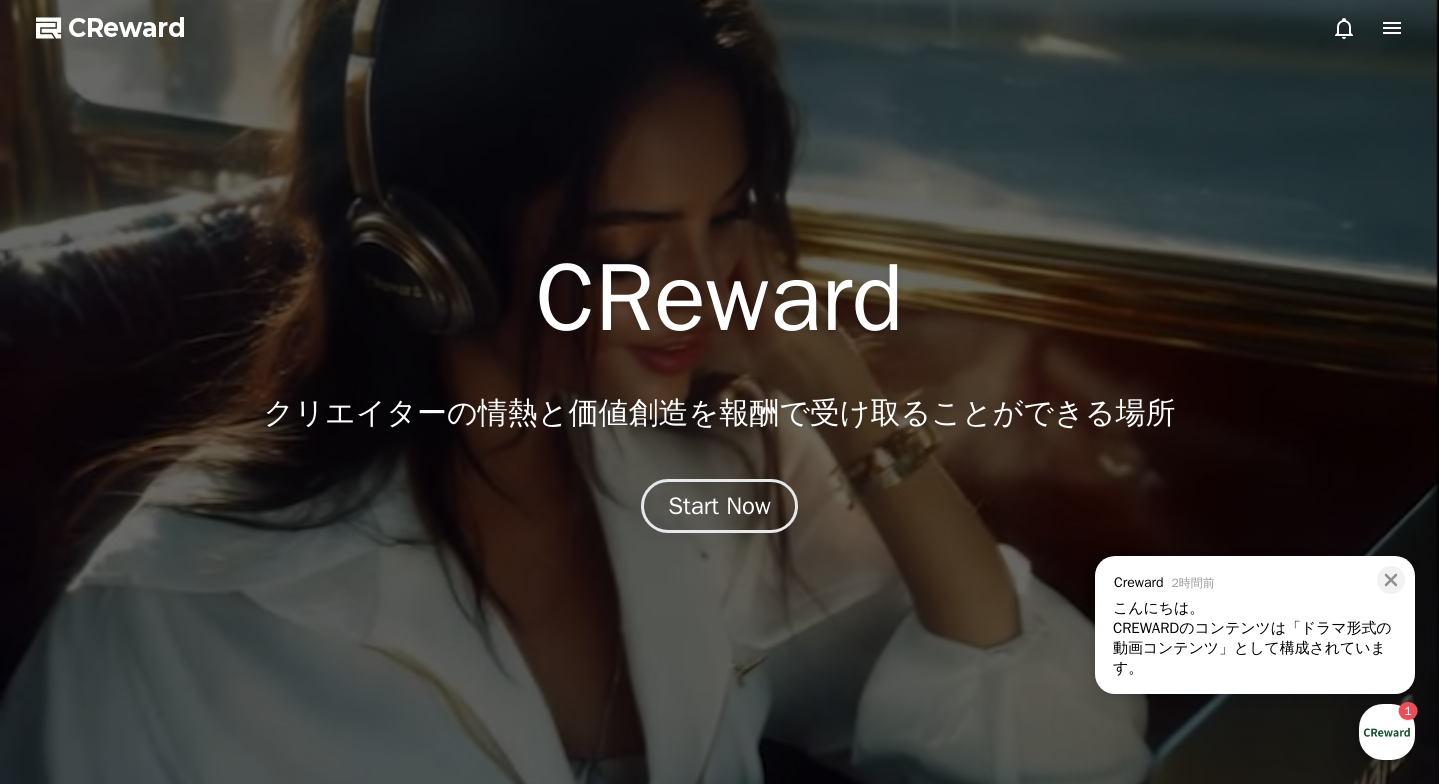 click at bounding box center (719, 392) 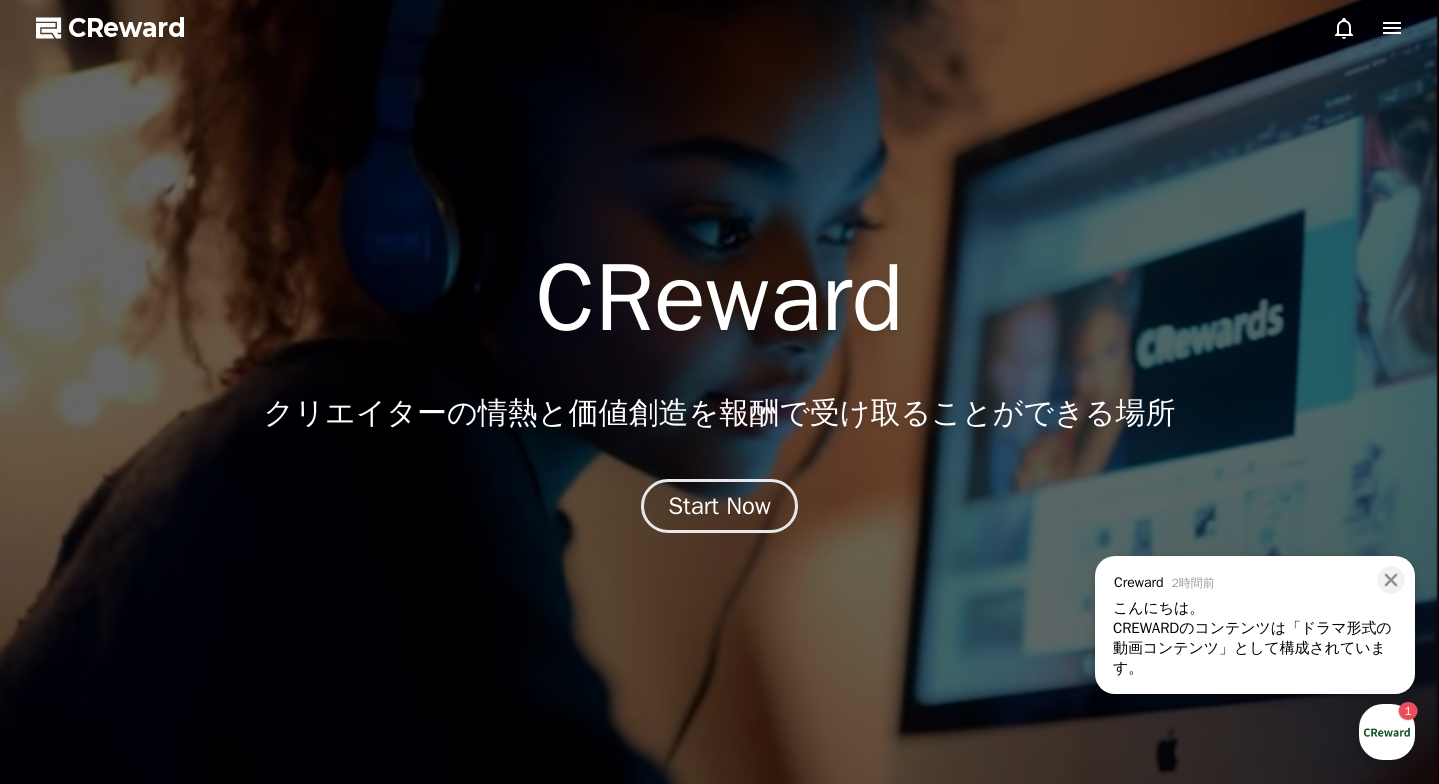 click 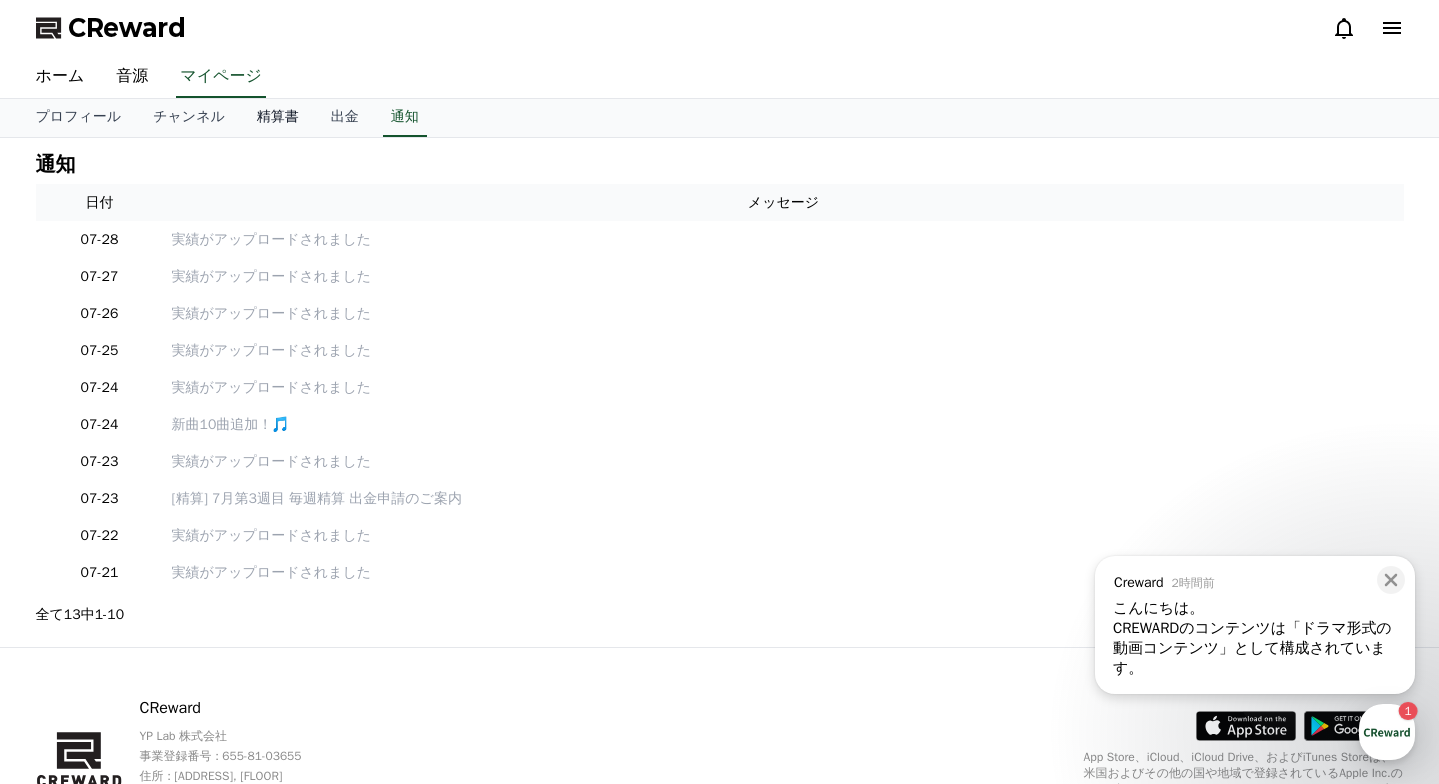click on "精算書" at bounding box center [278, 118] 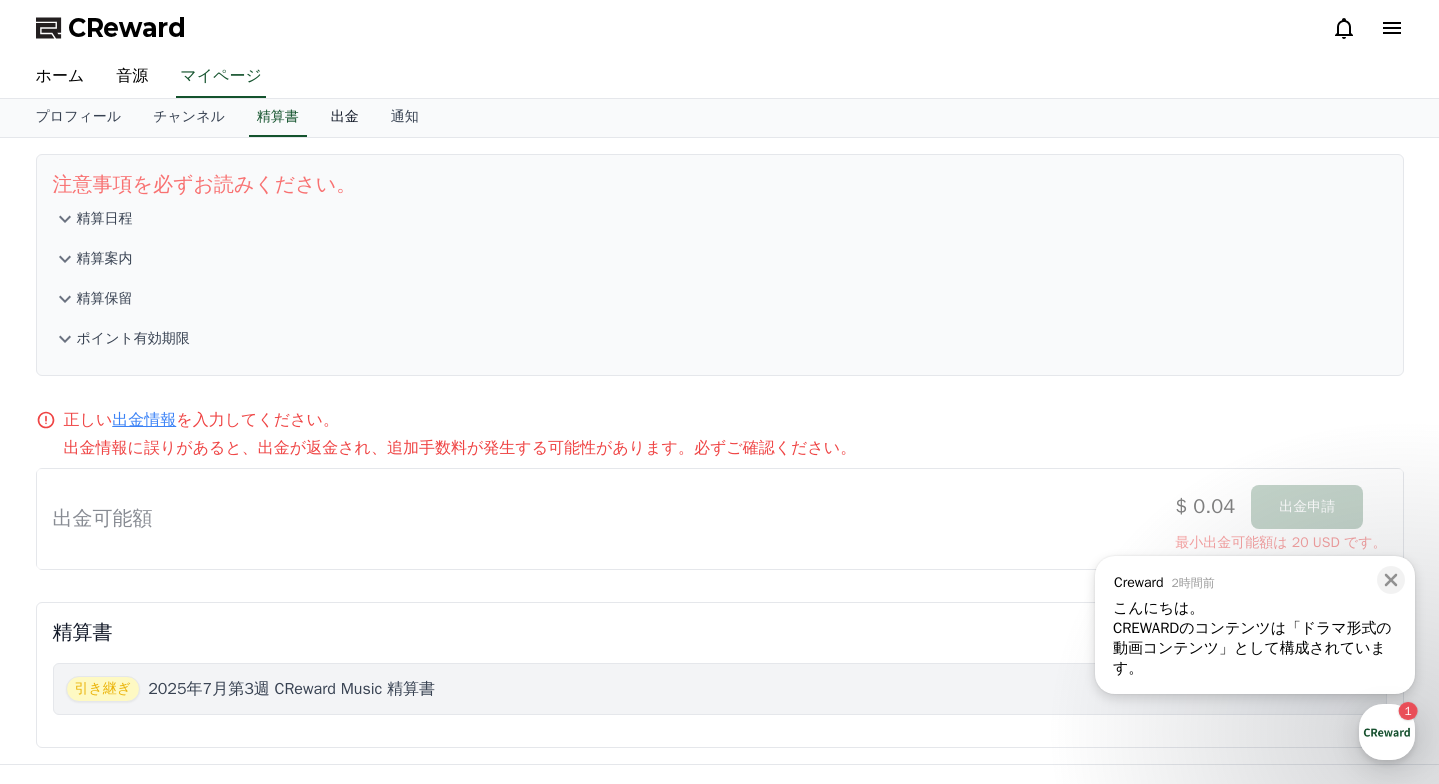click on "出金" at bounding box center (345, 118) 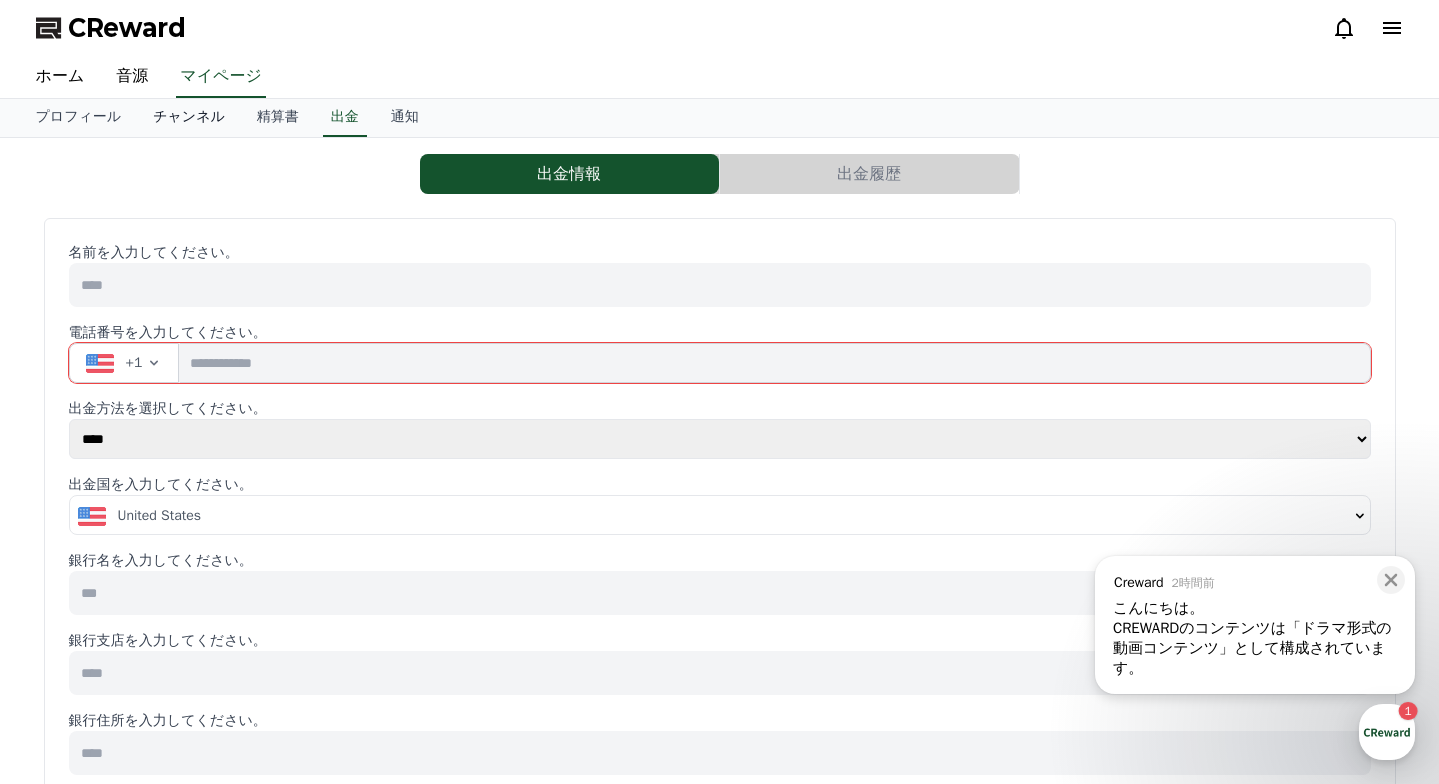 click on "チャンネル" at bounding box center [189, 118] 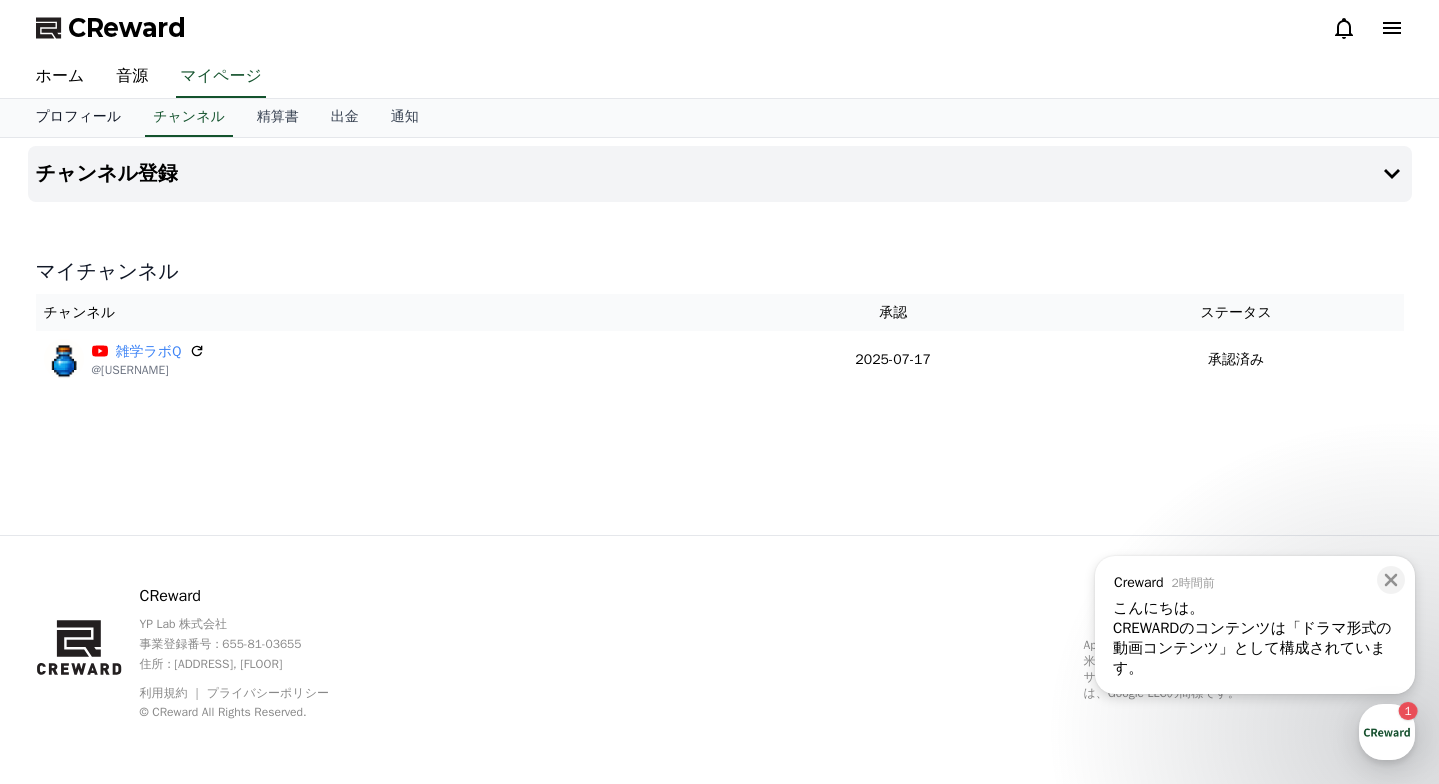 click on "プロフィール" at bounding box center (79, 118) 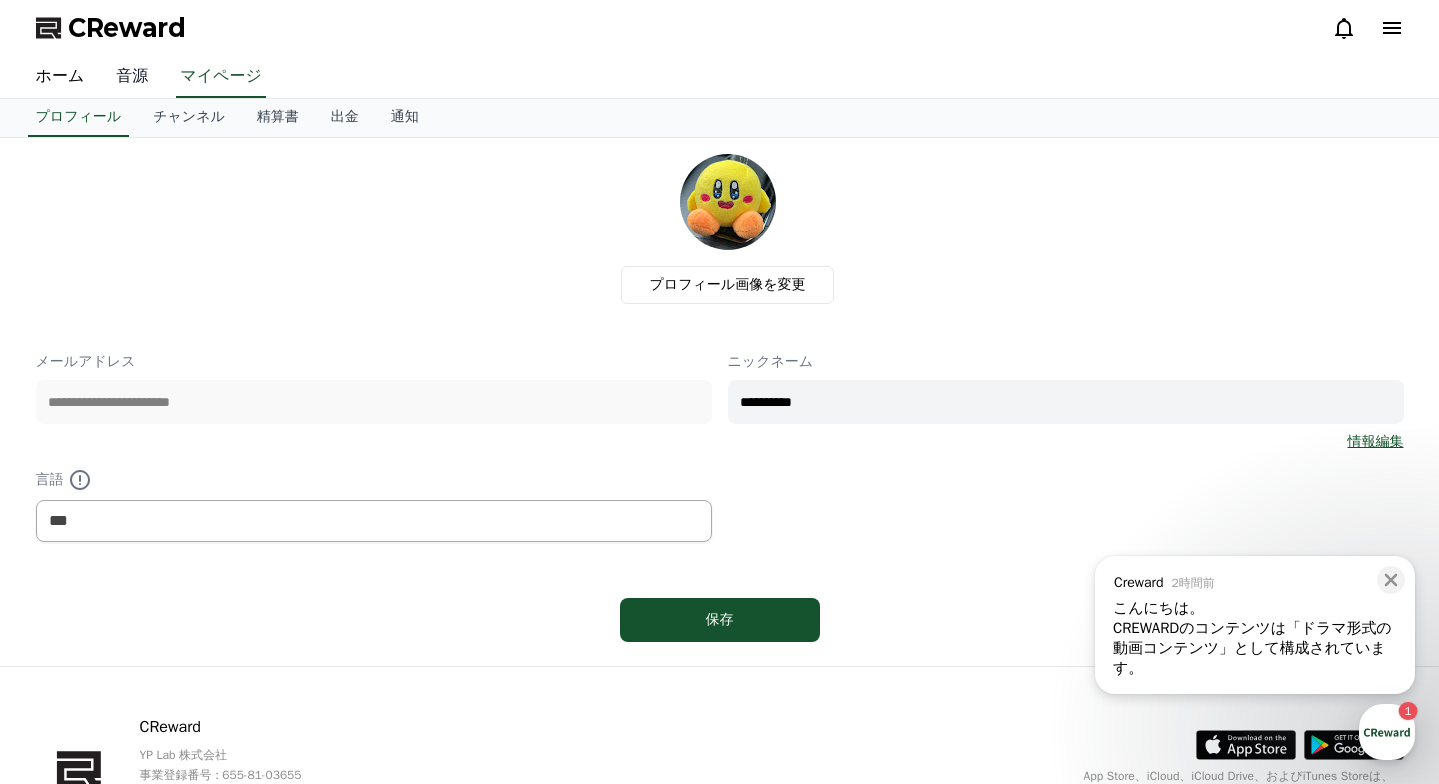 click on "音源" at bounding box center [132, 77] 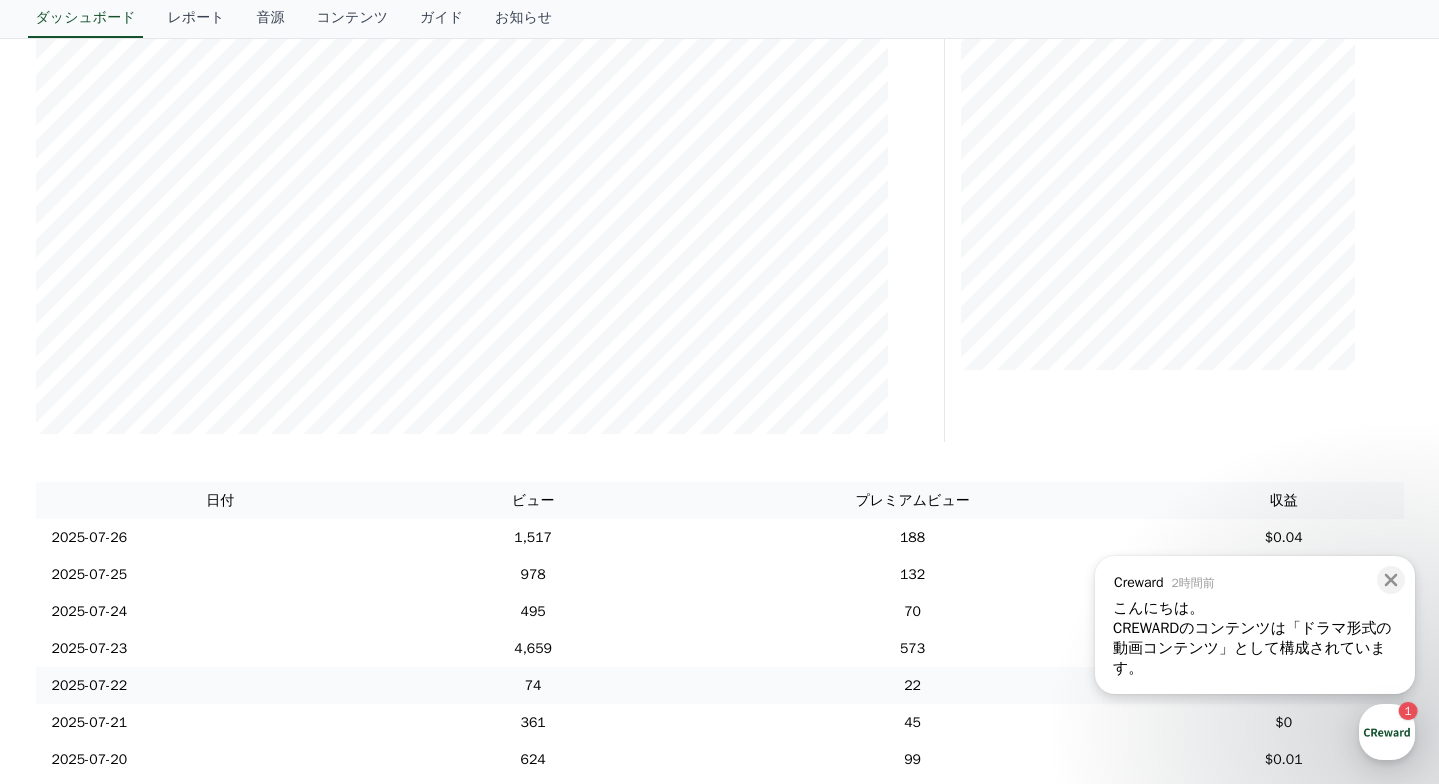 scroll, scrollTop: 0, scrollLeft: 0, axis: both 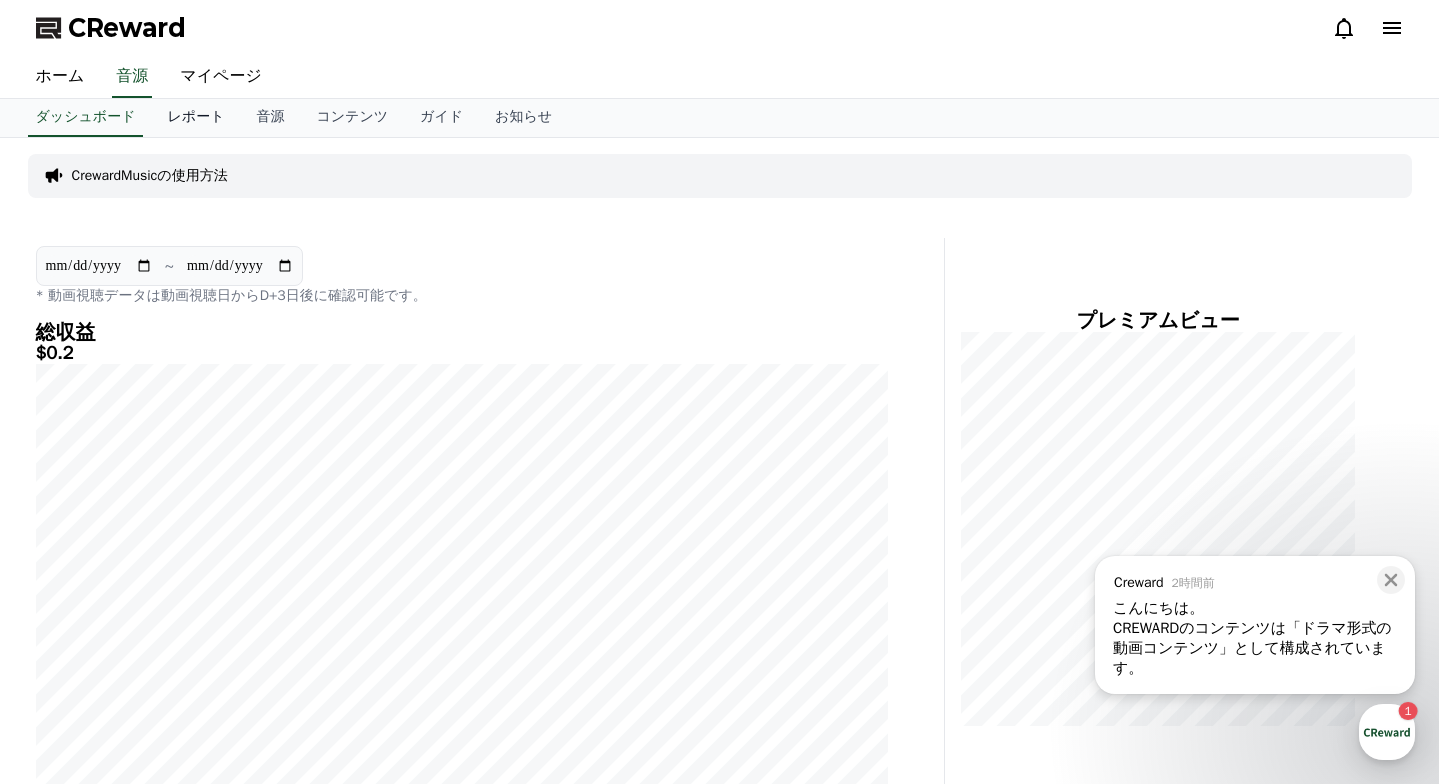 click on "レポート" at bounding box center (195, 118) 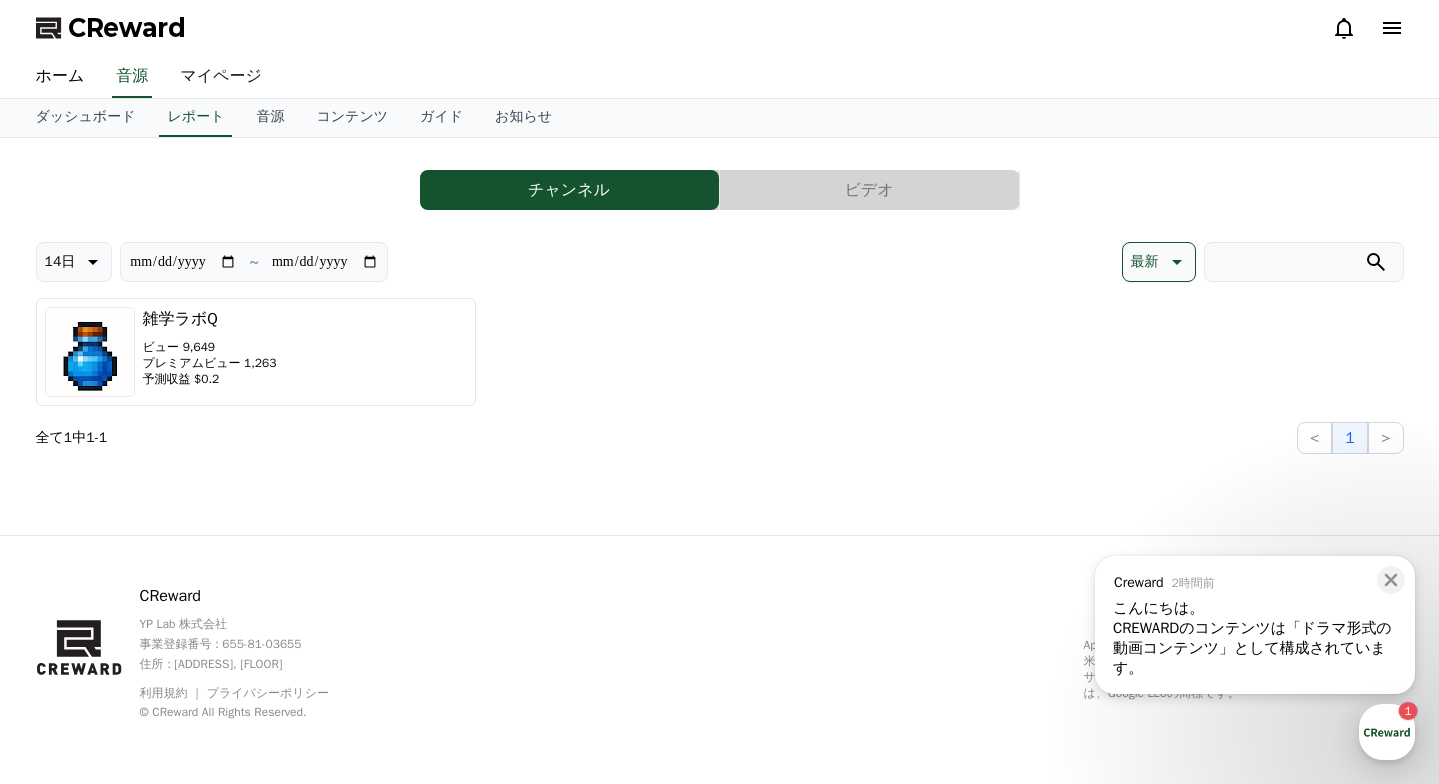 click on "マイページ" at bounding box center [221, 77] 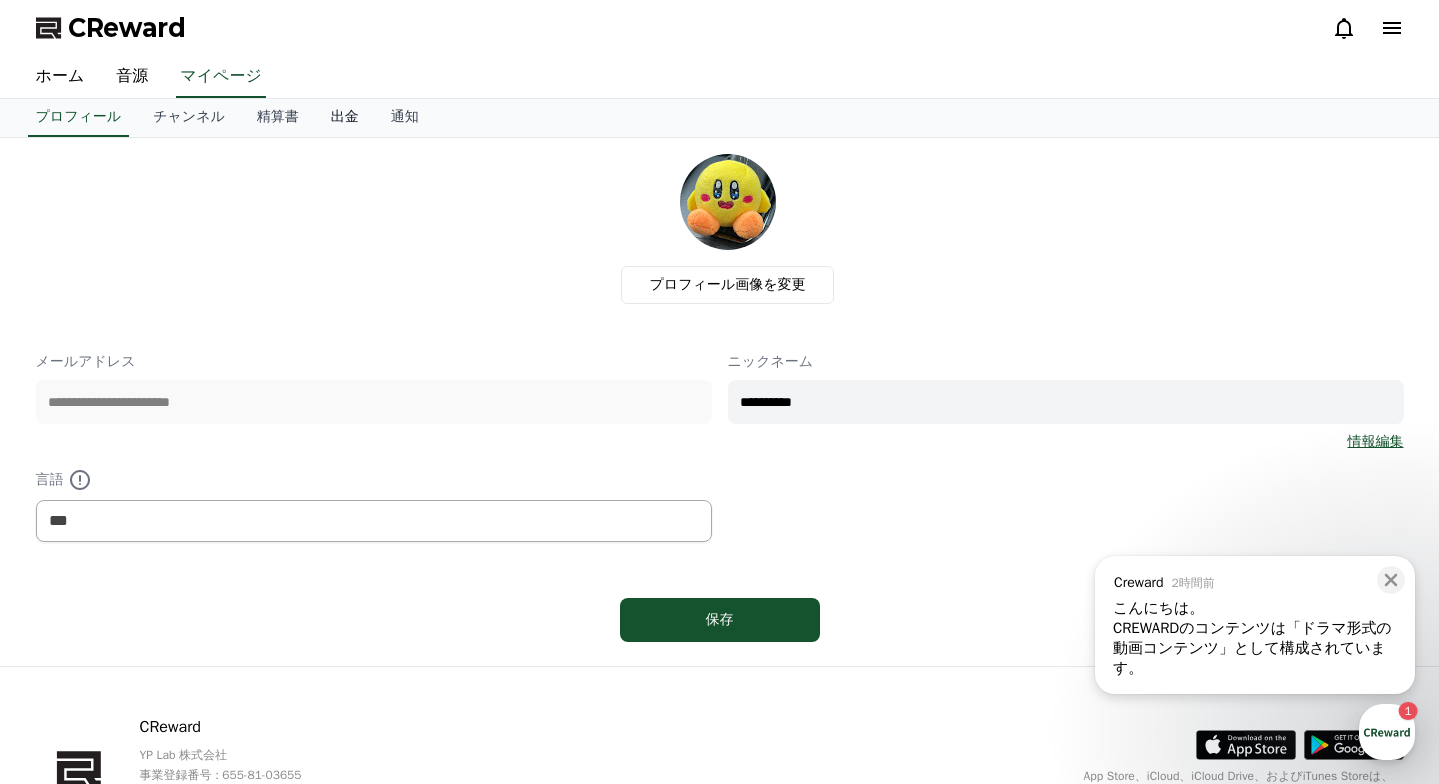 click on "出金" at bounding box center (345, 118) 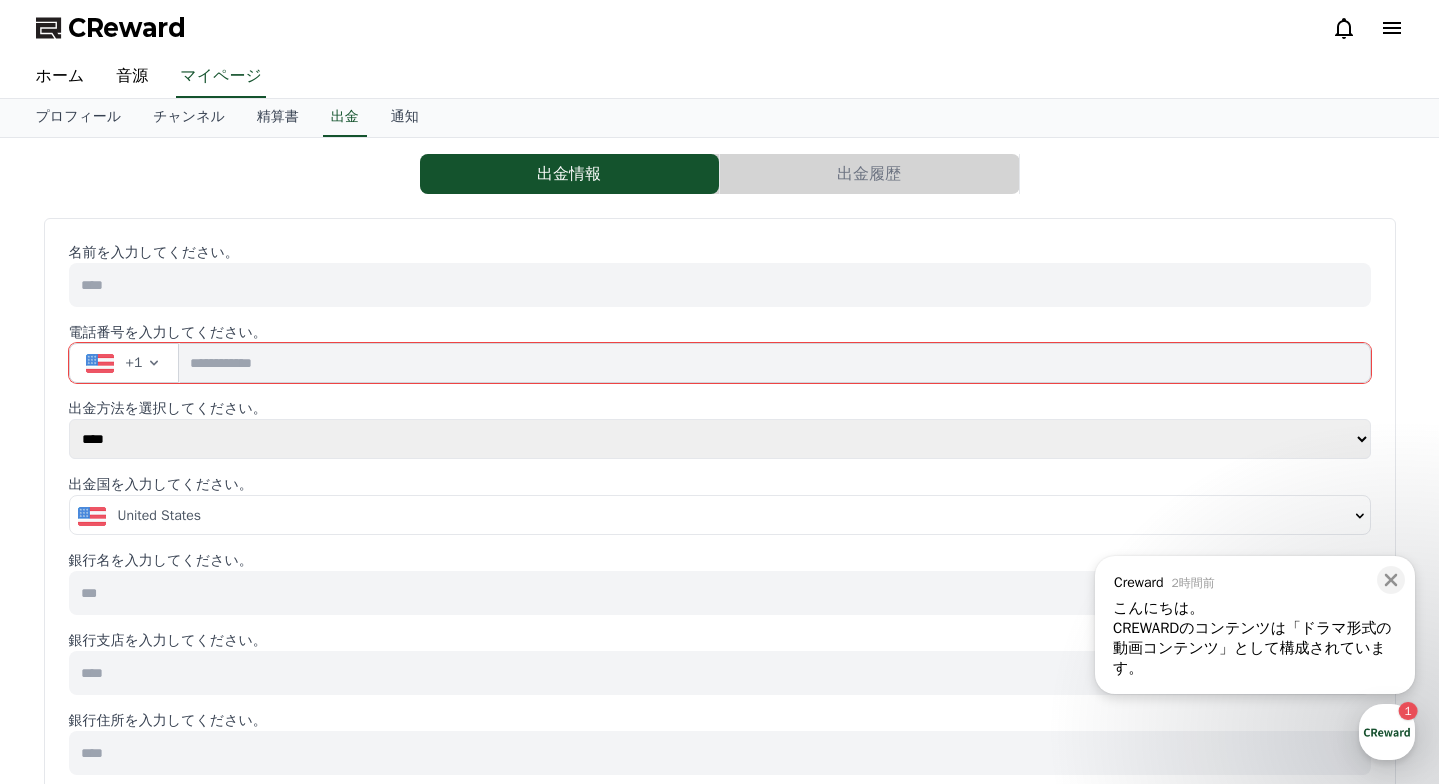 click on "+1" at bounding box center [124, 363] 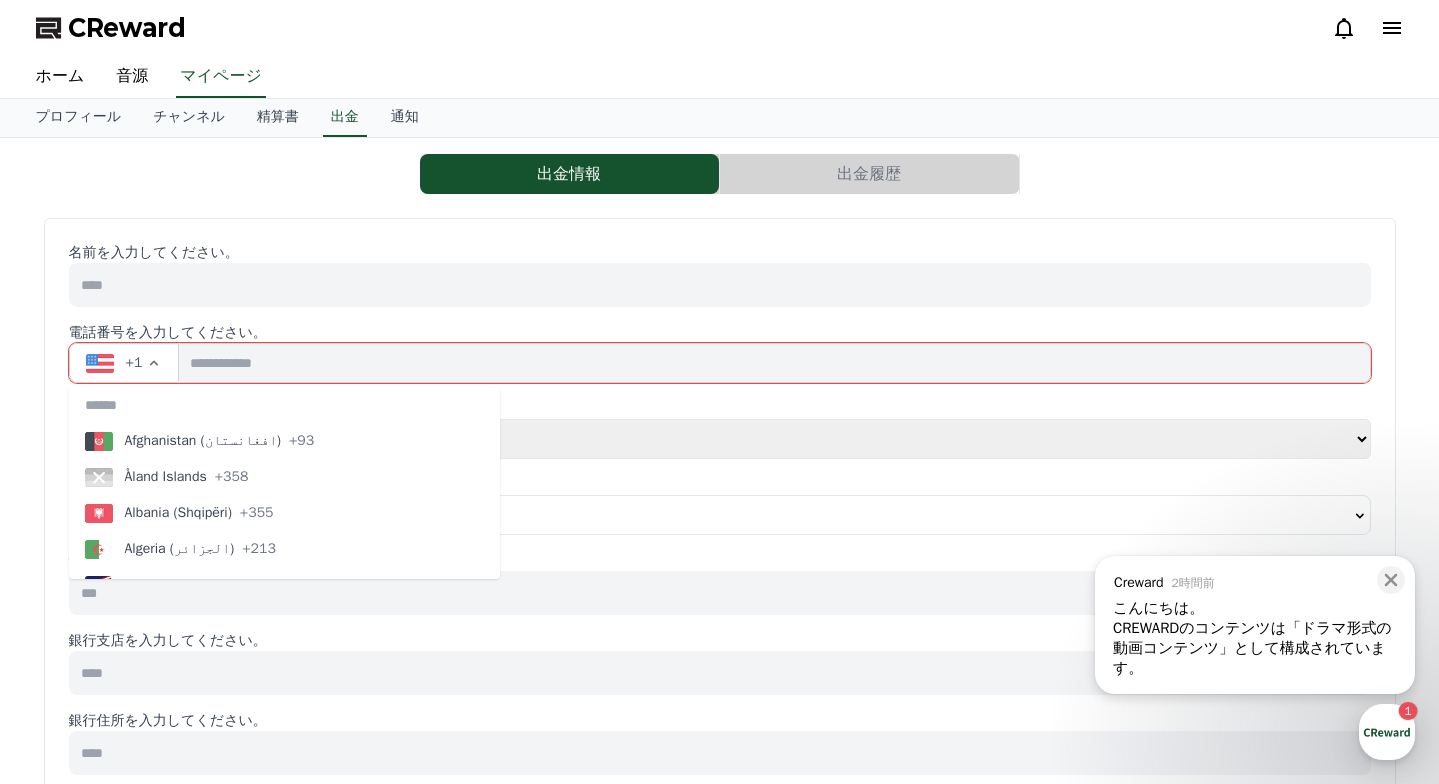 click on "+1" at bounding box center (124, 363) 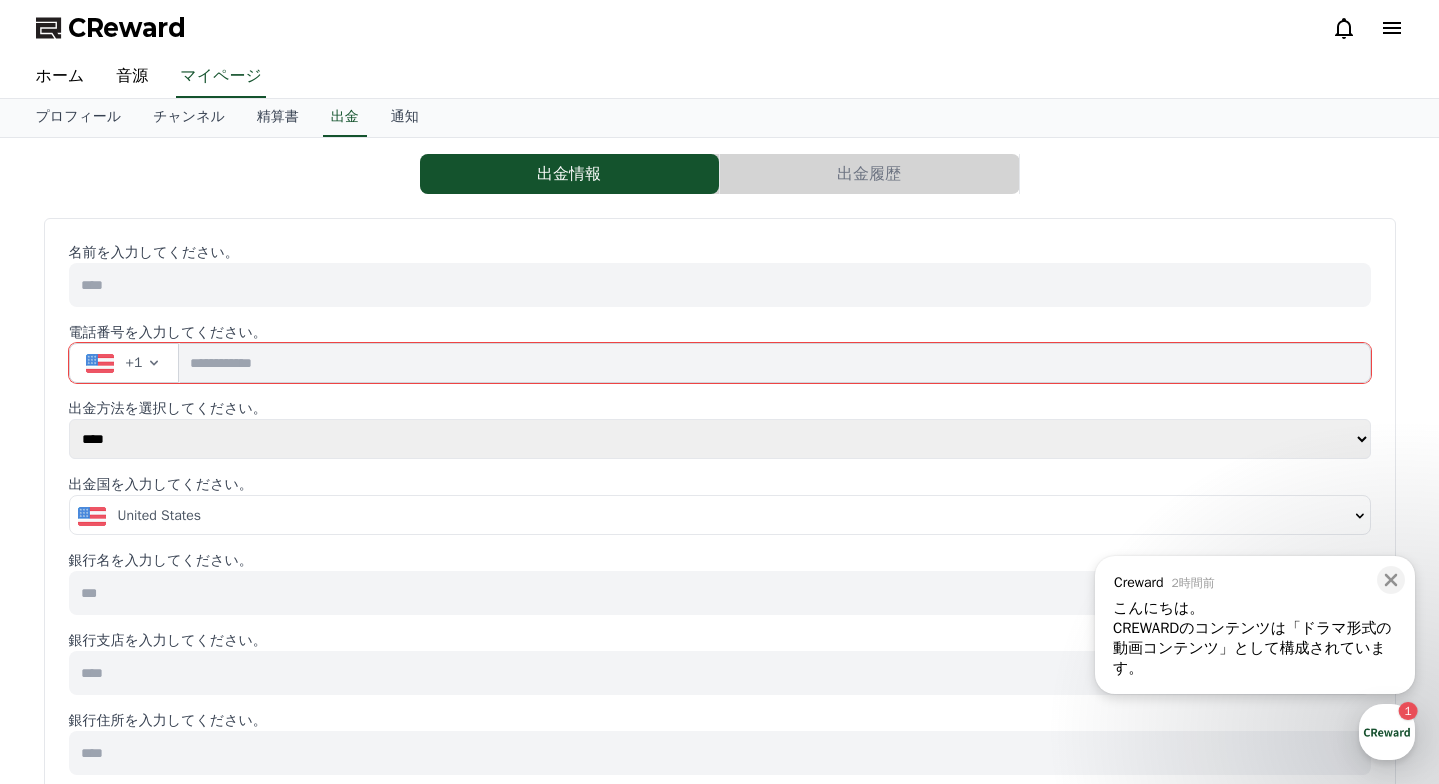 click at bounding box center [720, 285] 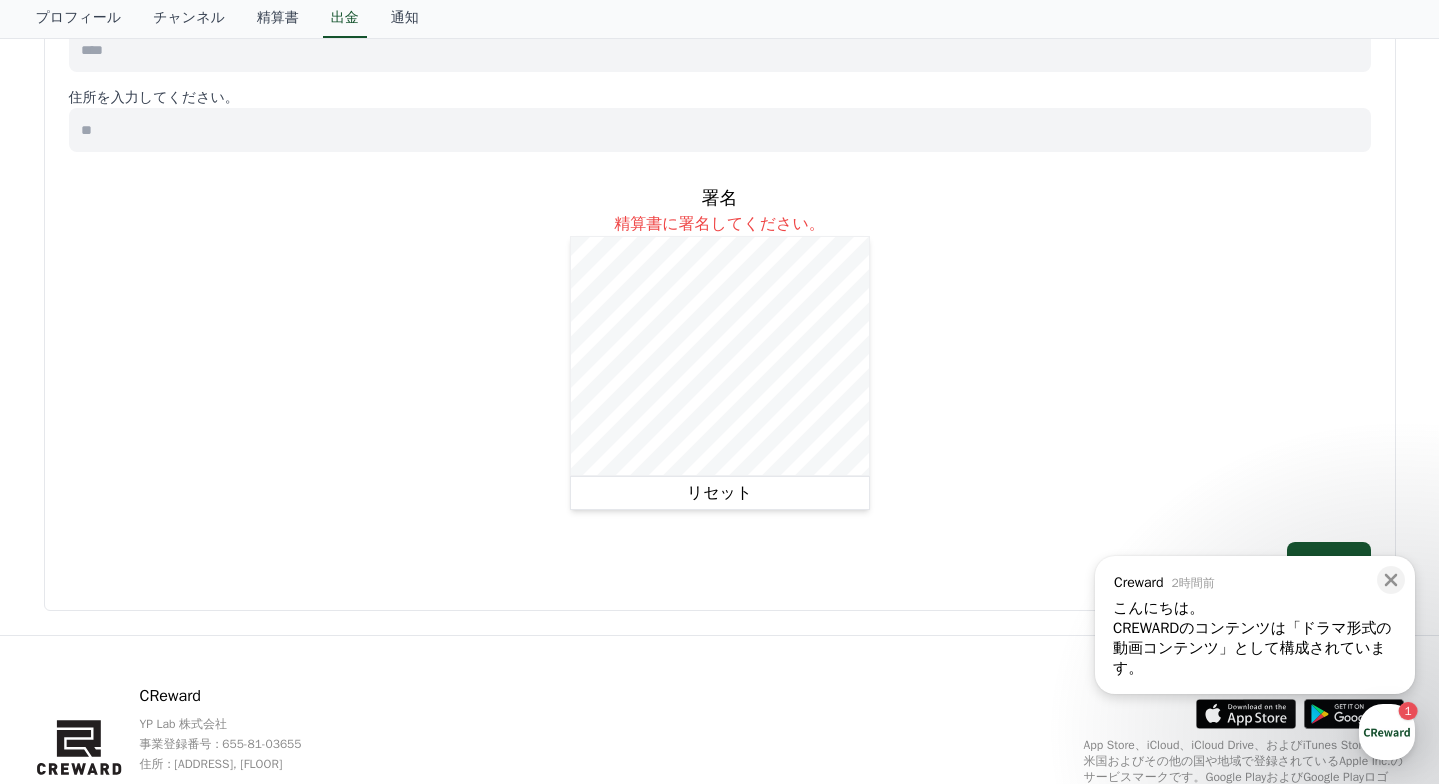 scroll, scrollTop: 917, scrollLeft: 0, axis: vertical 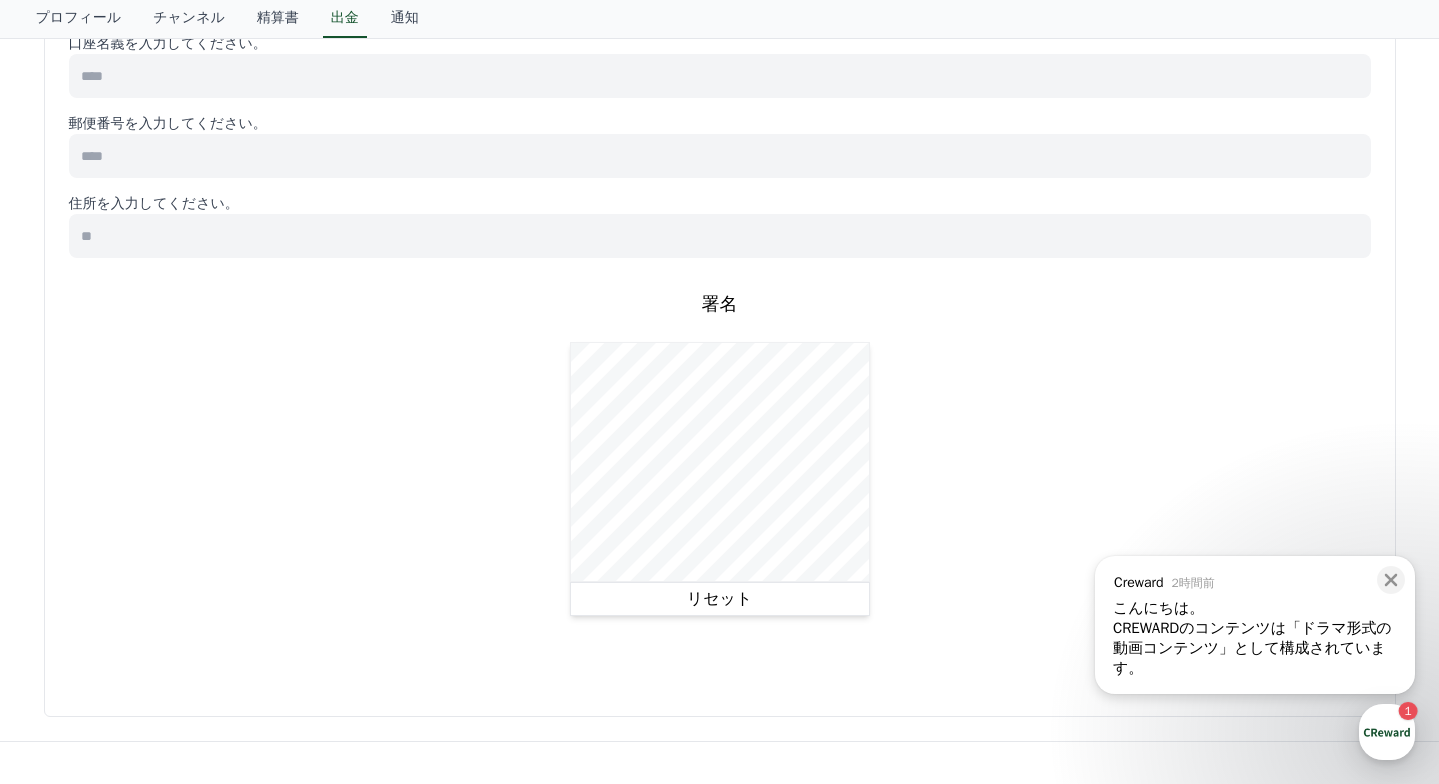 click on "リセット" at bounding box center (720, 599) 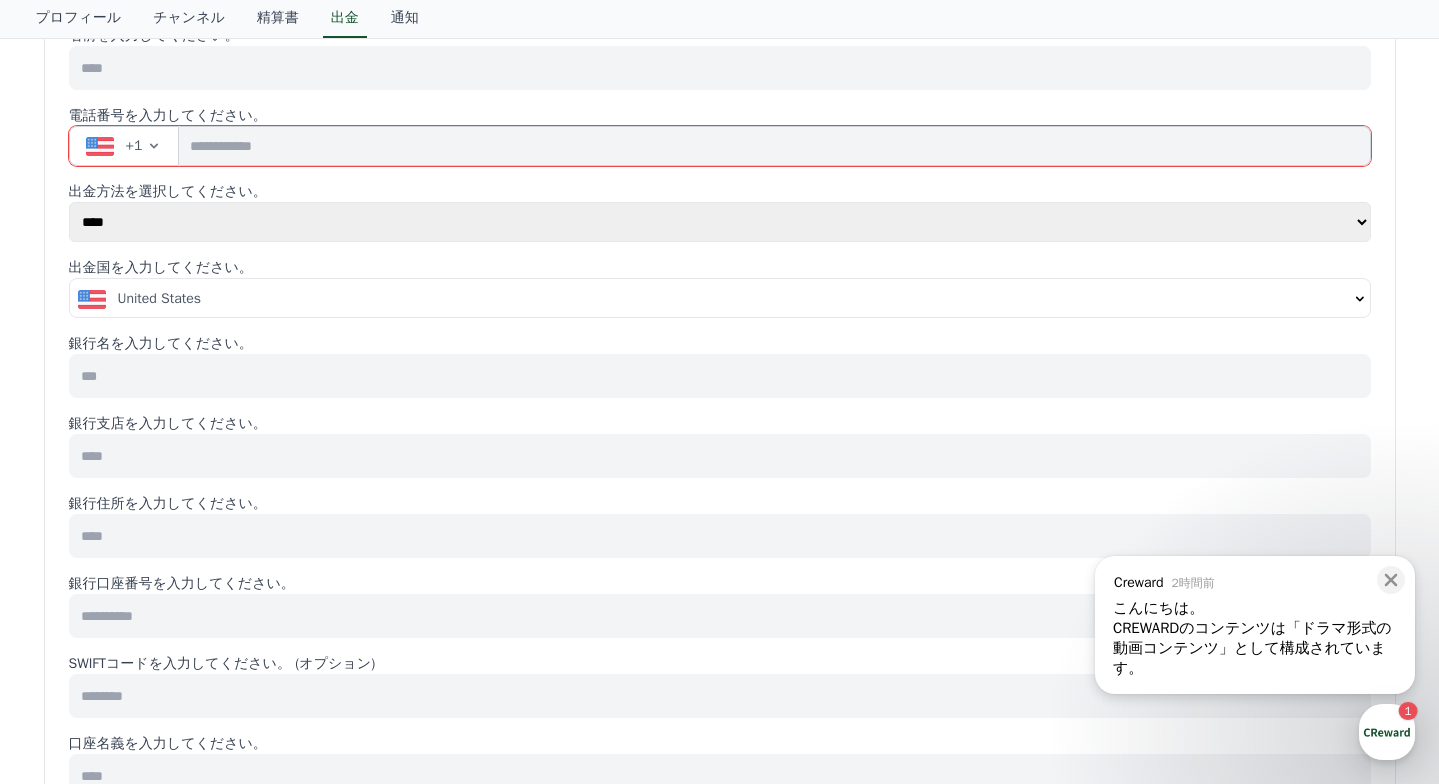 scroll, scrollTop: 92, scrollLeft: 0, axis: vertical 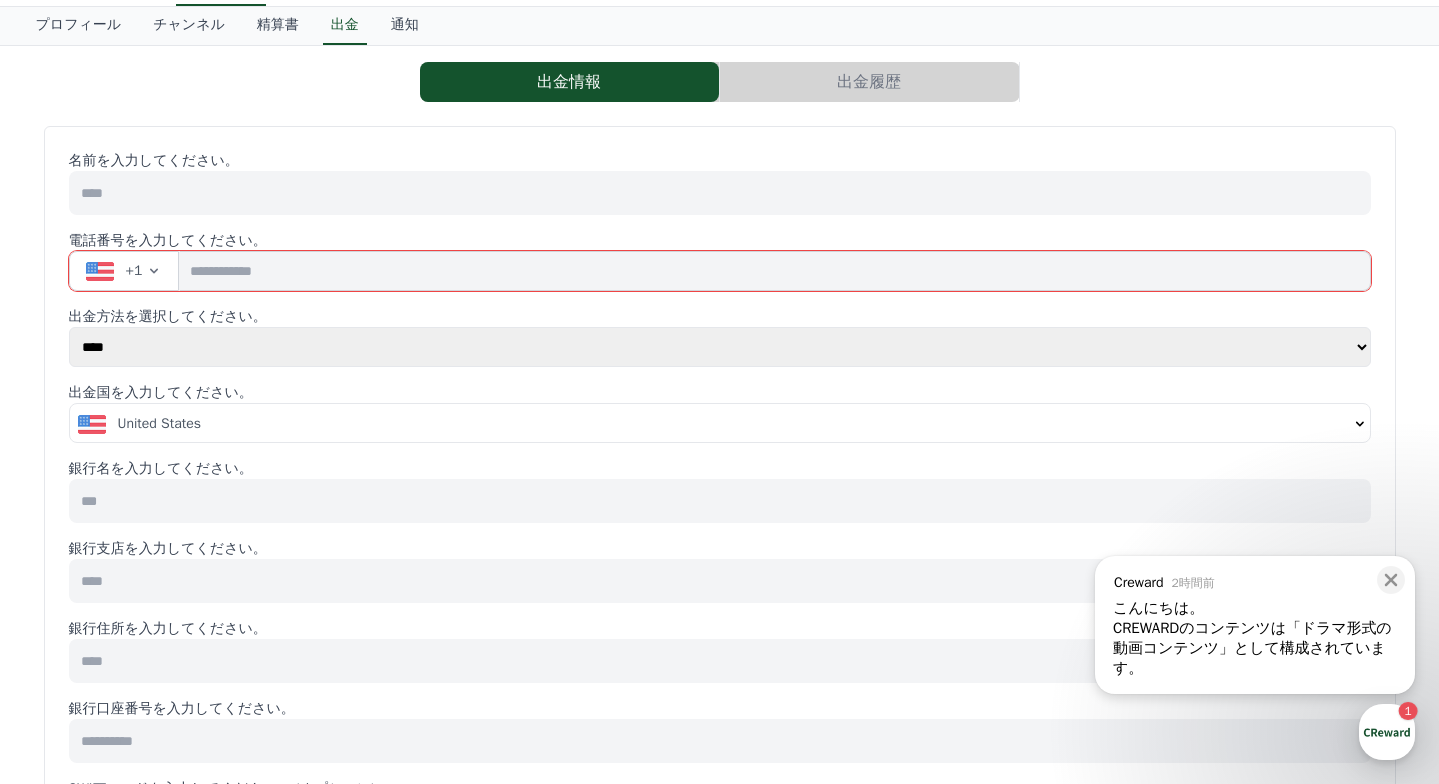 click at bounding box center [720, 193] 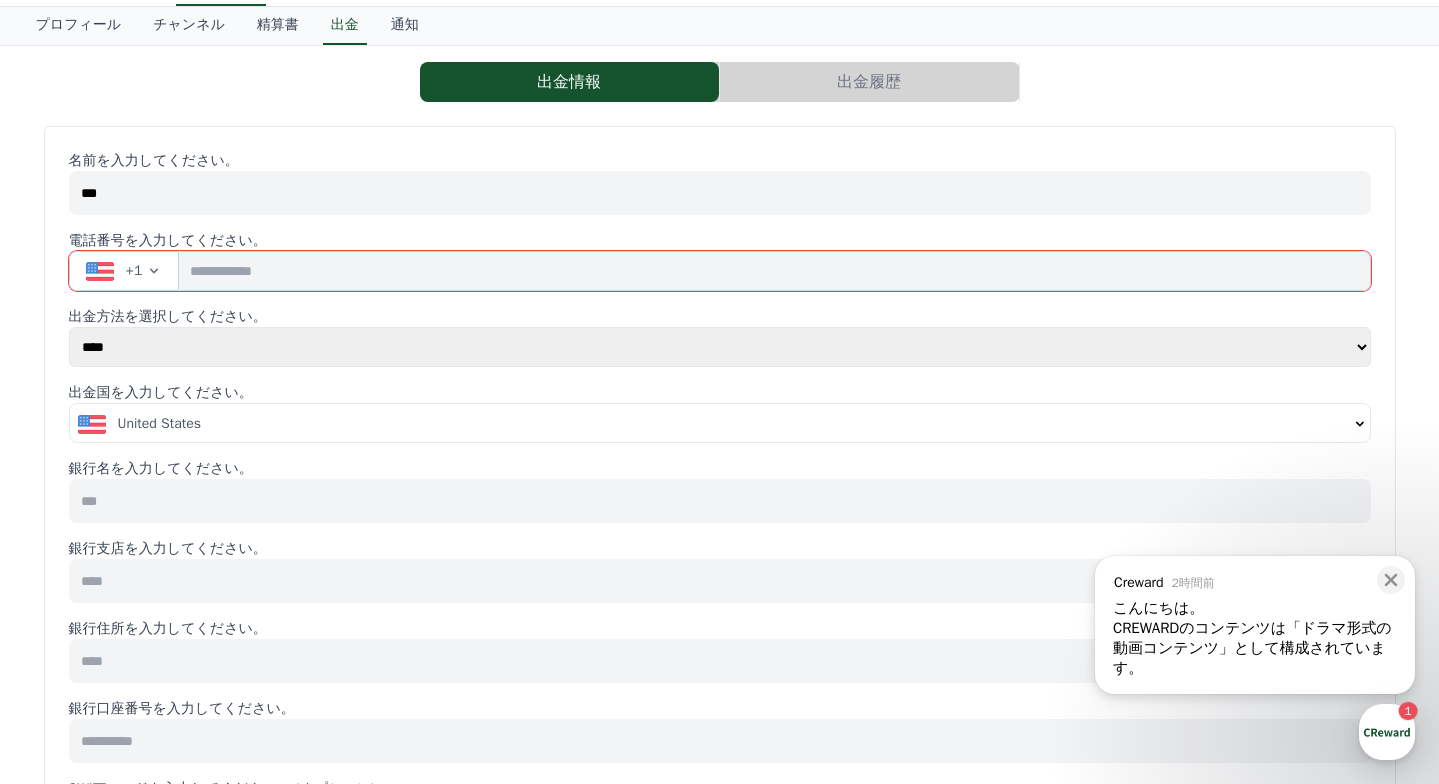 click on "+1" at bounding box center [124, 271] 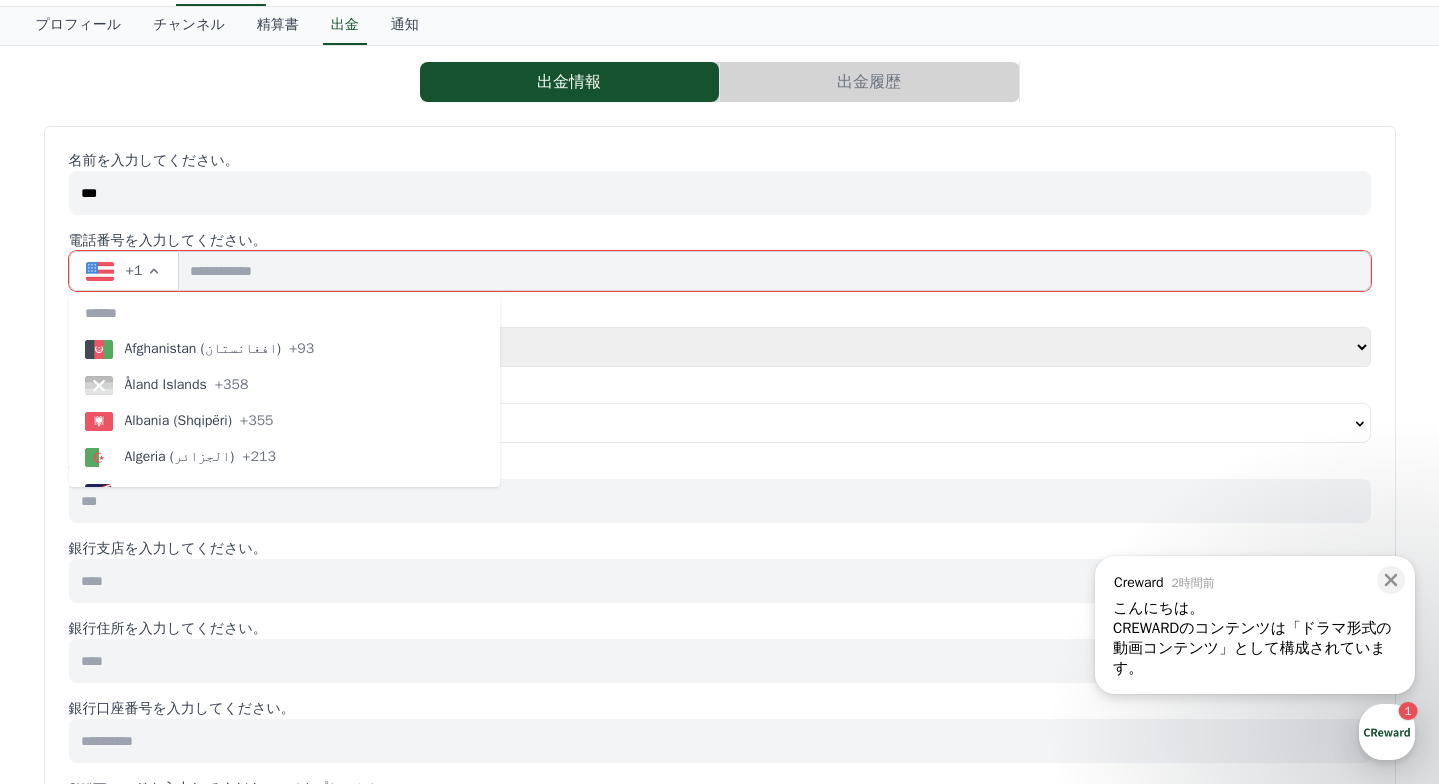 click 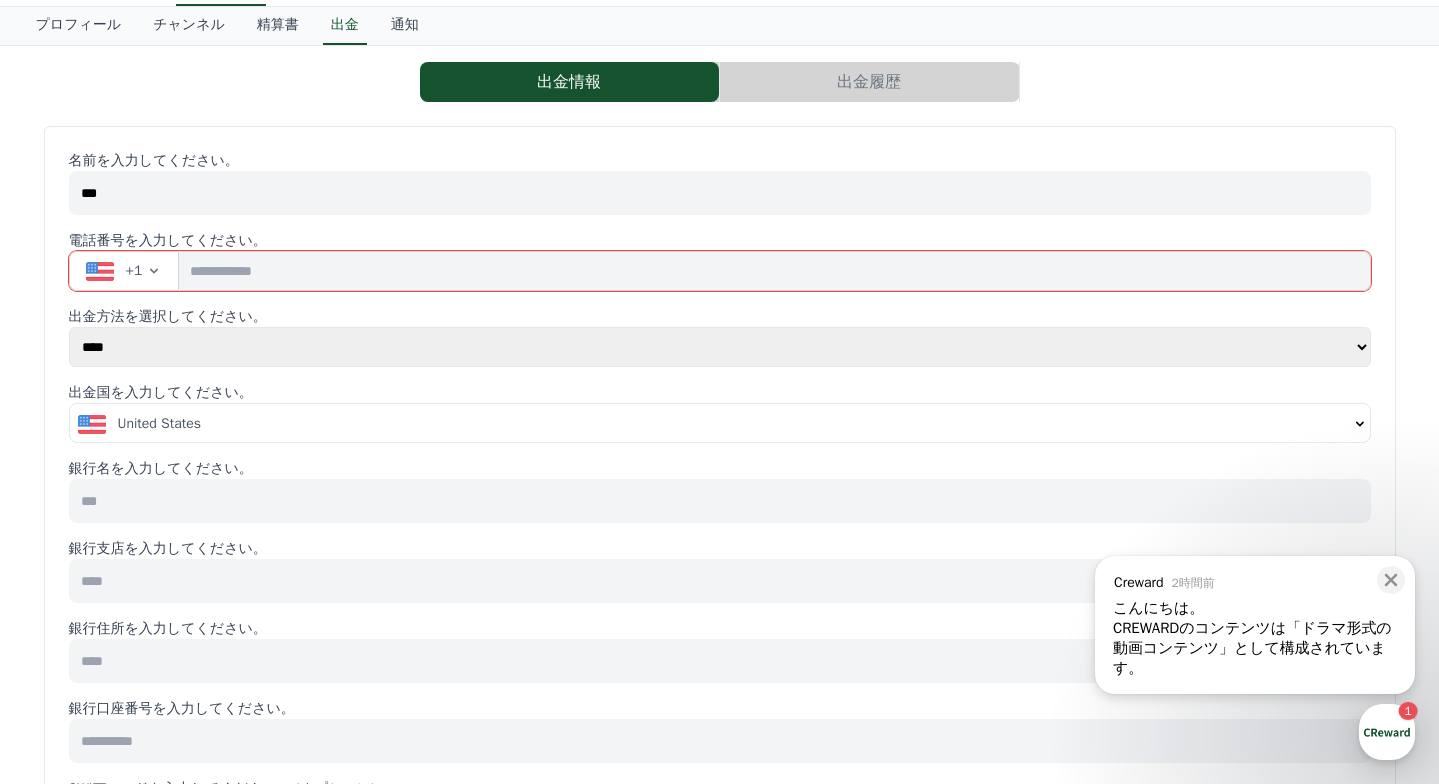 click 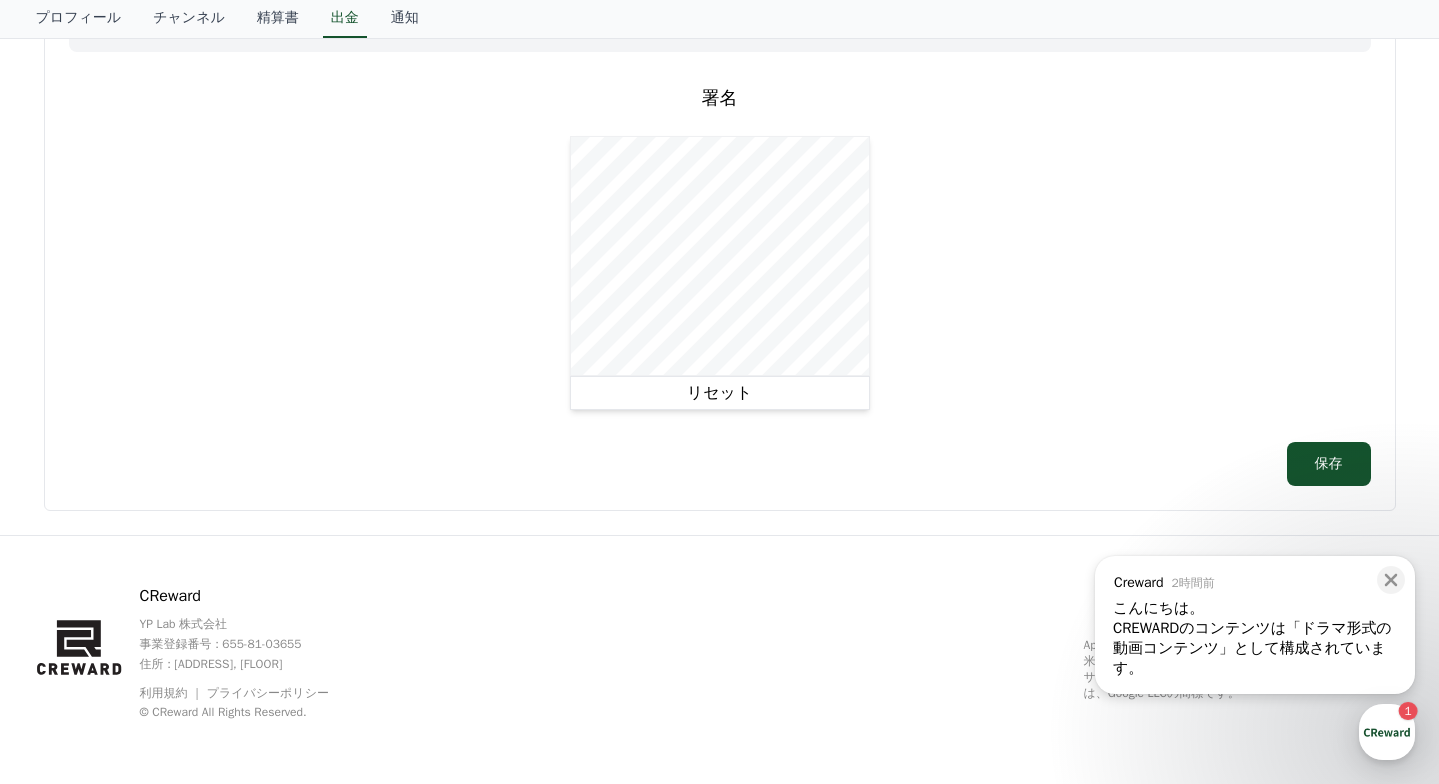 scroll, scrollTop: 183, scrollLeft: 0, axis: vertical 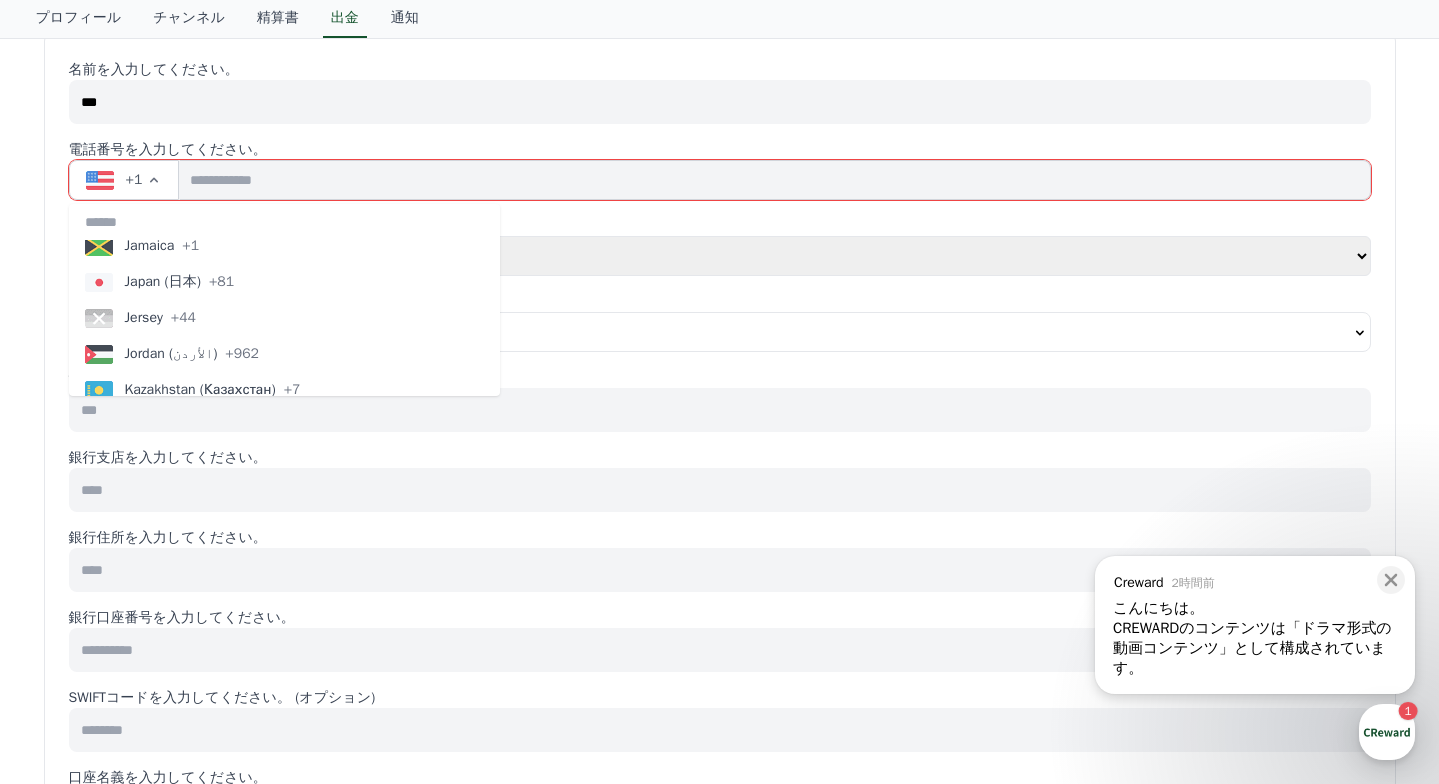 click on "Japan (日本)" at bounding box center (163, 282) 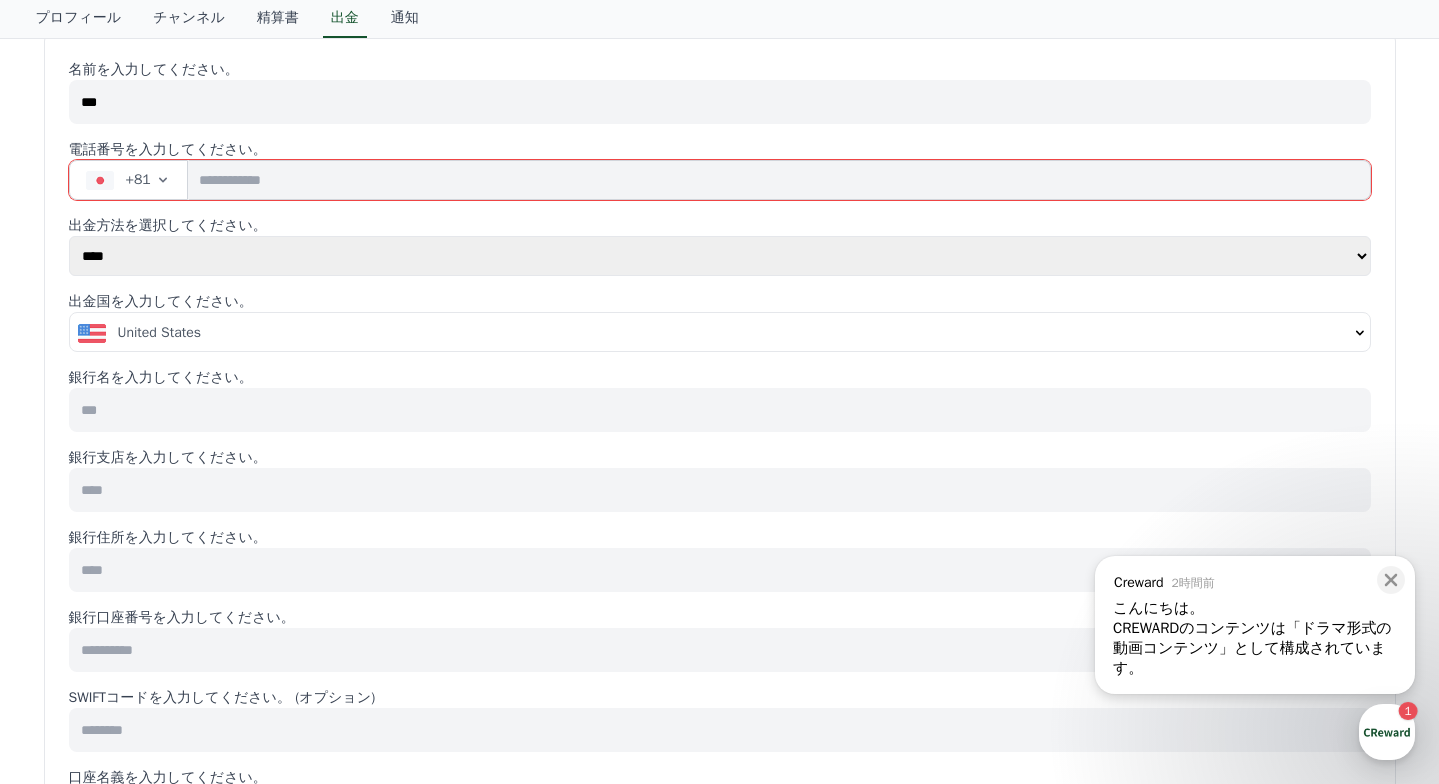 click at bounding box center [779, 180] 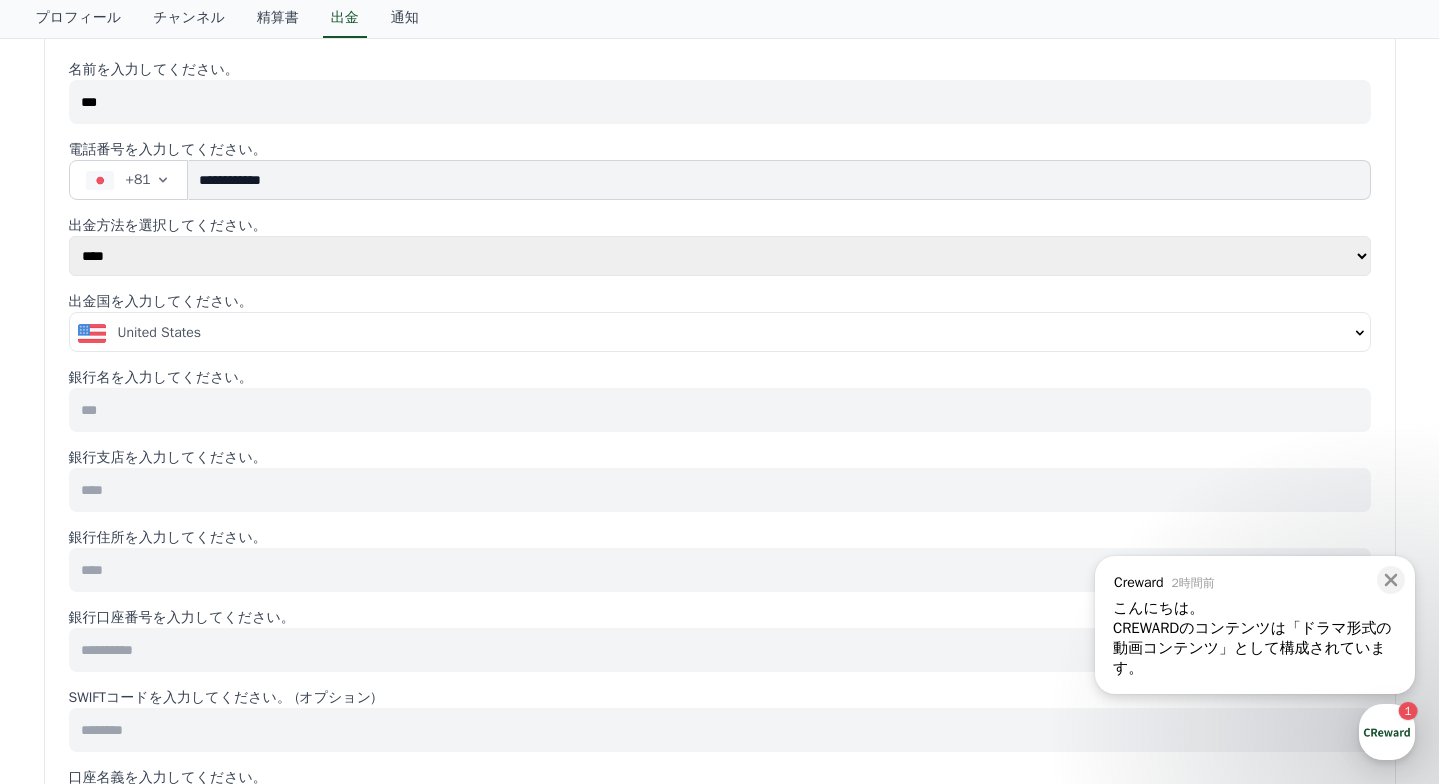 type on "**********" 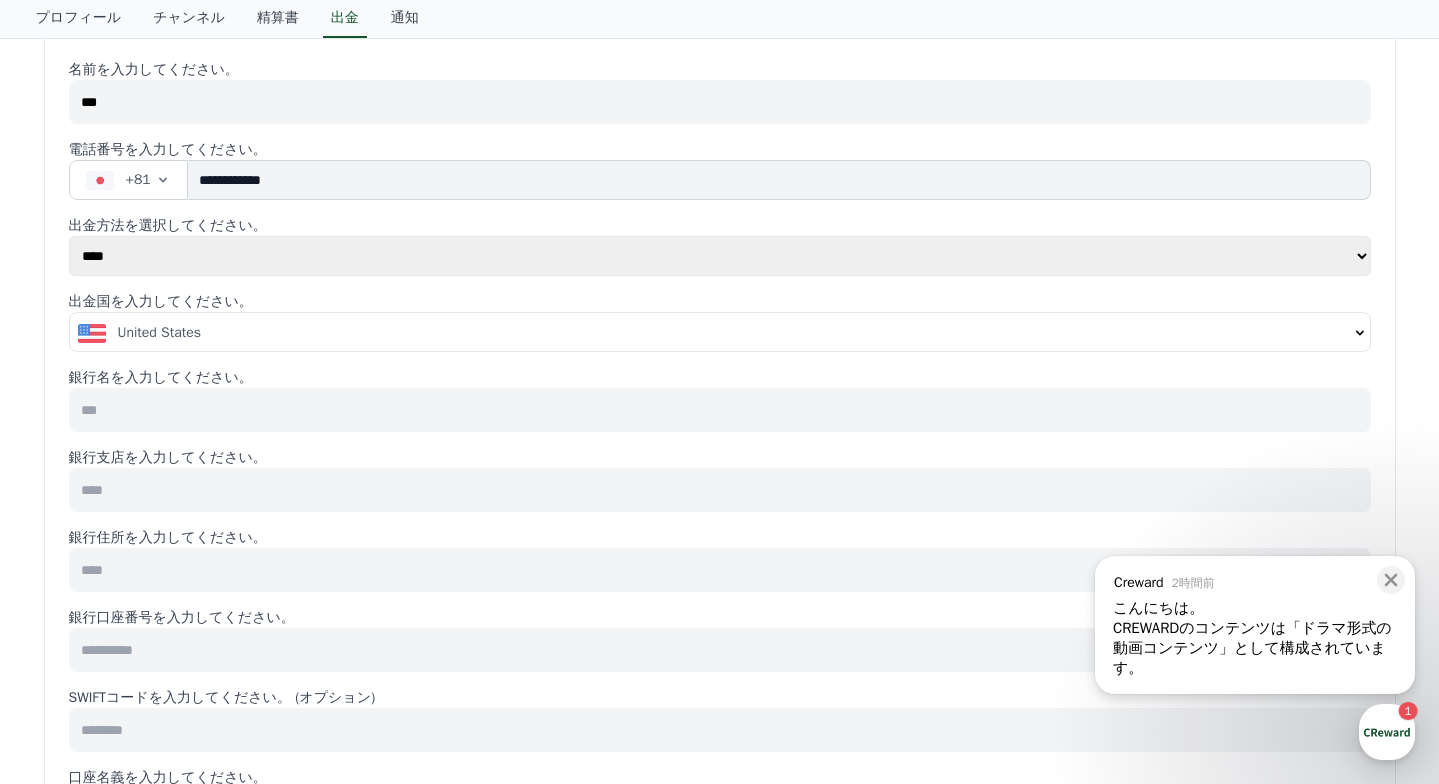 click on "**** ******" at bounding box center [720, 256] 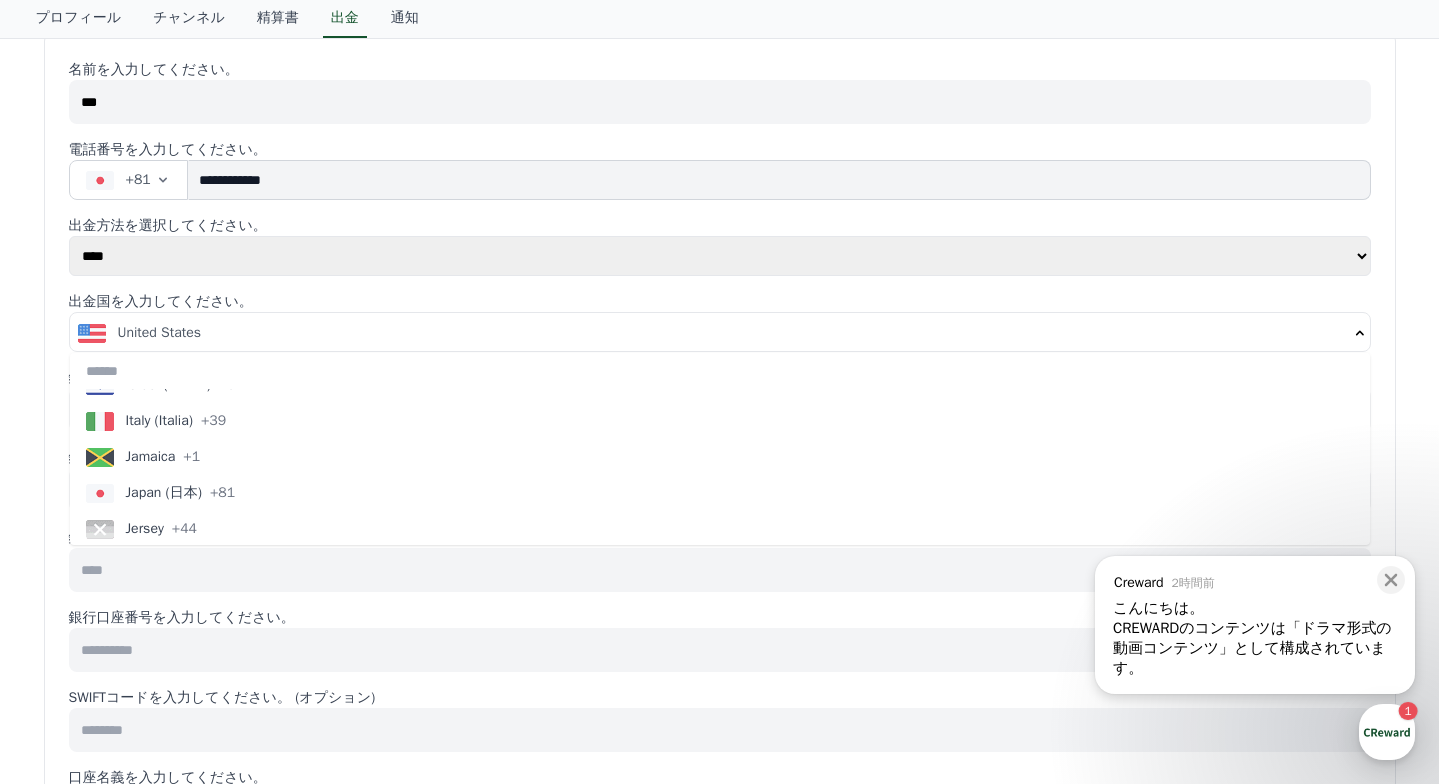 scroll, scrollTop: 3823, scrollLeft: 0, axis: vertical 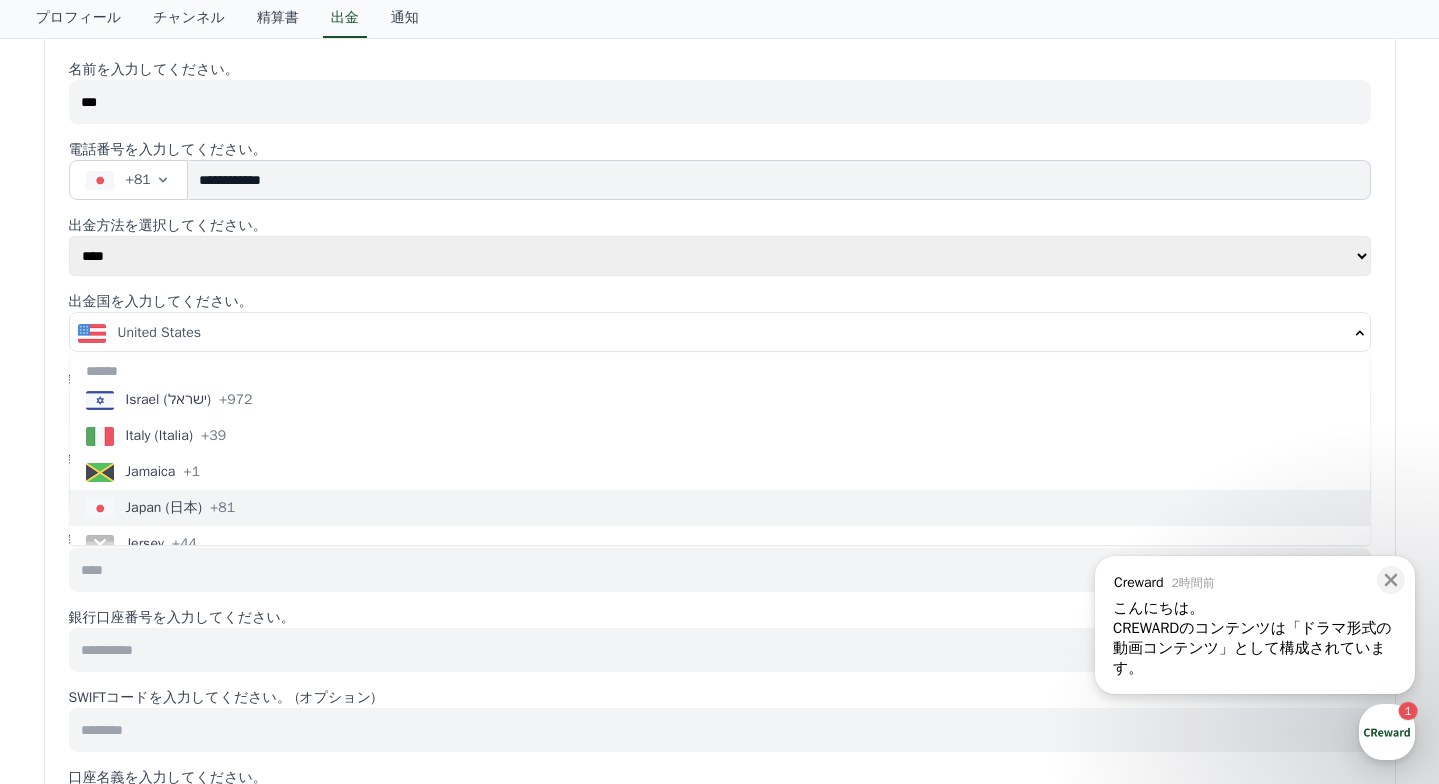 click on "Japan (日本)" at bounding box center [164, 508] 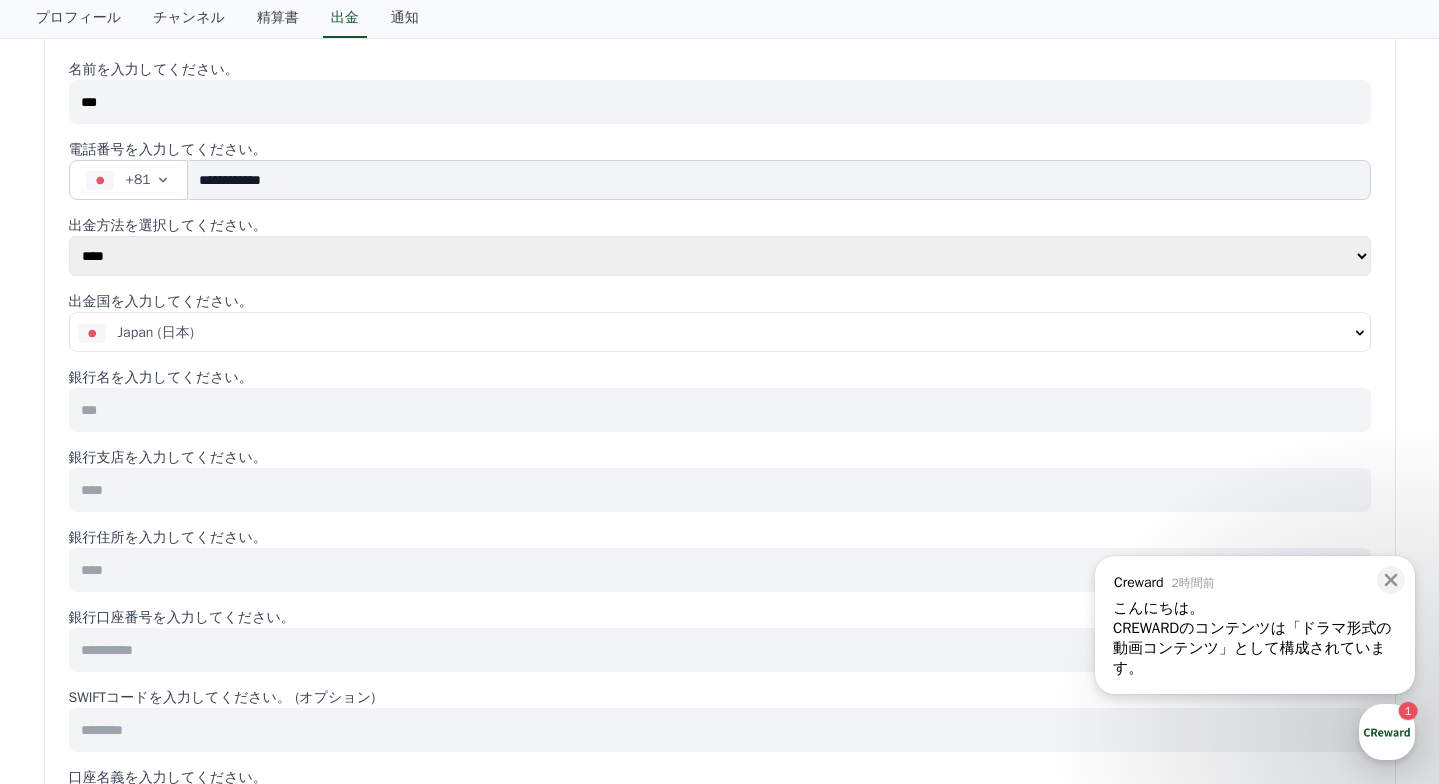 click at bounding box center (720, 410) 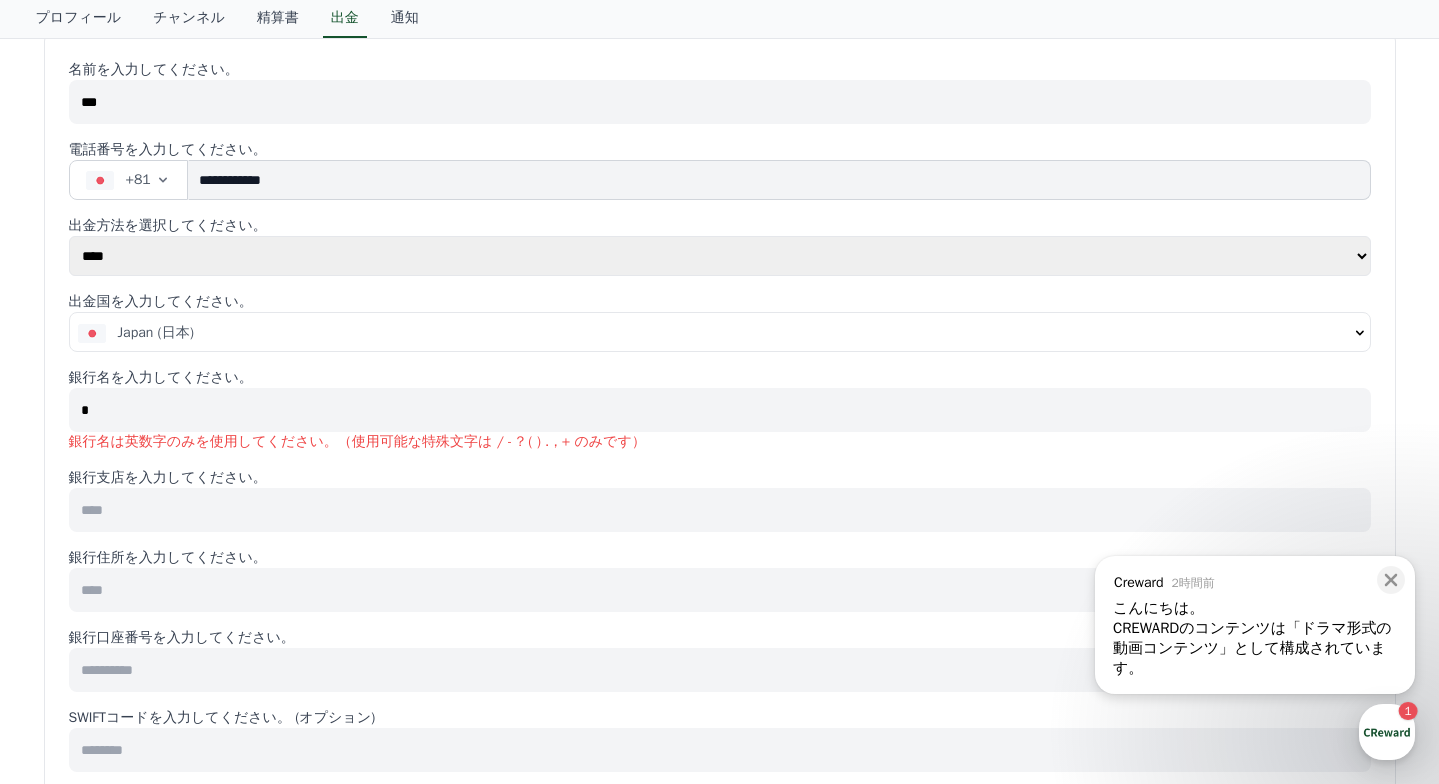 type on "*" 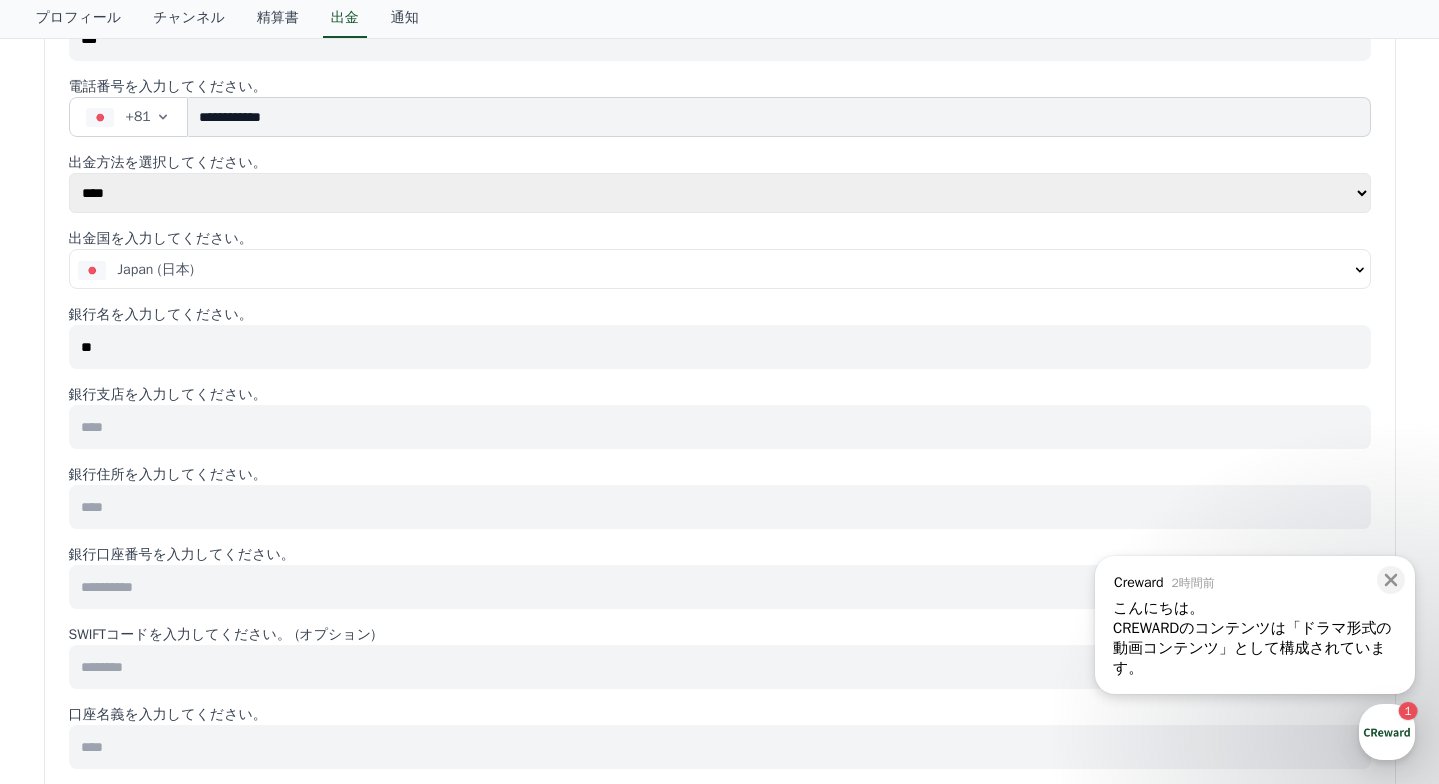 scroll, scrollTop: 89, scrollLeft: 0, axis: vertical 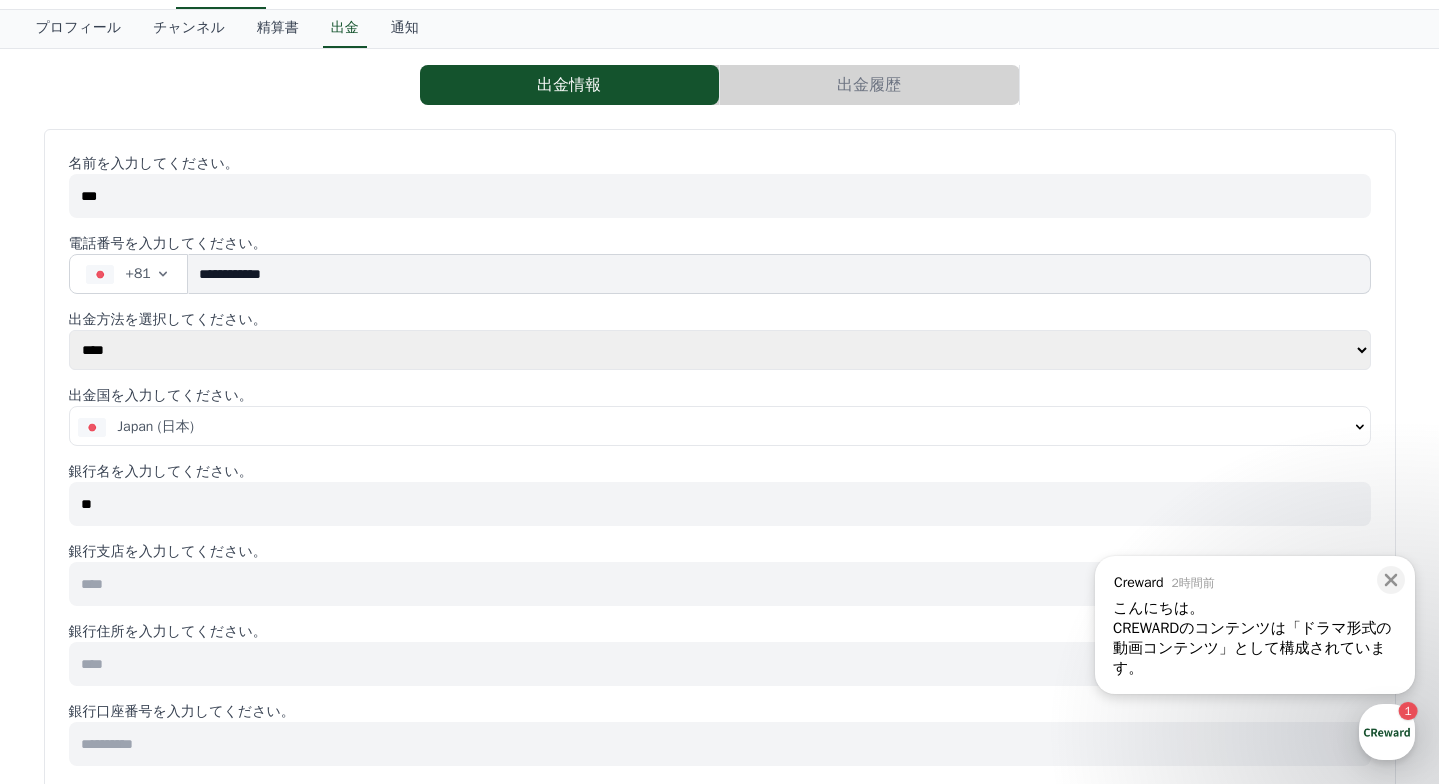 type on "**" 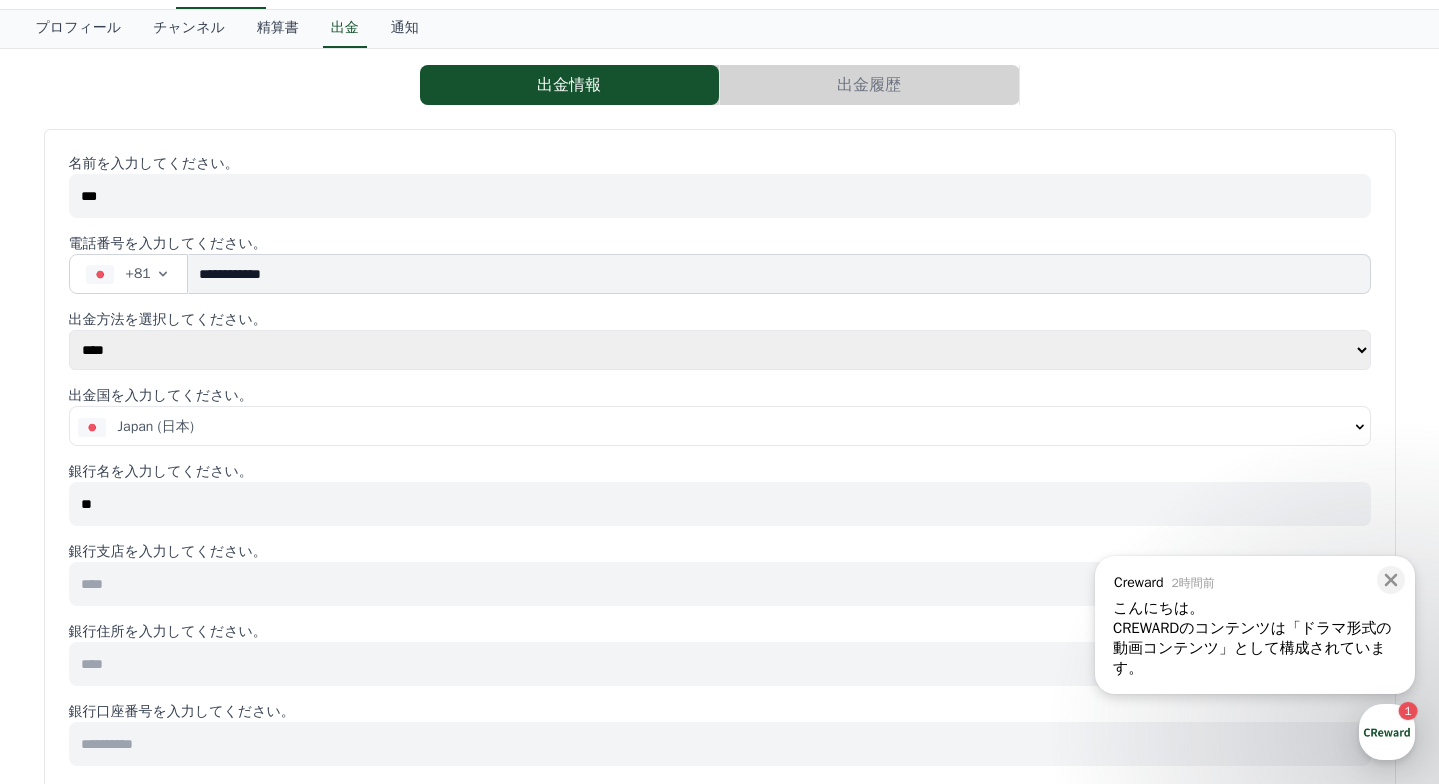 select on "******" 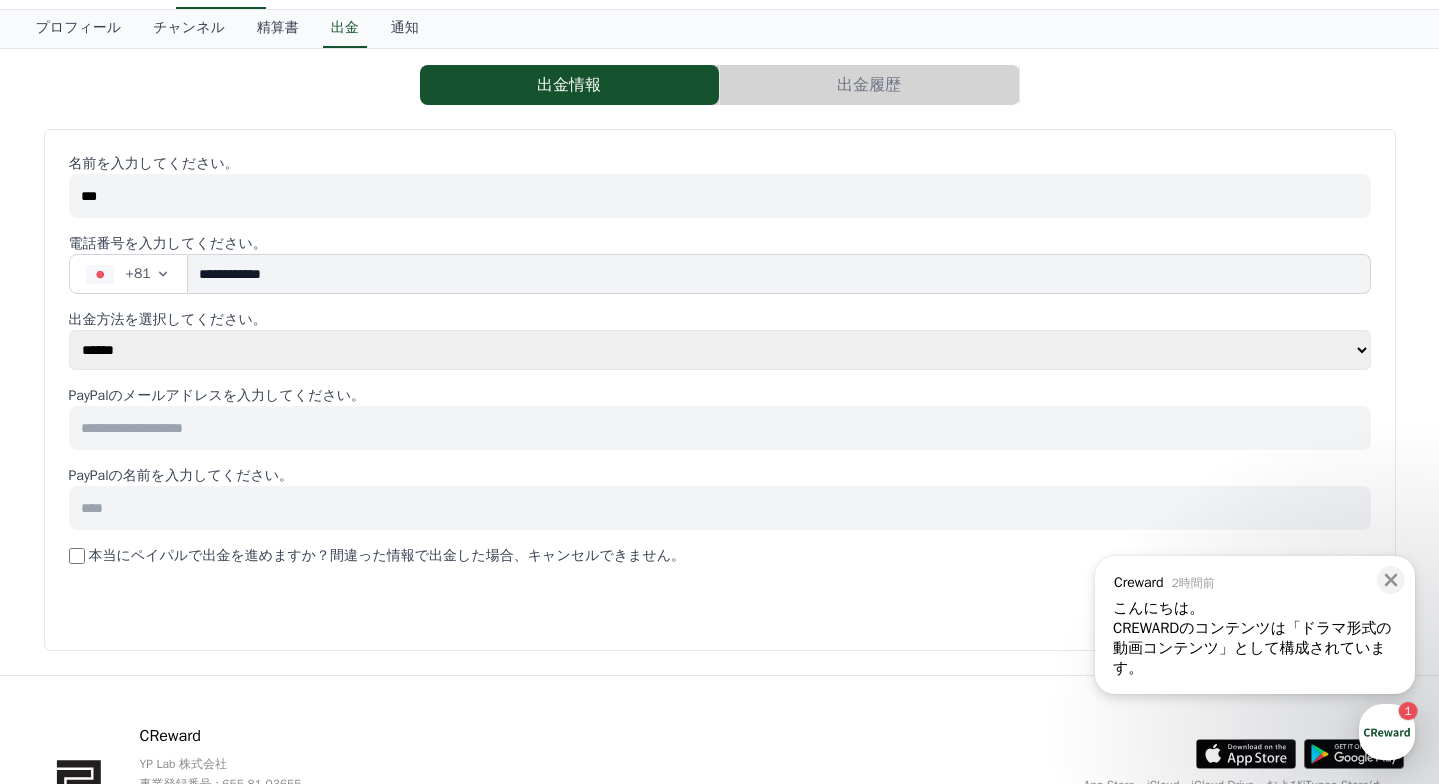 click at bounding box center (720, 428) 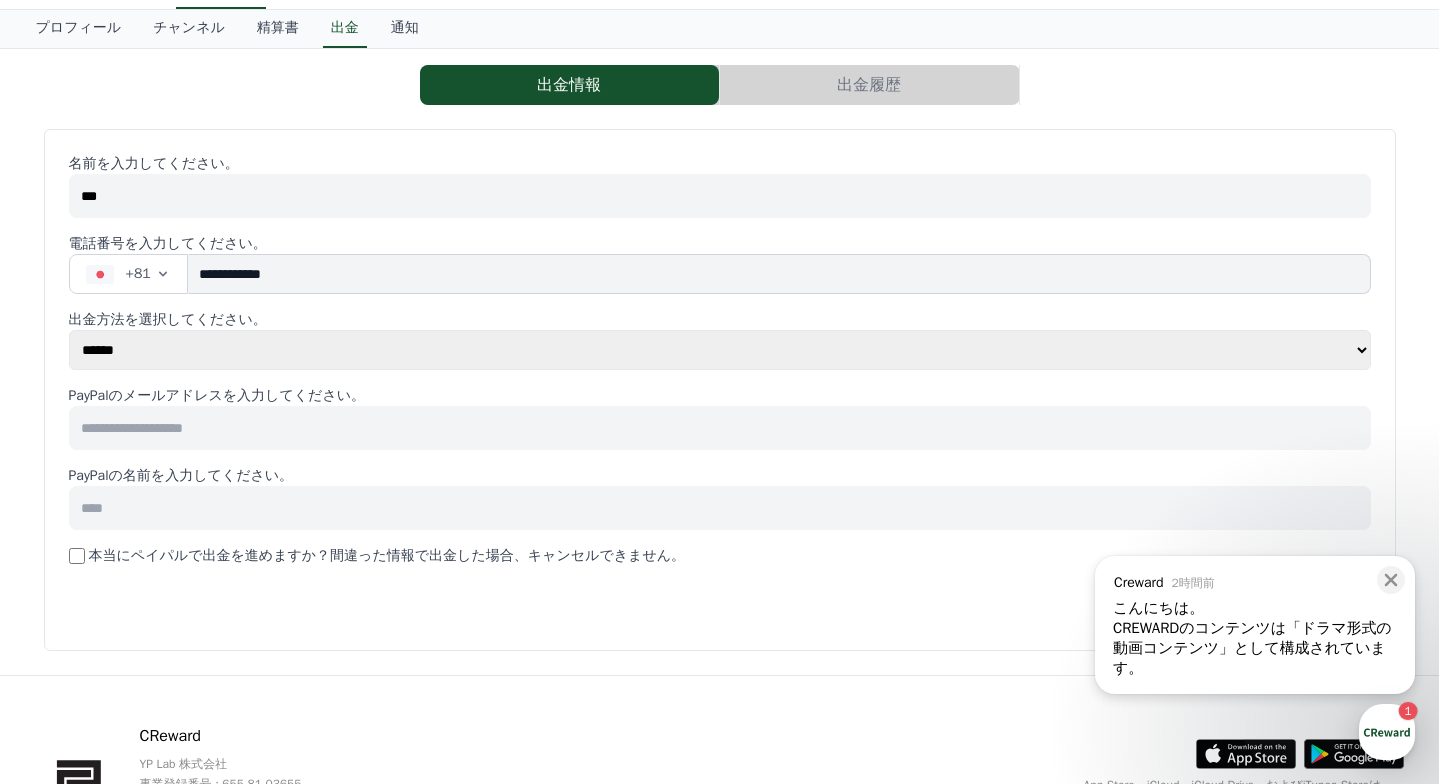 click on "**********" at bounding box center (720, 362) 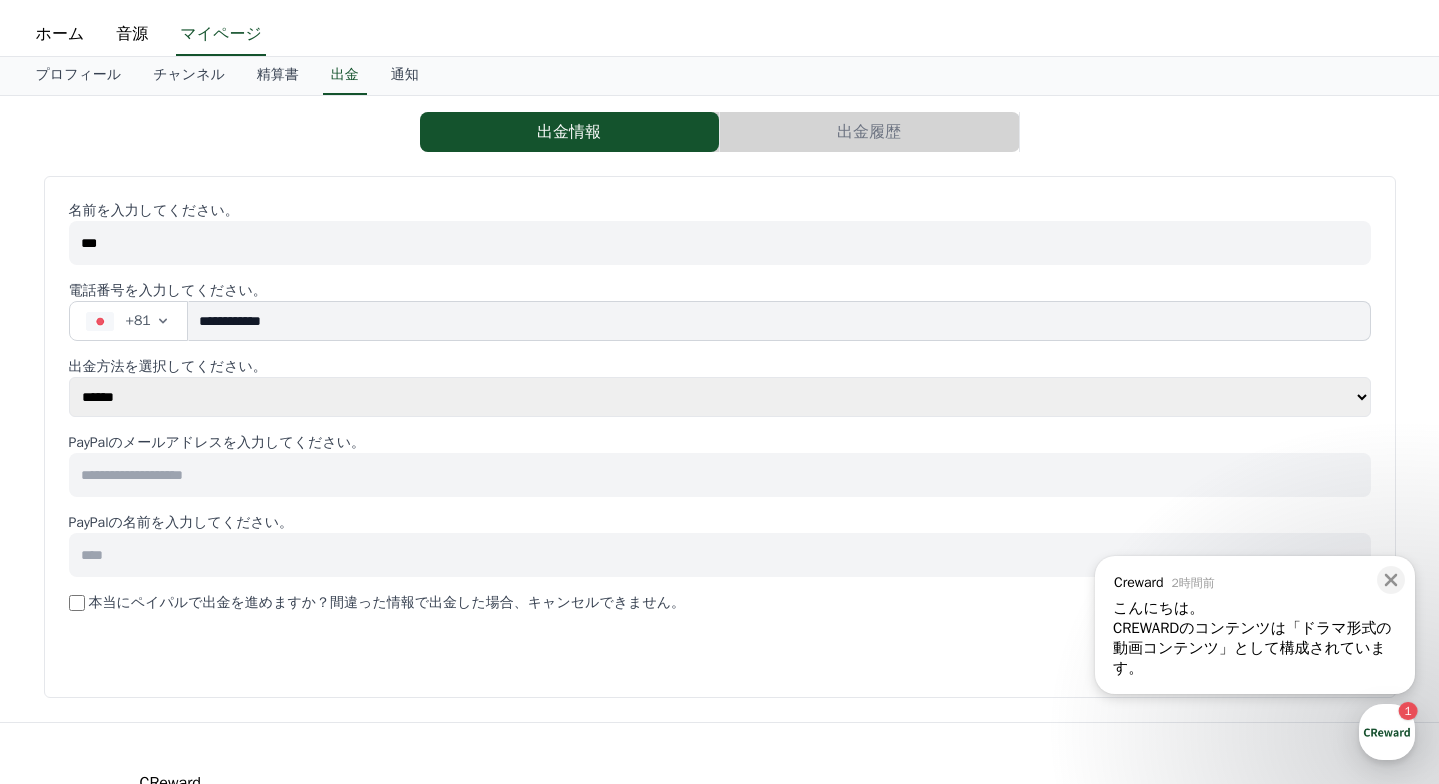 scroll, scrollTop: 16, scrollLeft: 0, axis: vertical 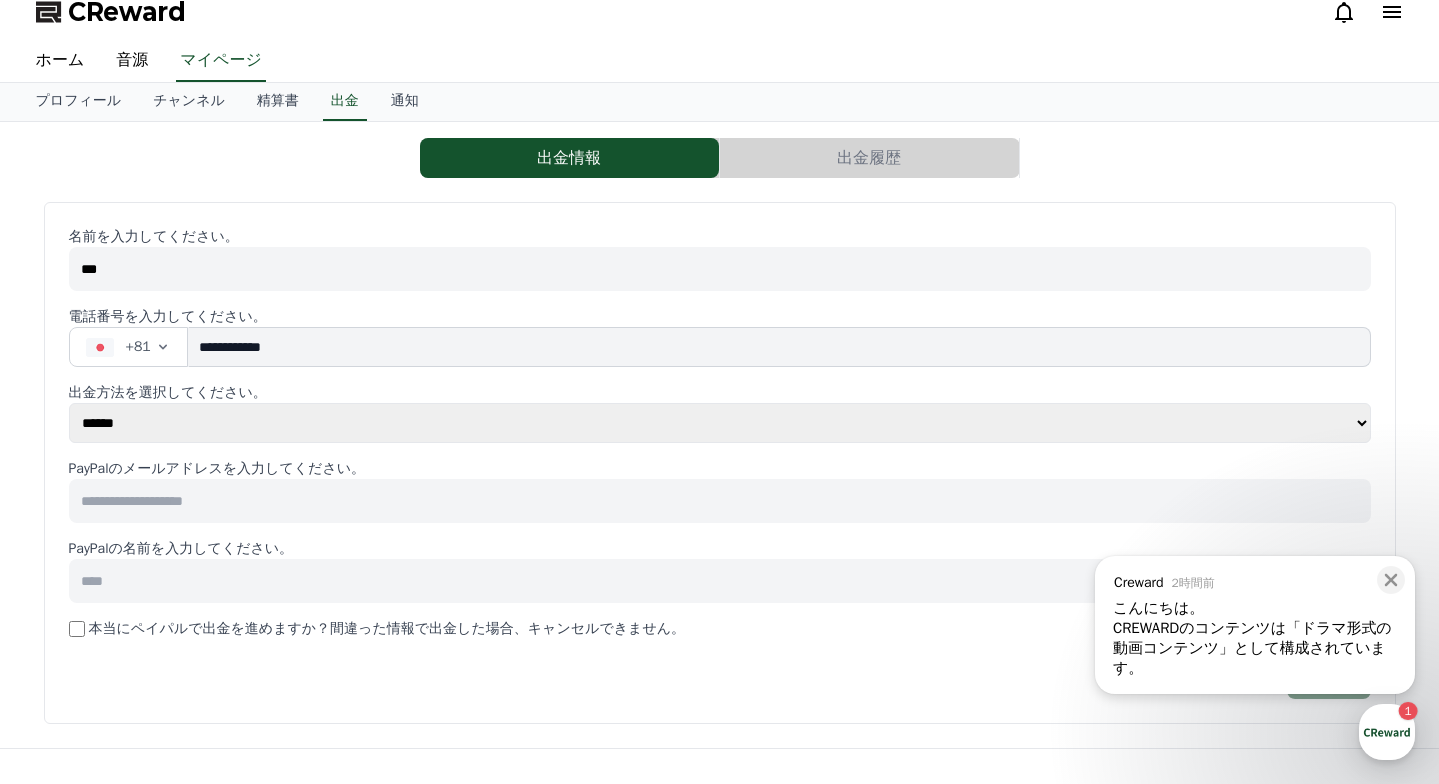 click on "***" at bounding box center [720, 269] 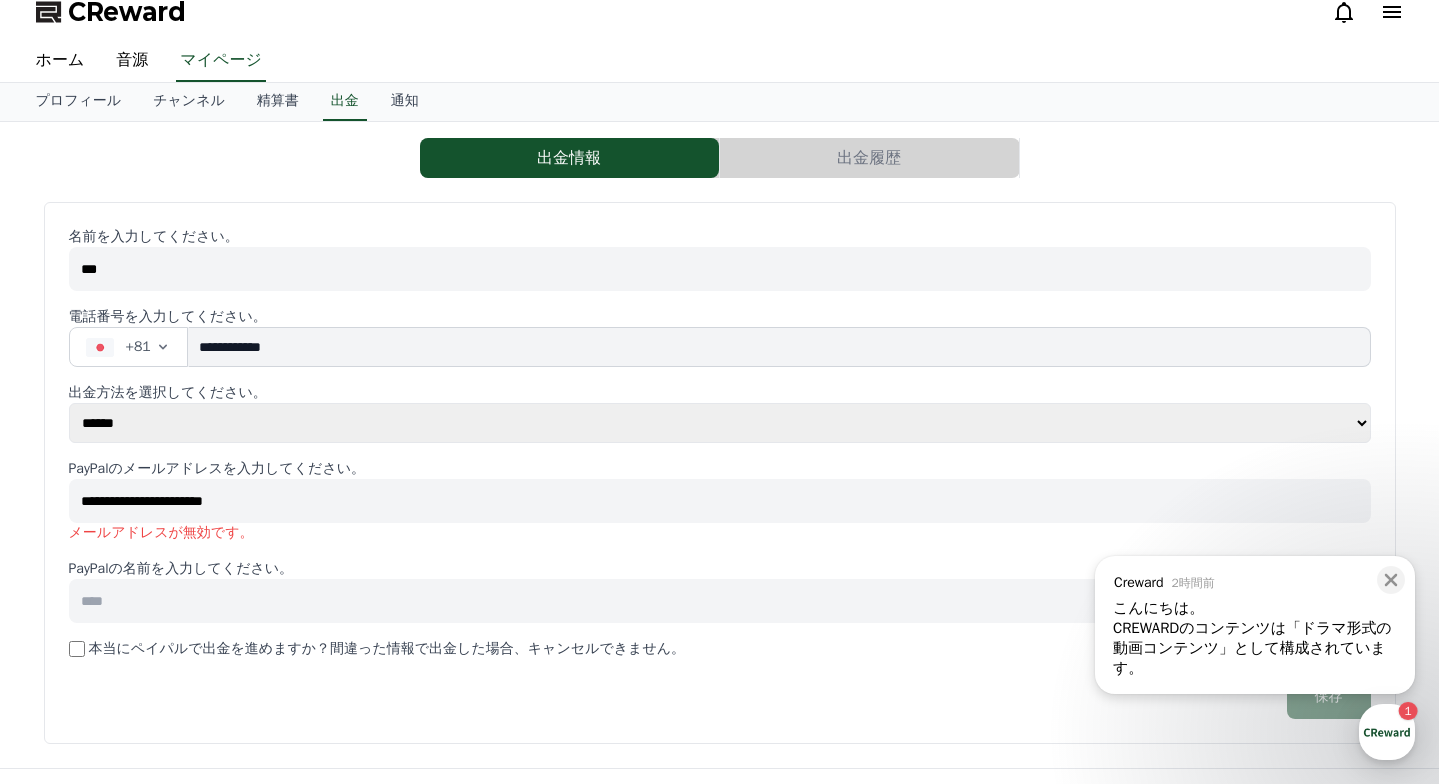 type on "**********" 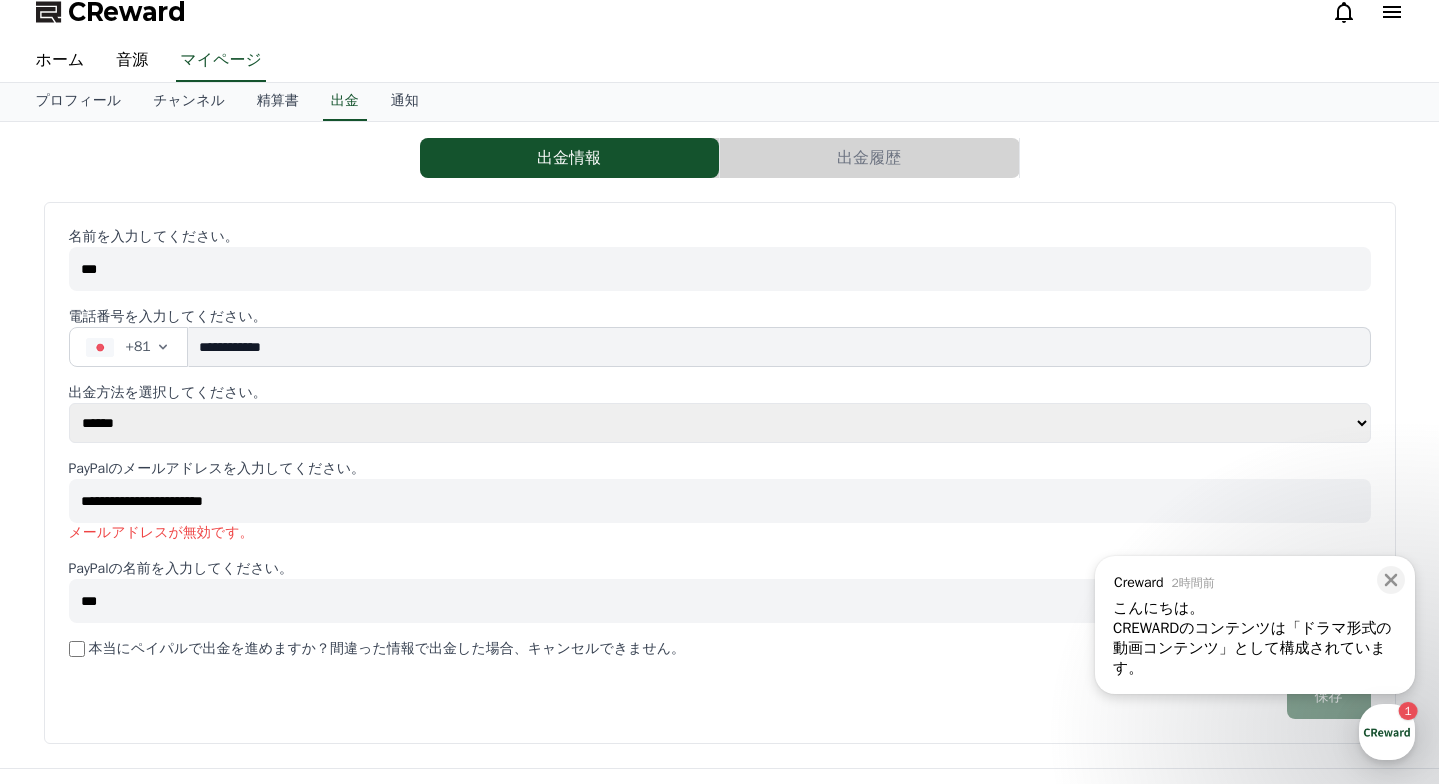 click on "保存" 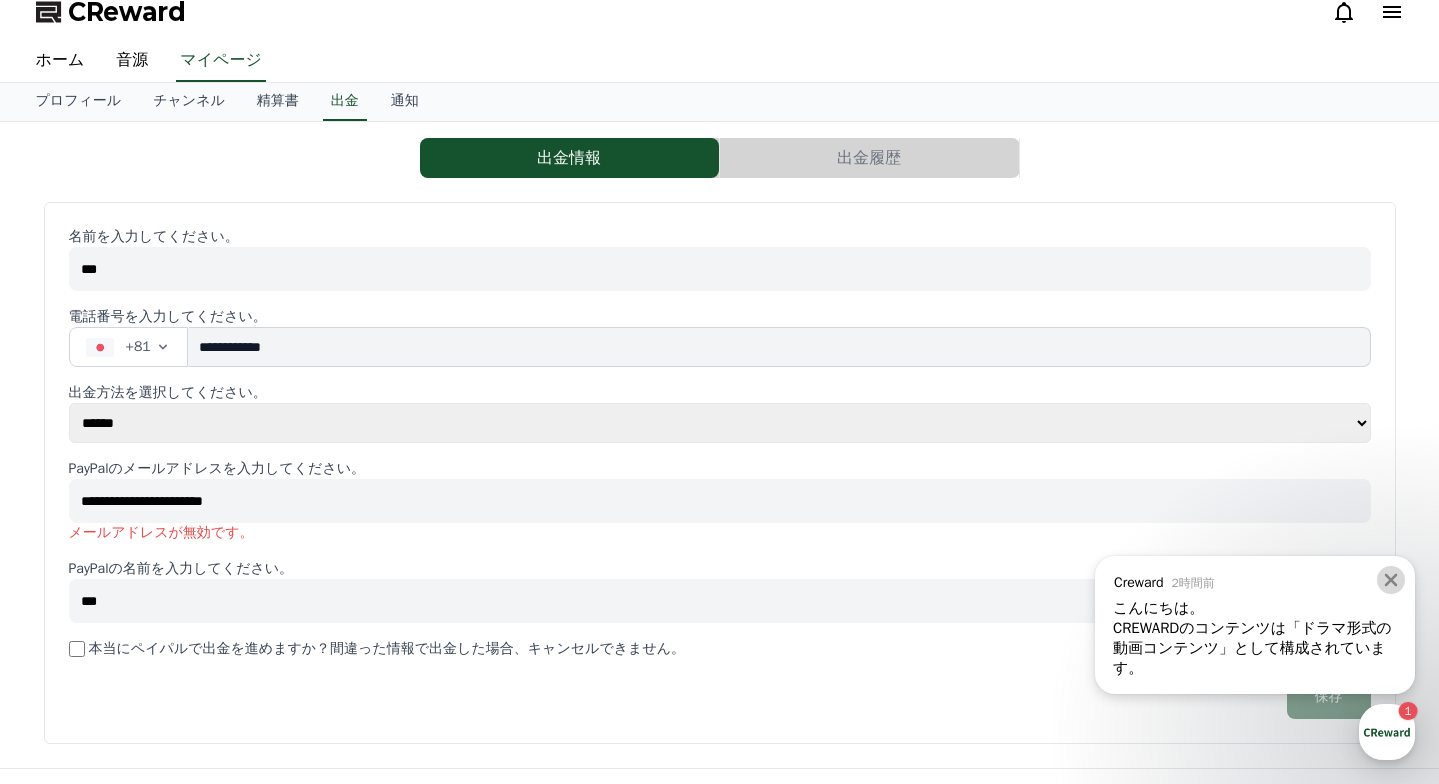 click 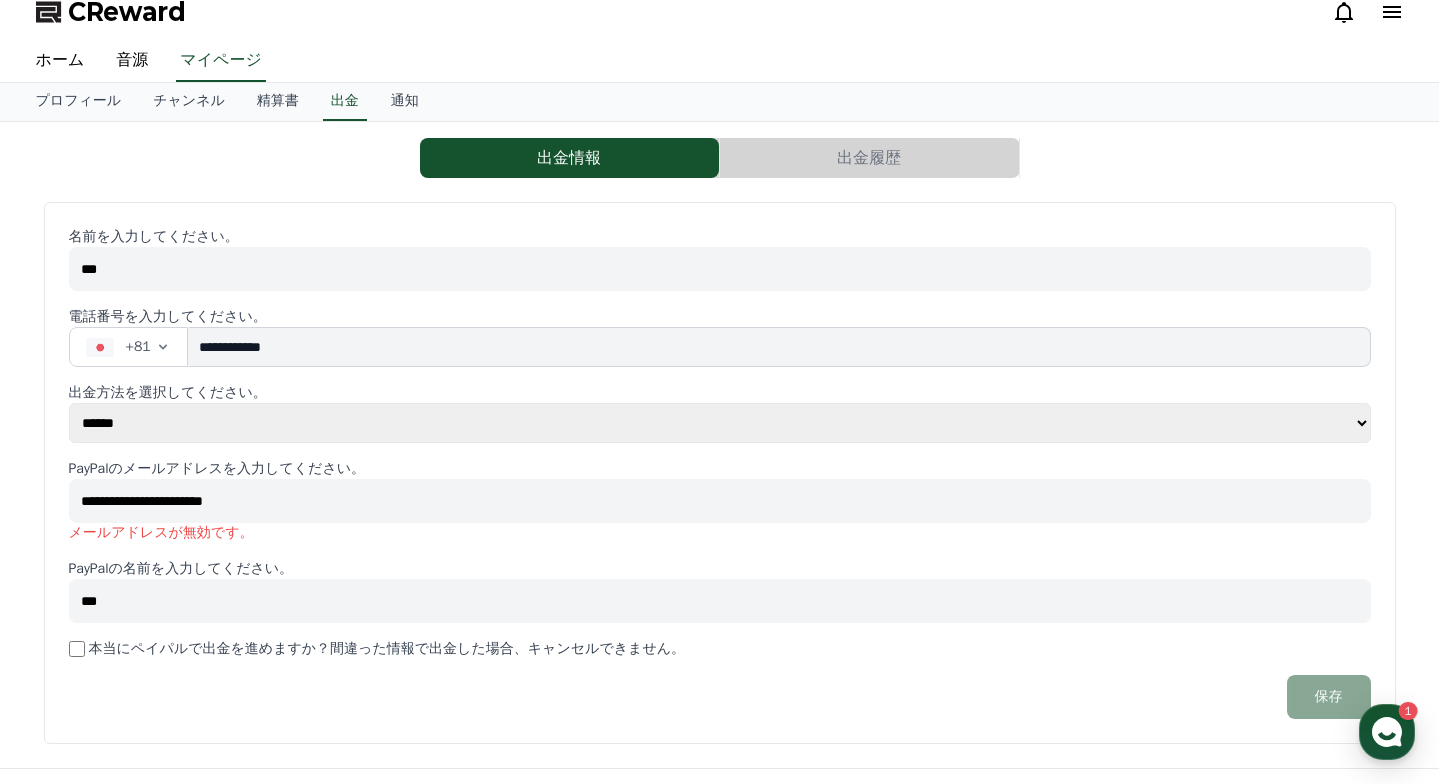 click on "**********" at bounding box center [720, 501] 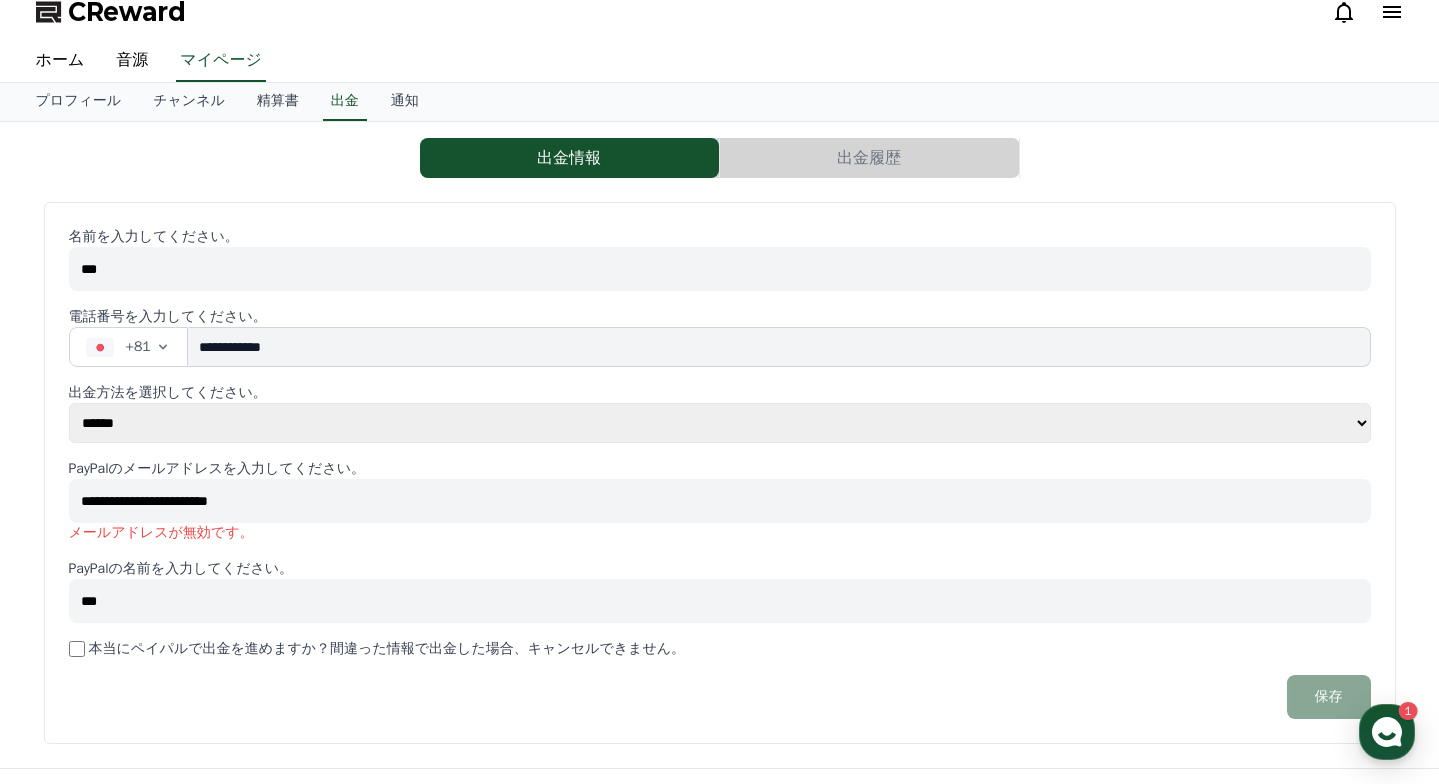 type on "**********" 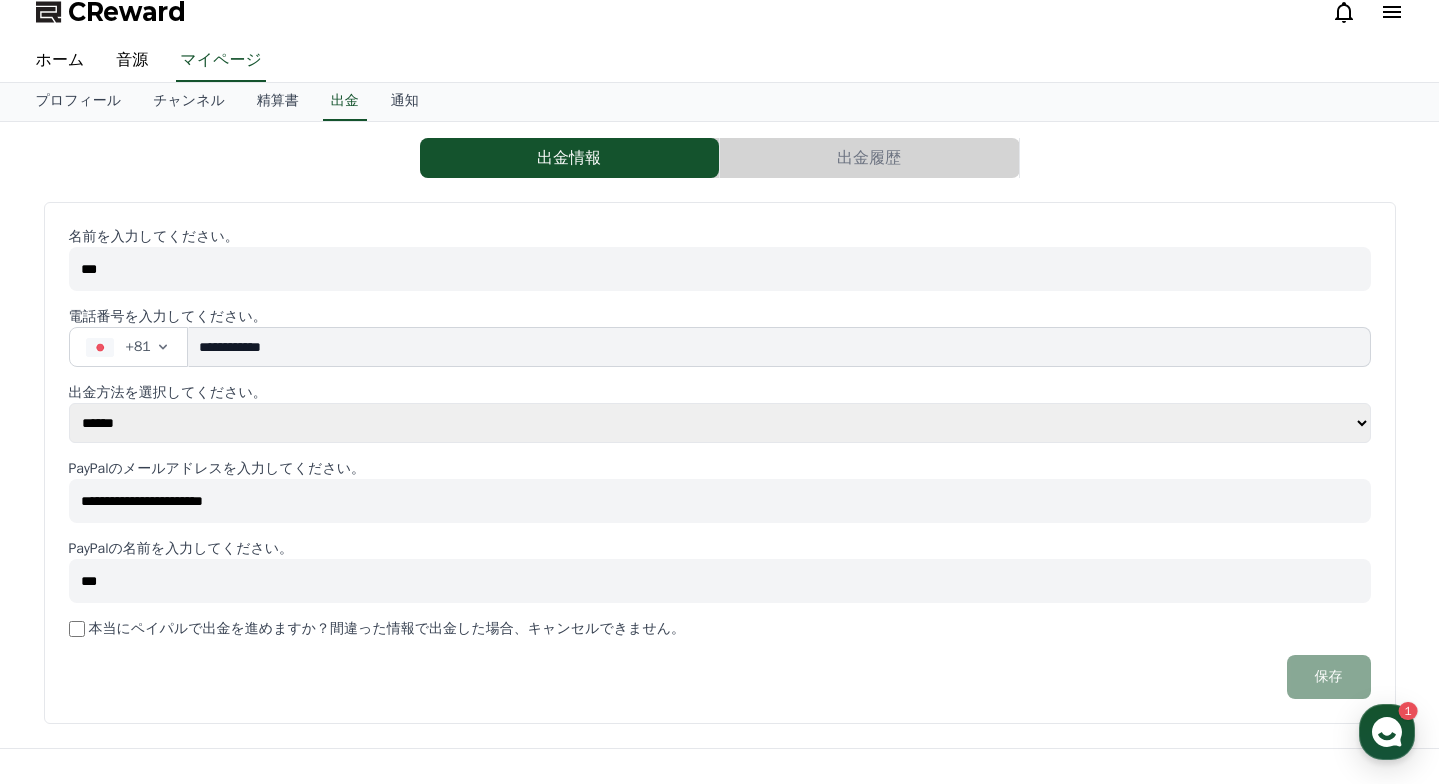click on "保存" 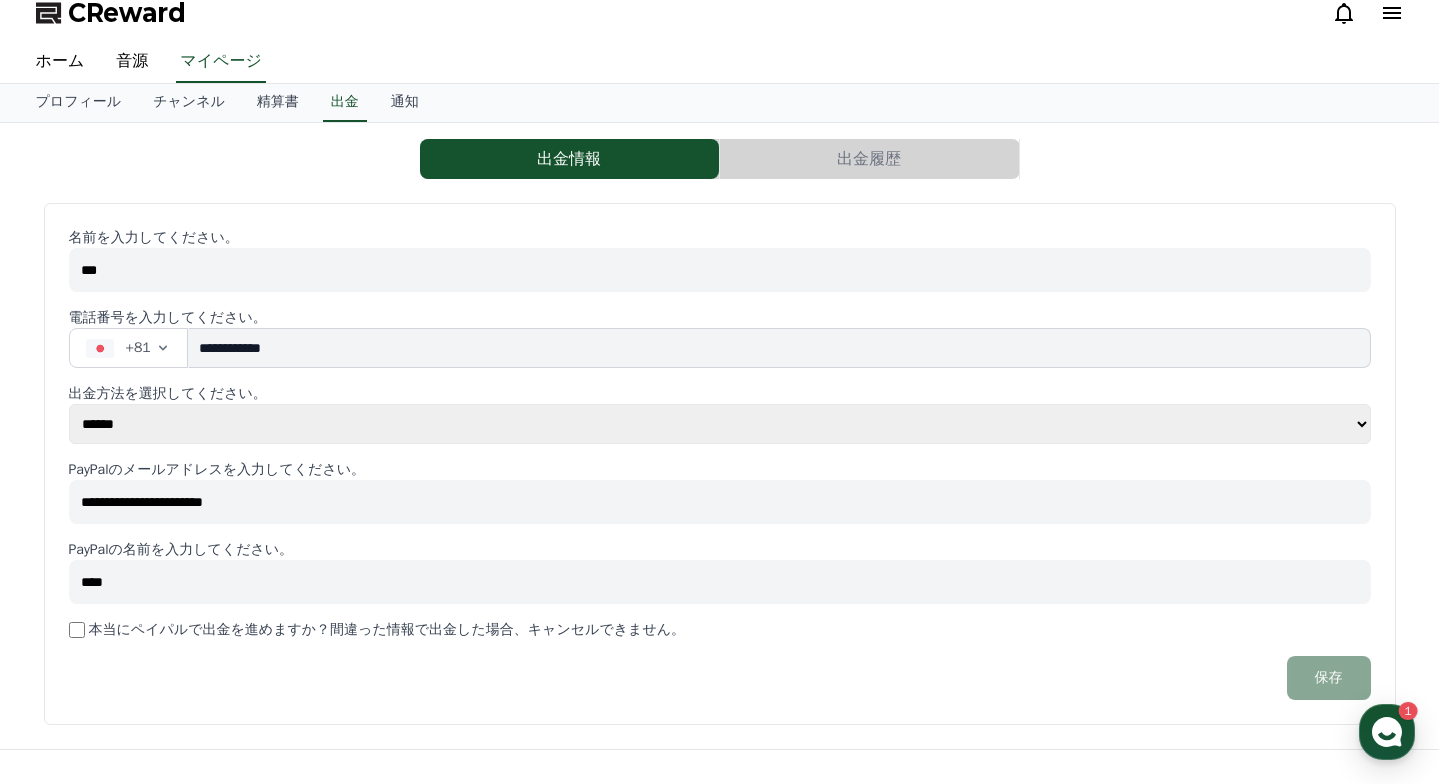type on "***" 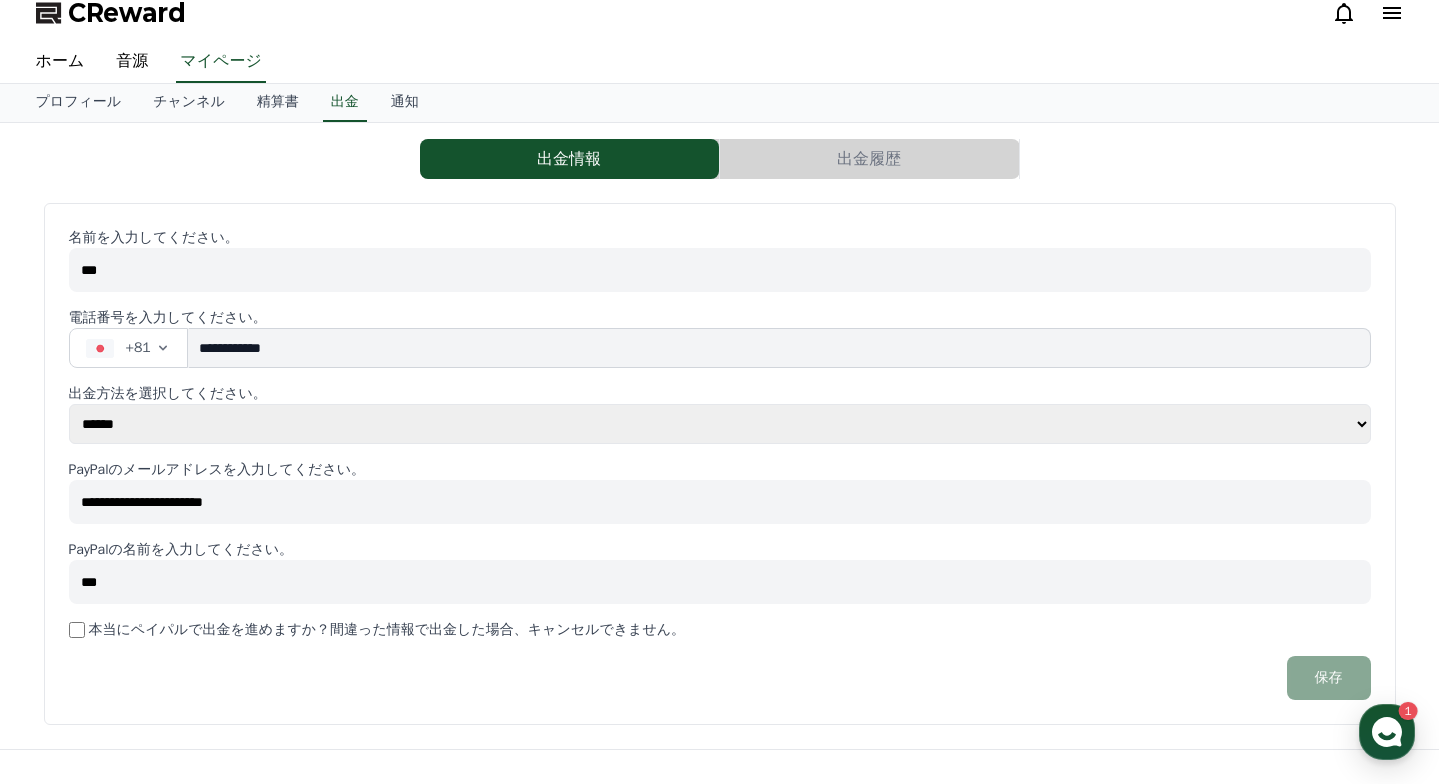 click on "***" at bounding box center (720, 270) 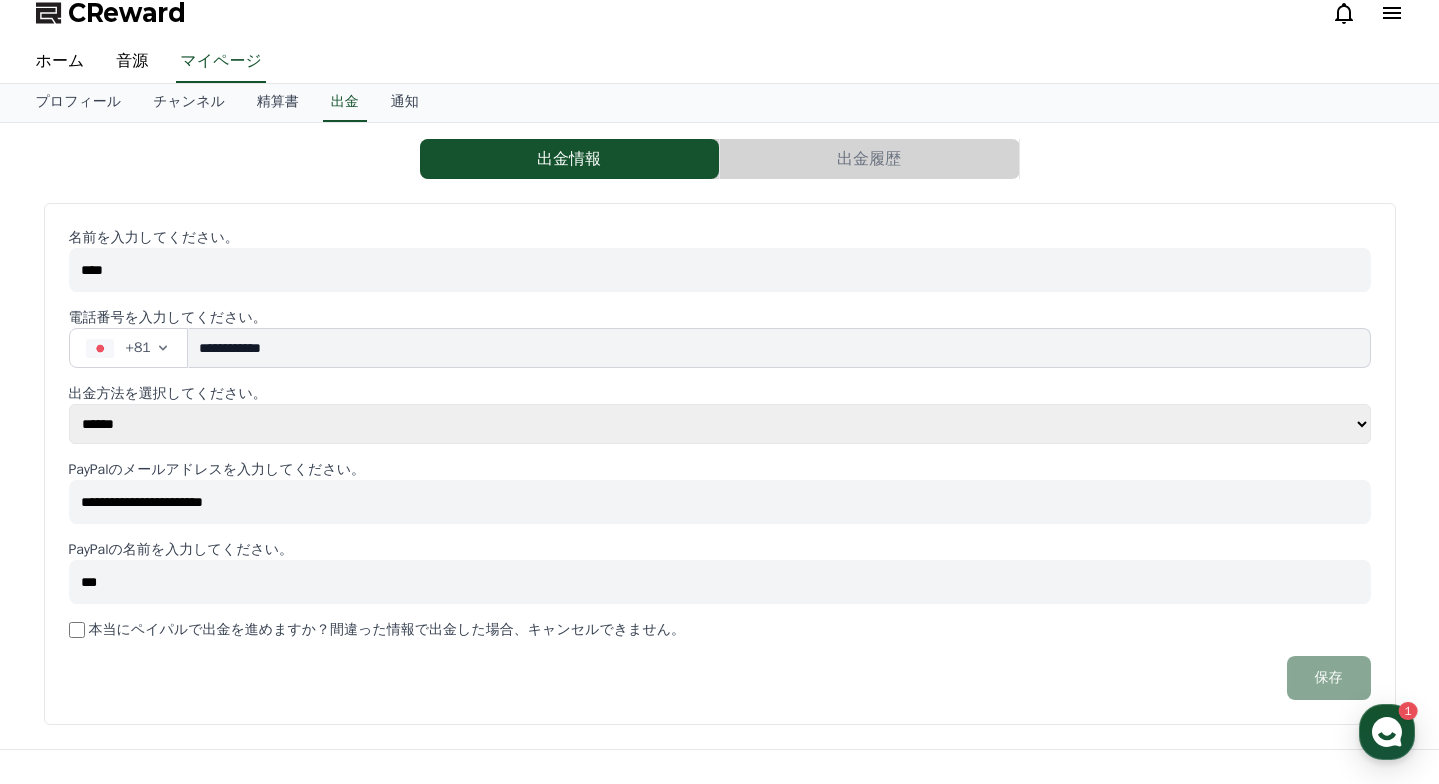 type on "***" 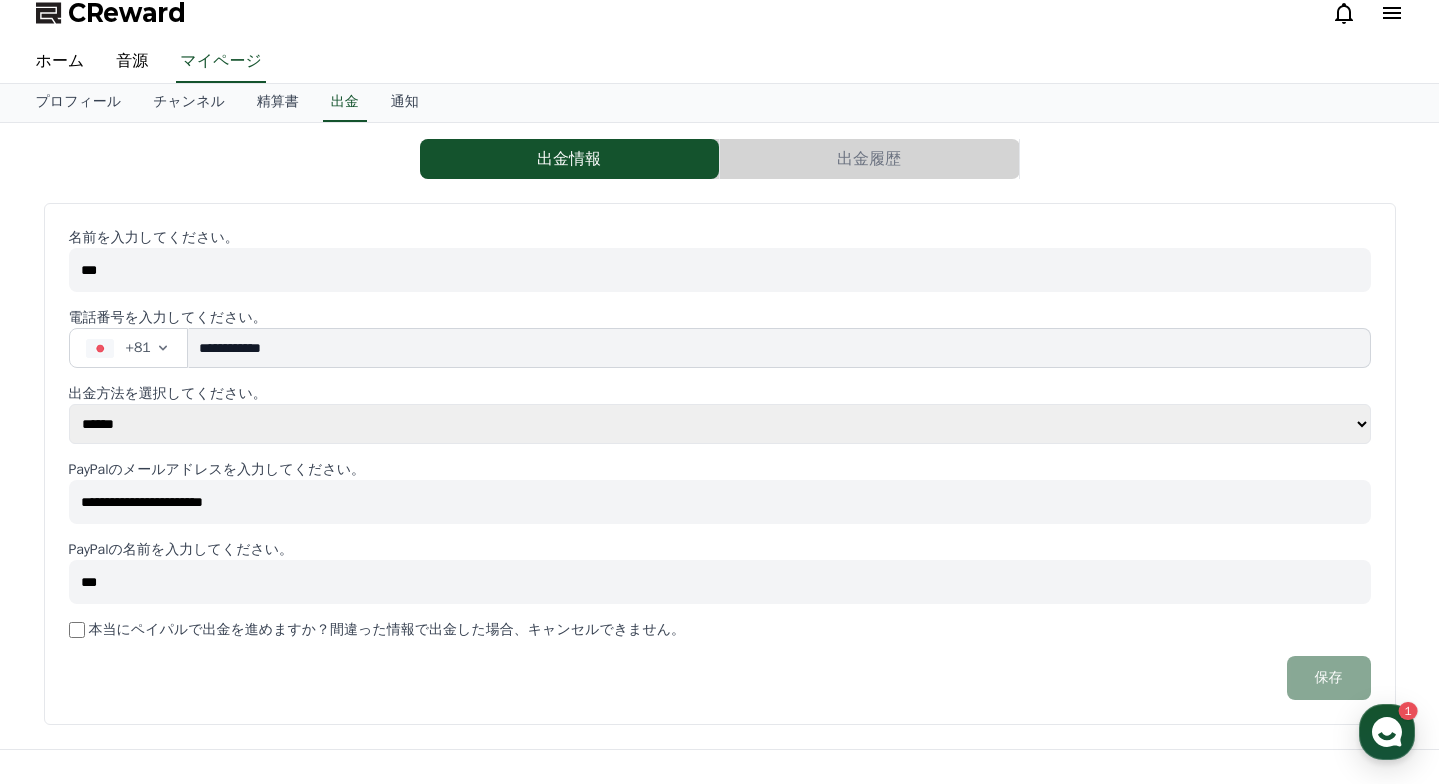 click on "**********" at bounding box center (720, 464) 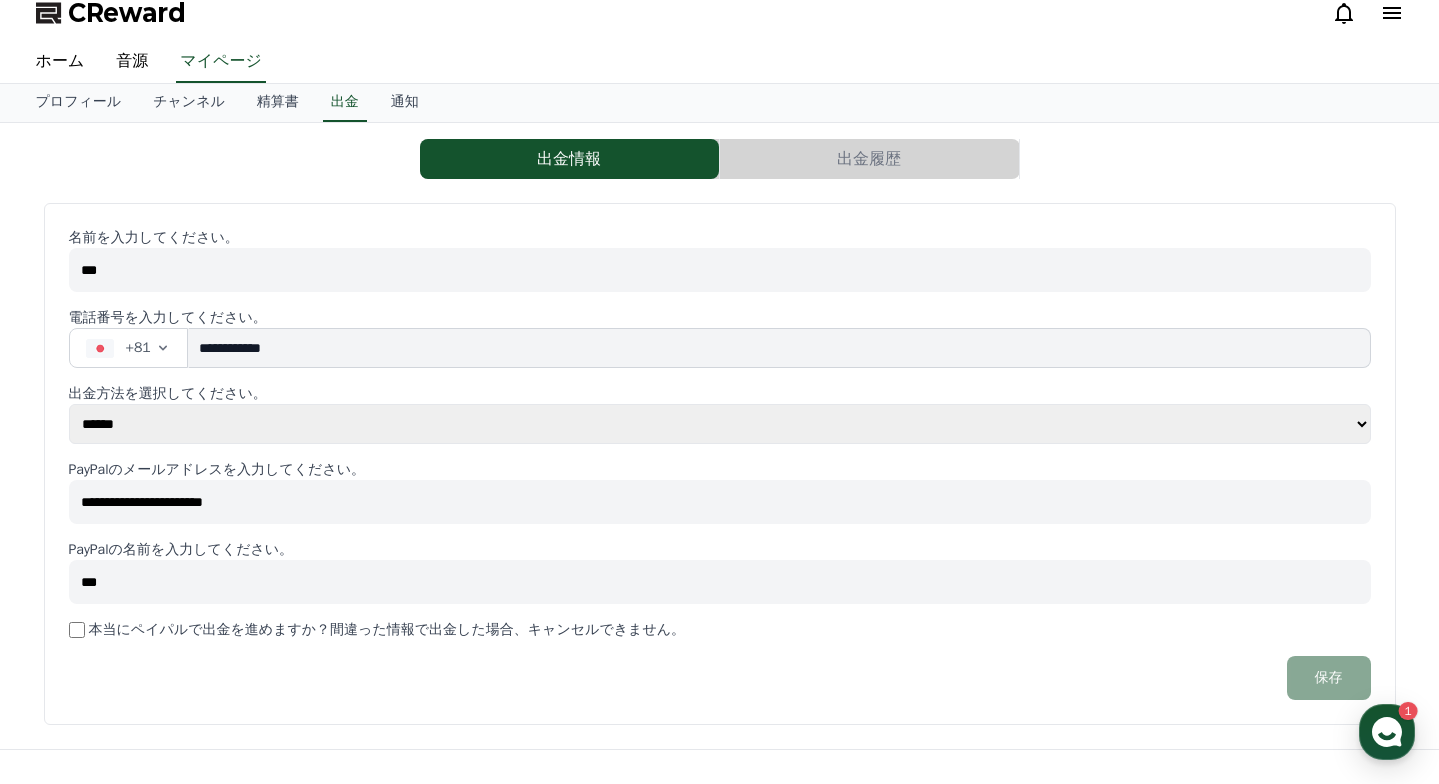 click on "**** ******" at bounding box center [720, 424] 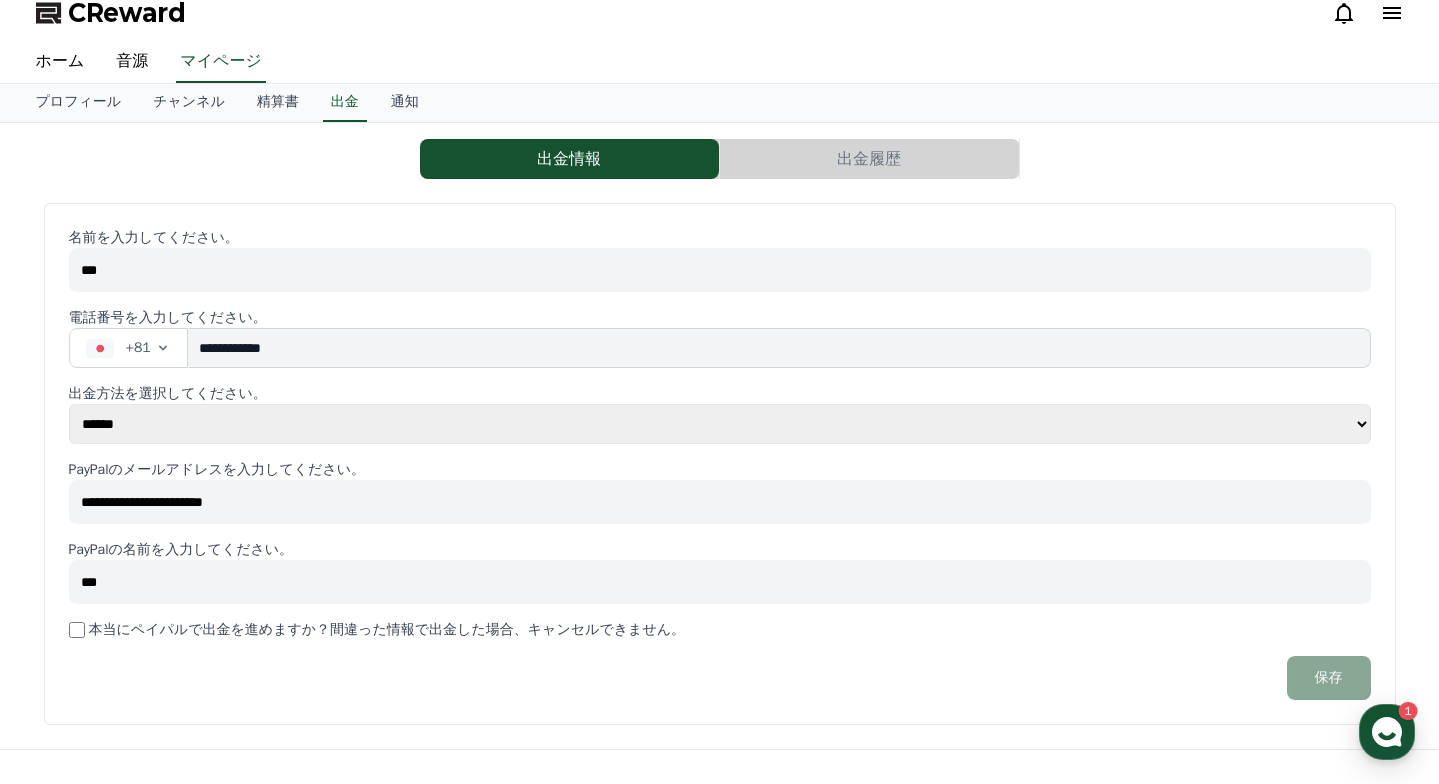 click on "本当にペイパルで出金を進めますか？間違った情報で出金した場合、キャンセルできません。" at bounding box center [387, 630] 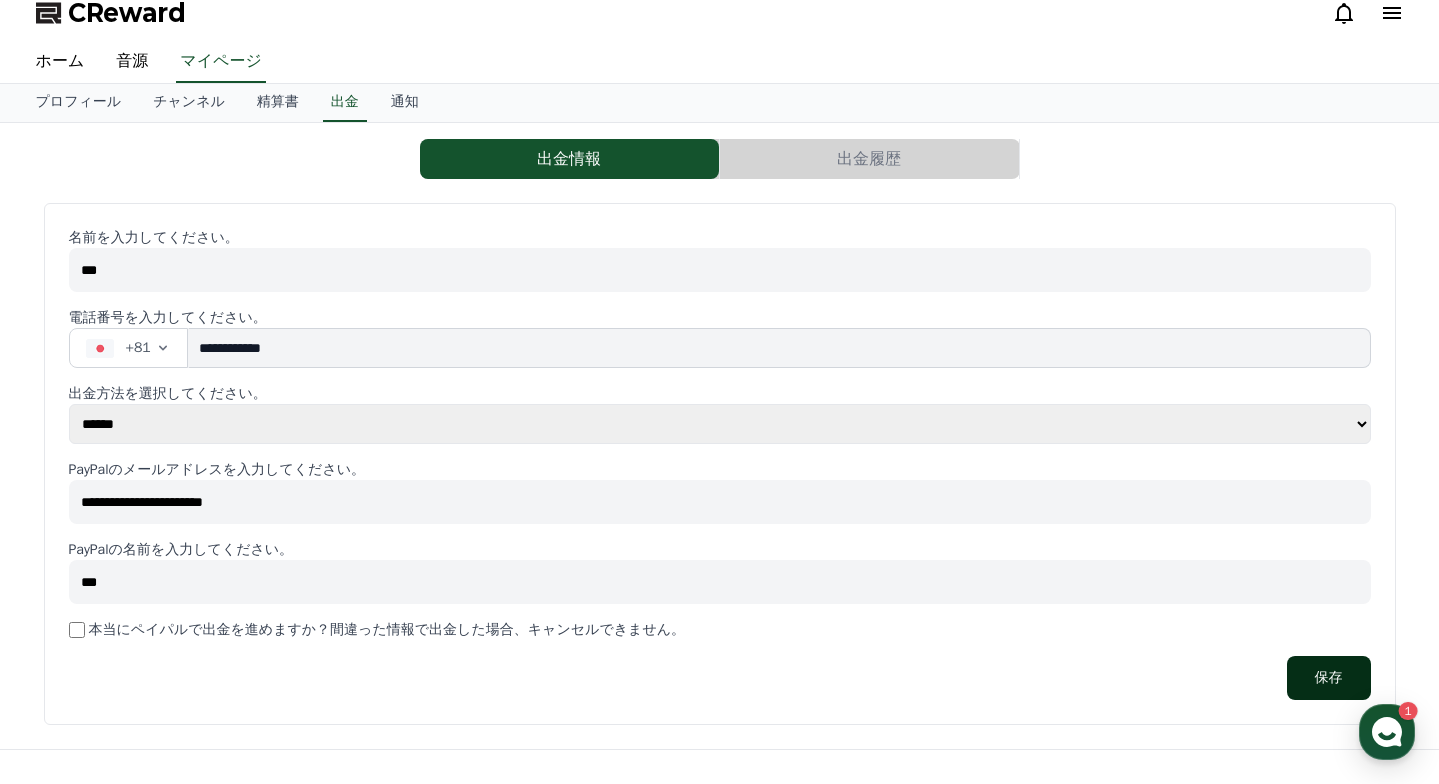 click on "保存" at bounding box center [1329, 678] 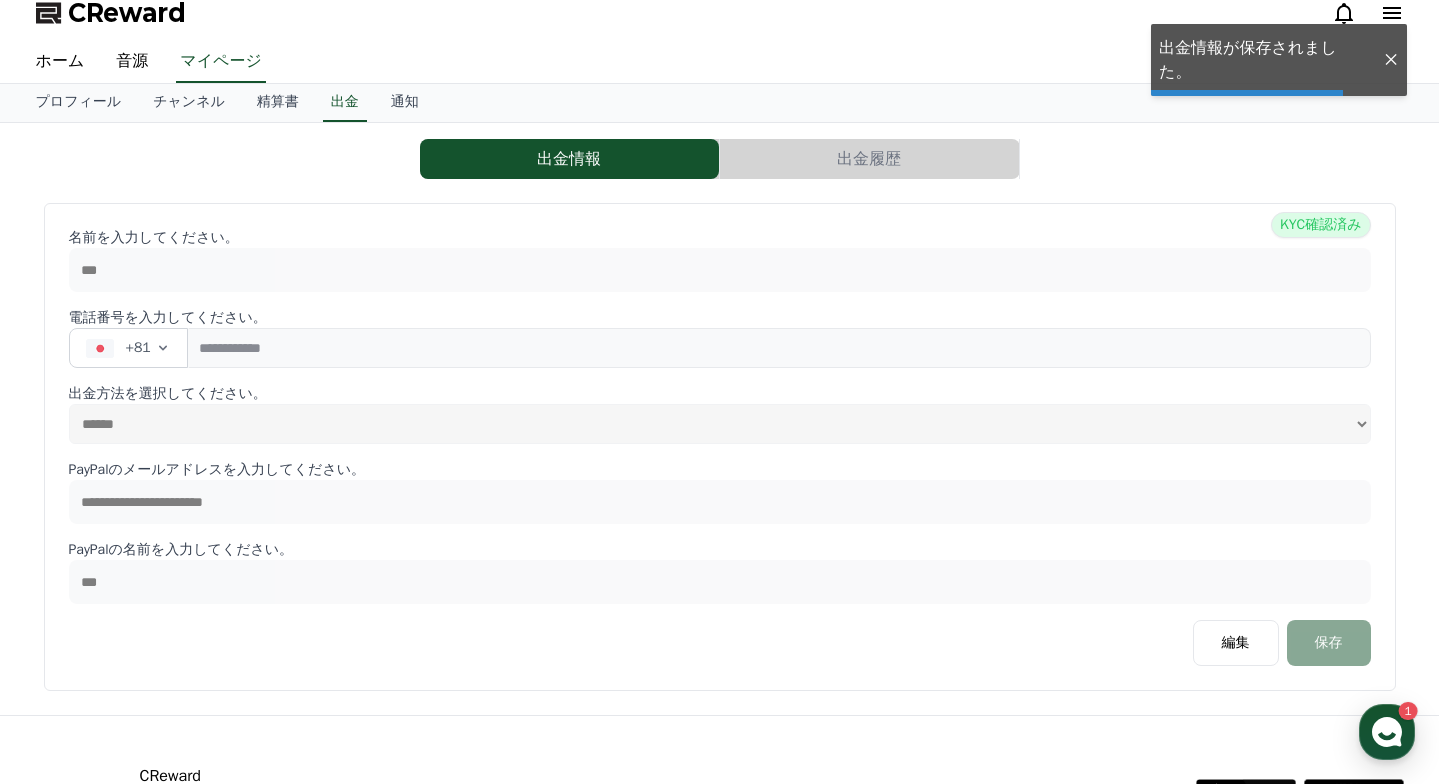 scroll, scrollTop: 0, scrollLeft: 0, axis: both 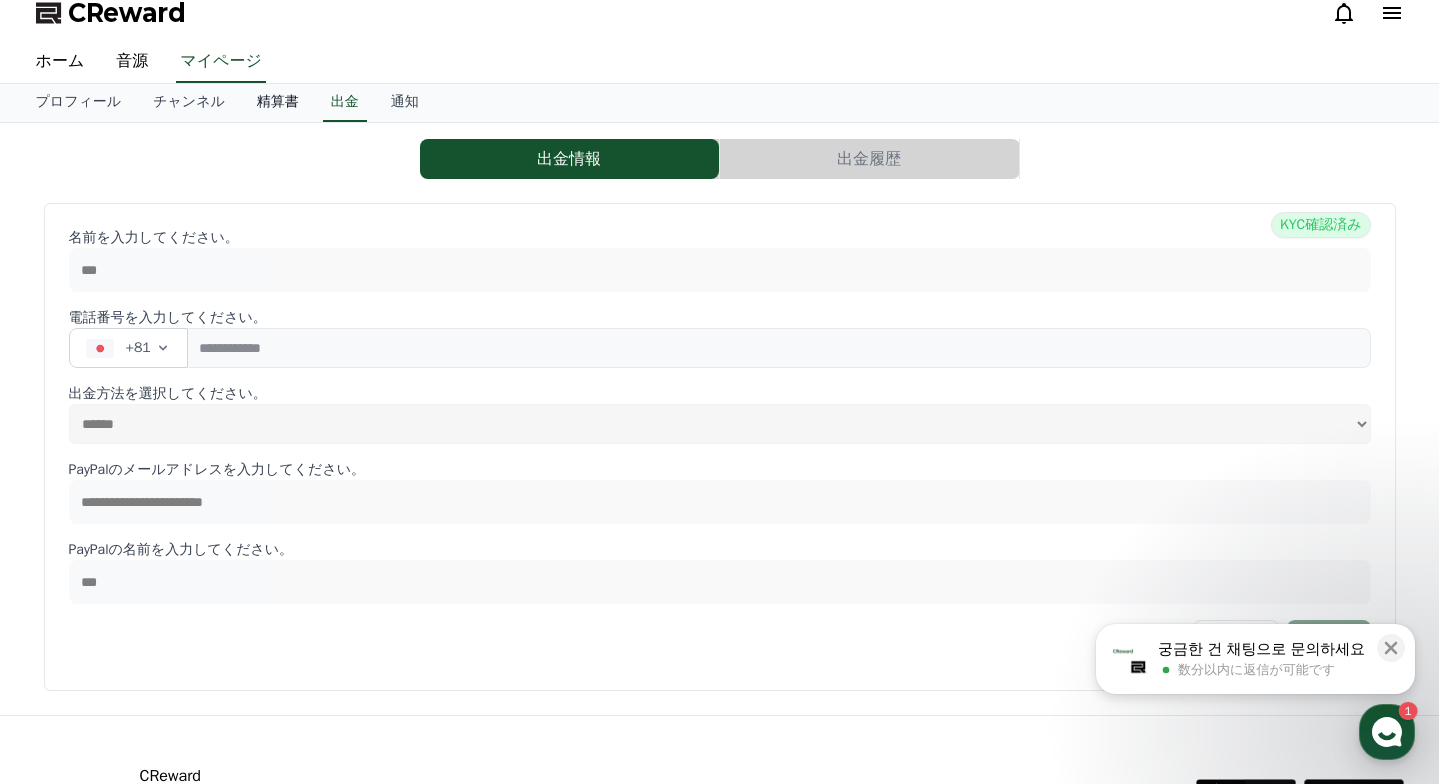 click on "精算書" at bounding box center (278, 103) 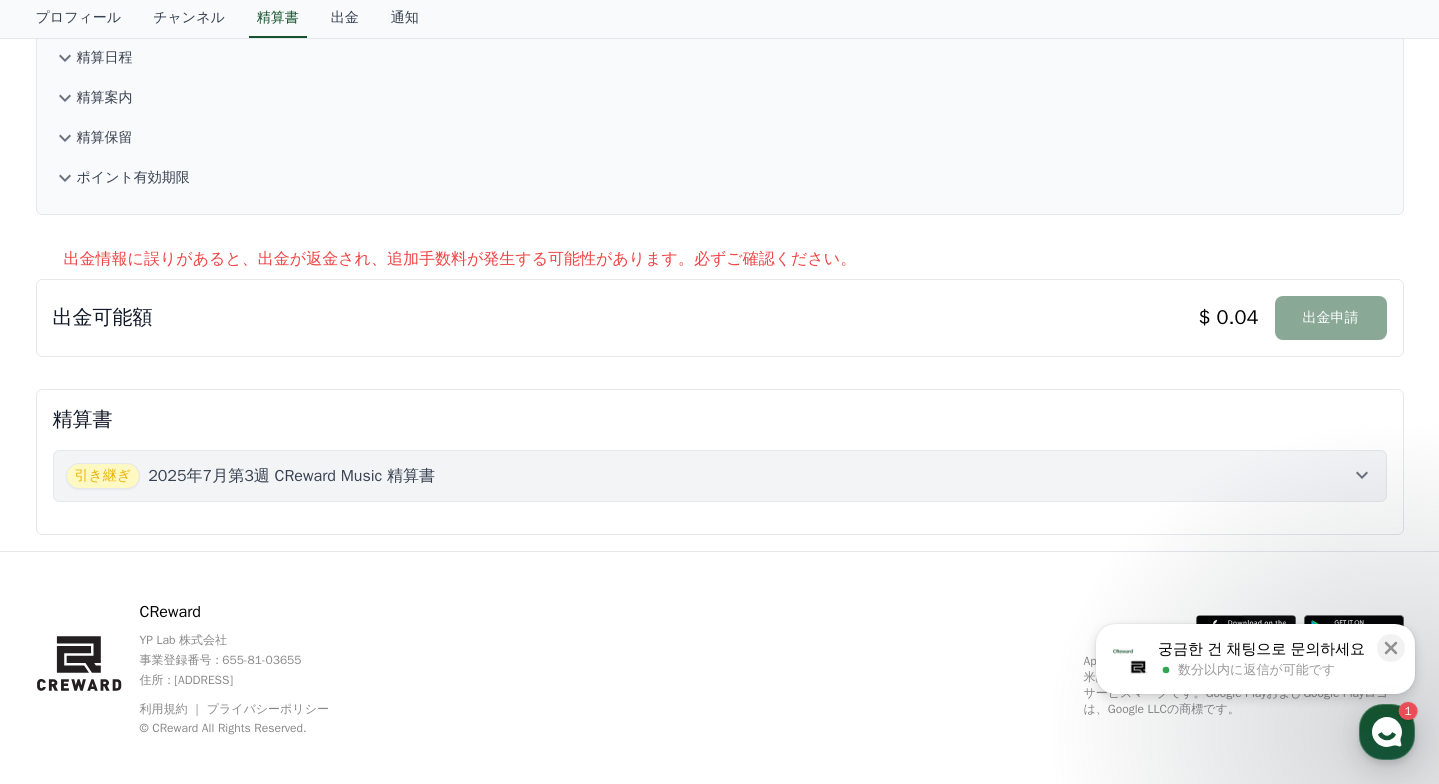 scroll, scrollTop: 163, scrollLeft: 0, axis: vertical 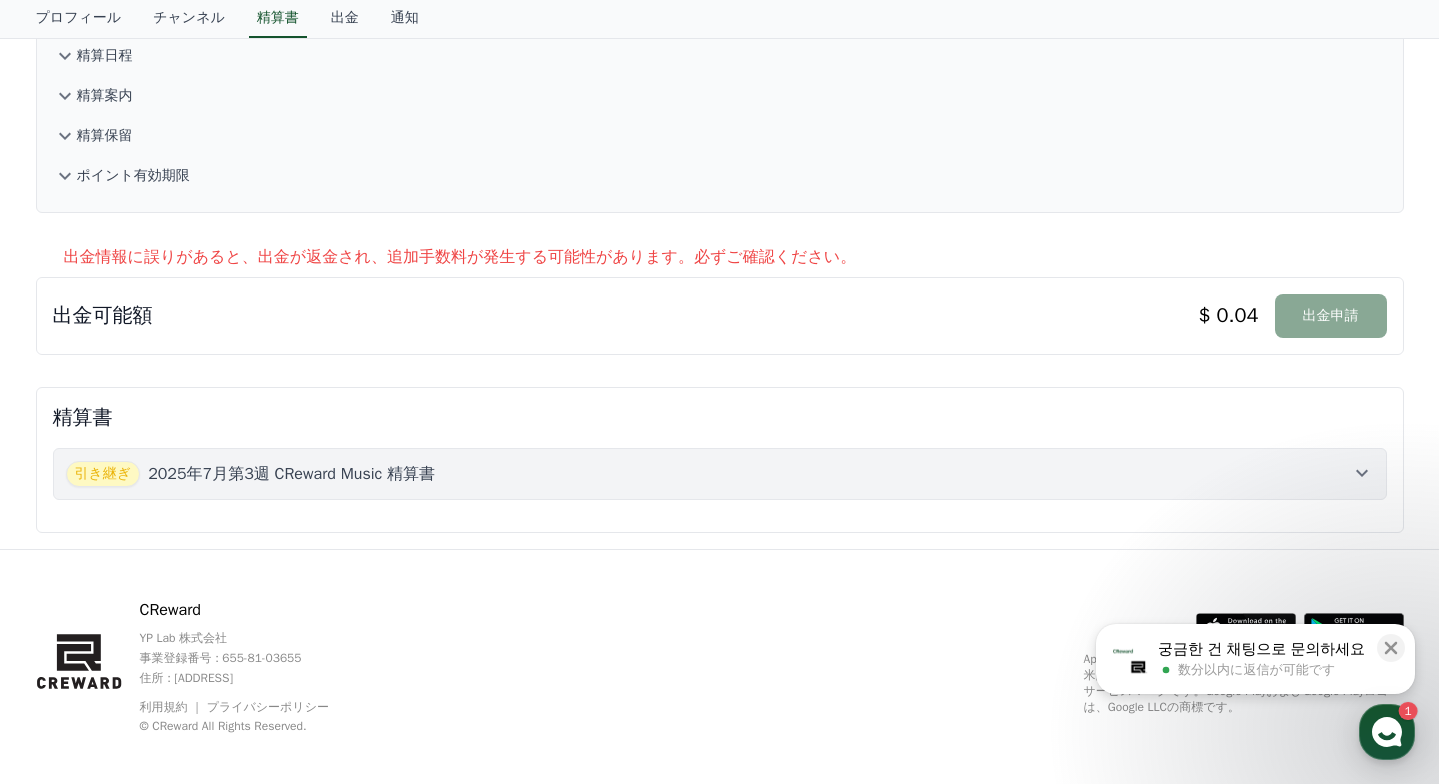 click on "引き継ぎ   [DATE] CReward Music 精算書" at bounding box center (720, 474) 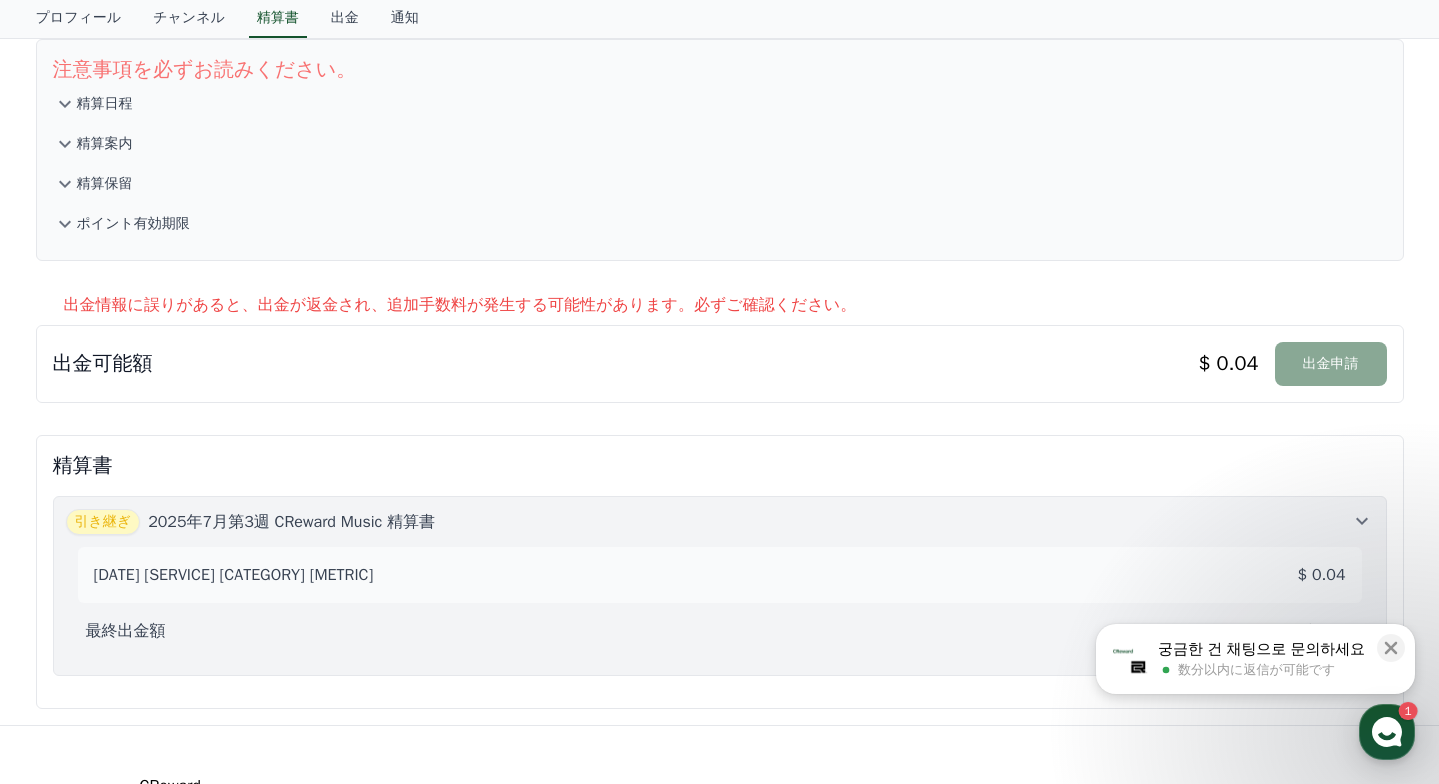 scroll, scrollTop: 0, scrollLeft: 0, axis: both 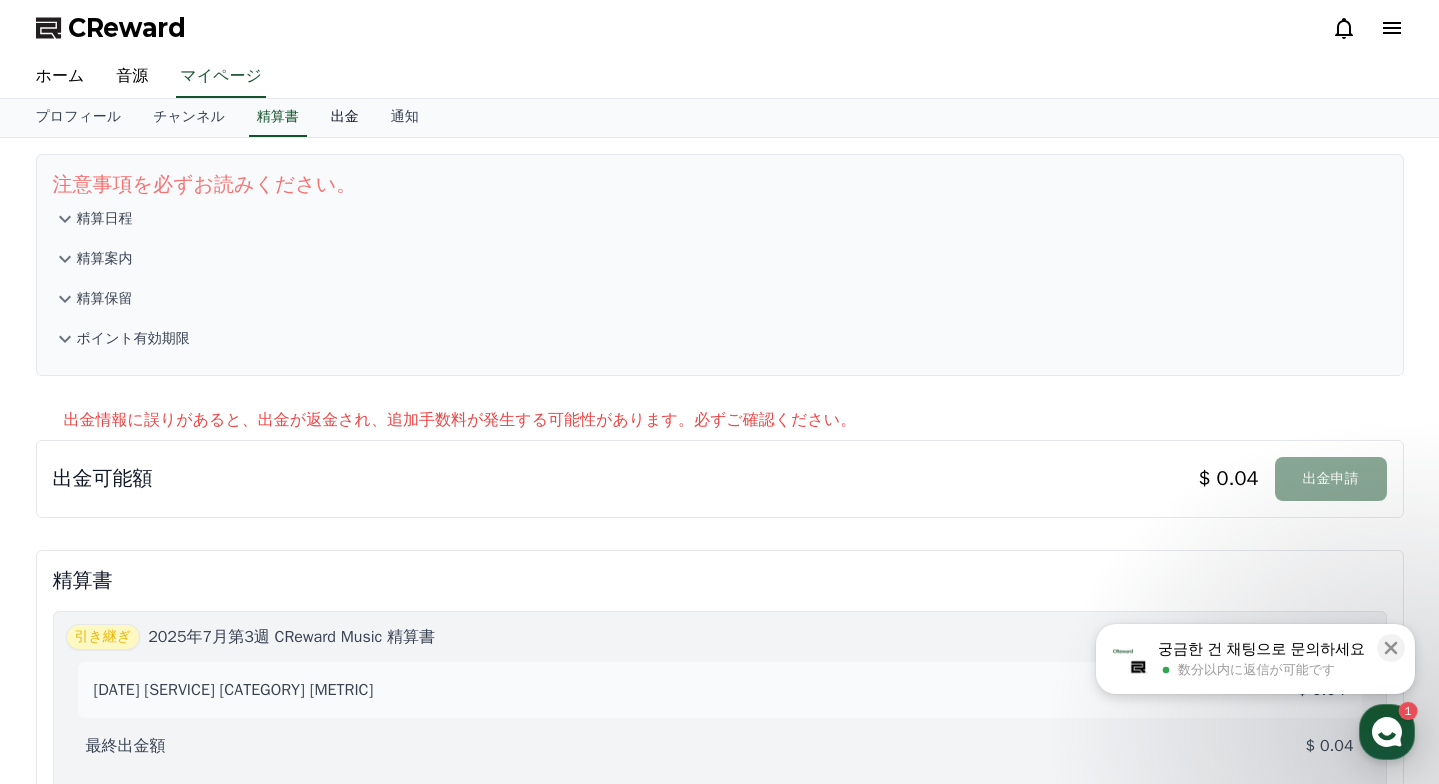 click on "出金" at bounding box center [345, 118] 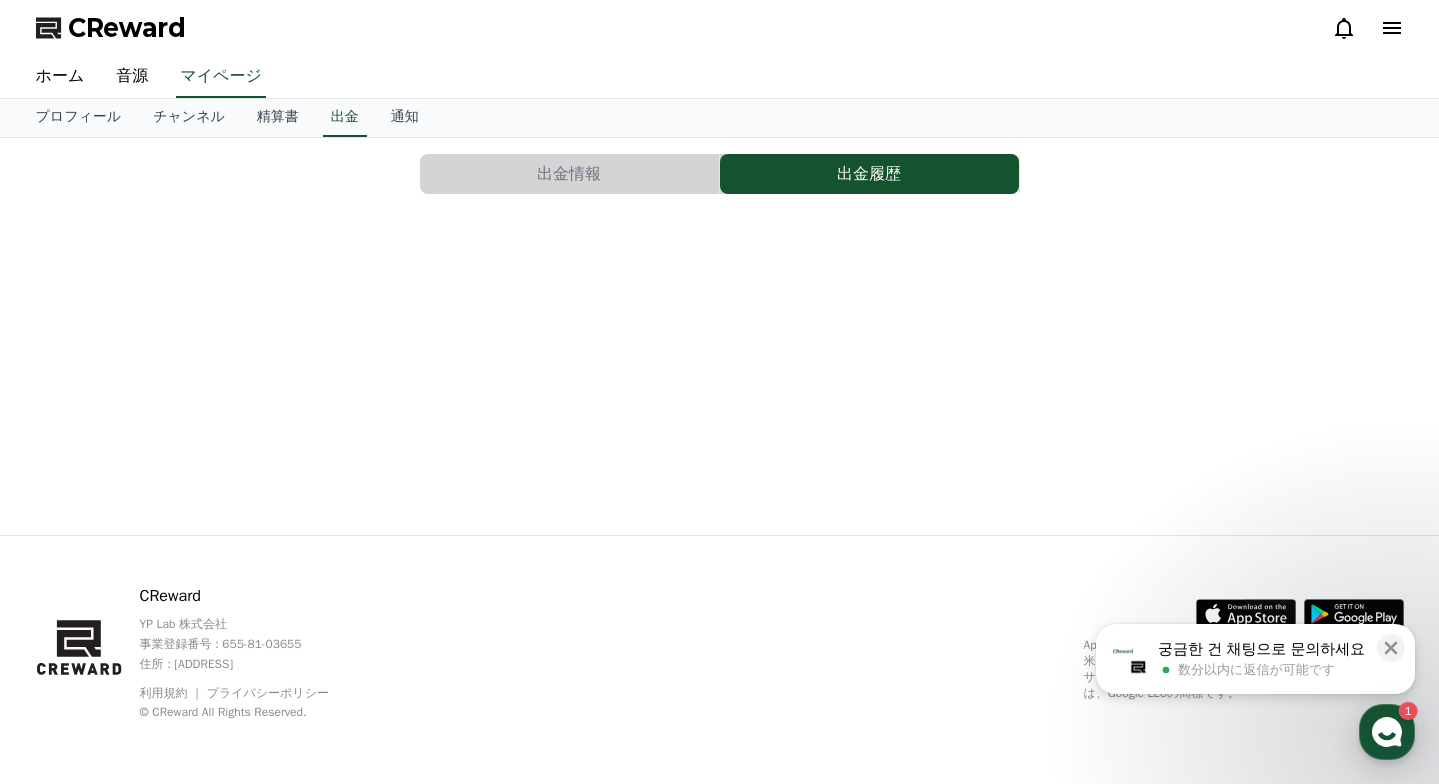 click on "出金情報" at bounding box center [569, 174] 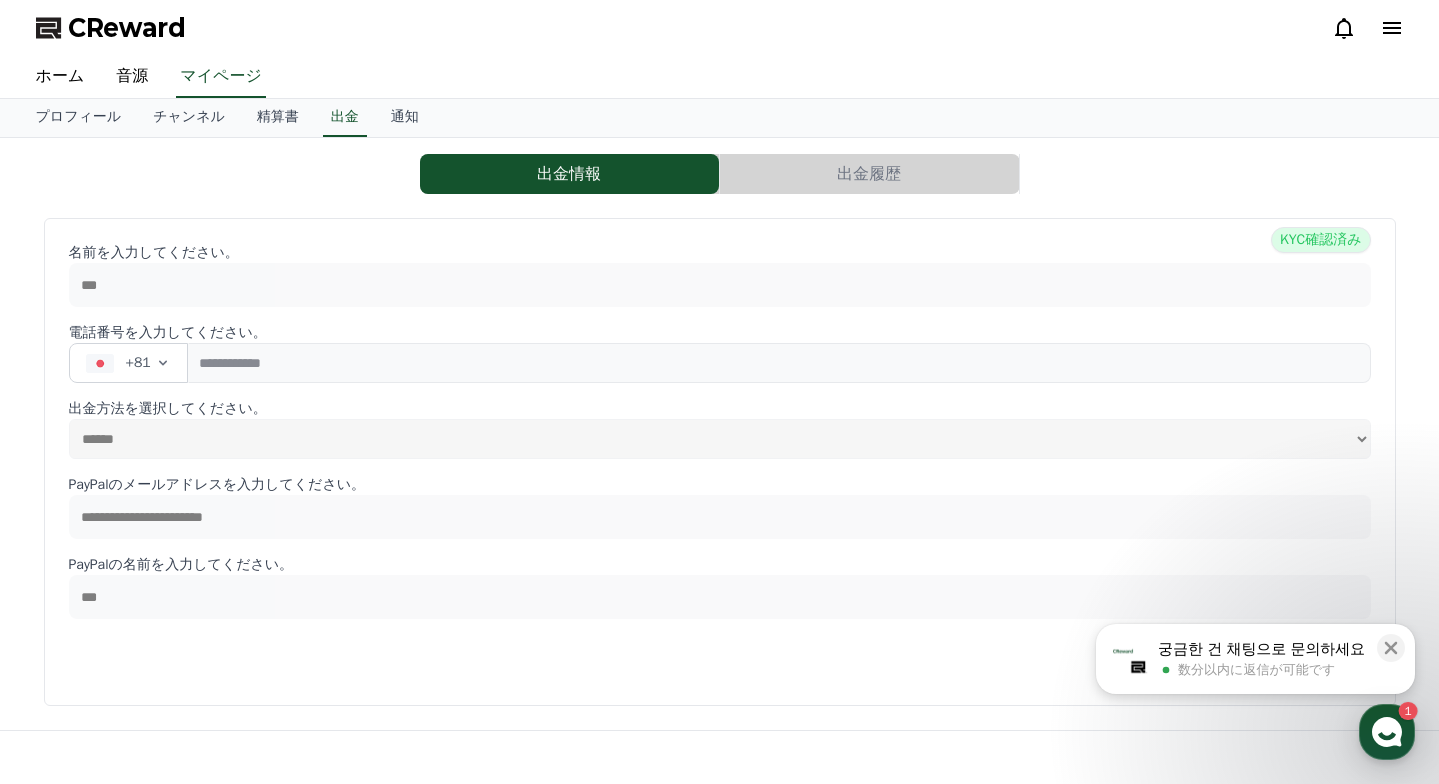 scroll, scrollTop: 51, scrollLeft: 0, axis: vertical 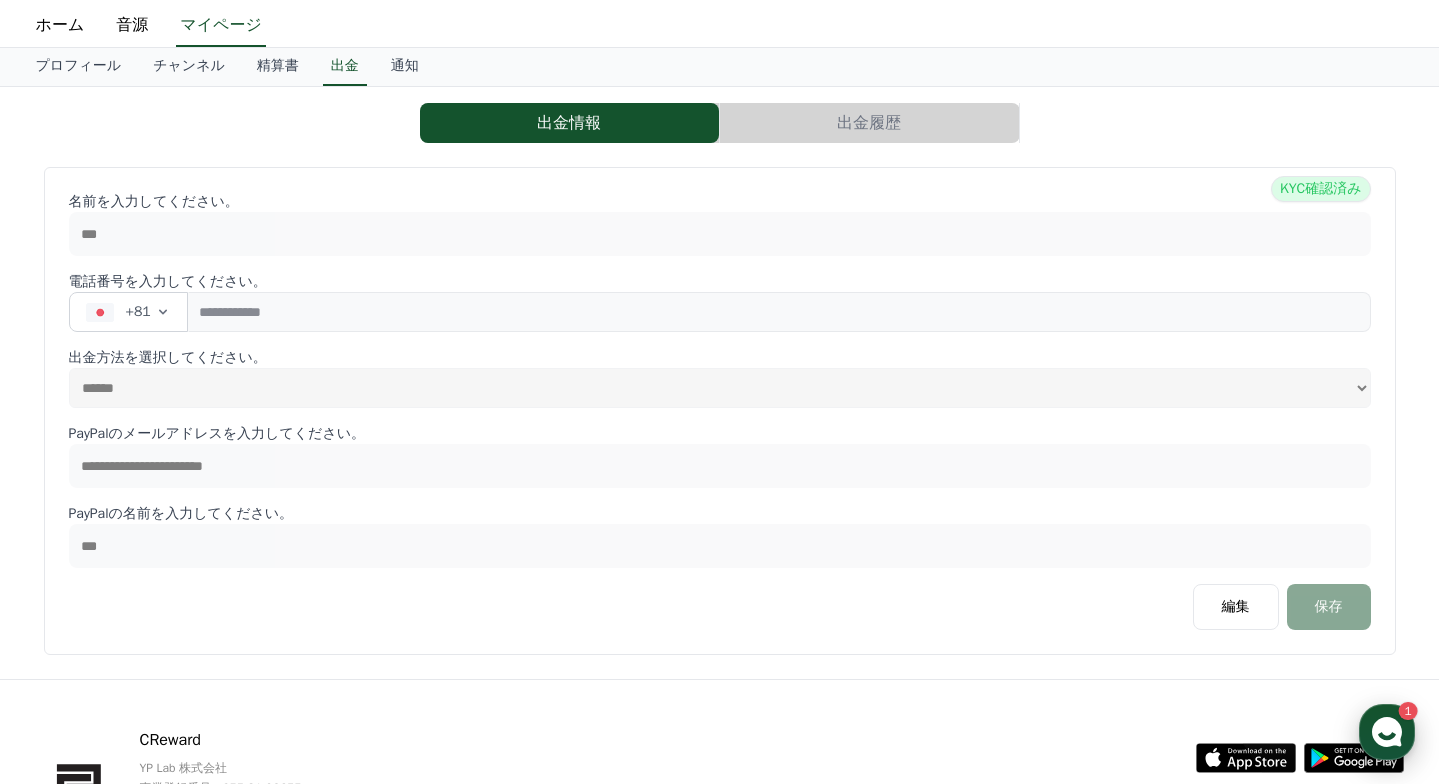 click 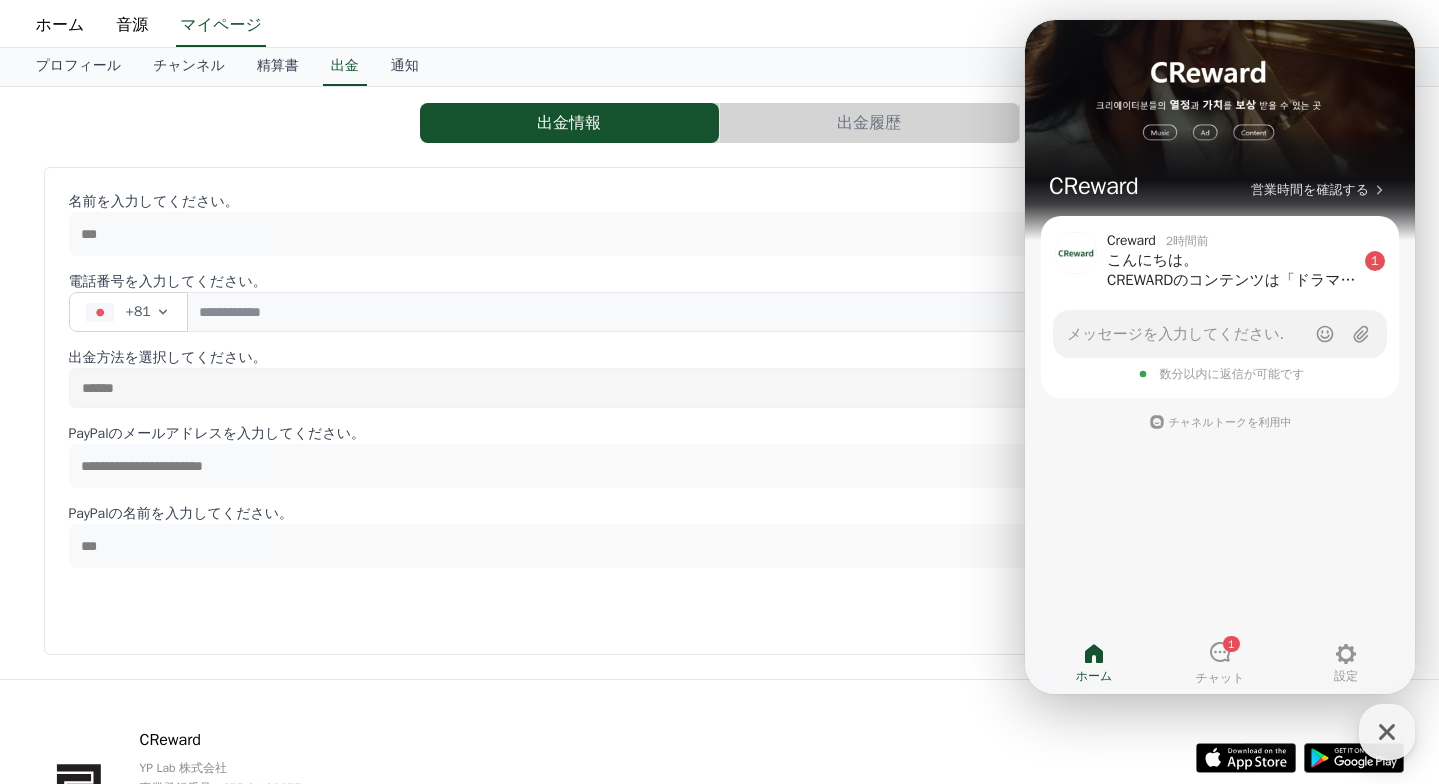 click on "出金情報 出金履歴" at bounding box center [720, 123] 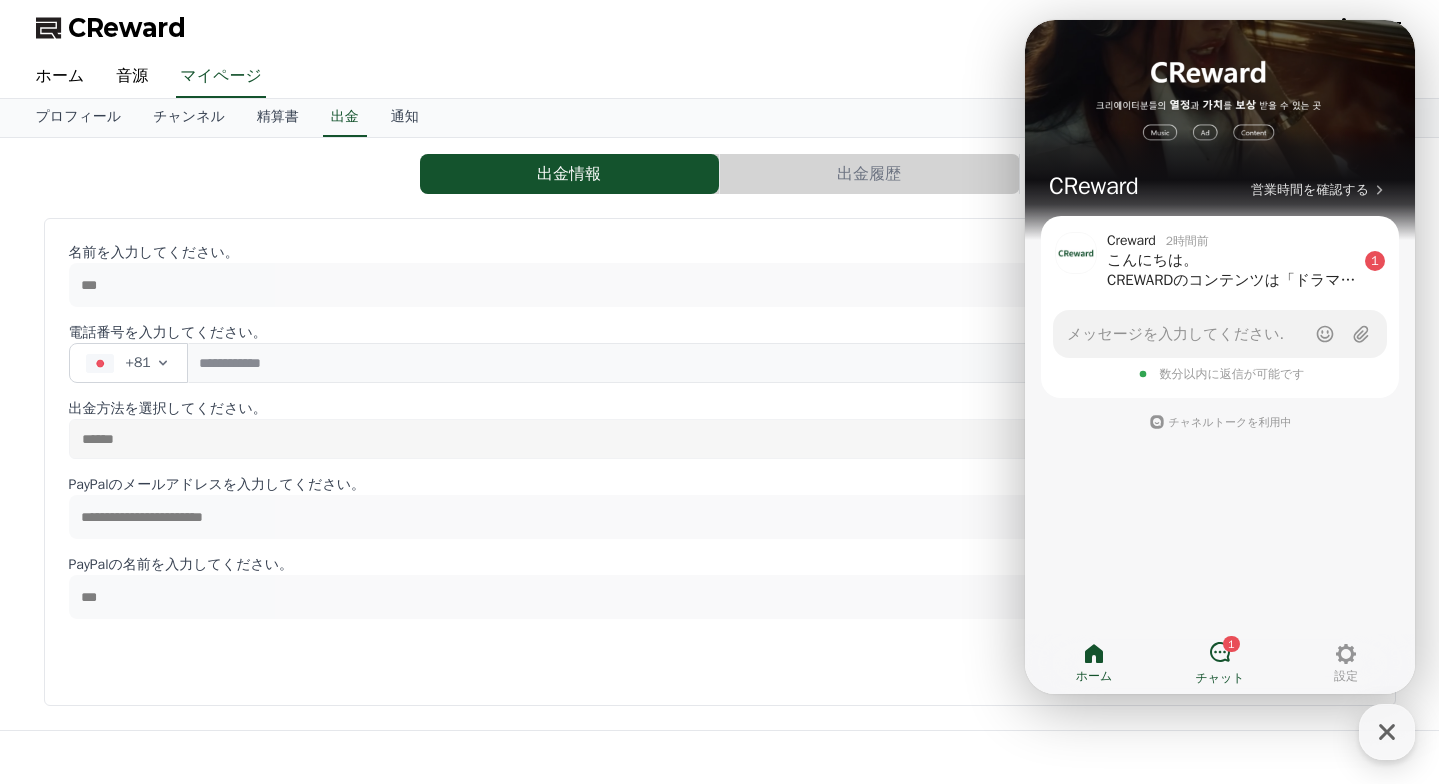 click 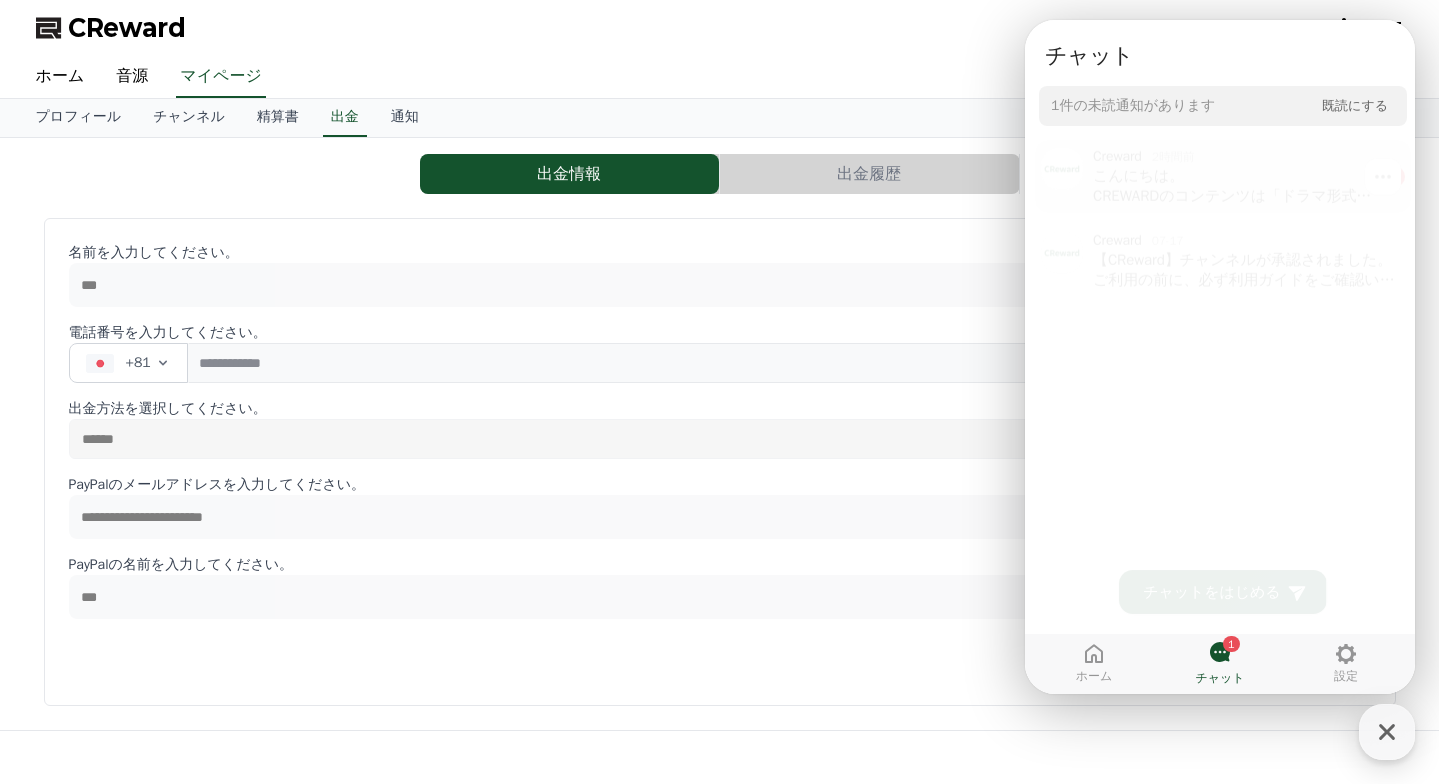 click on "こんにちは。
CREWARDのコンテンツは「ドラマ形式の動画コンテンツ」として構成されています。
既存のチャンネルにアップロードしていただいても問題はありませんが、
既存チャンネルのコンテンツとドラマ形式のコンテンツのジャンルが異なるため、
アルゴリズムに影響が出る可能性があると考えられます。
せっかくでしたら、新しいチャンネルで始められることをおすすめいたします！" at bounding box center [1235, 180] 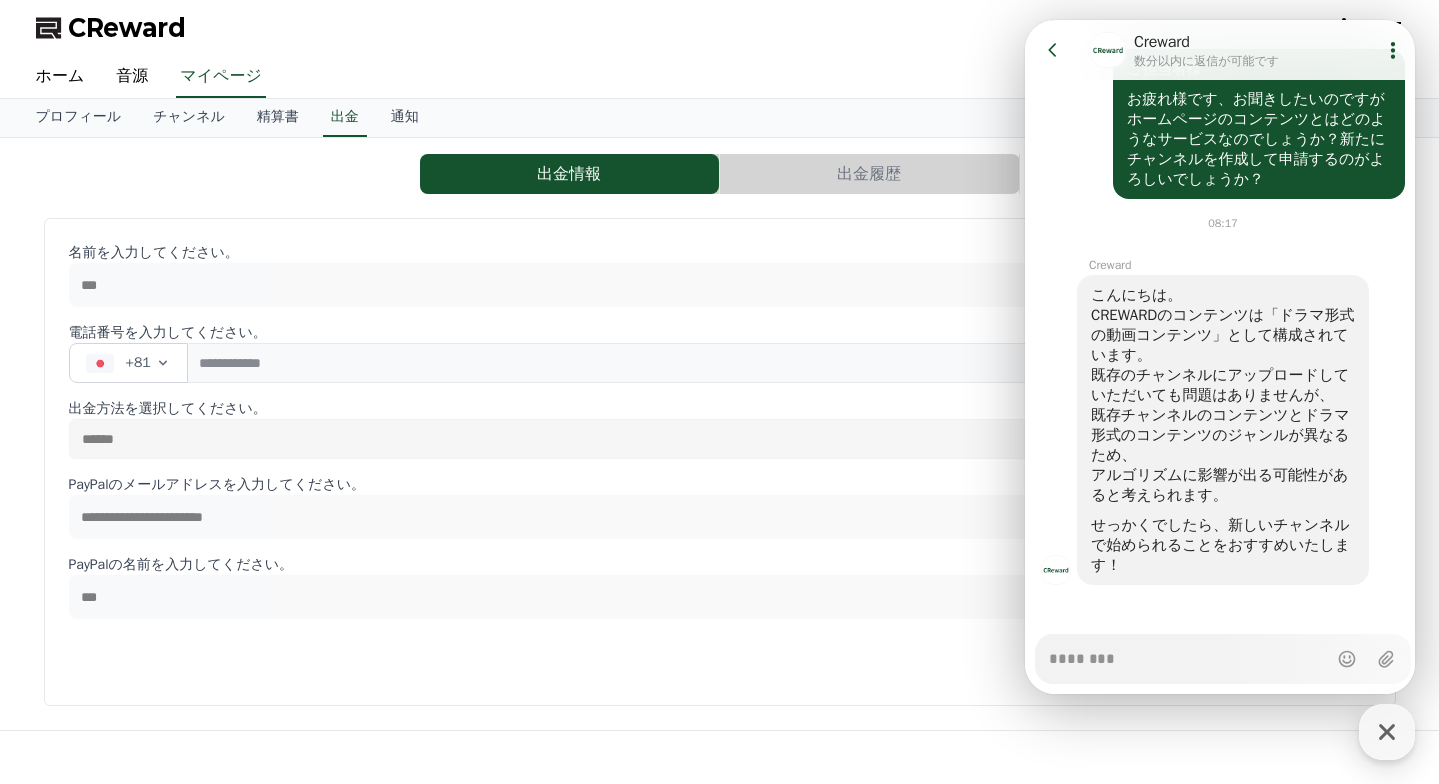 scroll, scrollTop: 944, scrollLeft: 0, axis: vertical 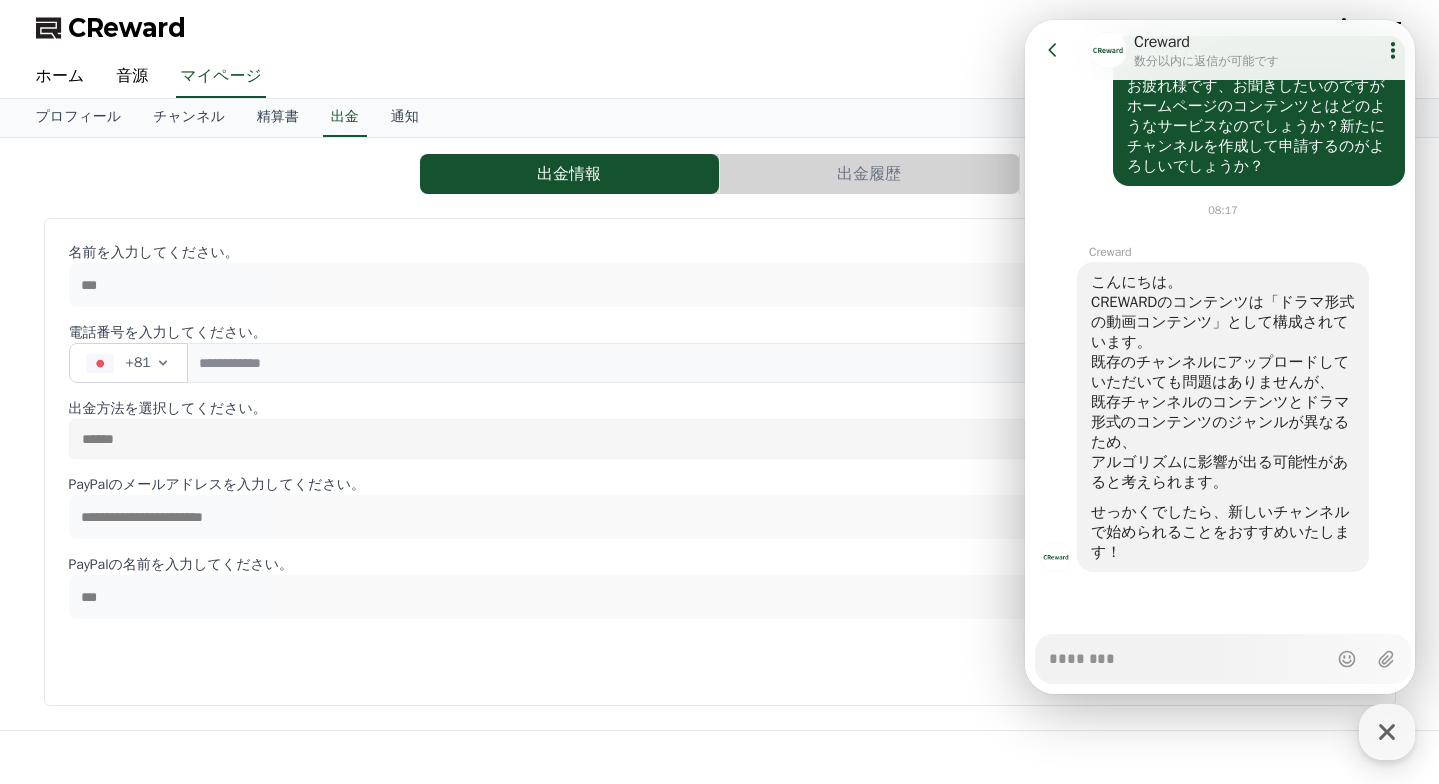 click on "**********" at bounding box center [720, 434] 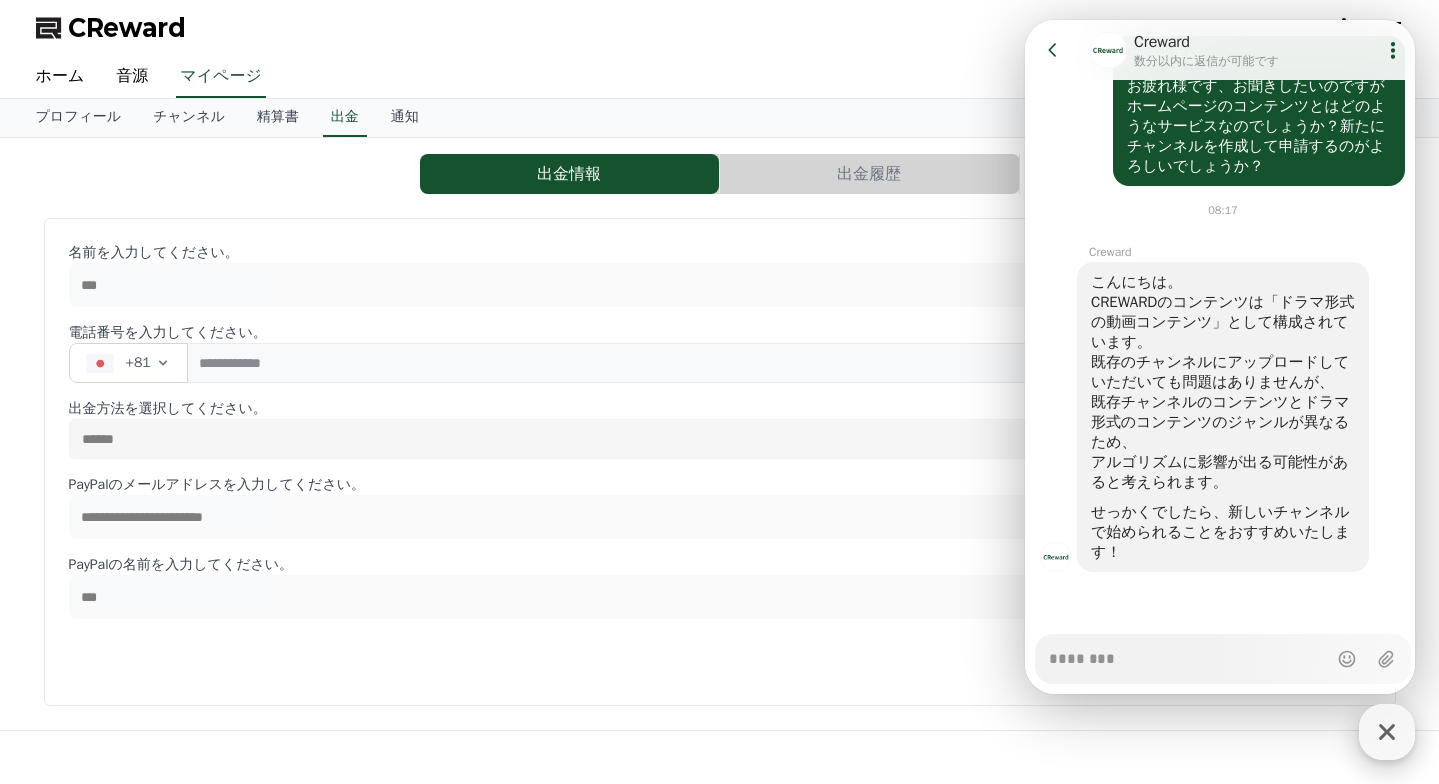 click 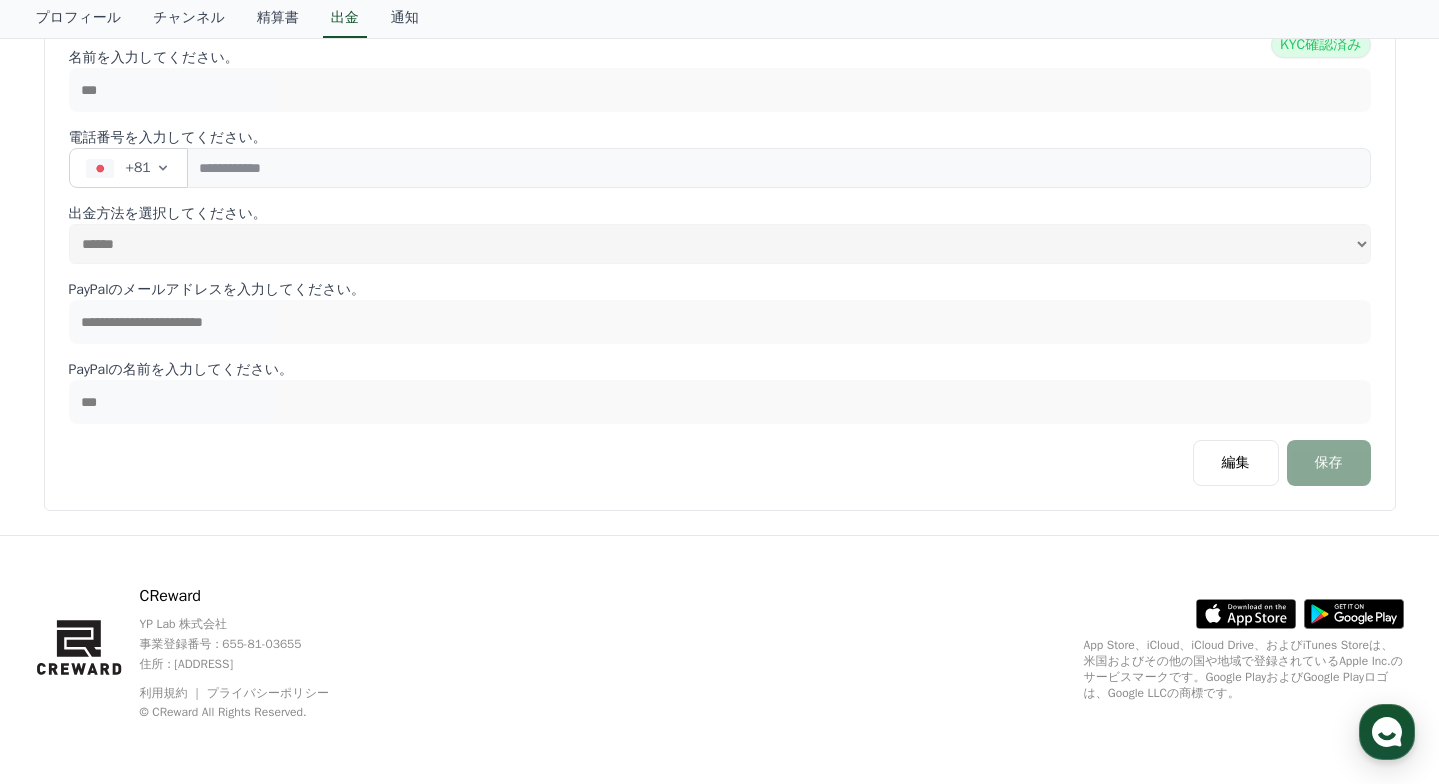 scroll, scrollTop: 0, scrollLeft: 0, axis: both 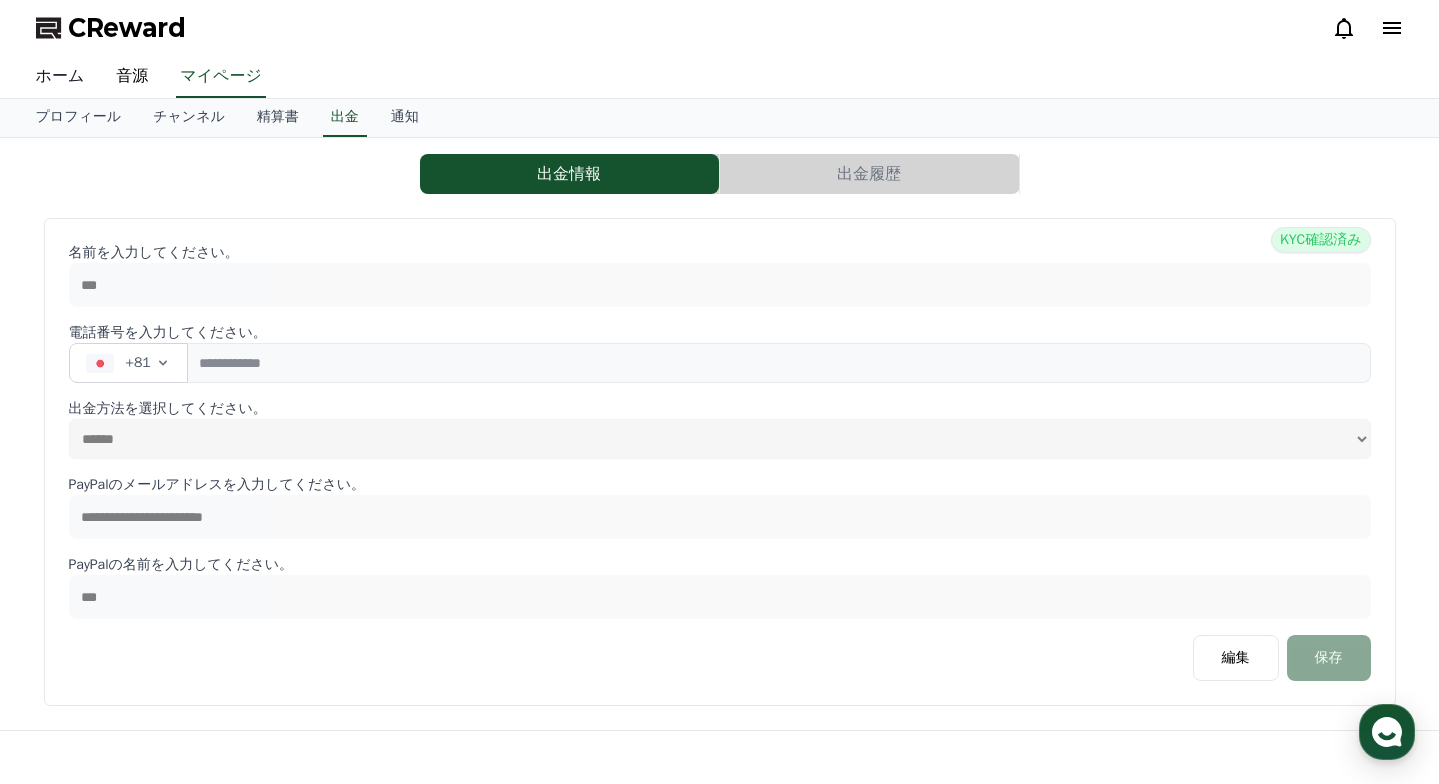 click on "ホーム" at bounding box center (60, 77) 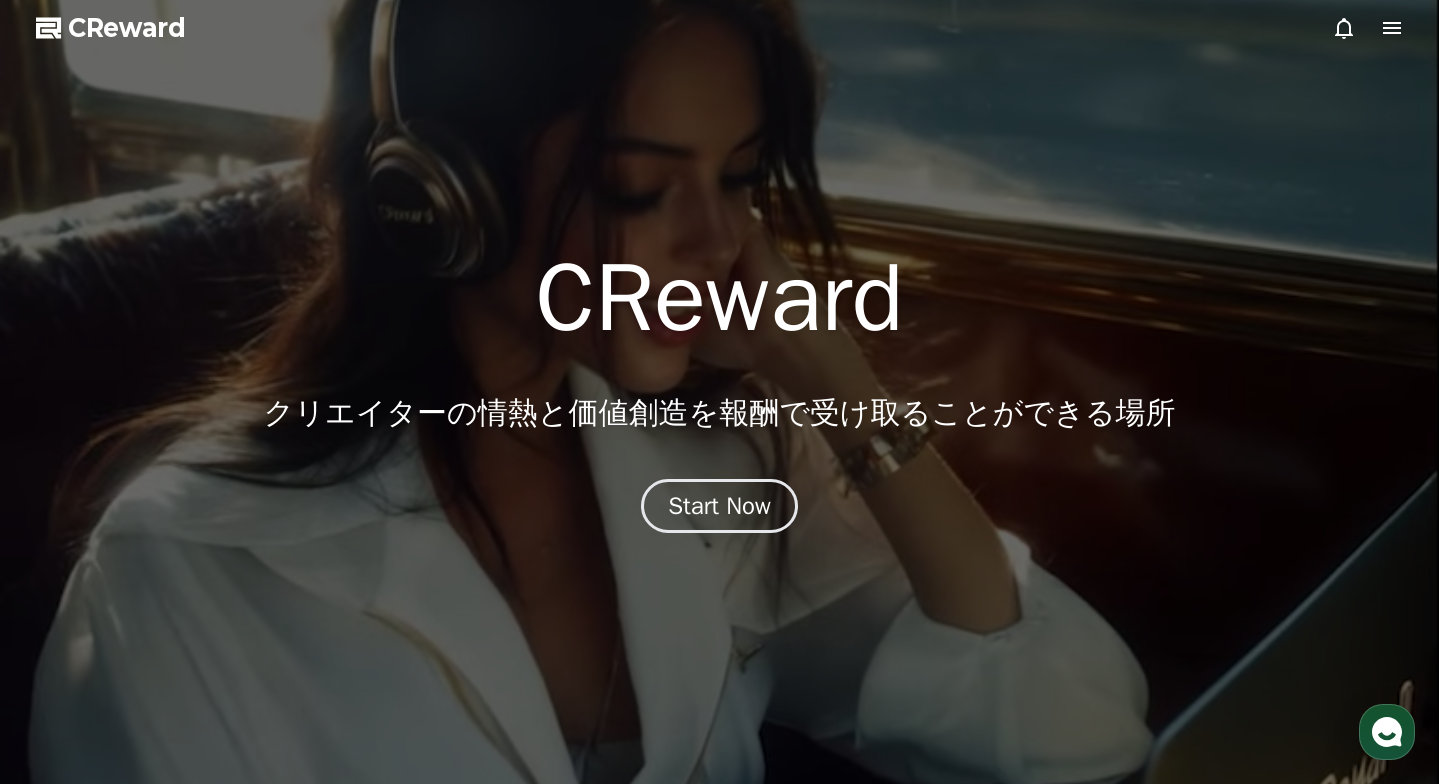 click at bounding box center (719, 392) 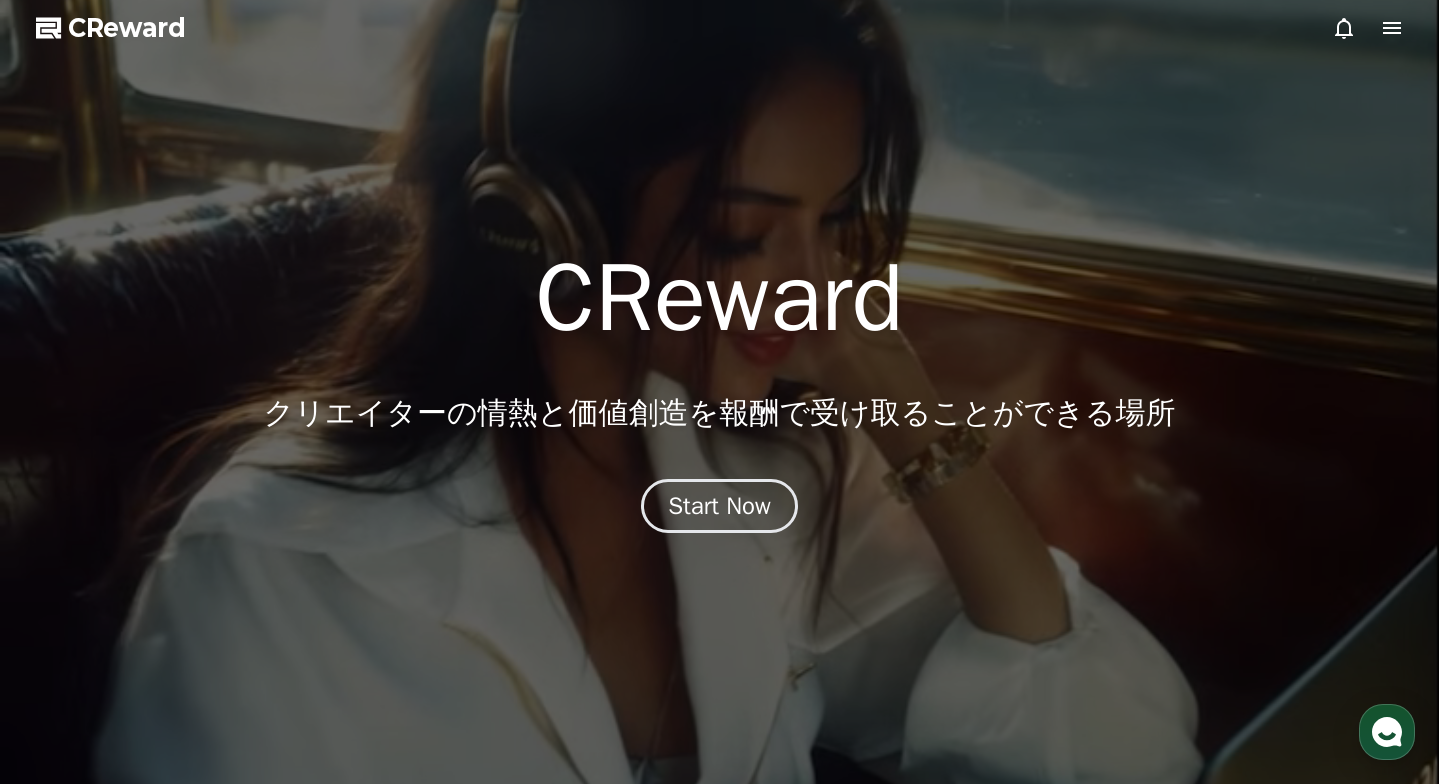 click at bounding box center [719, 392] 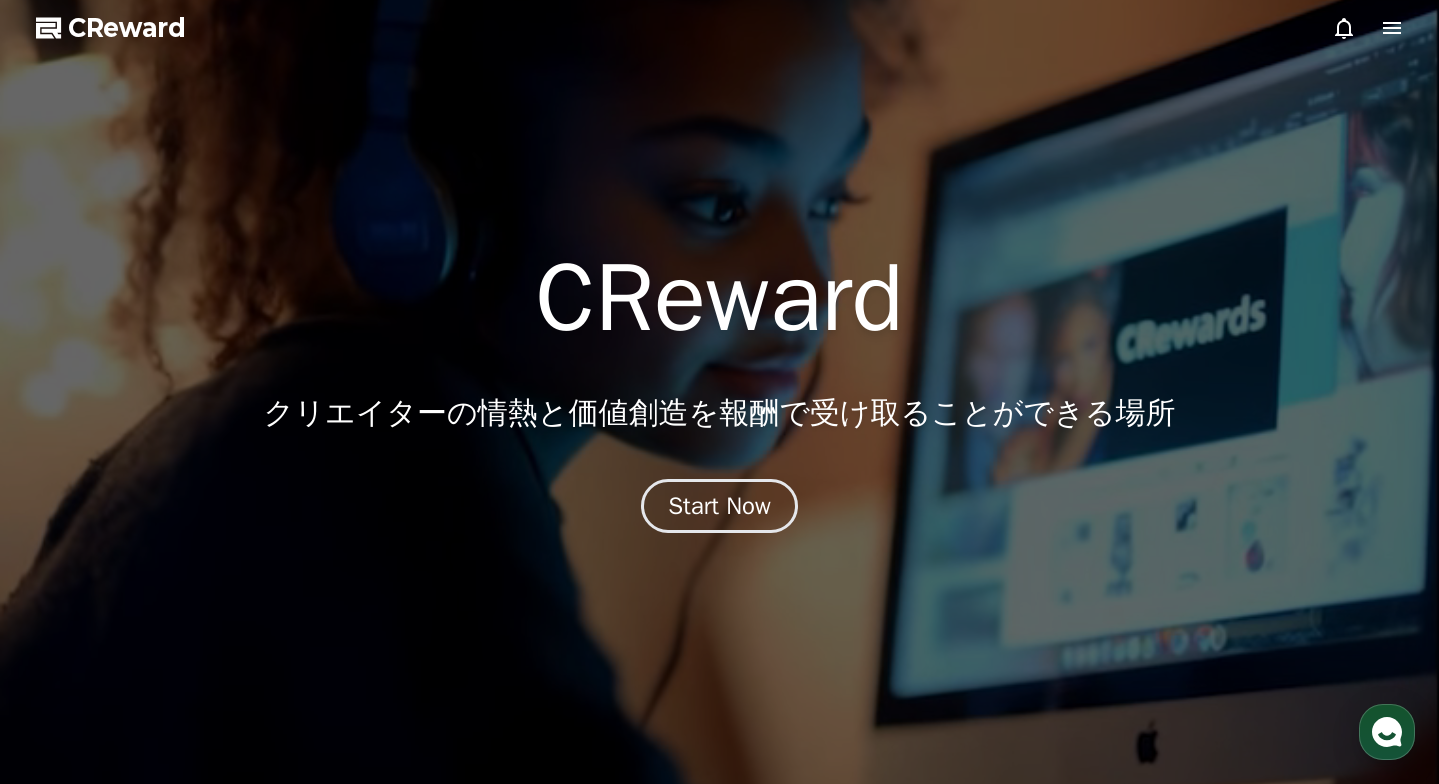 click 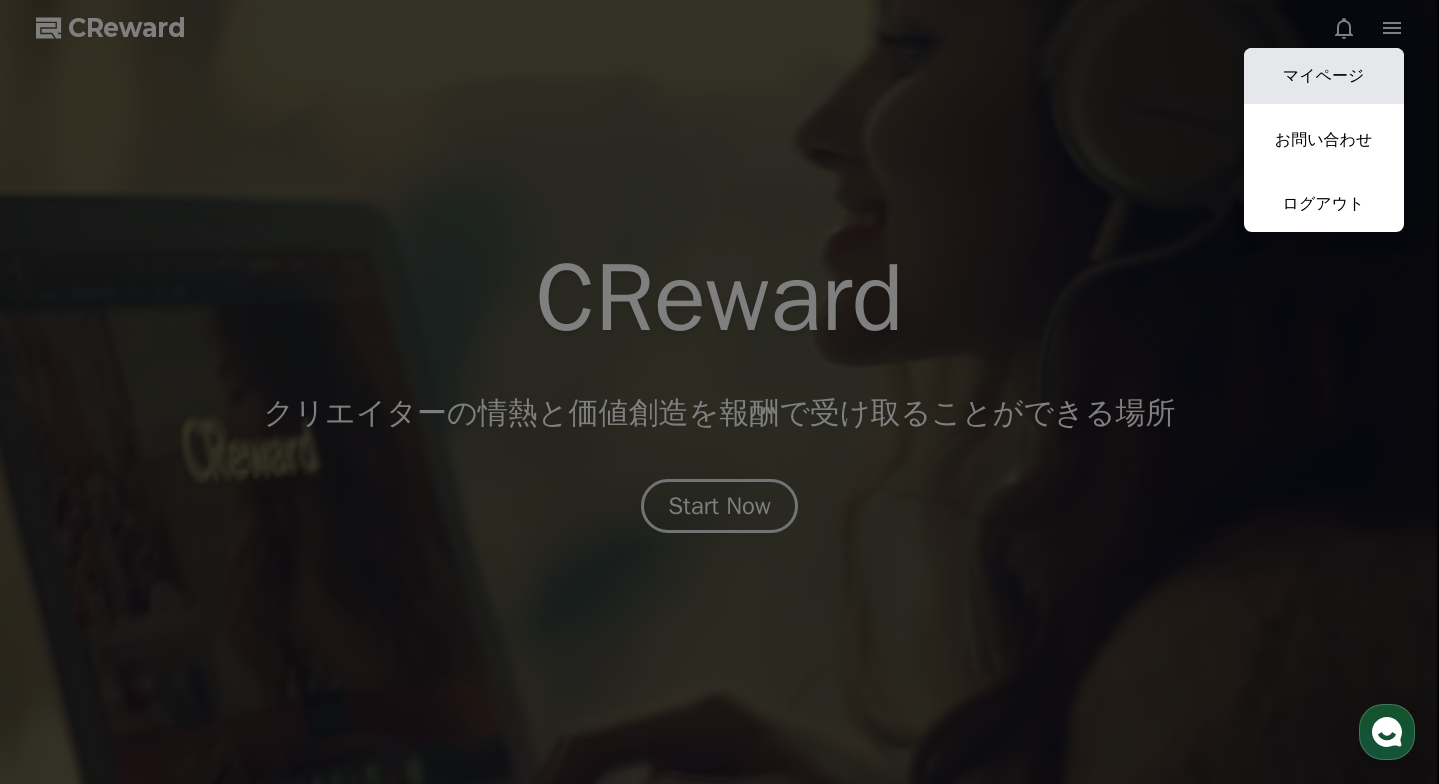 click on "マイページ" at bounding box center [1324, 76] 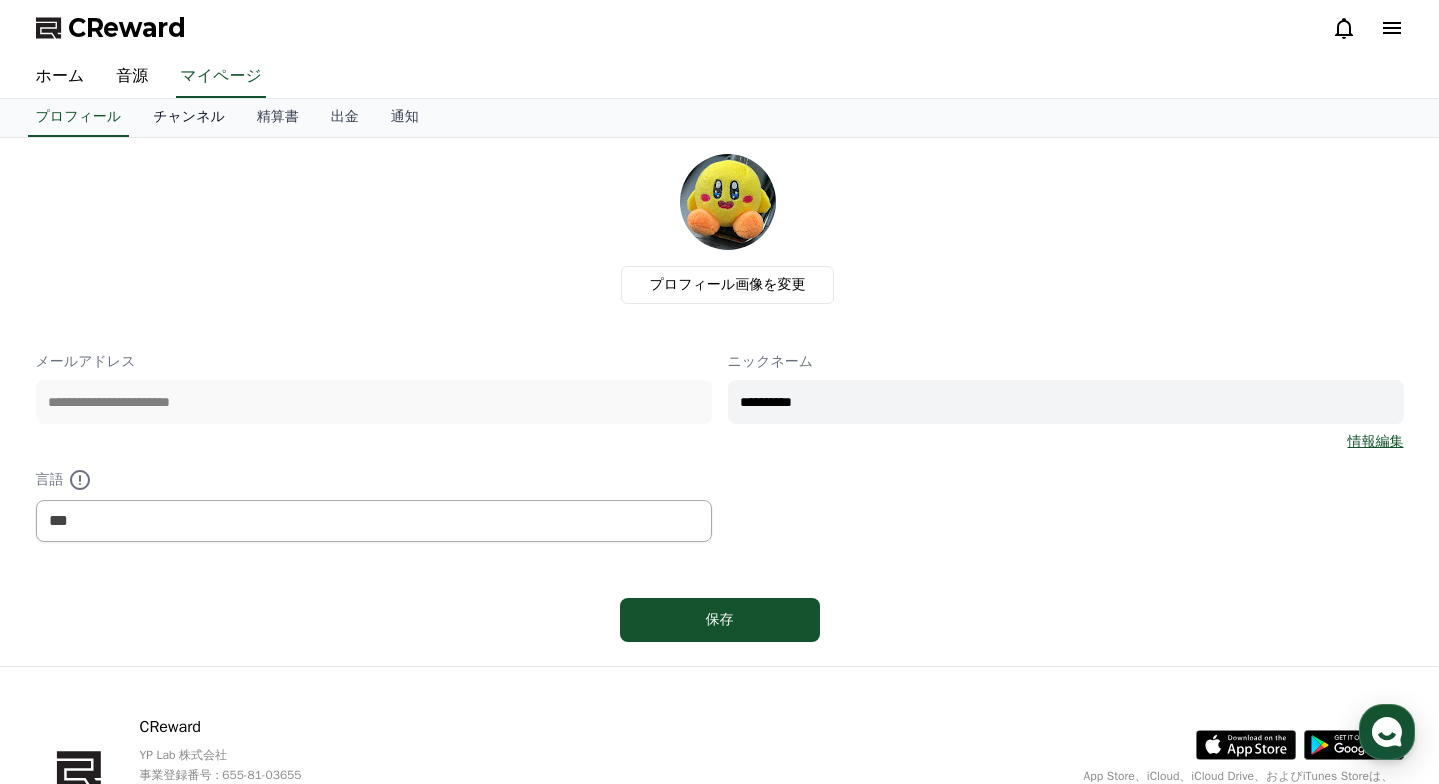 click on "チャンネル" at bounding box center [189, 118] 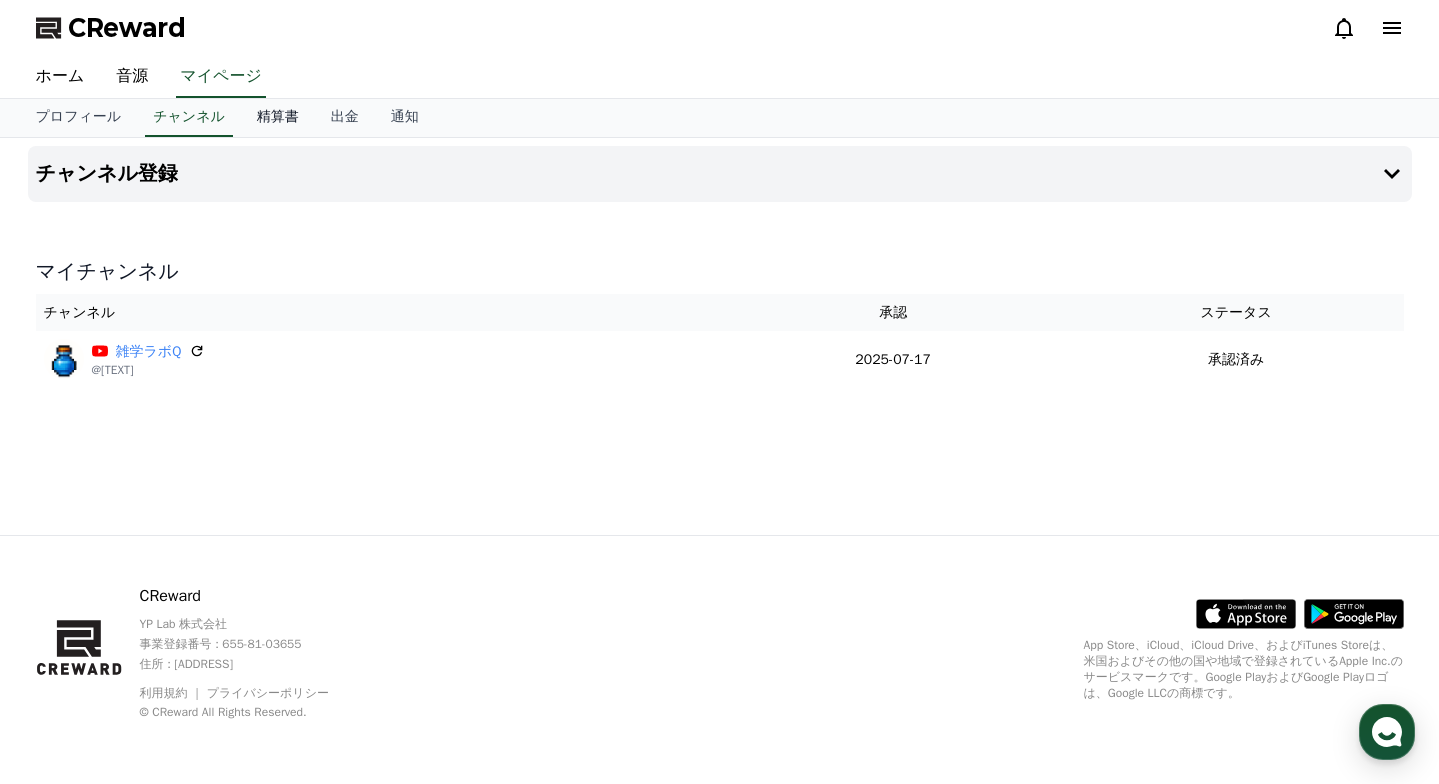 click on "精算書" at bounding box center [278, 118] 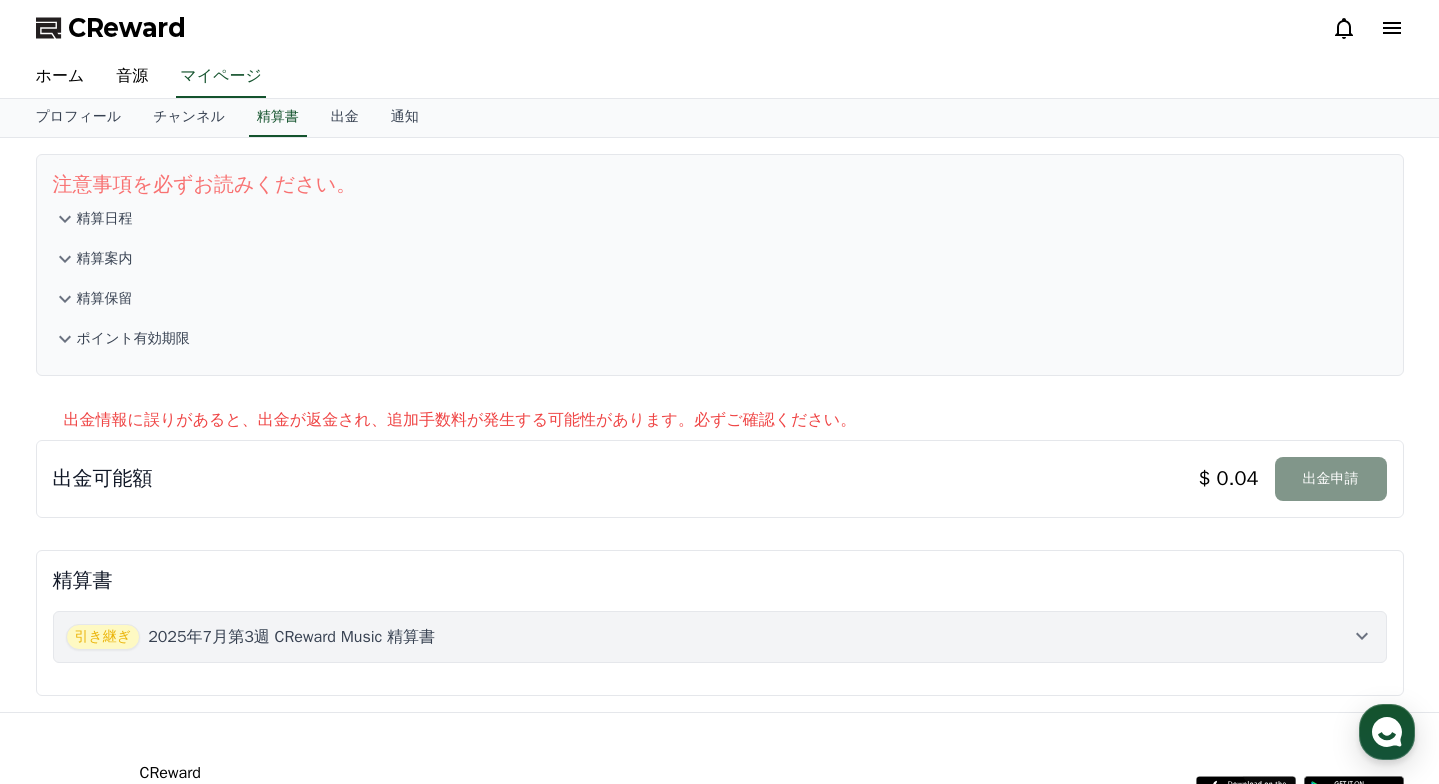 click on "出金申請" at bounding box center [1331, 479] 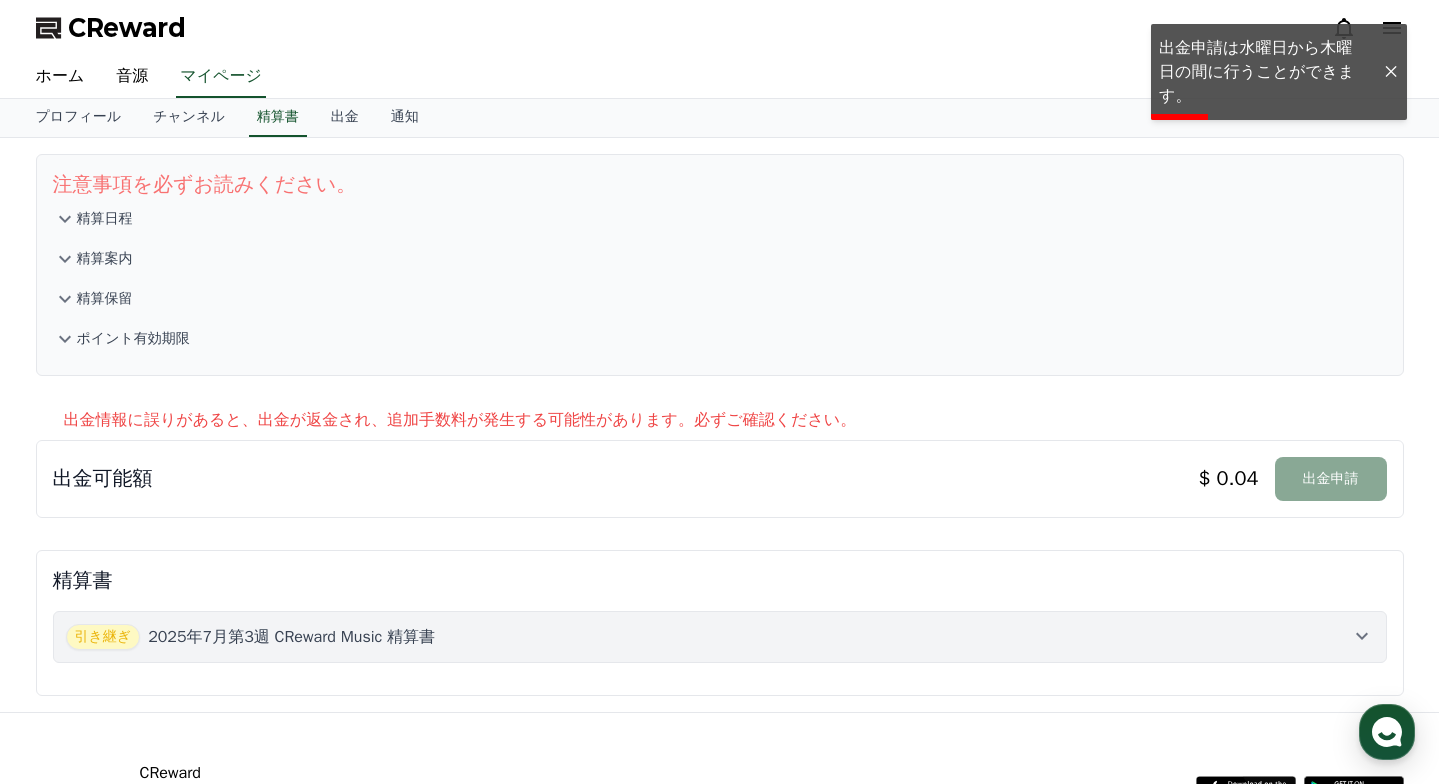 click on "精算日程" at bounding box center (105, 219) 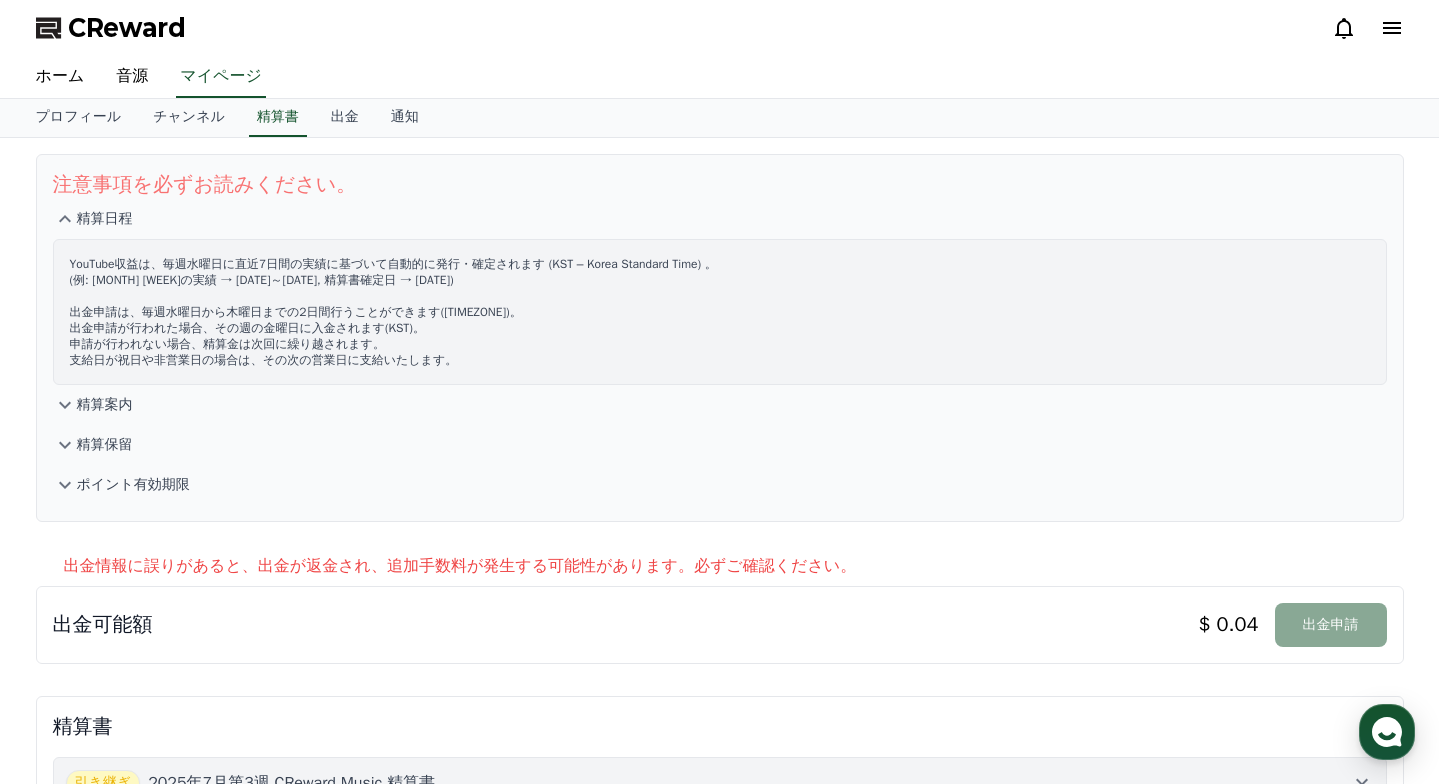 click on "精算日程" at bounding box center (105, 219) 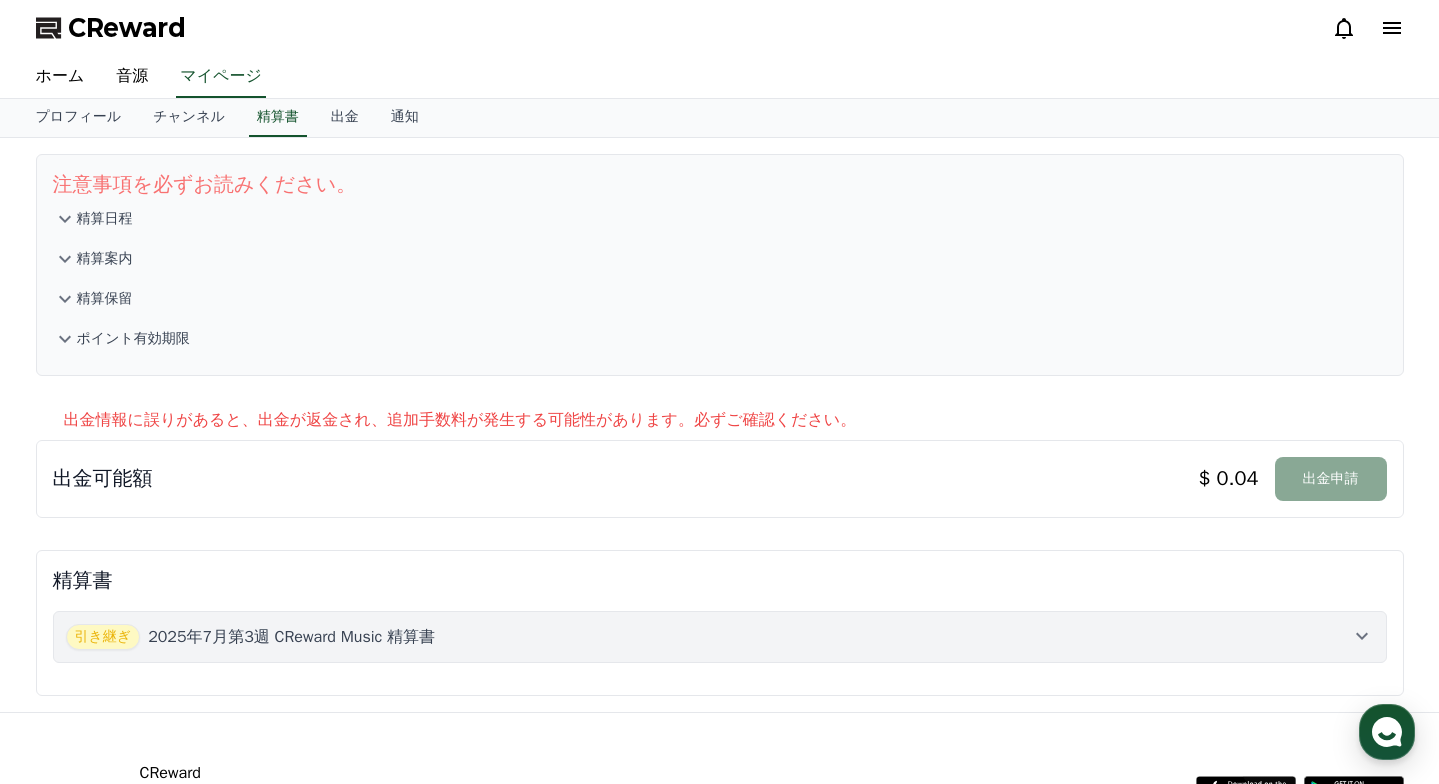 click on "精算案内" at bounding box center [720, 259] 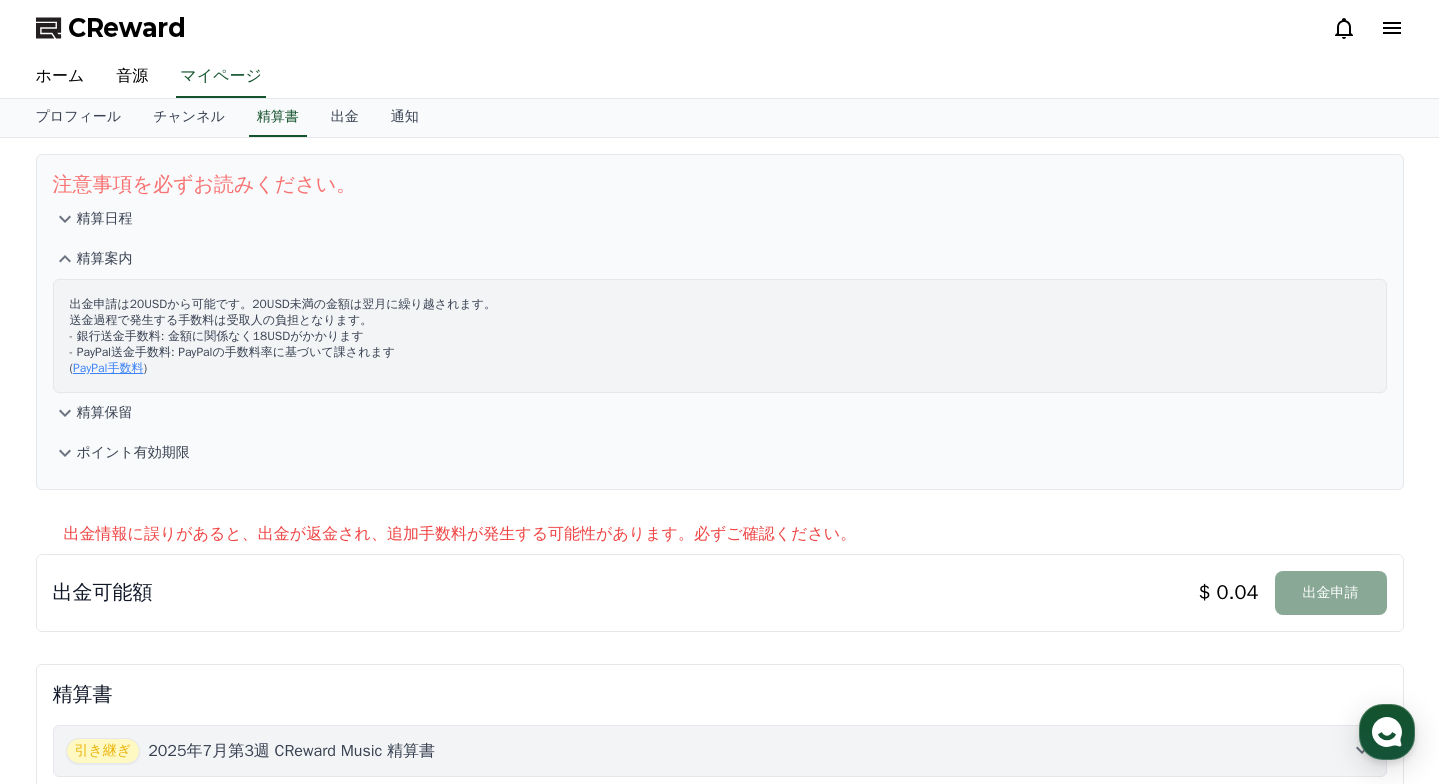 click on "PayPal手数料" at bounding box center [108, 368] 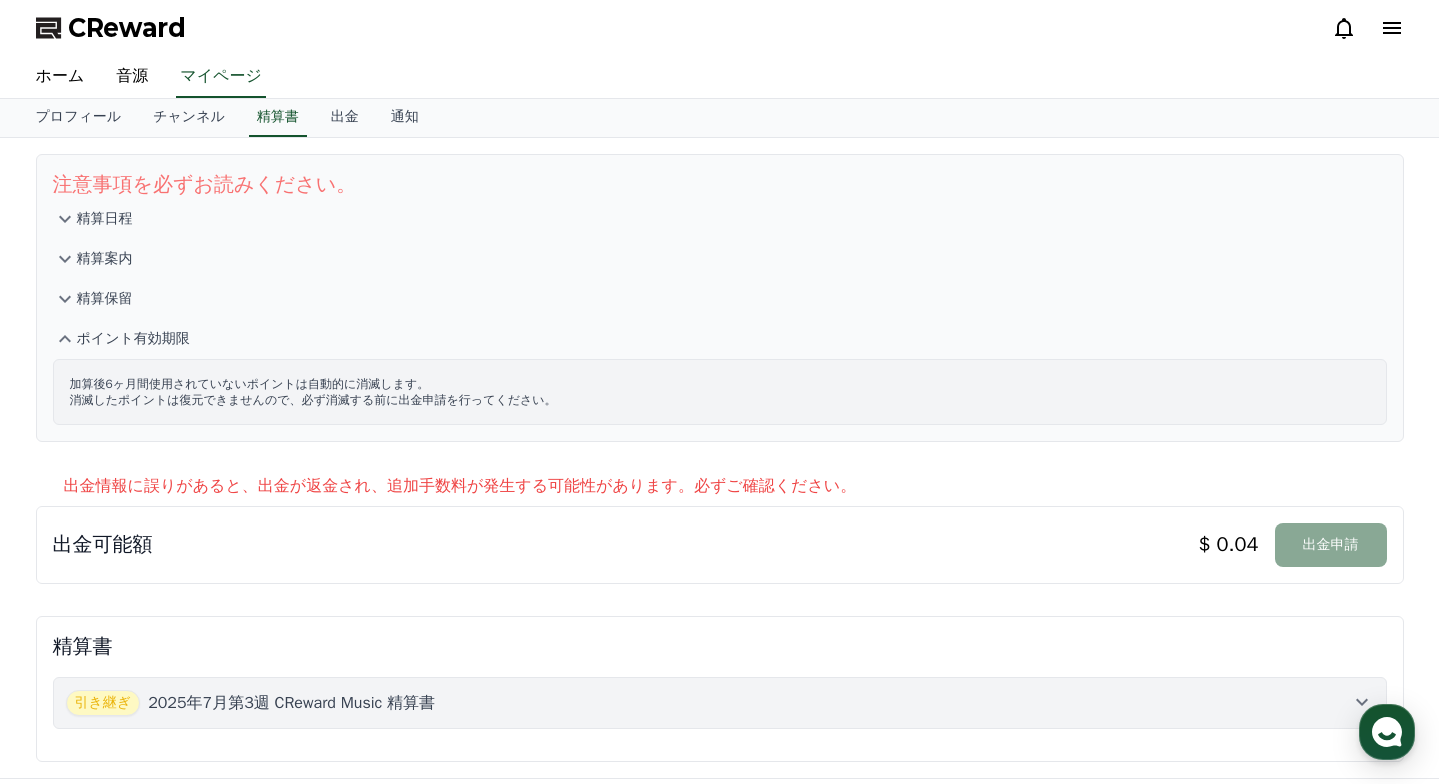click on "精算保留" at bounding box center (105, 299) 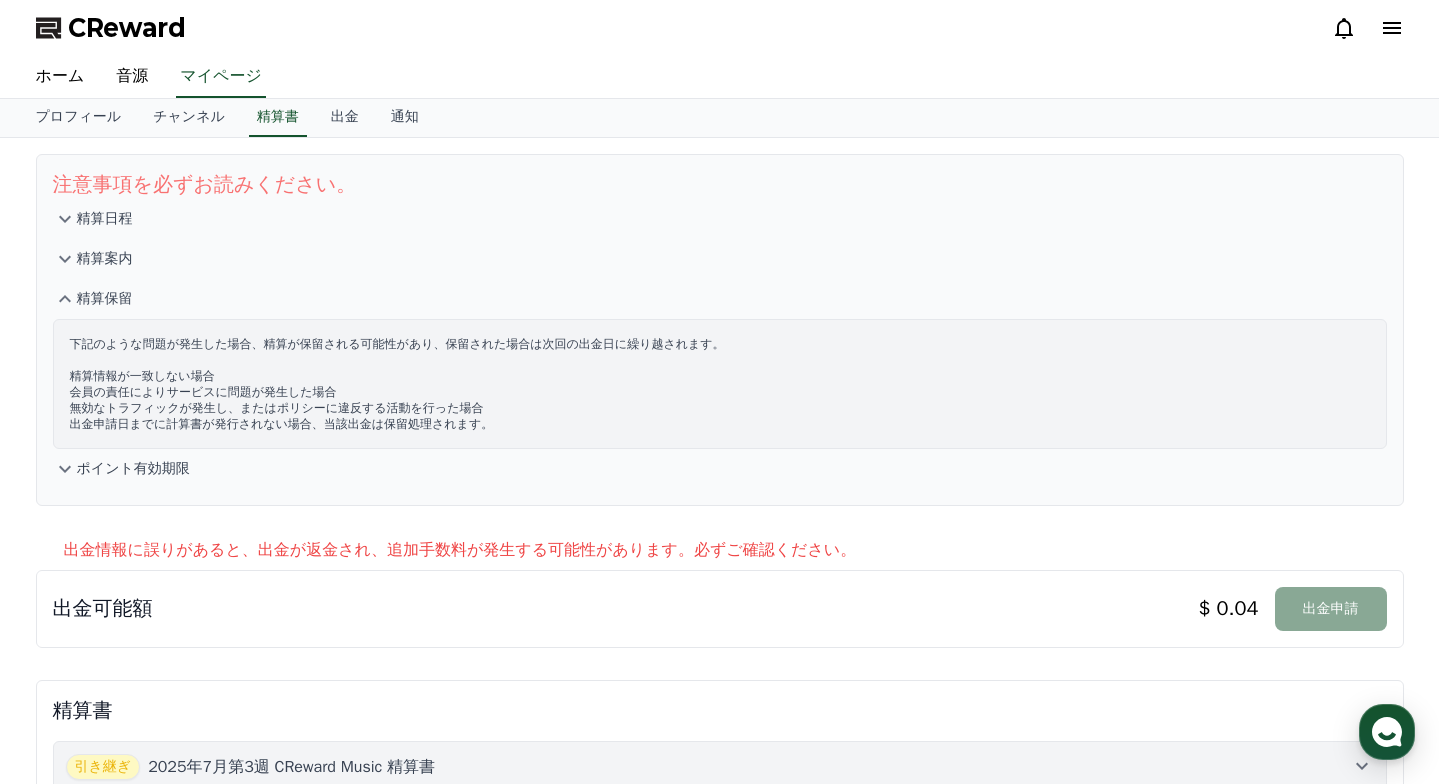 click on "精算保留" at bounding box center (105, 299) 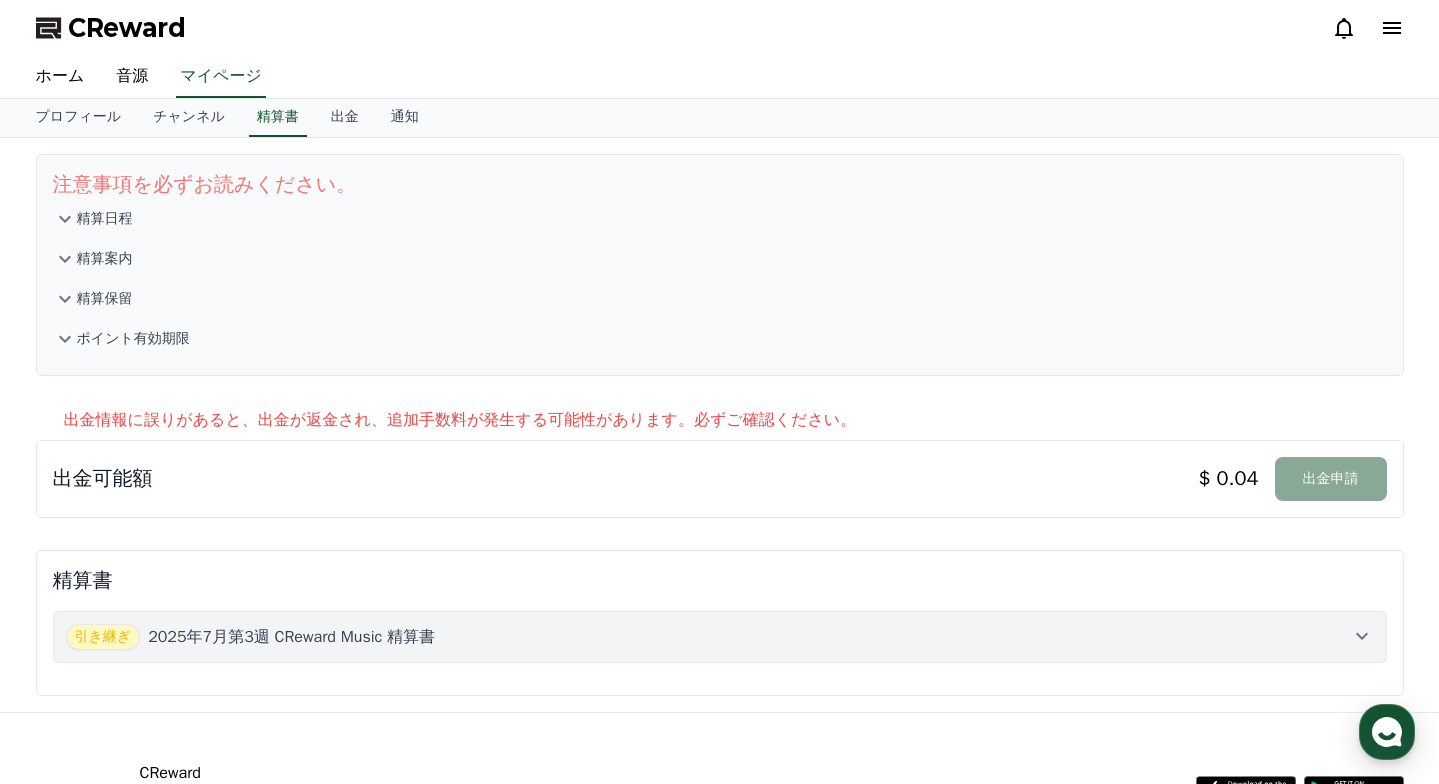 click on "精算日程" at bounding box center (105, 219) 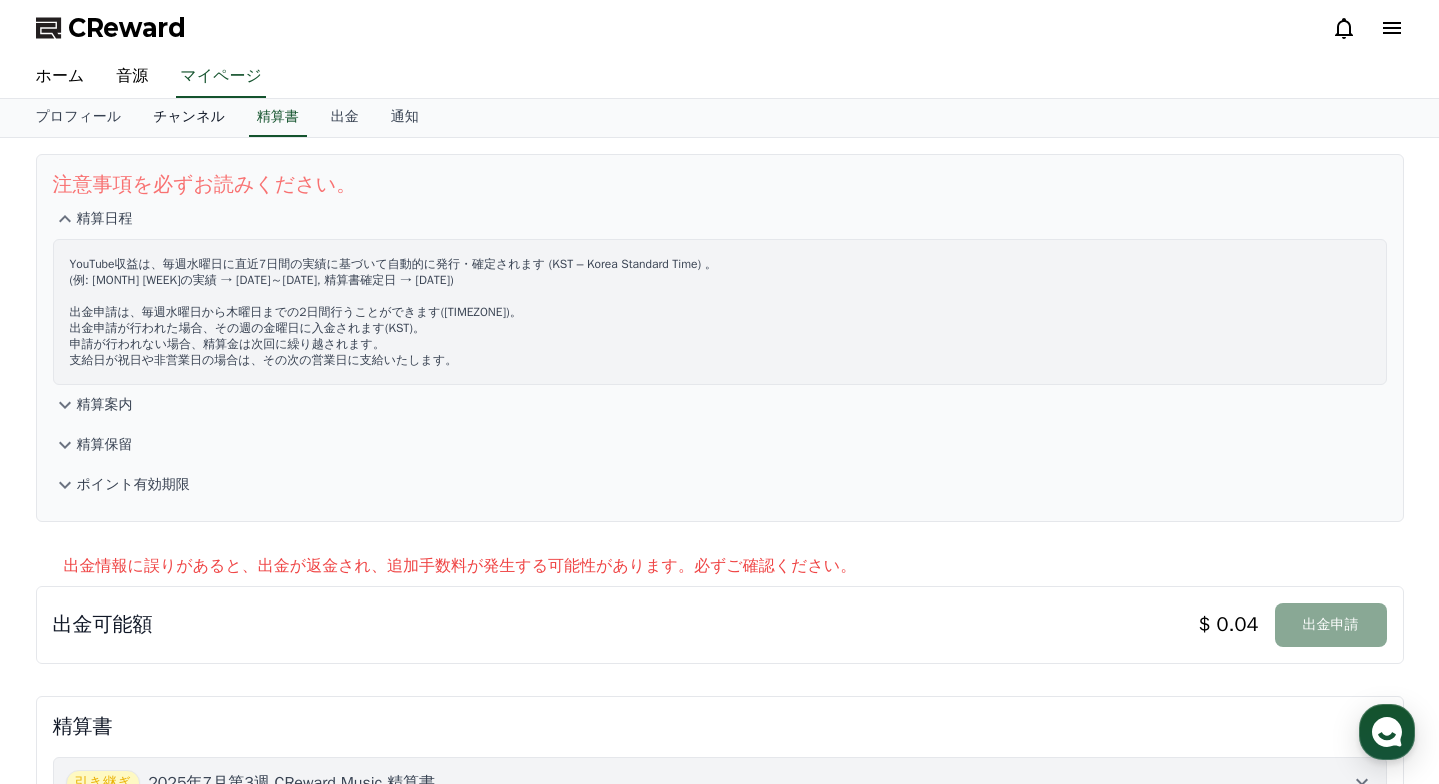 click on "チャンネル" at bounding box center [189, 118] 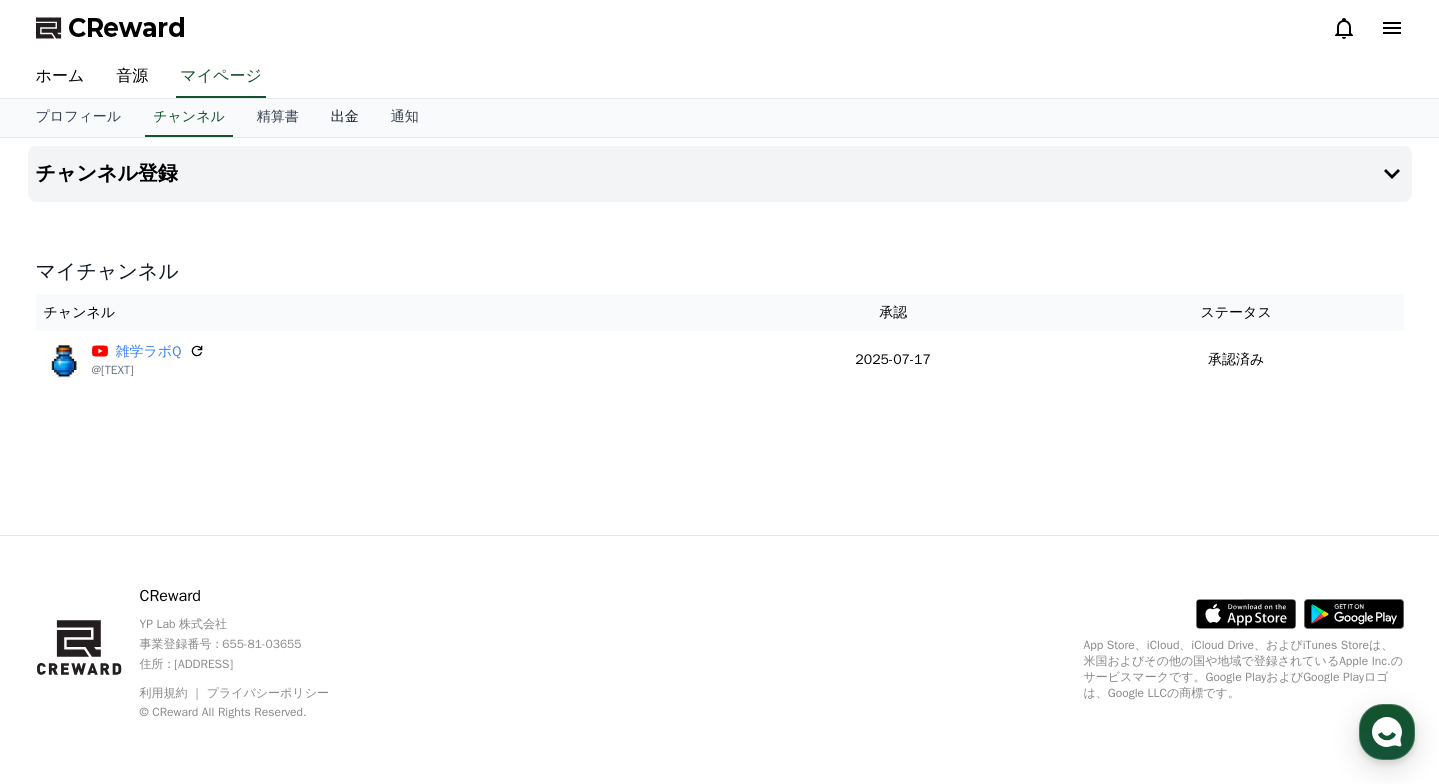 click on "出金" at bounding box center (345, 118) 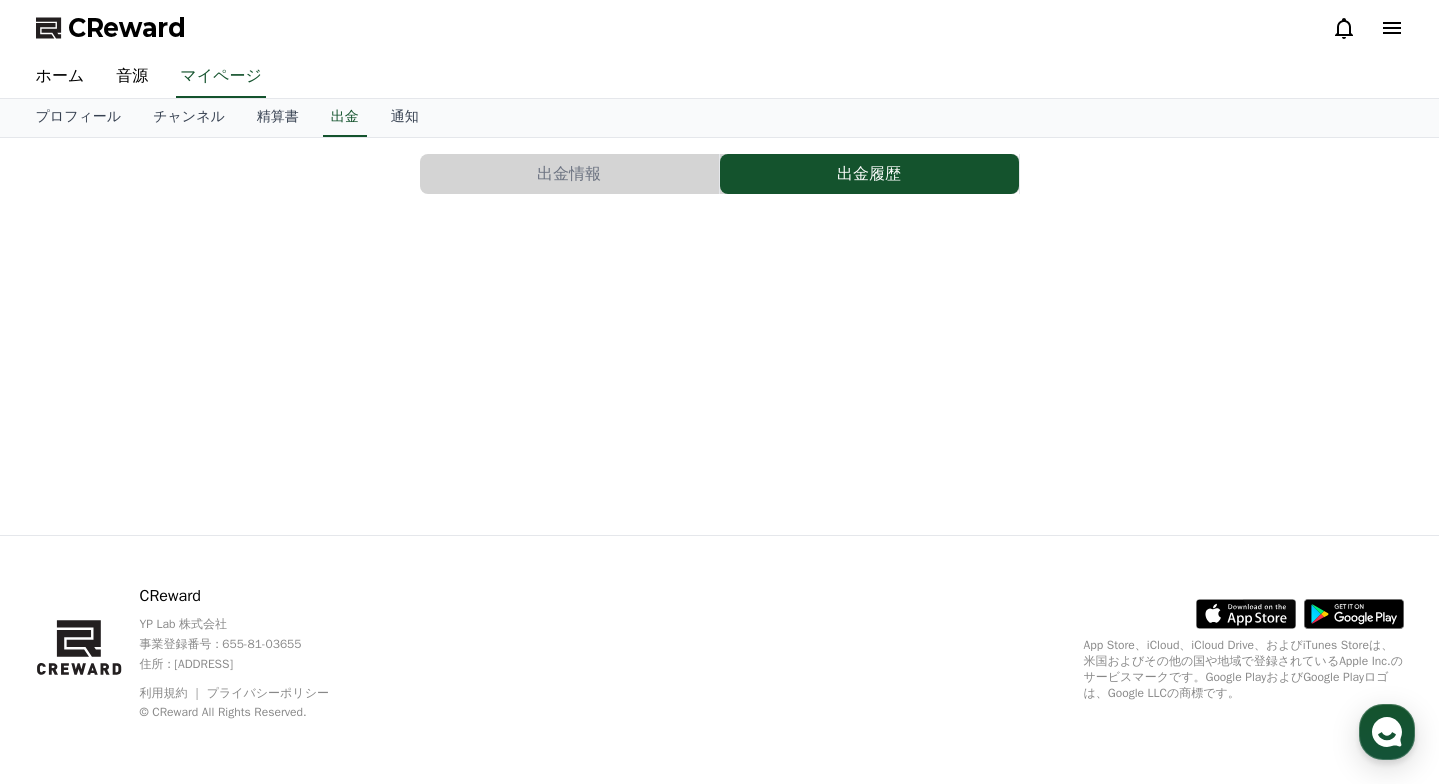 click on "出金情報" at bounding box center [569, 174] 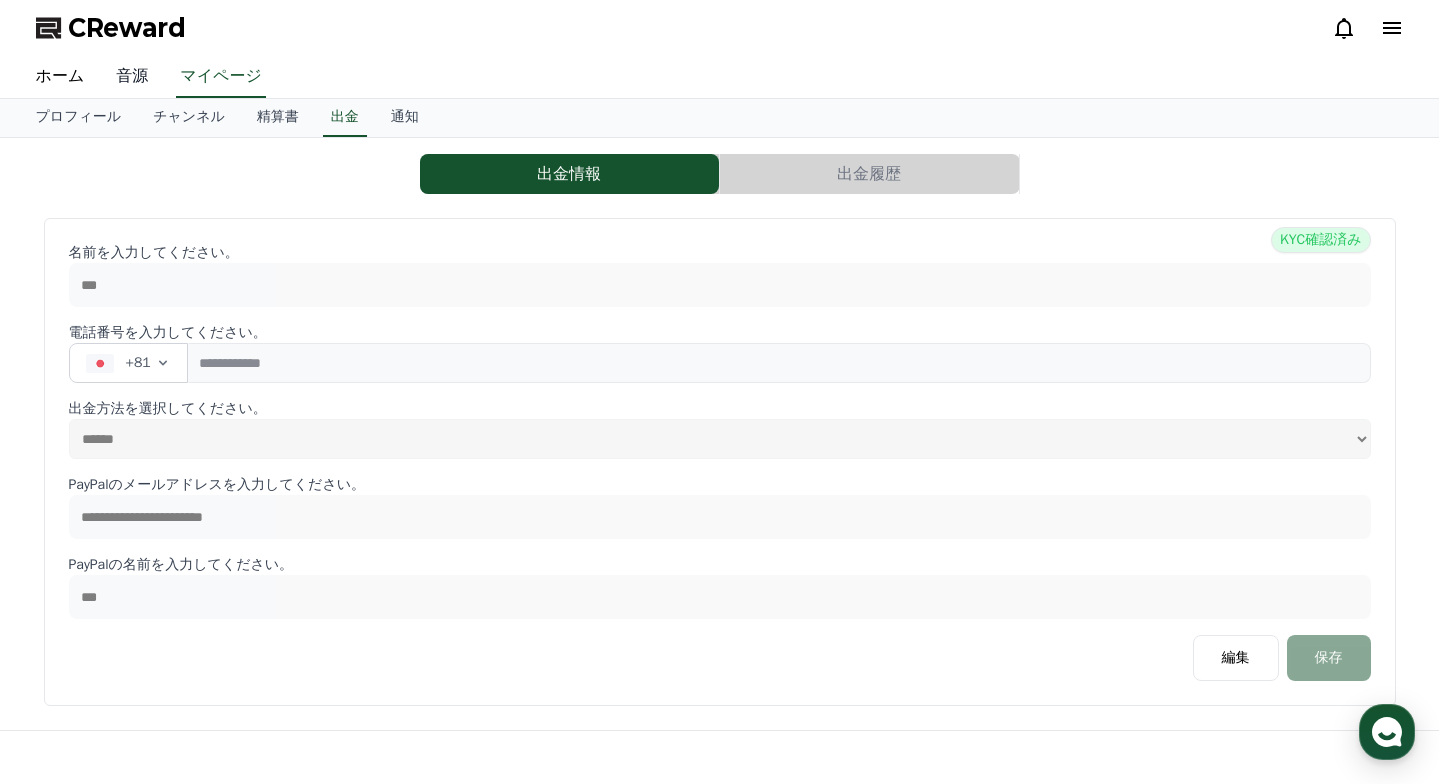click on "音源" at bounding box center (132, 77) 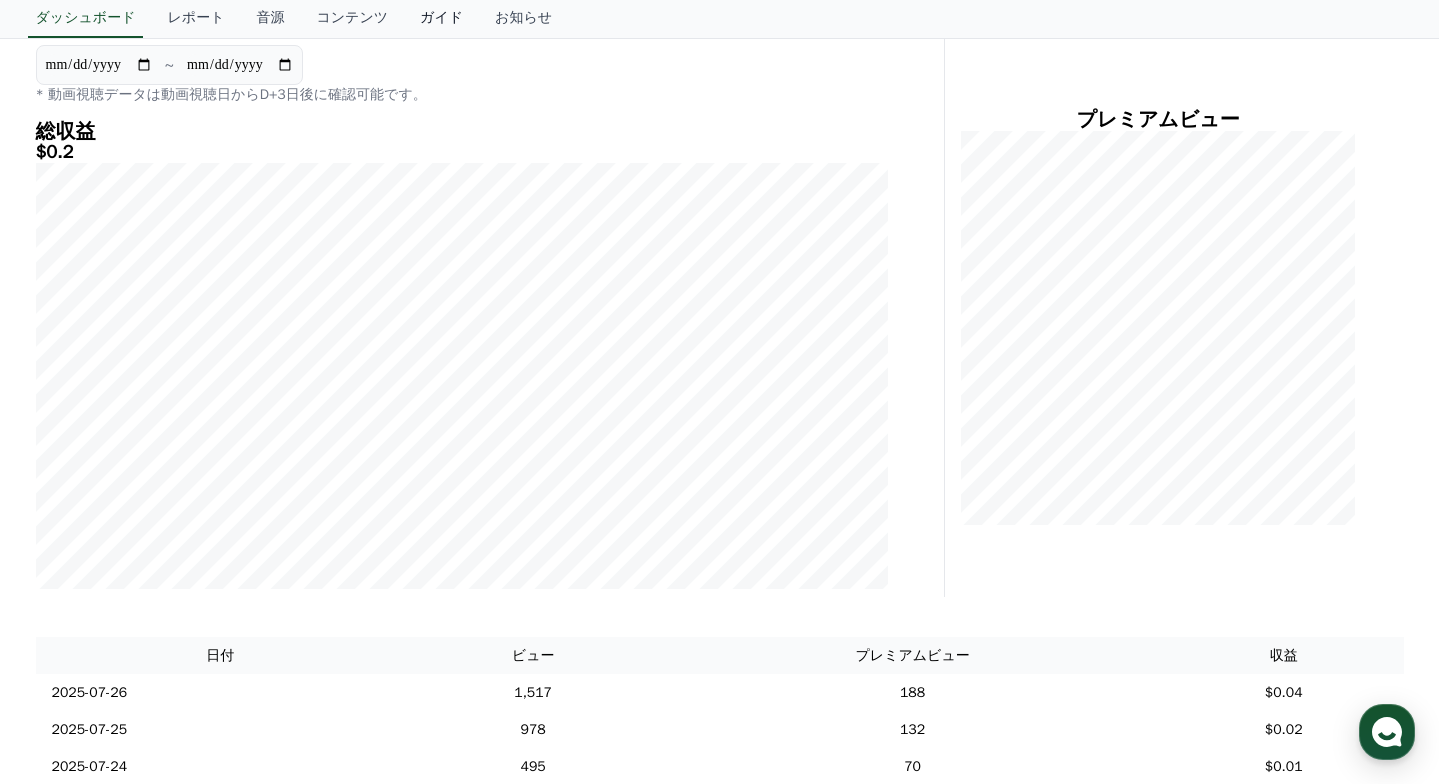scroll, scrollTop: 0, scrollLeft: 0, axis: both 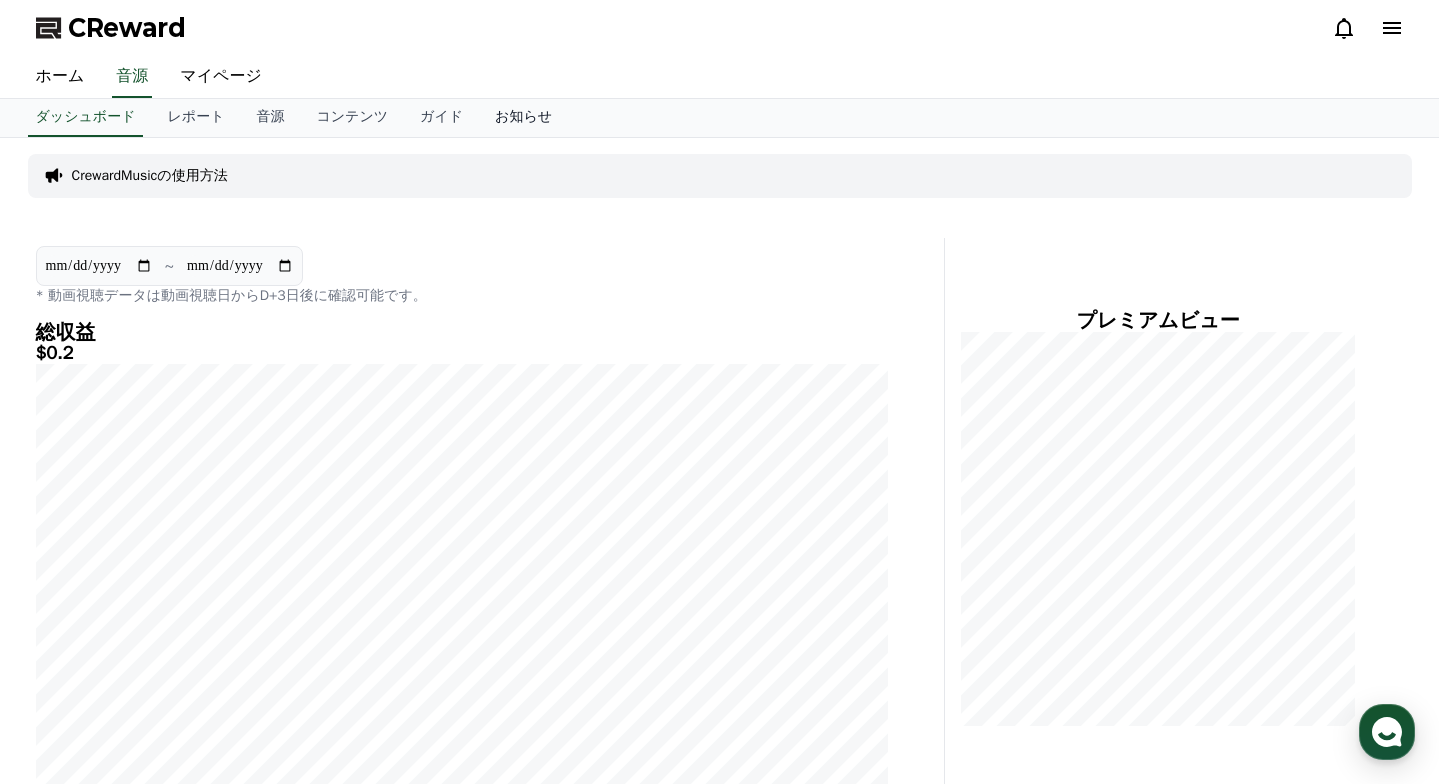 click on "お知らせ" at bounding box center [523, 118] 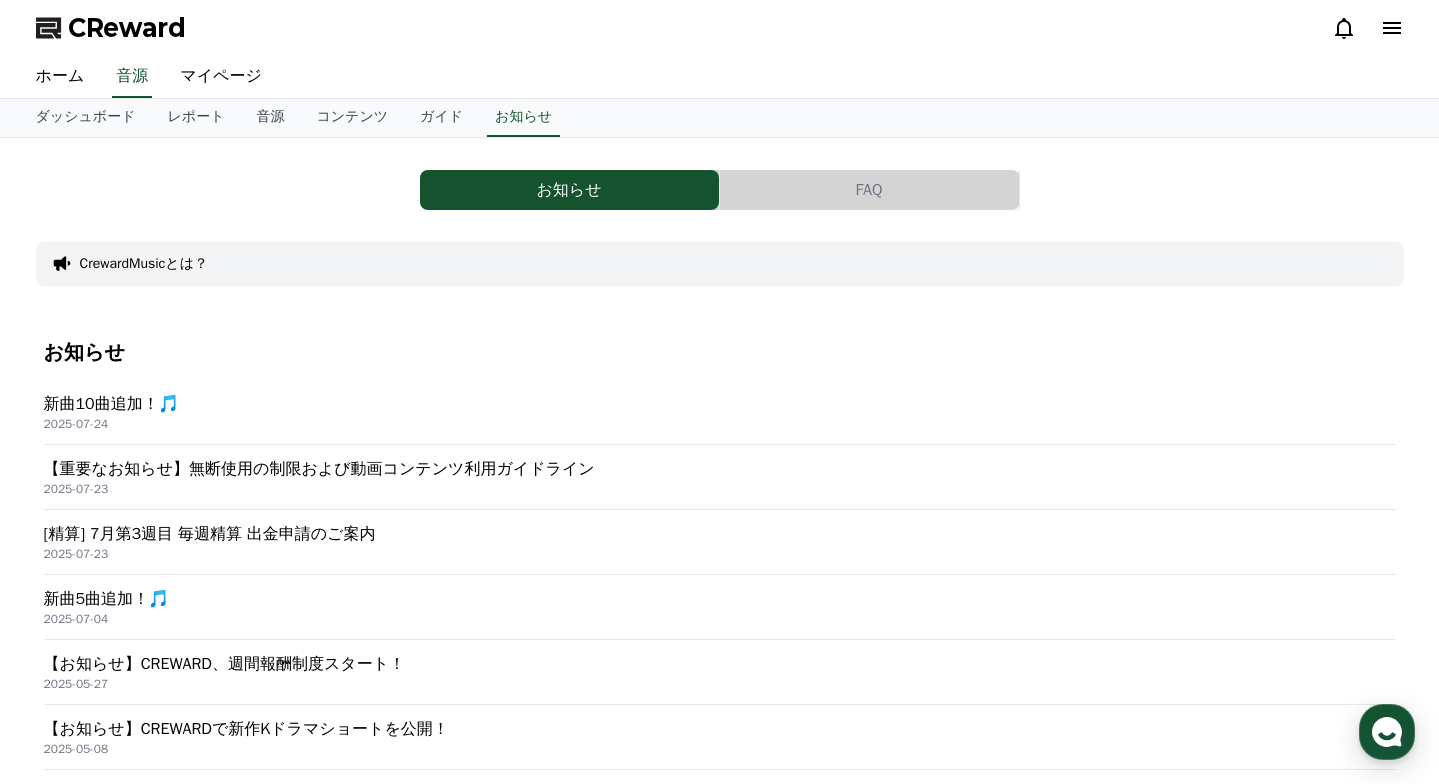 click on "[精算] 7月第3週目 毎週精算 出金申請のご案内" at bounding box center [720, 534] 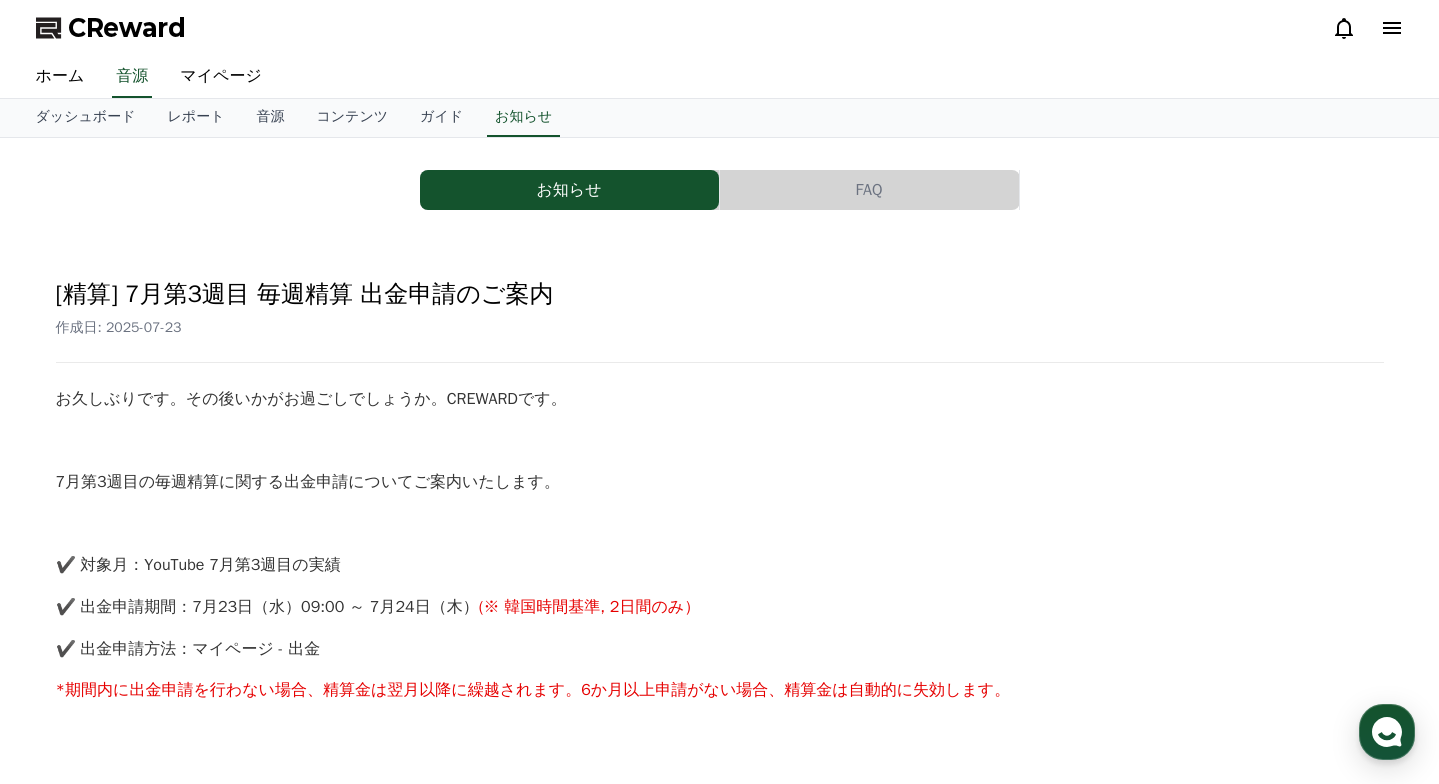 scroll, scrollTop: 0, scrollLeft: 0, axis: both 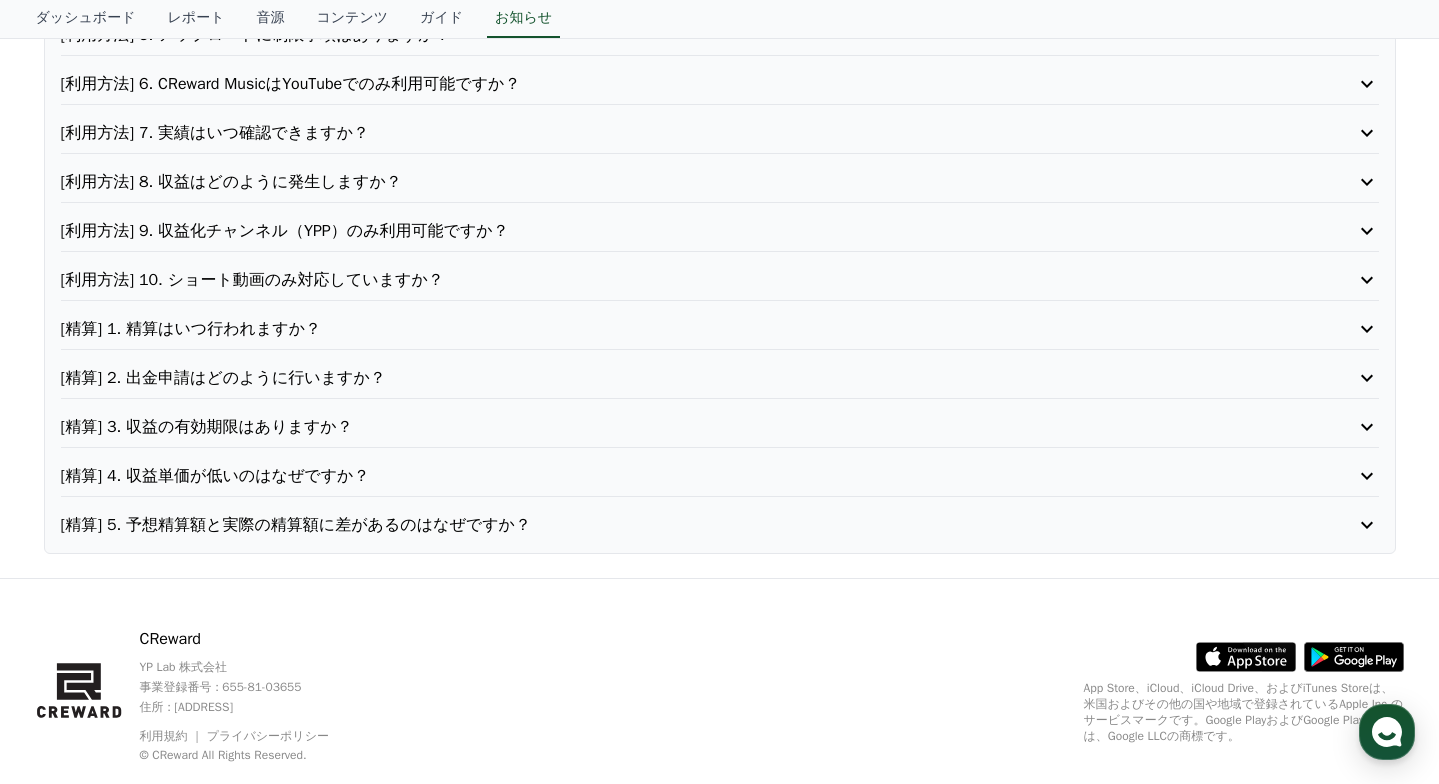click on "[利用方法] 10. ショート動画のみ対応していますか？" at bounding box center (667, 280) 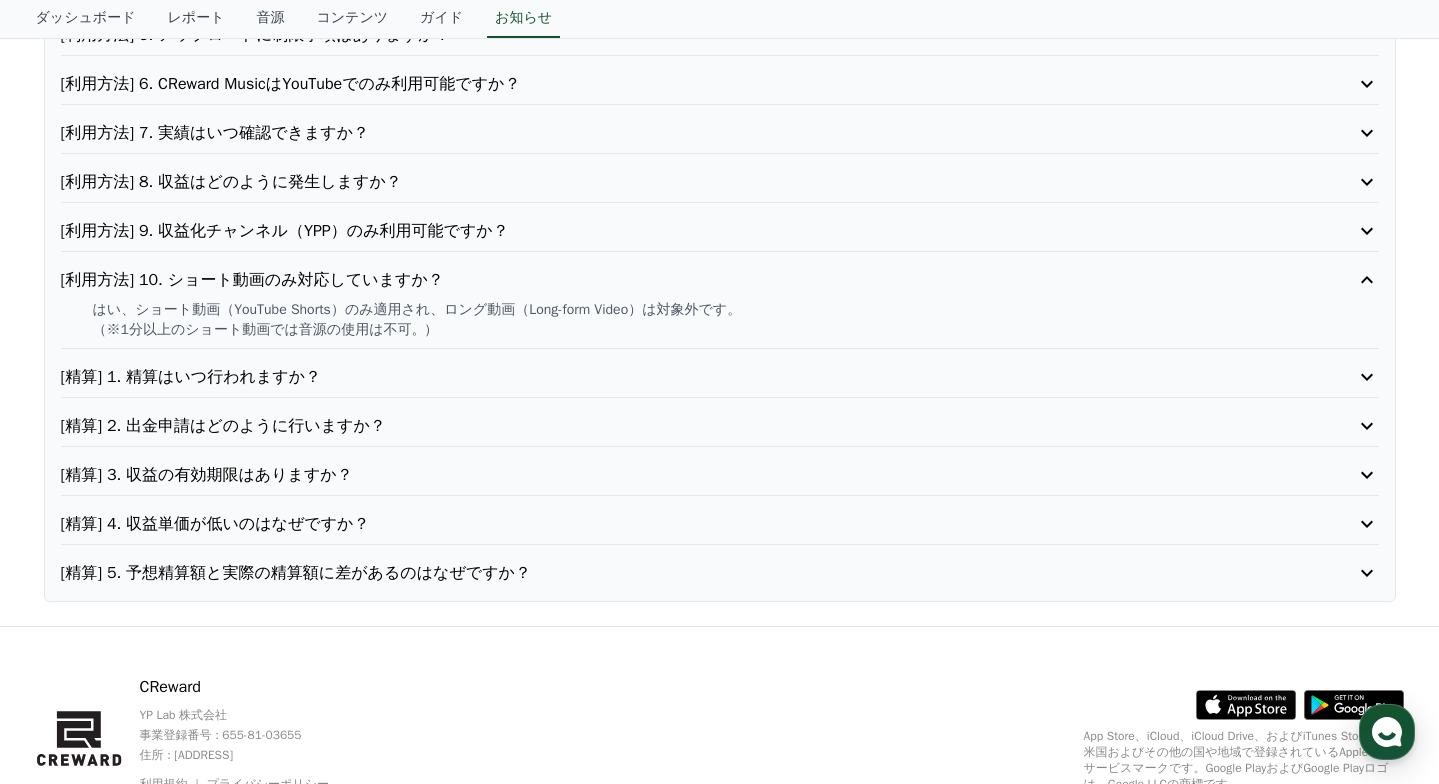 click on "[利用方法] [NUMBER]. 利用方法はどうなりますか？     [利用方法] [NUMBER]. チャンネル登録は必須ですか？     [利用方法] [NUMBER]. 指定された音源を必ず使用しなければなりませんか？     [利用方法] [NUMBER]. アップロードの条件はありますか？     [利用方法] [NUMBER]. アップロードに制限事項はありますか？     [利用方法] [NUMBER]. CReward MusicはYoutubeでのみ利用可能ですか？     [利用方法] [NUMBER]. 実績はいつ確認できますか？     [利用方法] [NUMBER]. 収益はどのように発生しますか？     [利用方法] [NUMBER]. 収益化チャンネル（YPP）のみ利用可能ですか？     [利用方法] [NUMBER]. ショート動画のみ対応していますか？     はい、ショート動画（Youtube Shorts）のみ適用され、ロング動画（Long-form Video）は対象外です。 （※[NUMBER]分以上のショート動画では音源の使用は不可。) [精算] [NUMBER]. 精算はいつ行われますか？" at bounding box center (720, 206) 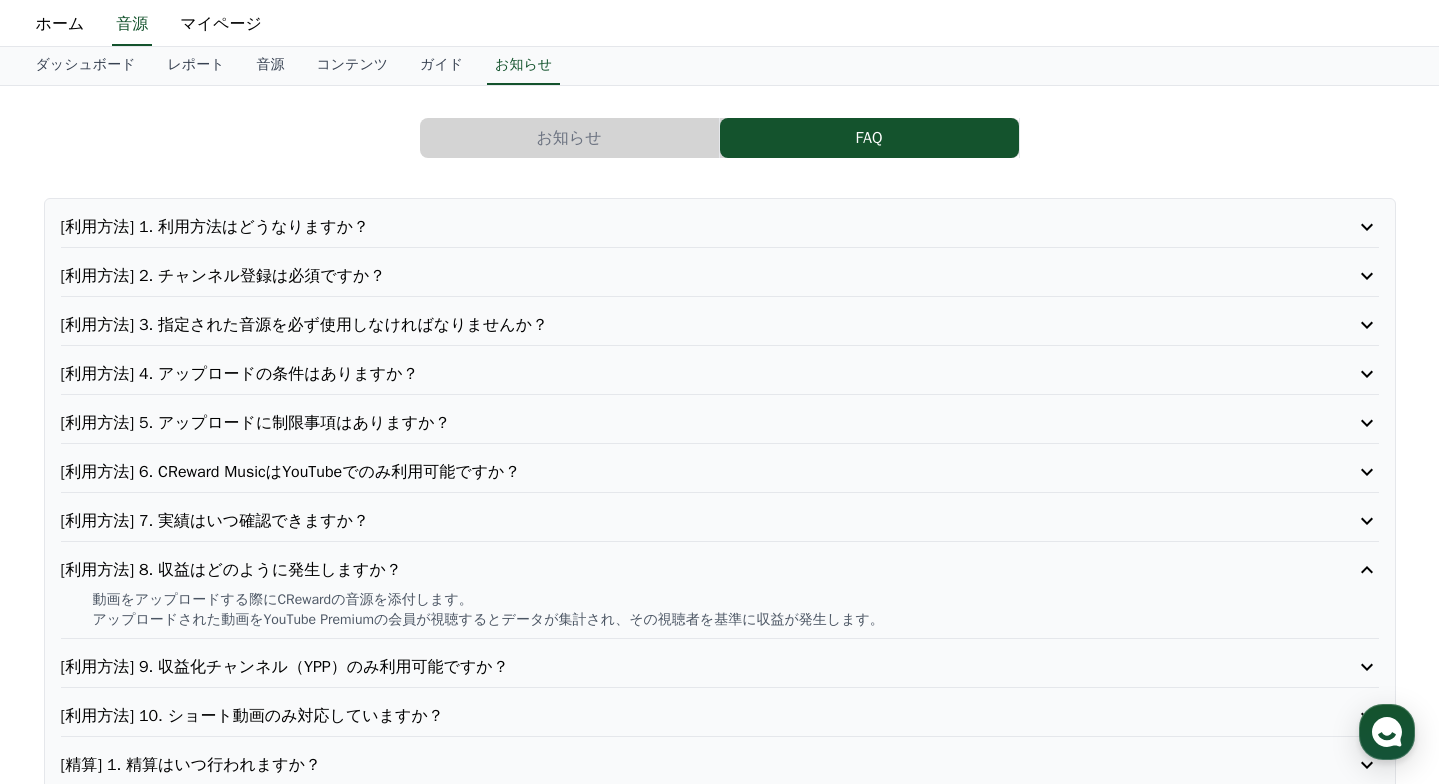 scroll, scrollTop: 53, scrollLeft: 0, axis: vertical 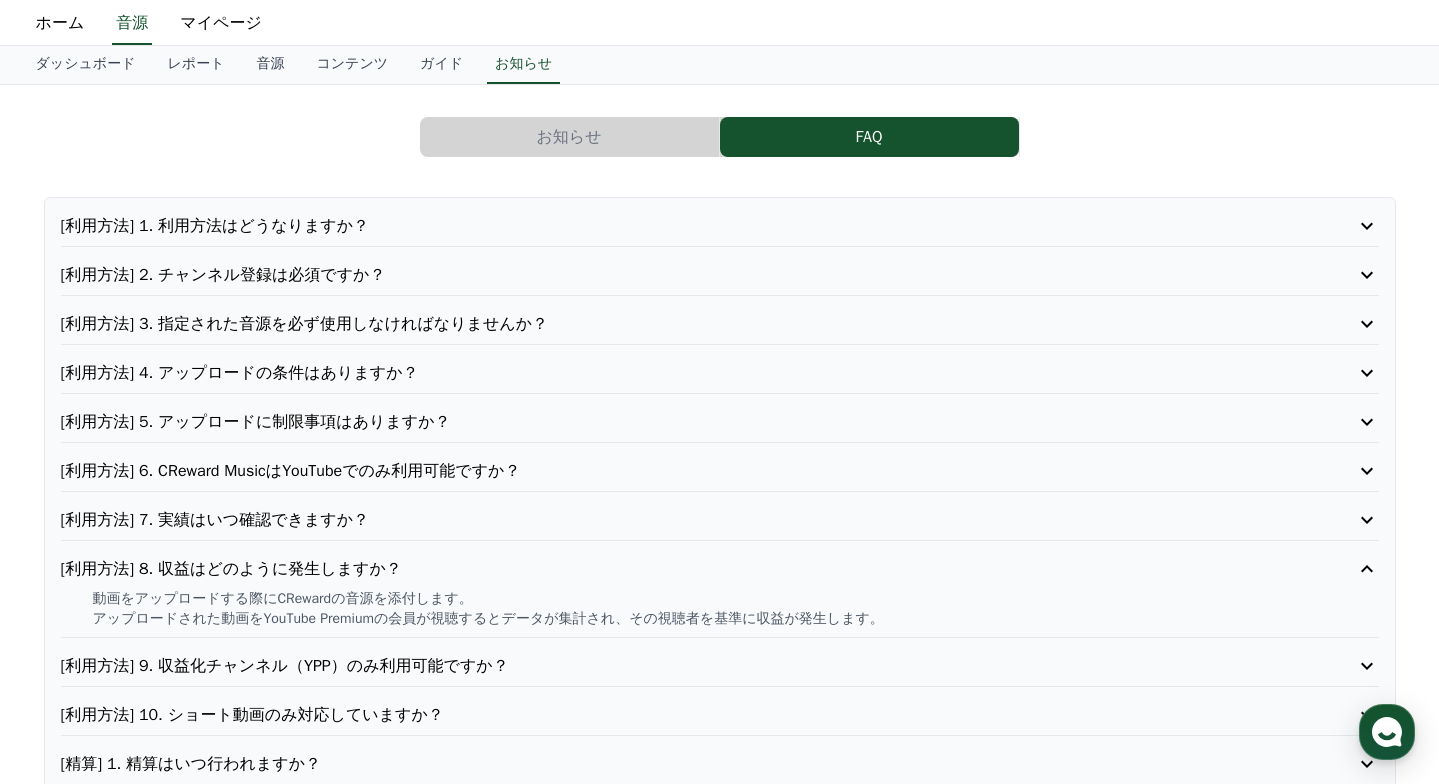 click on "[利用方法] 6. CReward MusicはYouTubeでのみ利用可能ですか？" at bounding box center (667, 471) 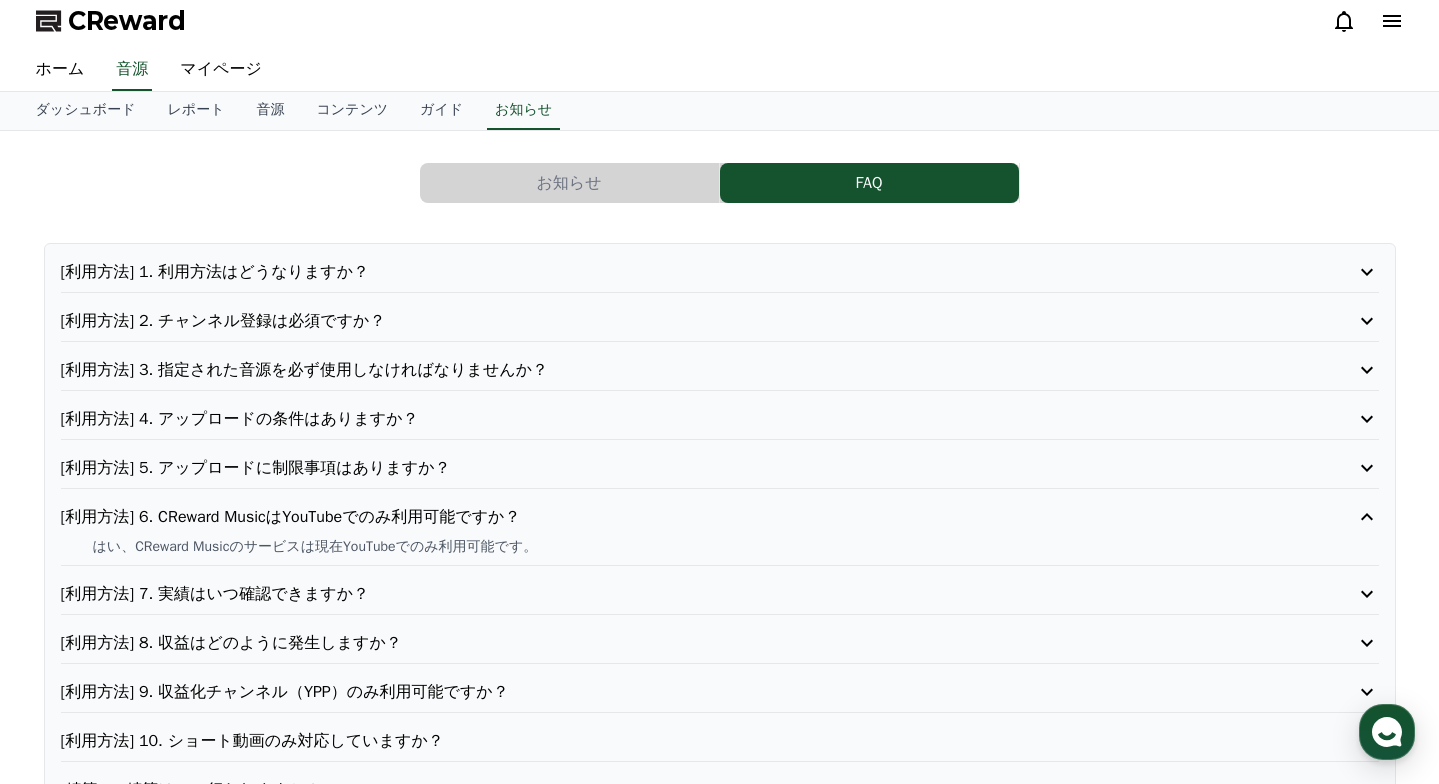 scroll, scrollTop: 0, scrollLeft: 0, axis: both 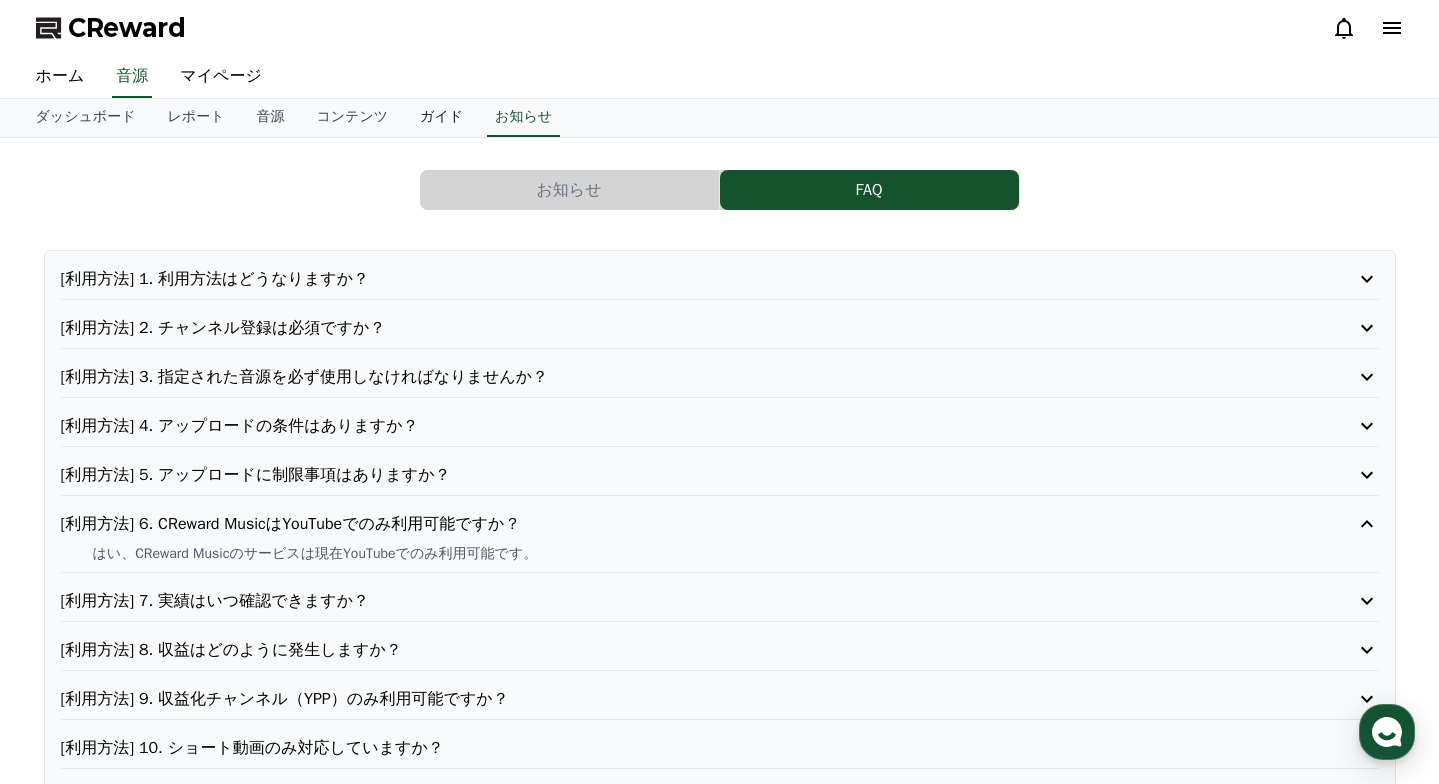 click on "ガイド" at bounding box center [441, 118] 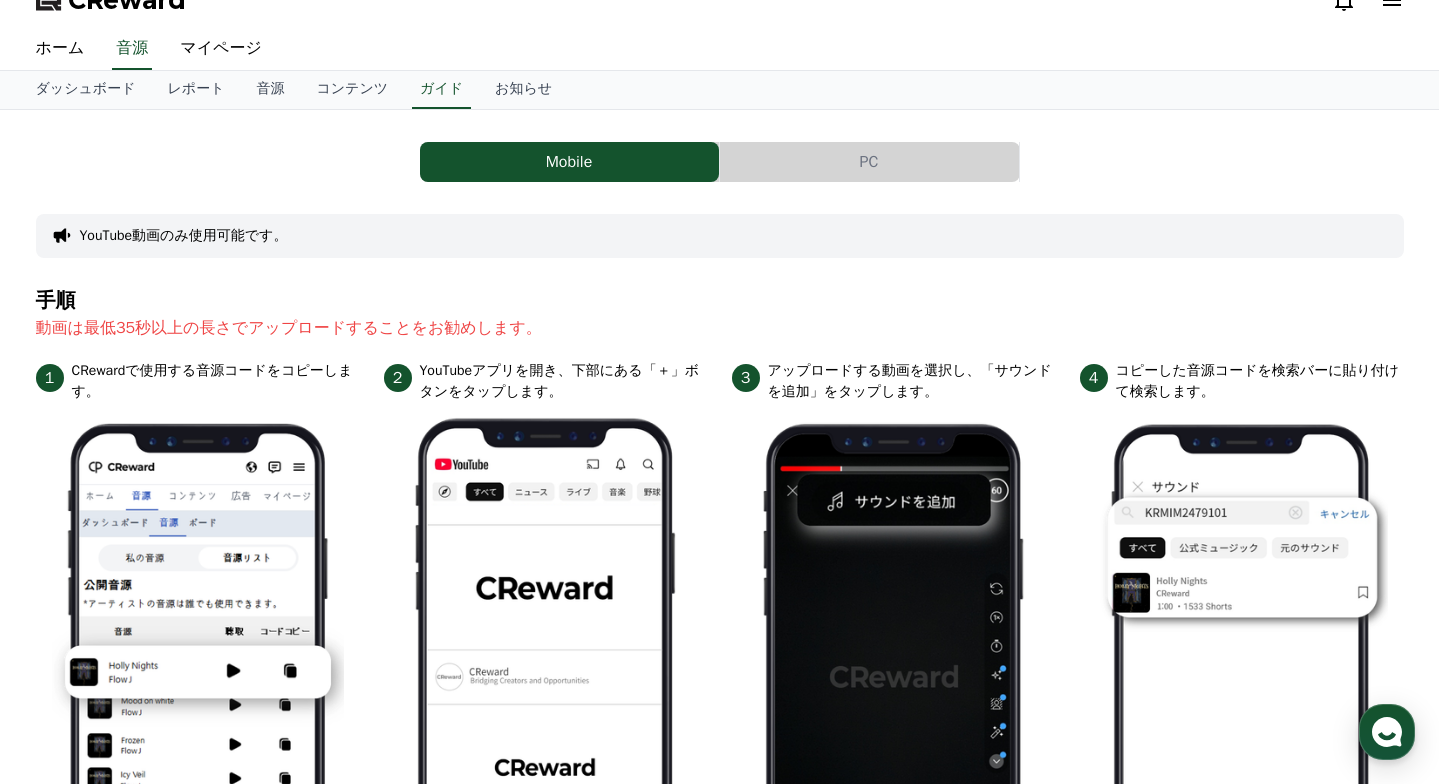 scroll, scrollTop: 312, scrollLeft: 0, axis: vertical 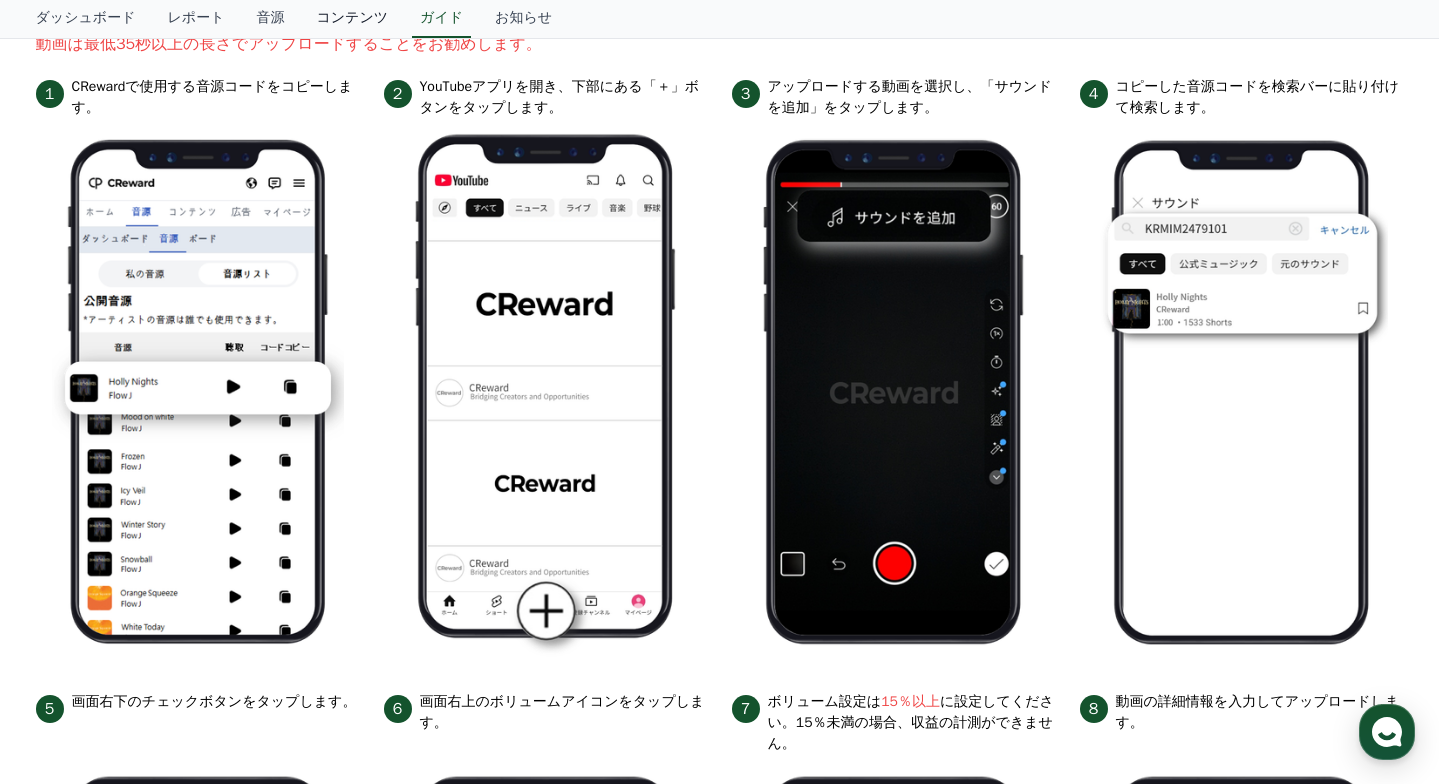 click on "コンテンツ" at bounding box center (352, 19) 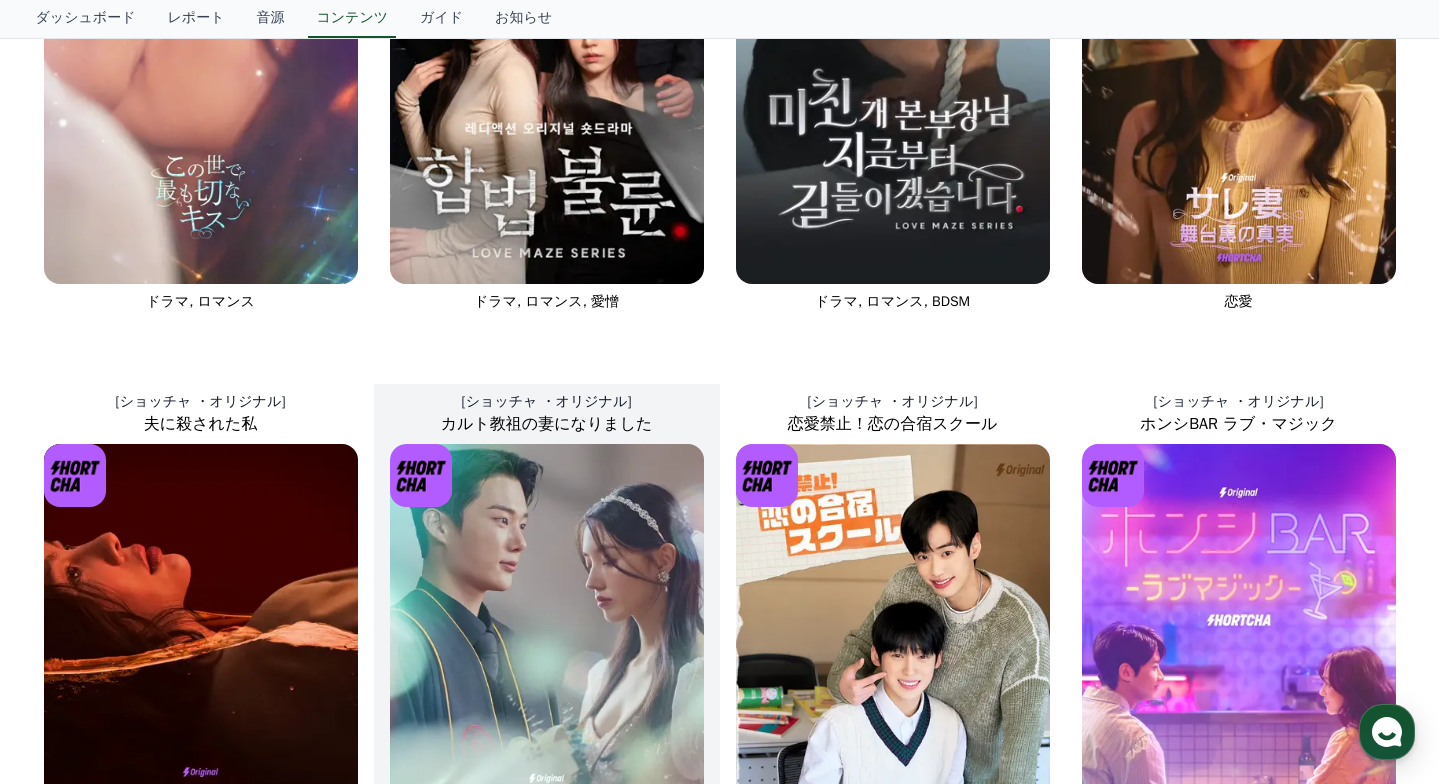 scroll, scrollTop: 201, scrollLeft: 0, axis: vertical 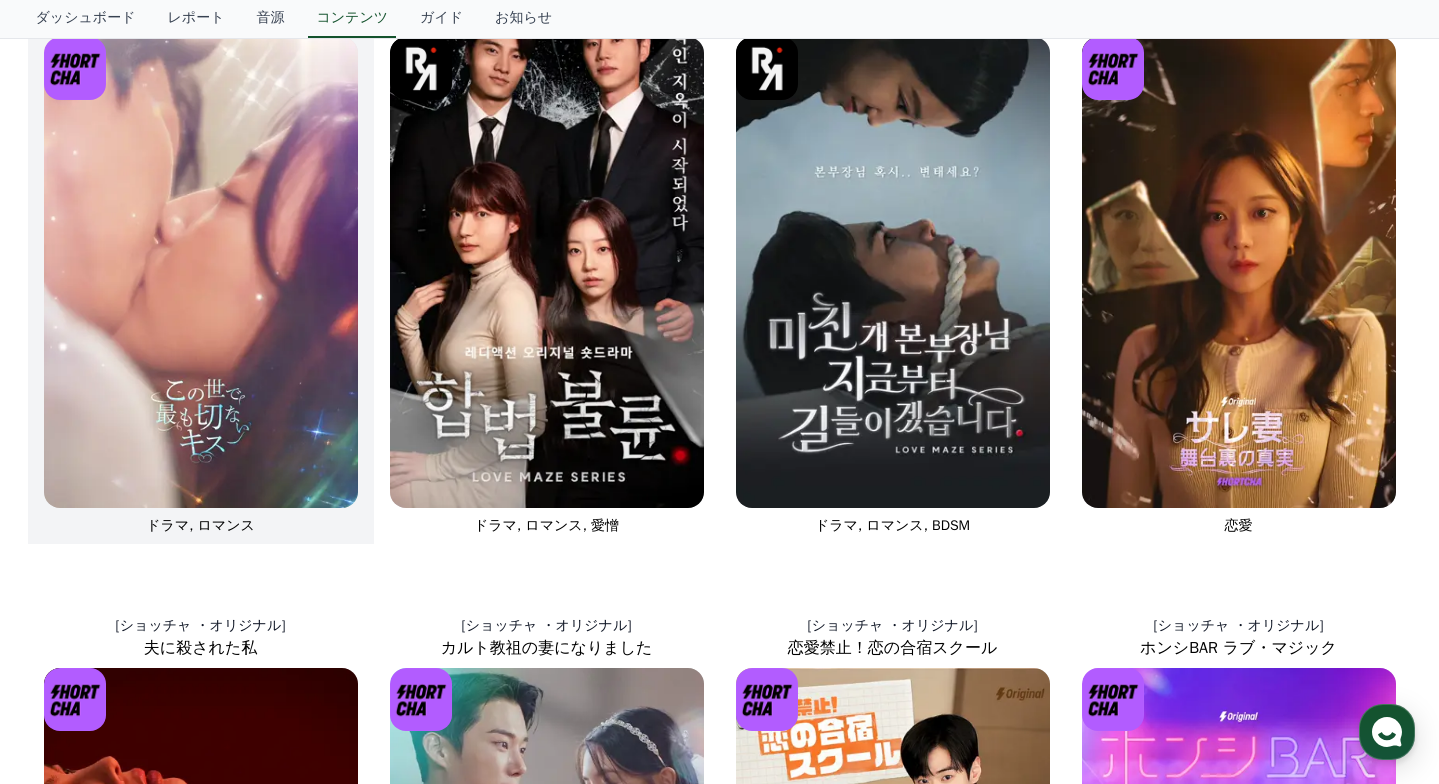 click at bounding box center [201, 272] 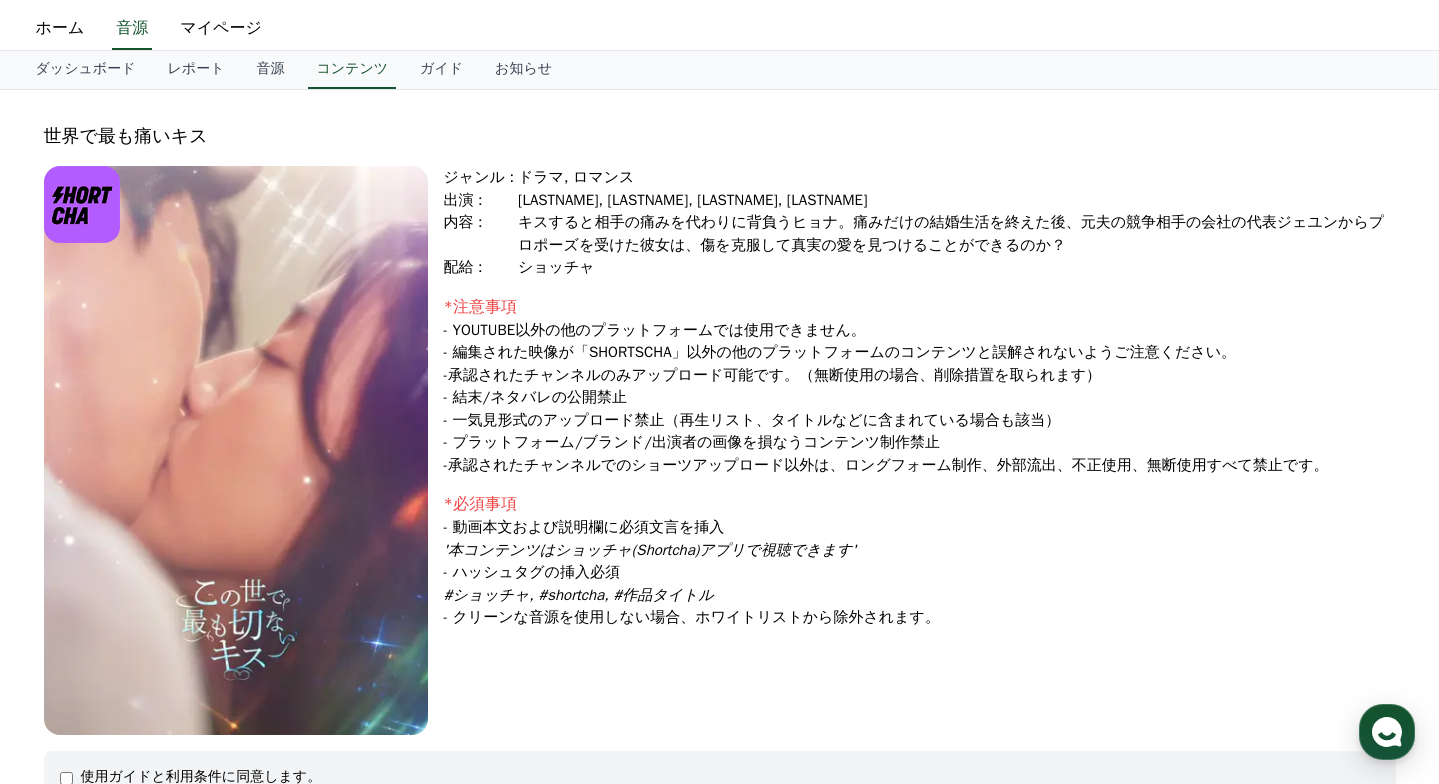 scroll, scrollTop: 48, scrollLeft: 0, axis: vertical 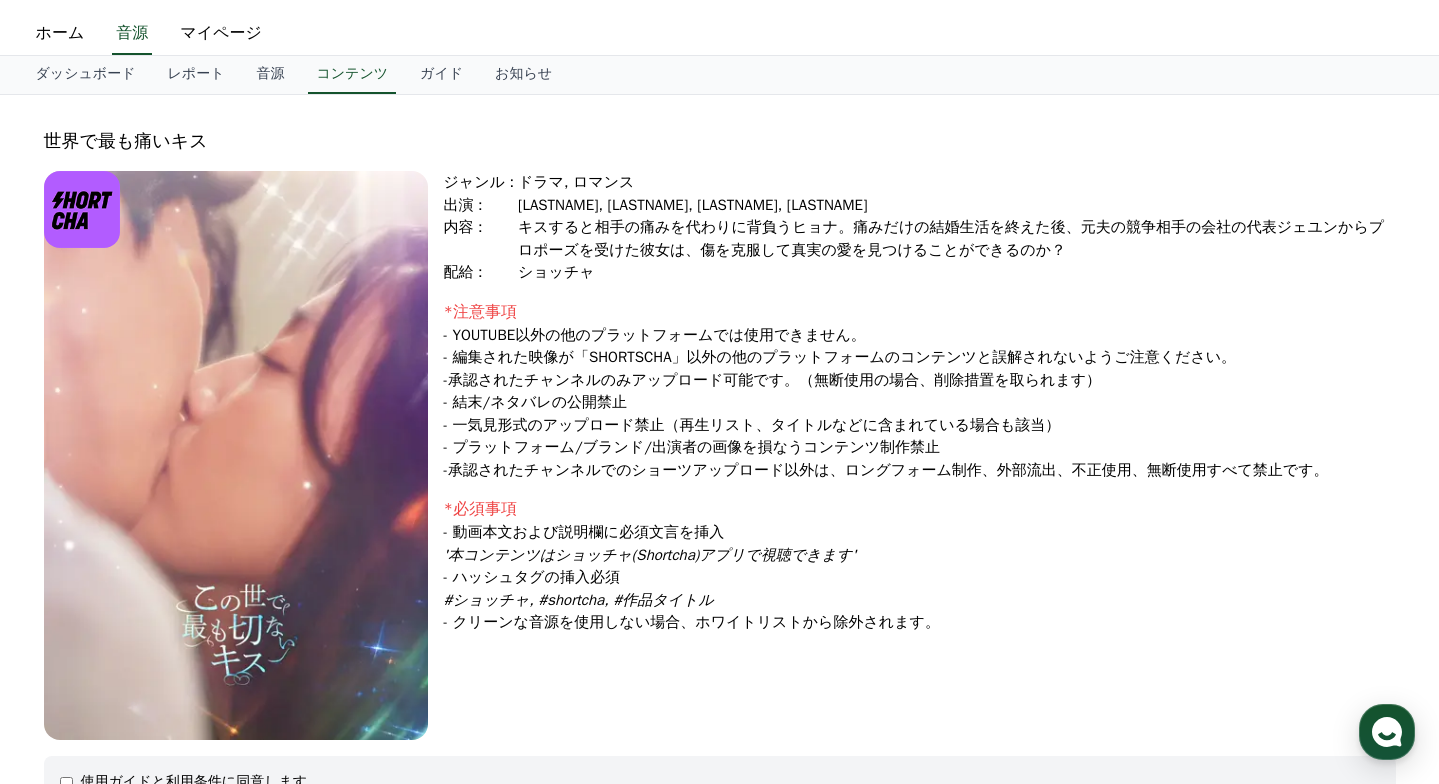 drag, startPoint x: 429, startPoint y: 160, endPoint x: 835, endPoint y: 450, distance: 498.93488 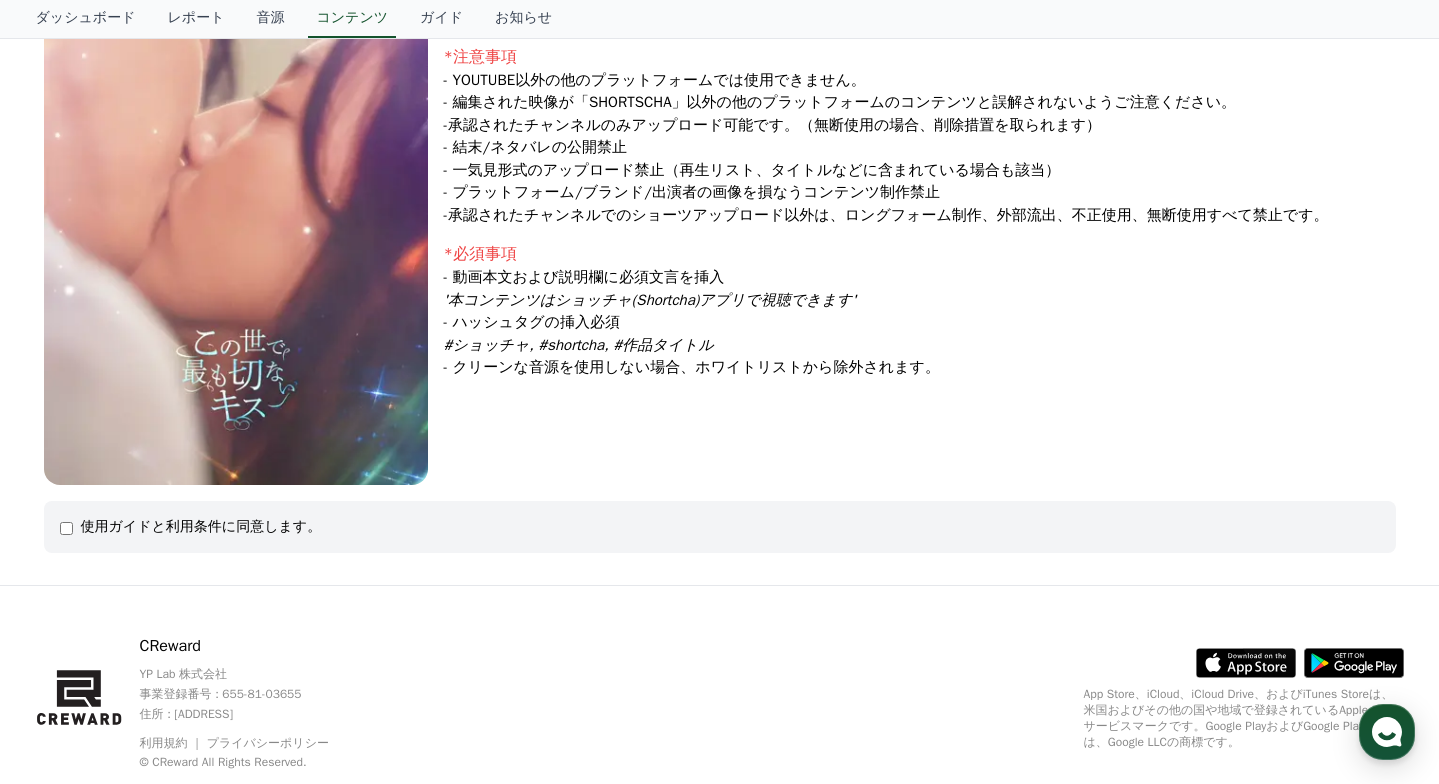 scroll, scrollTop: 348, scrollLeft: 0, axis: vertical 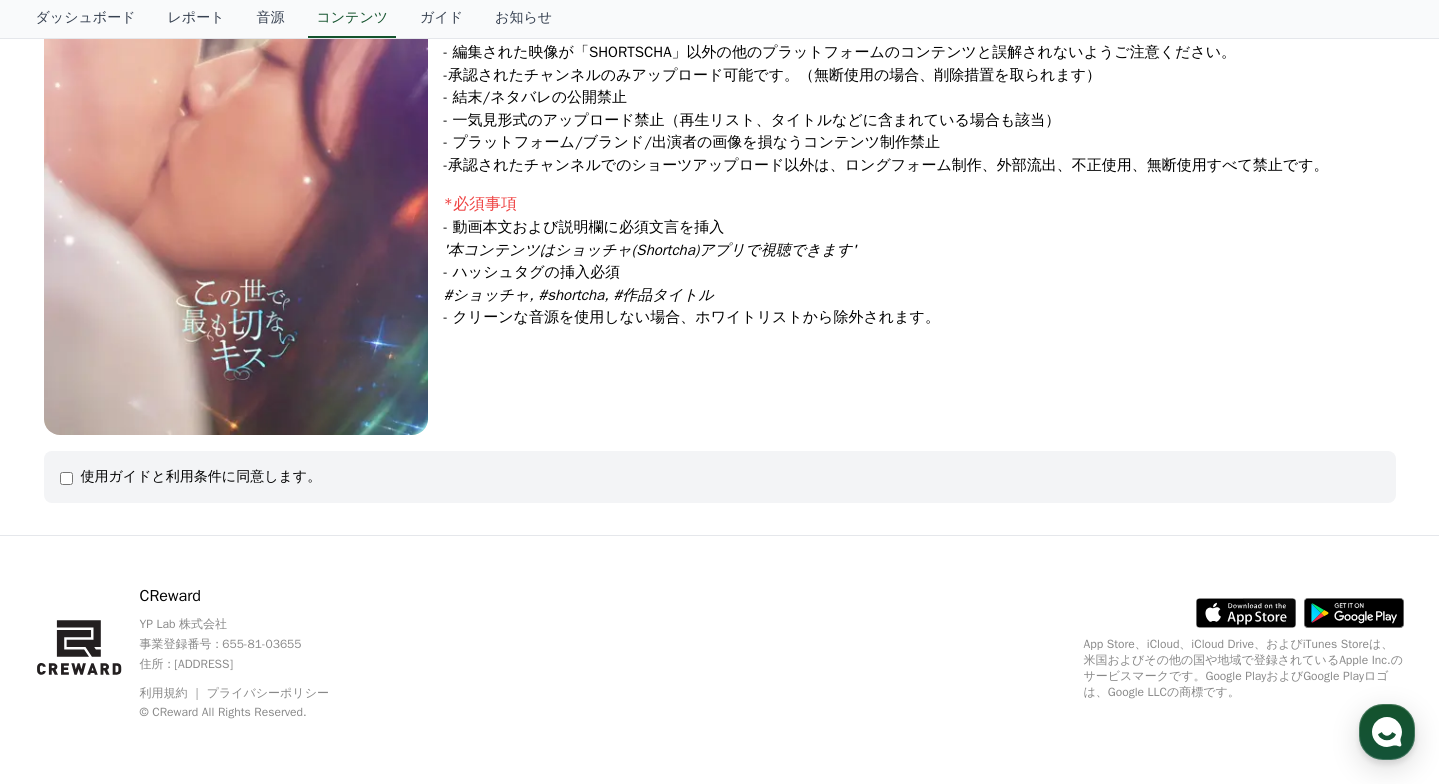 click on "使用ガイドと利用条件に同意します。" at bounding box center [201, 477] 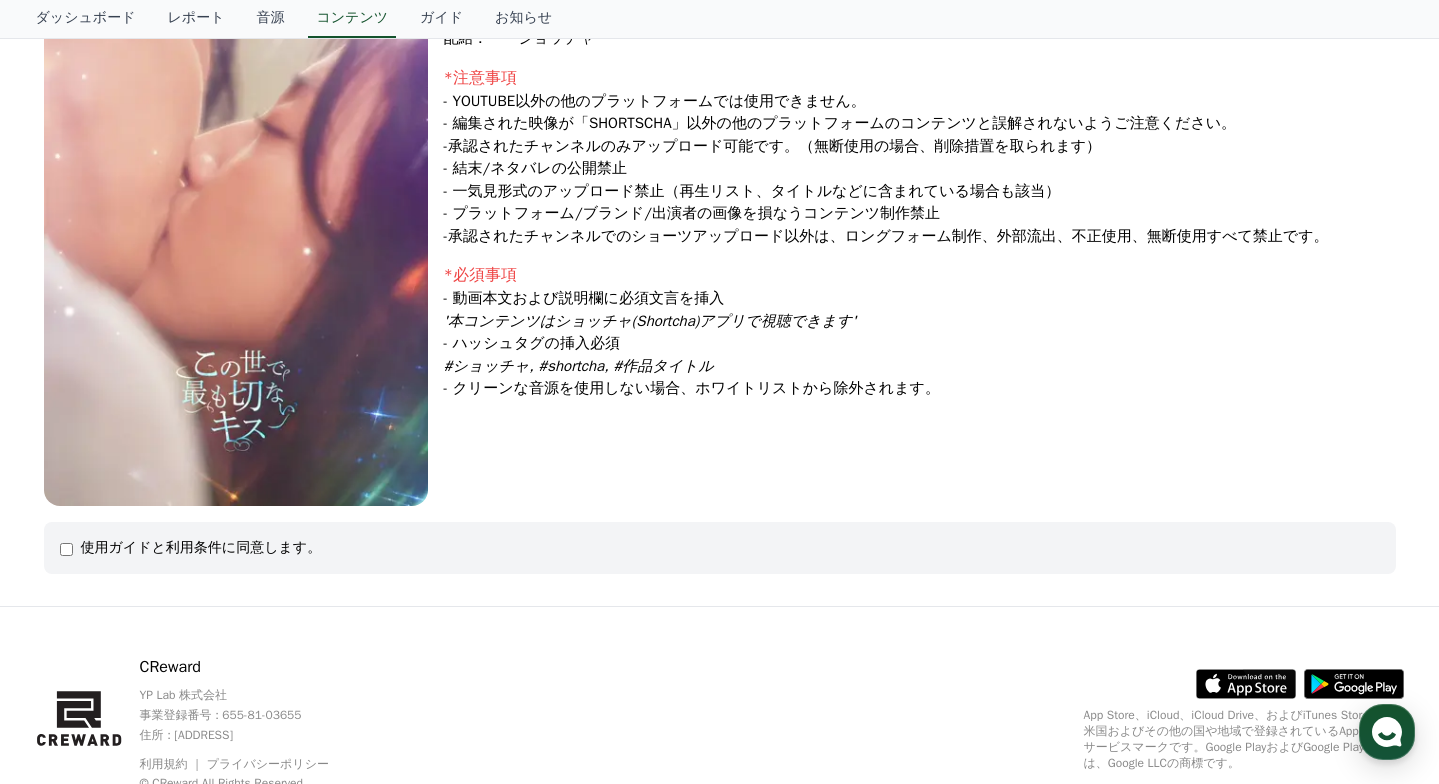 scroll, scrollTop: 348, scrollLeft: 0, axis: vertical 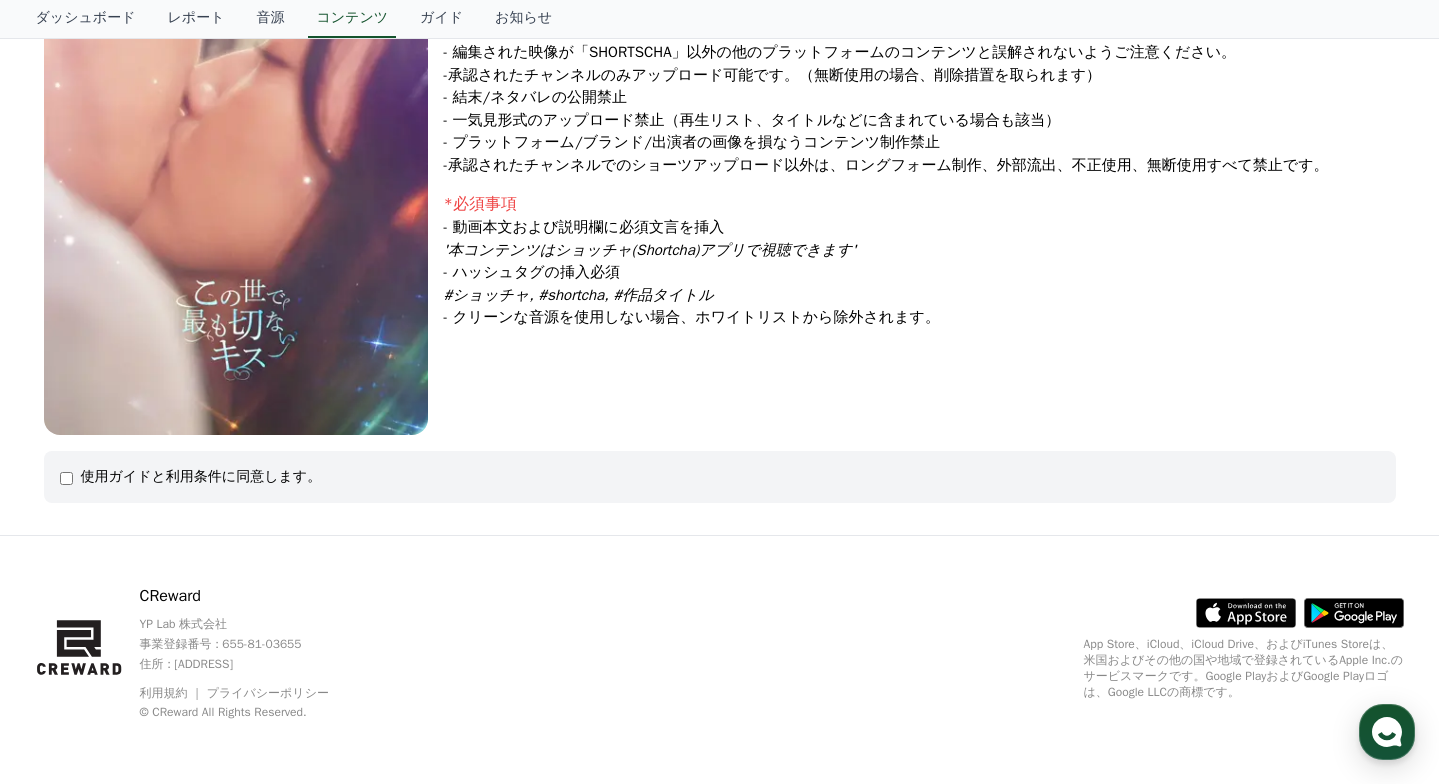 click on "使用ガイドと利用条件に同意します。" at bounding box center [201, 477] 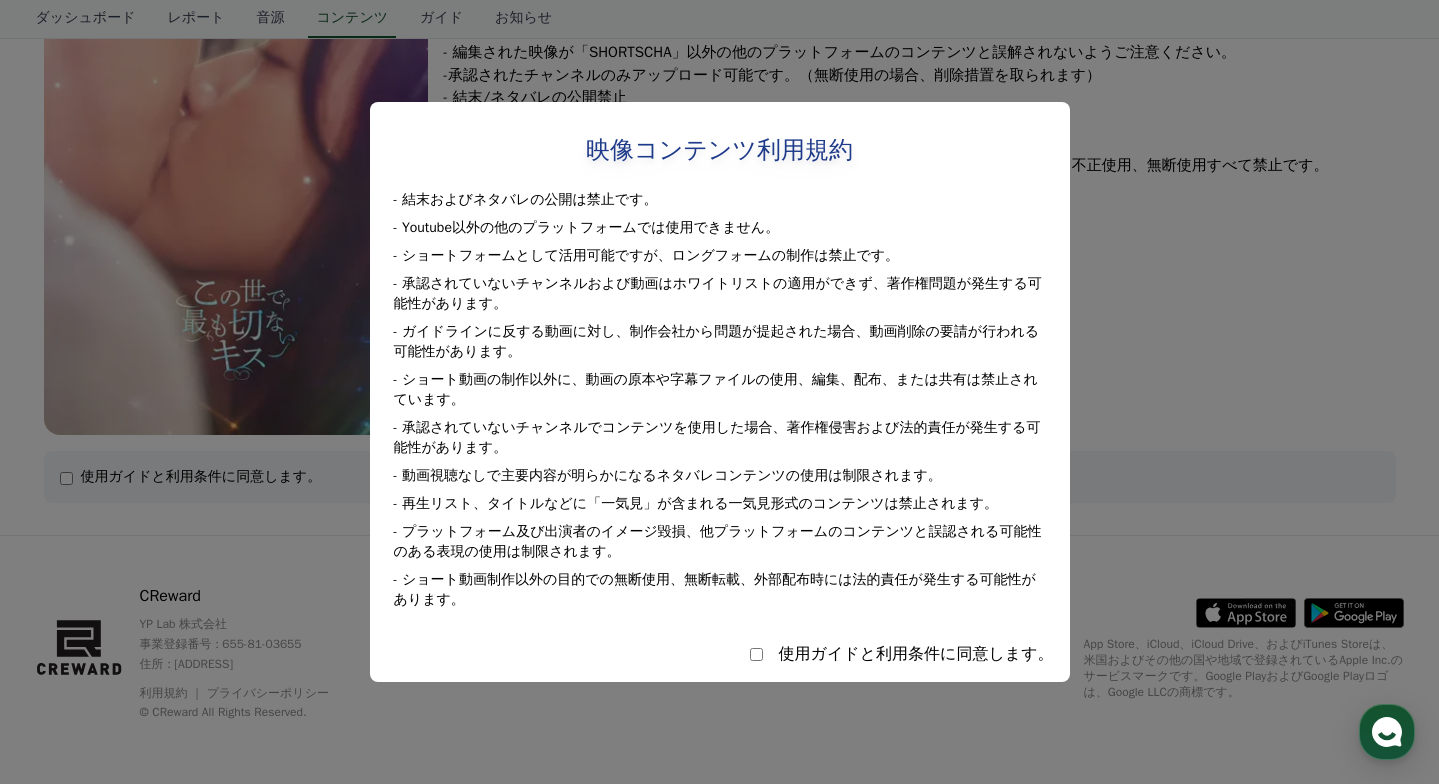 select 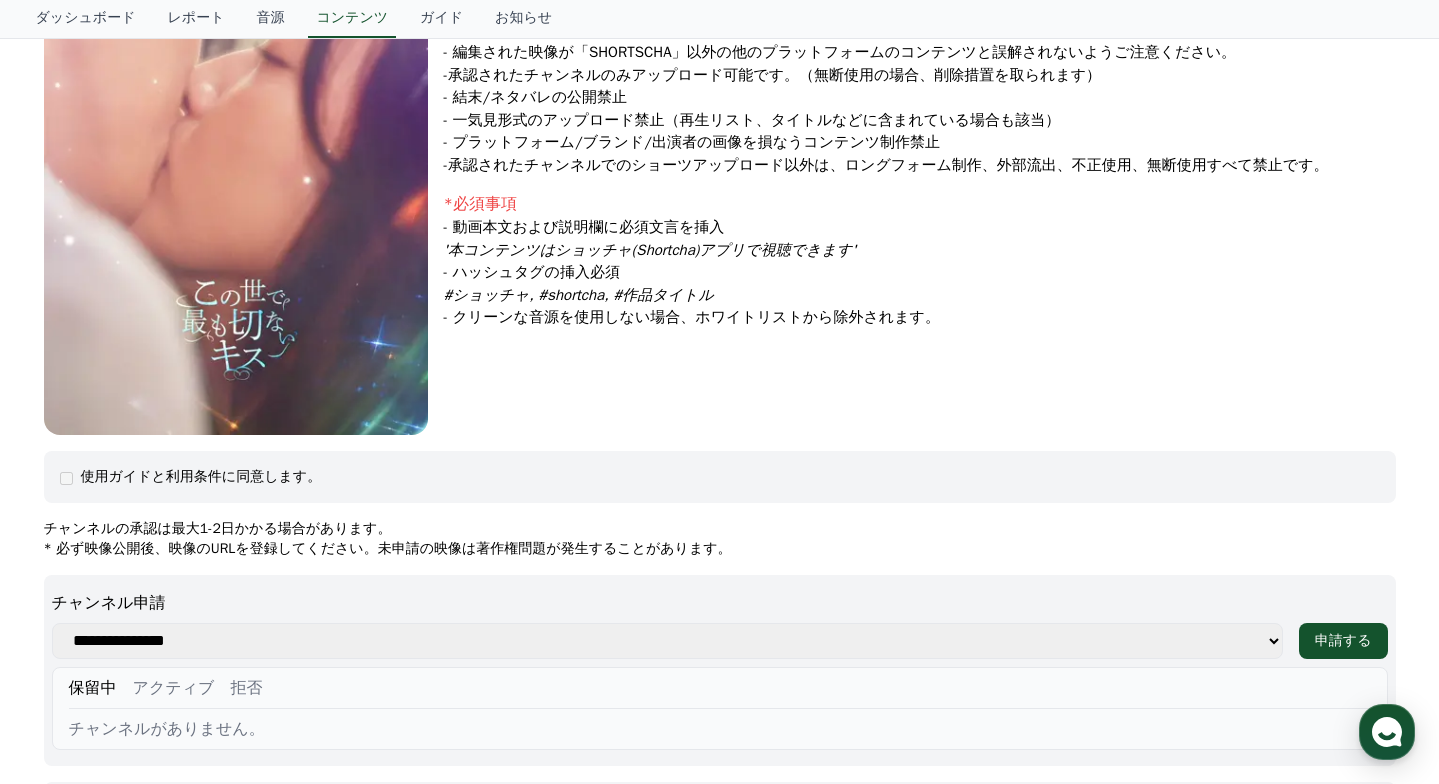 scroll, scrollTop: 578, scrollLeft: 0, axis: vertical 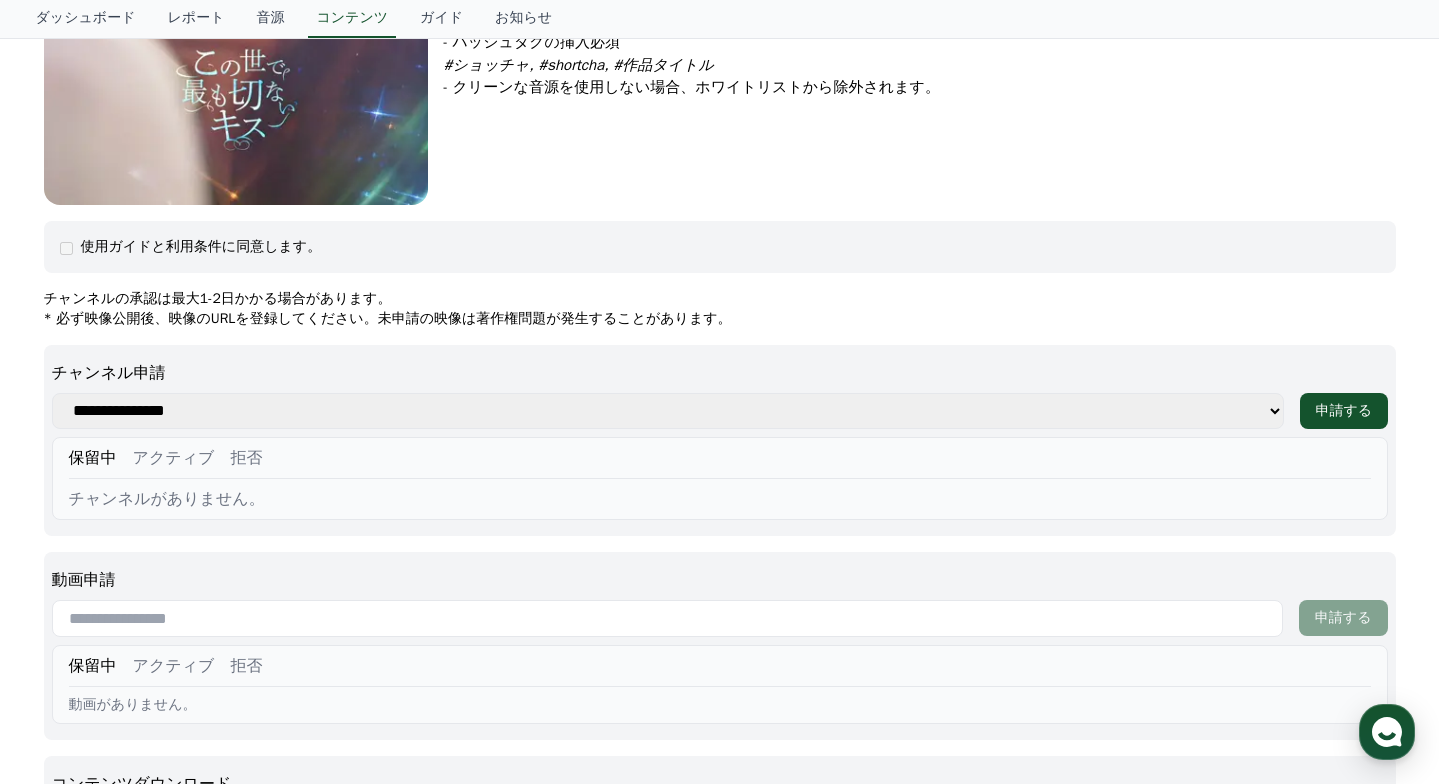 click on "**********" at bounding box center [668, 411] 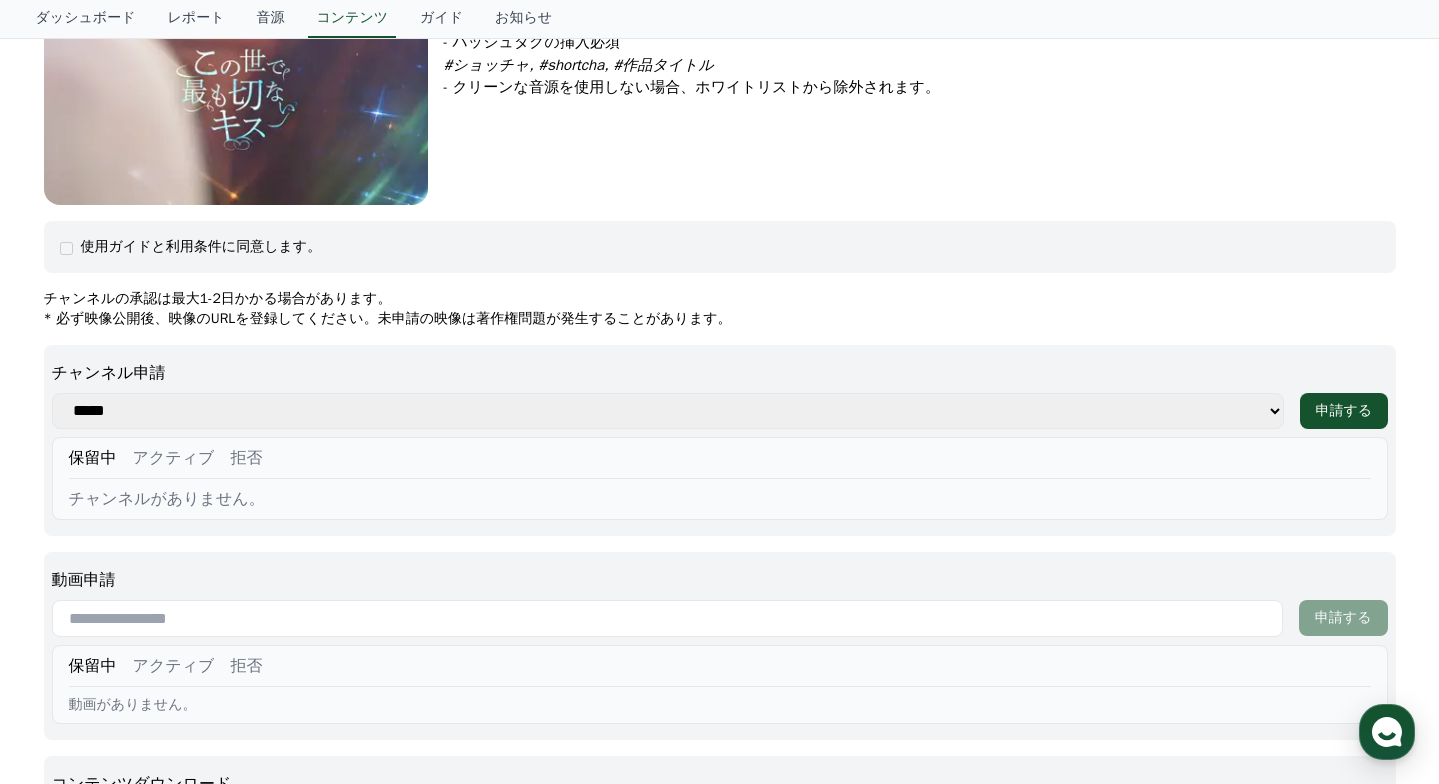 click on "**********" at bounding box center (720, 440) 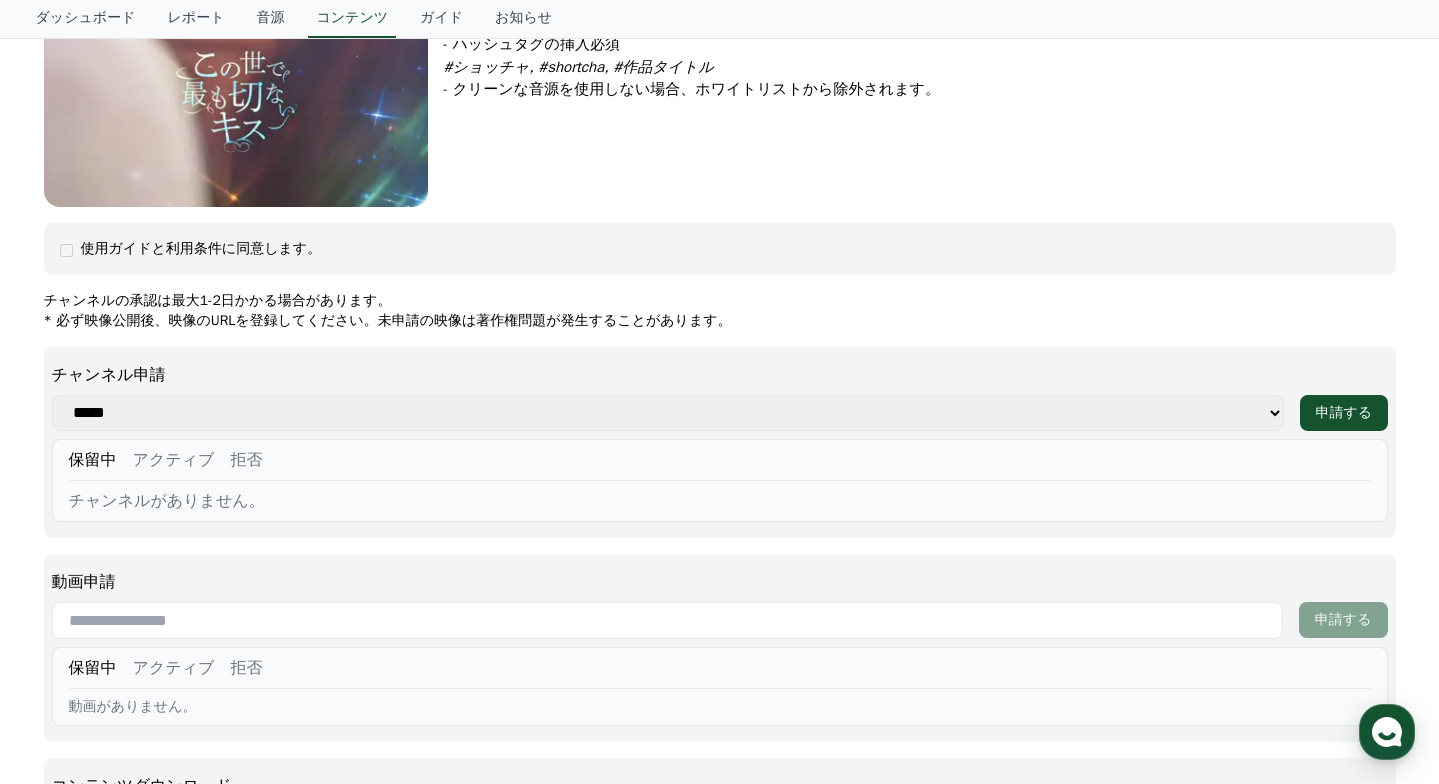 scroll, scrollTop: 0, scrollLeft: 0, axis: both 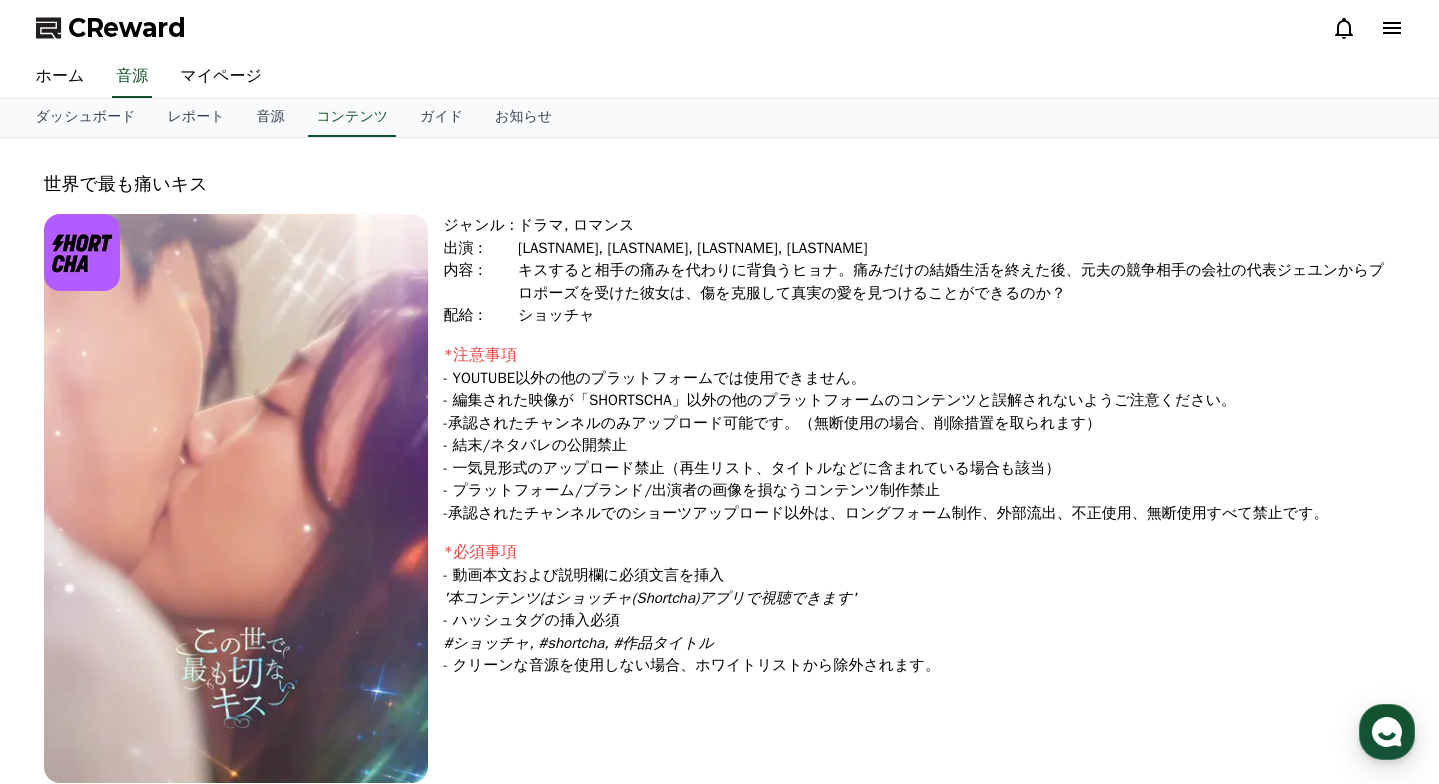 click 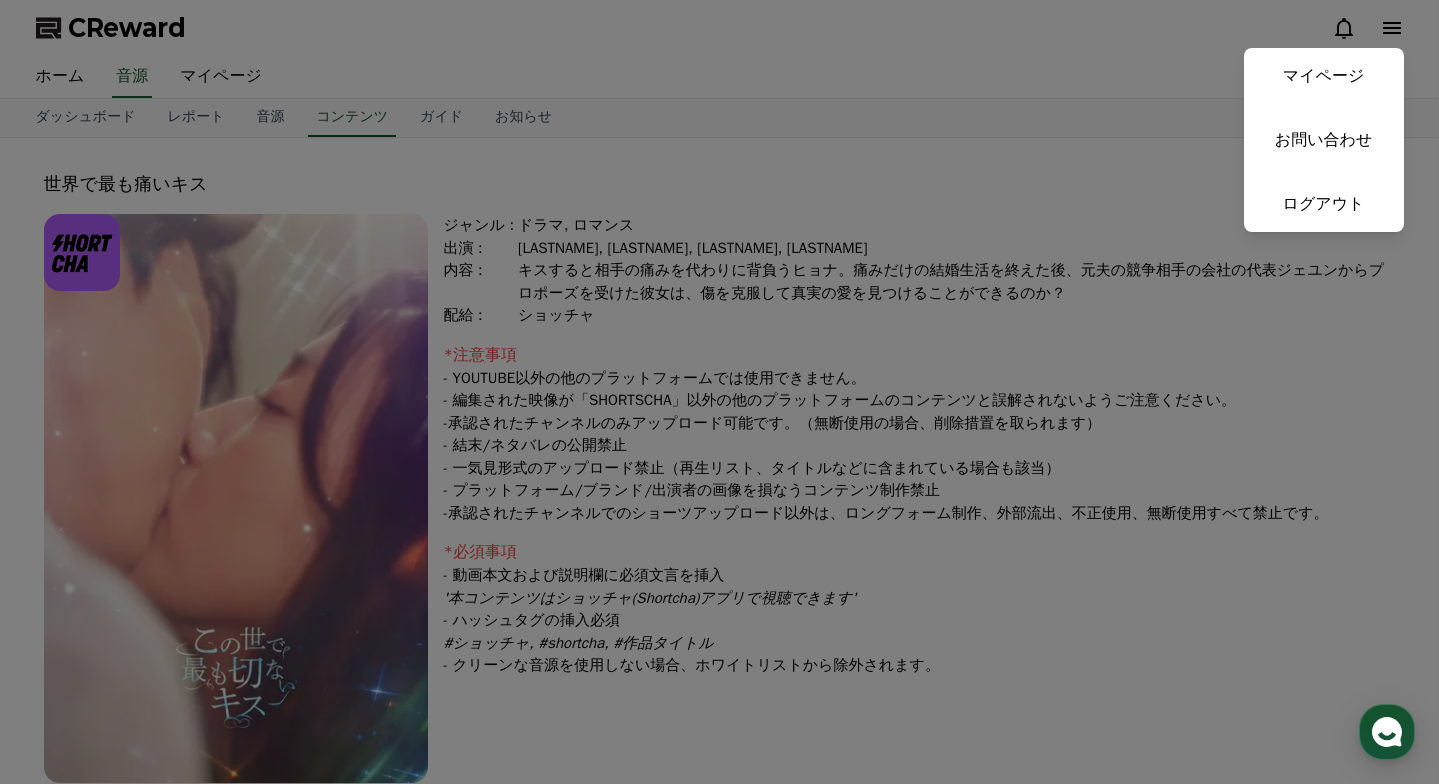 click at bounding box center (719, 392) 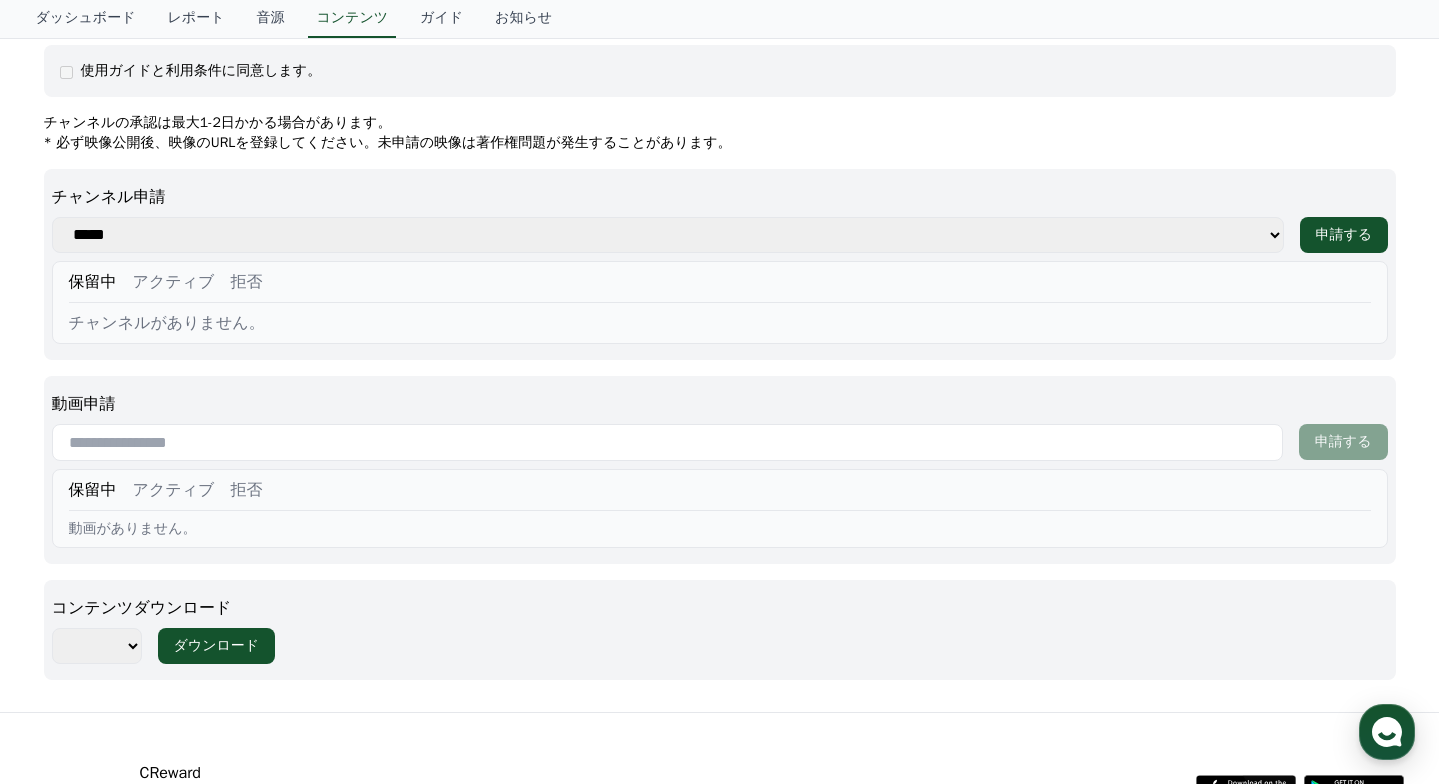 scroll, scrollTop: 748, scrollLeft: 0, axis: vertical 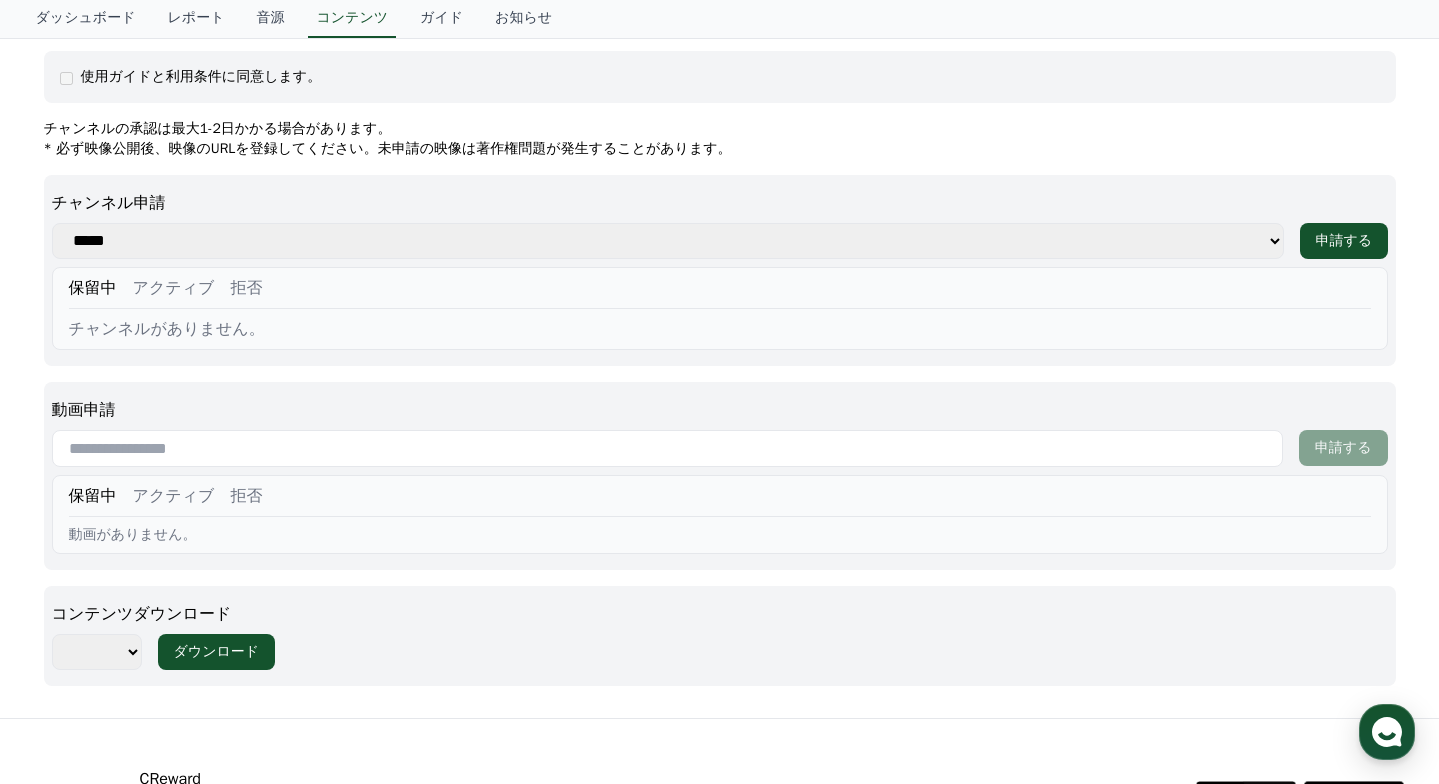 click on "アクティブ" at bounding box center [174, 496] 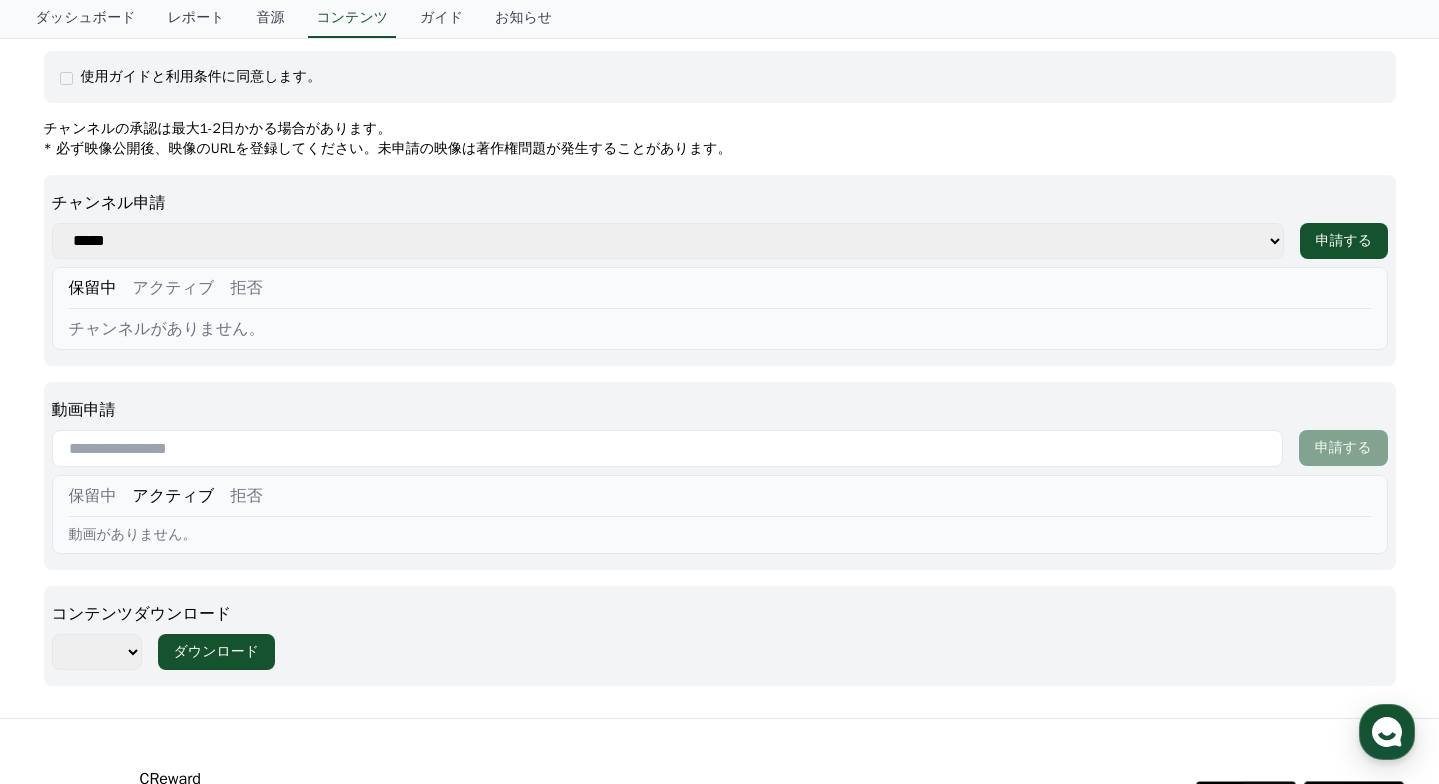 click on "保留中" at bounding box center (93, 496) 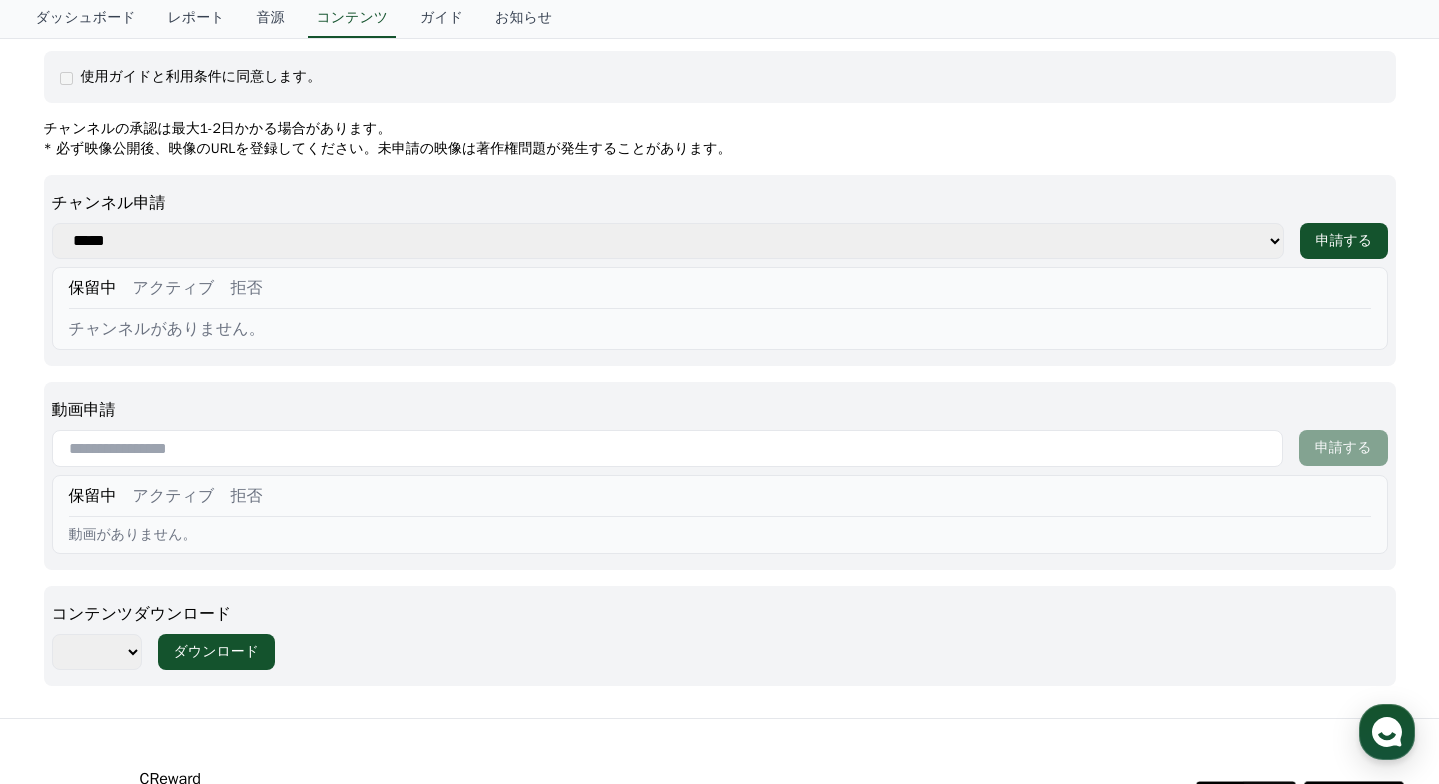 click on "使用ガイドと利用条件に同意します。" at bounding box center [720, 77] 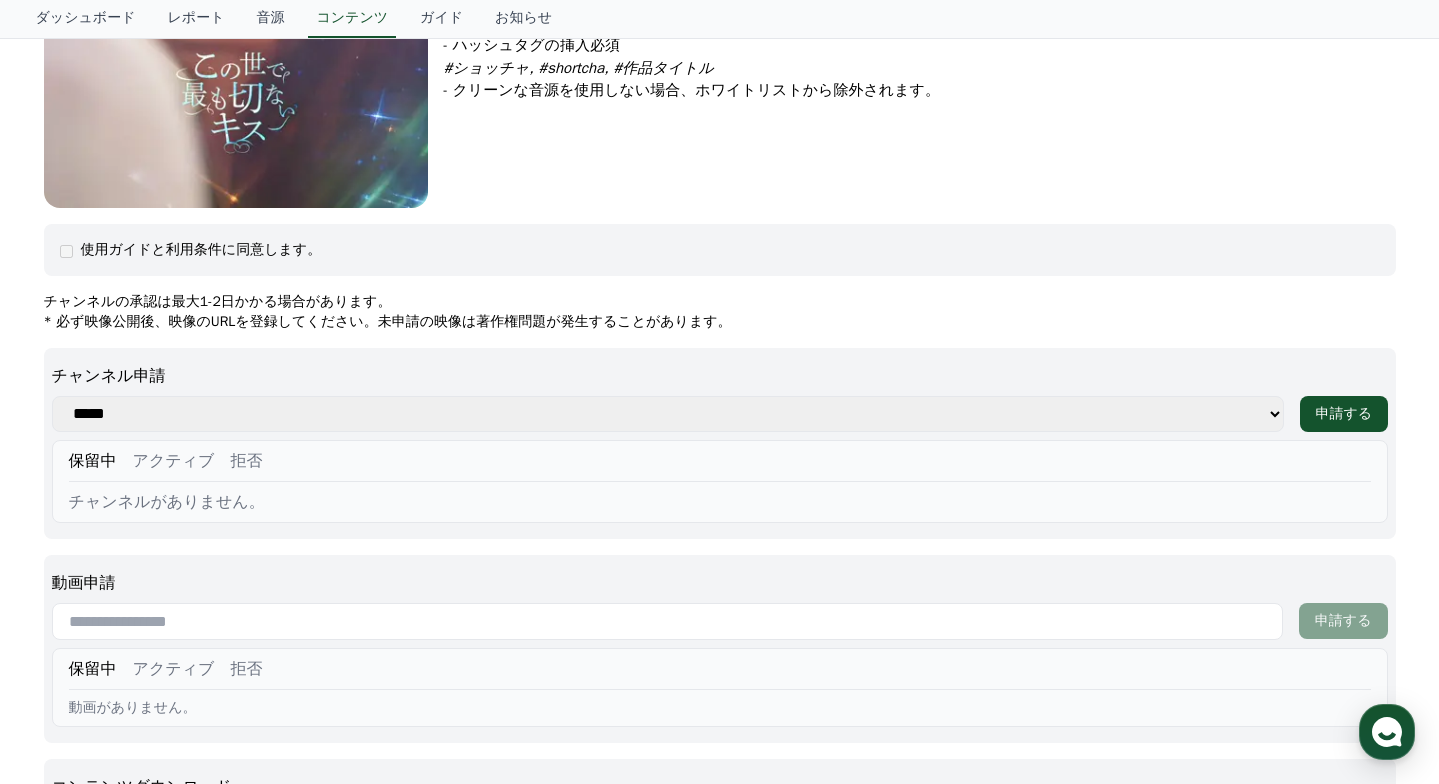 scroll, scrollTop: 529, scrollLeft: 0, axis: vertical 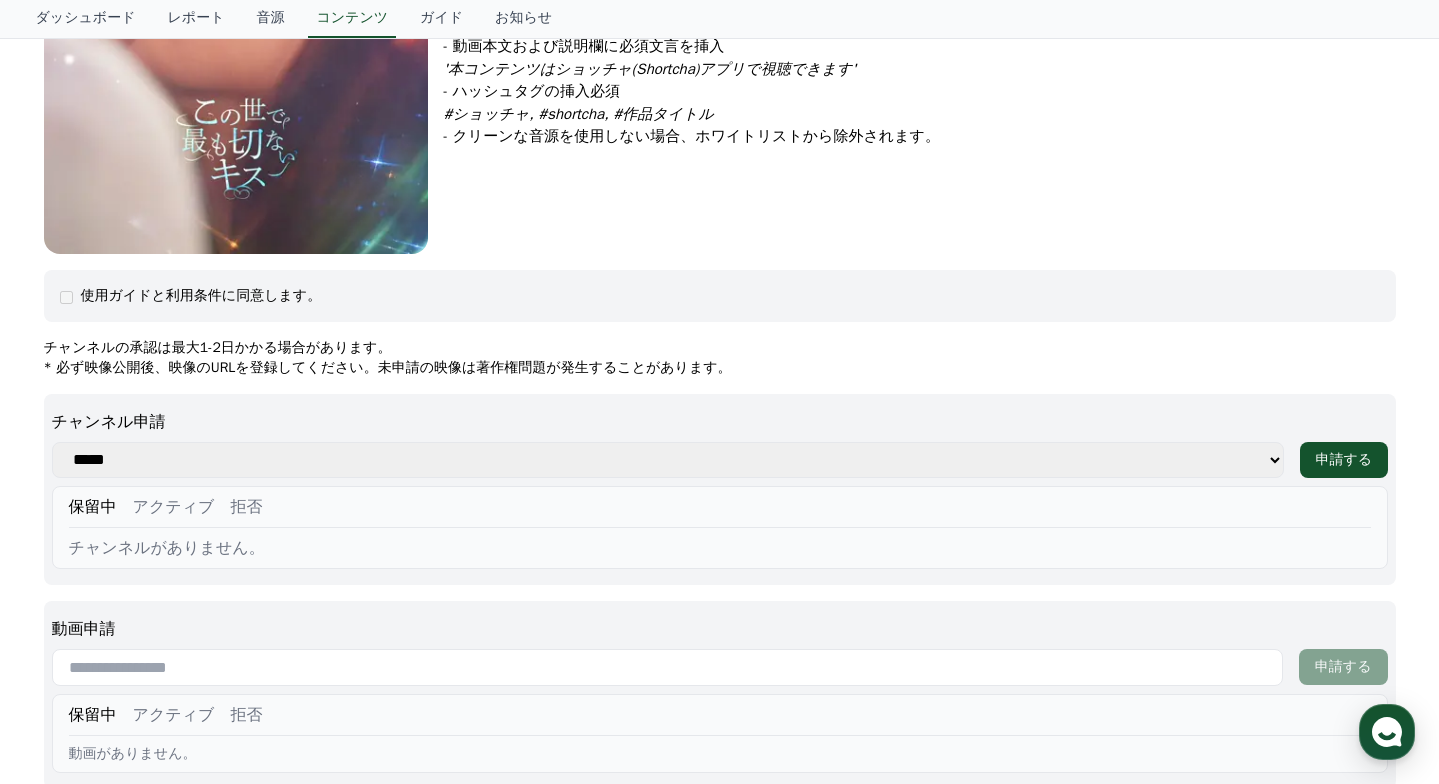 click on "**********" at bounding box center (668, 460) 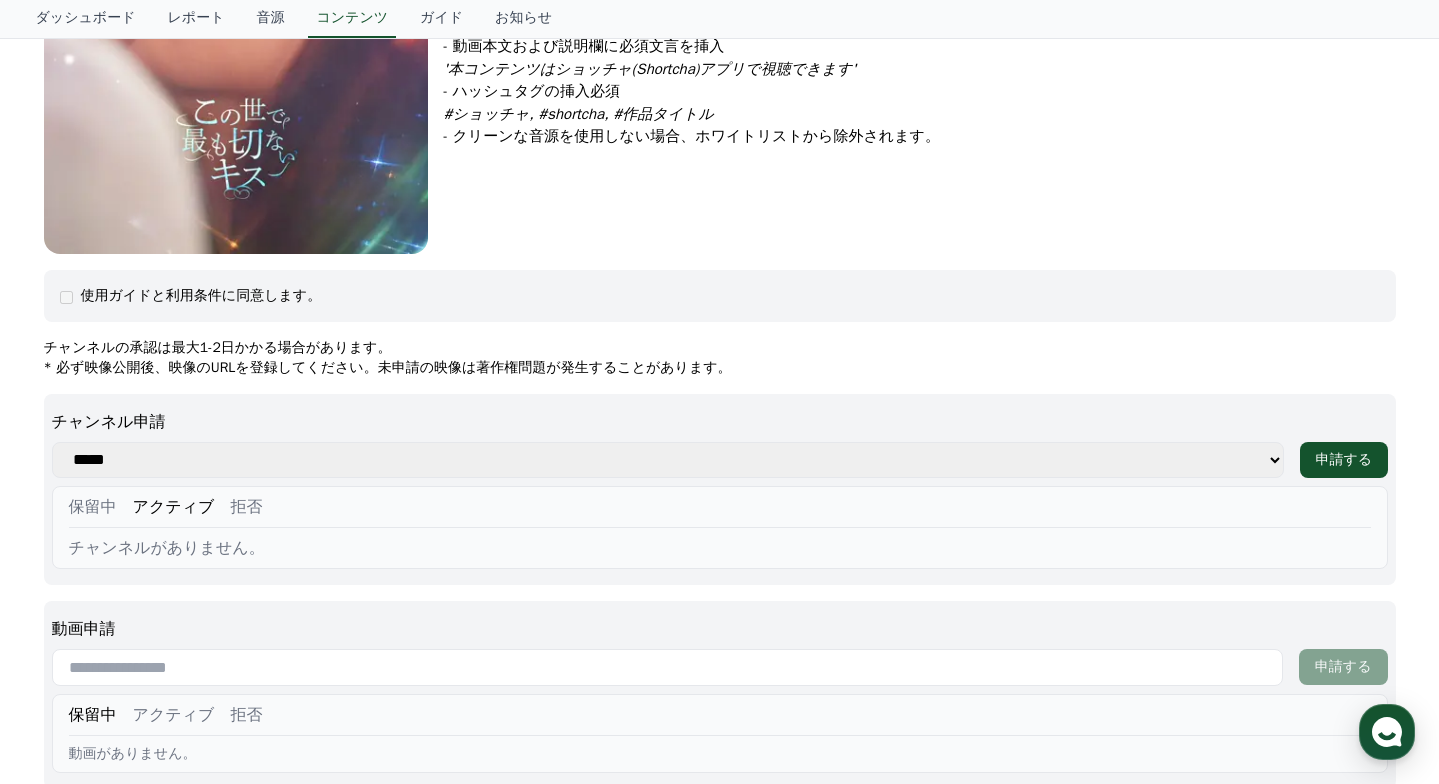 click on "保留中" at bounding box center (93, 507) 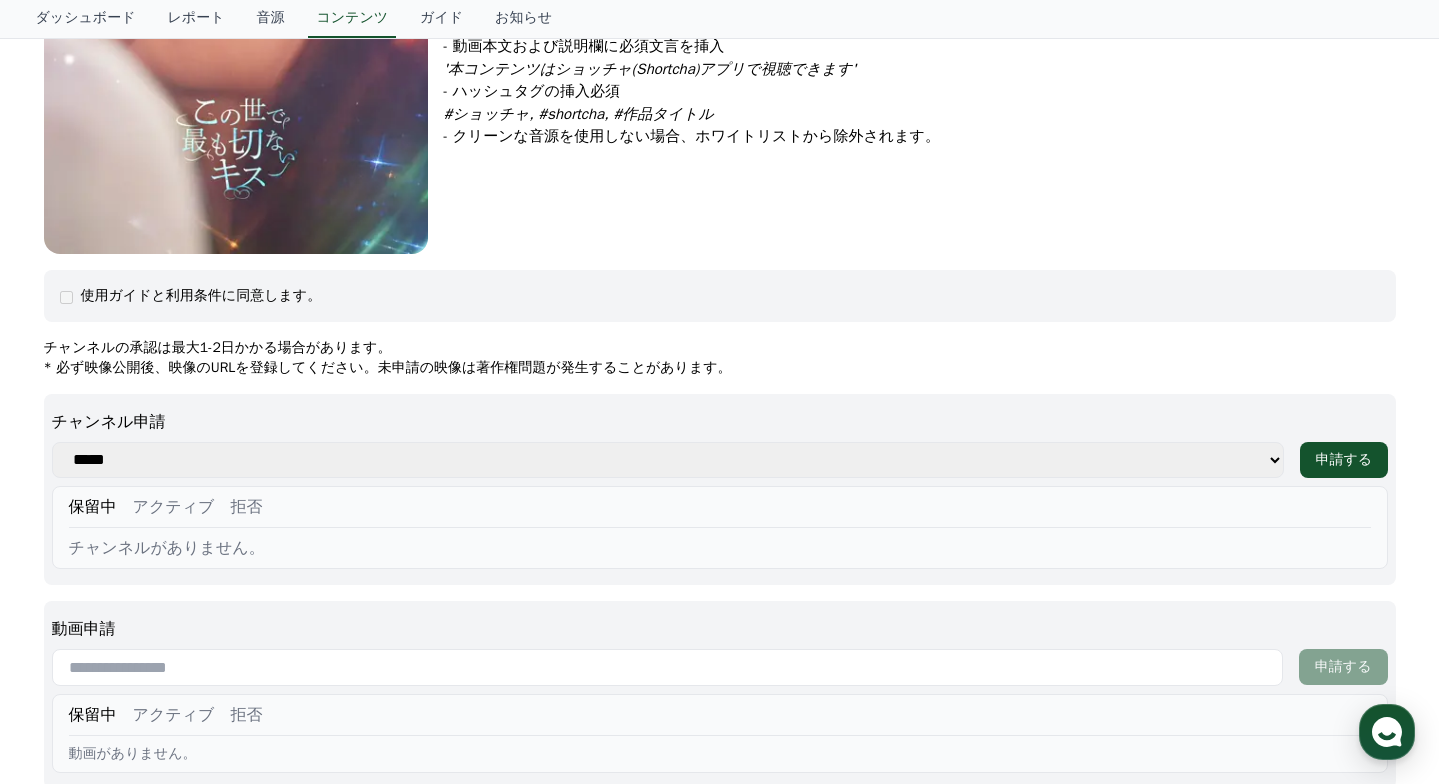 scroll, scrollTop: 0, scrollLeft: 0, axis: both 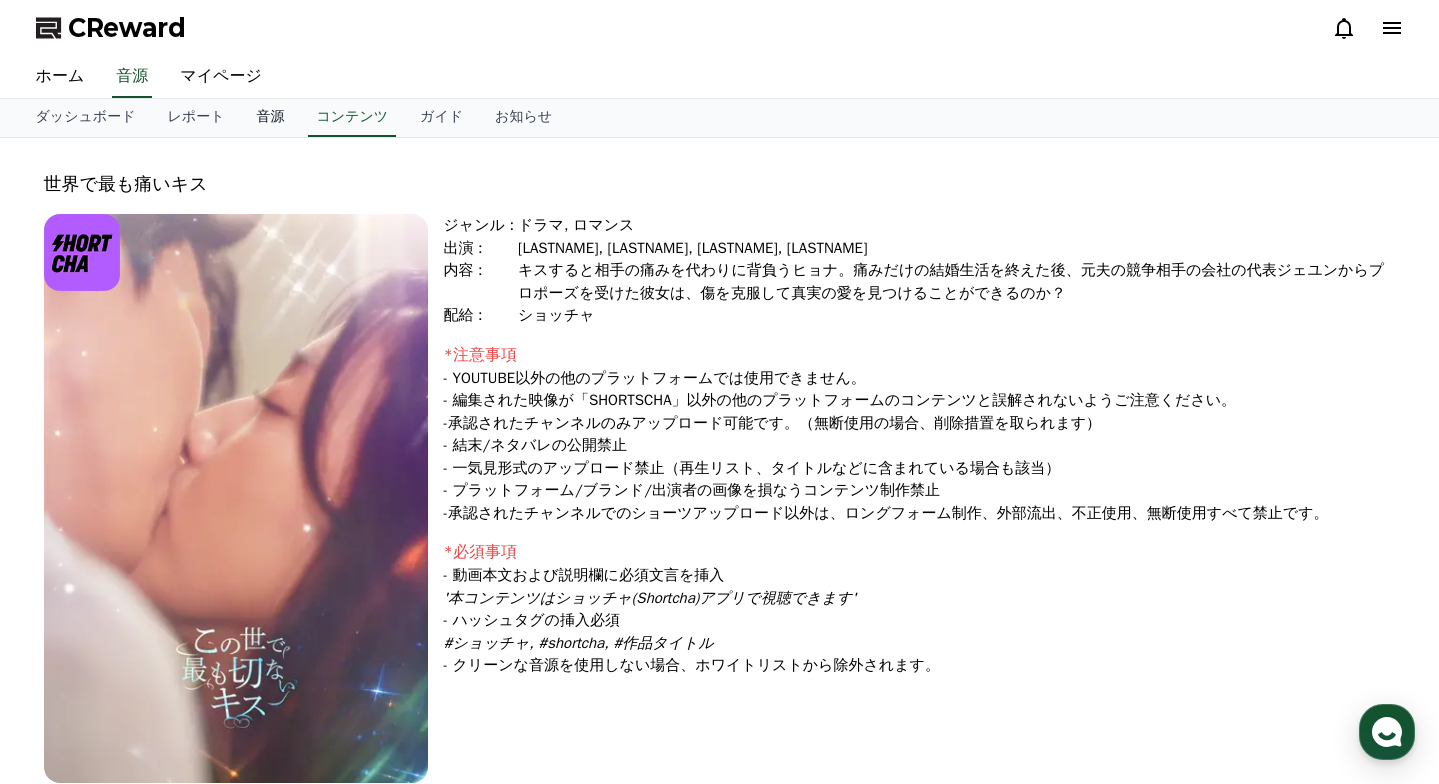click on "音源" at bounding box center [270, 118] 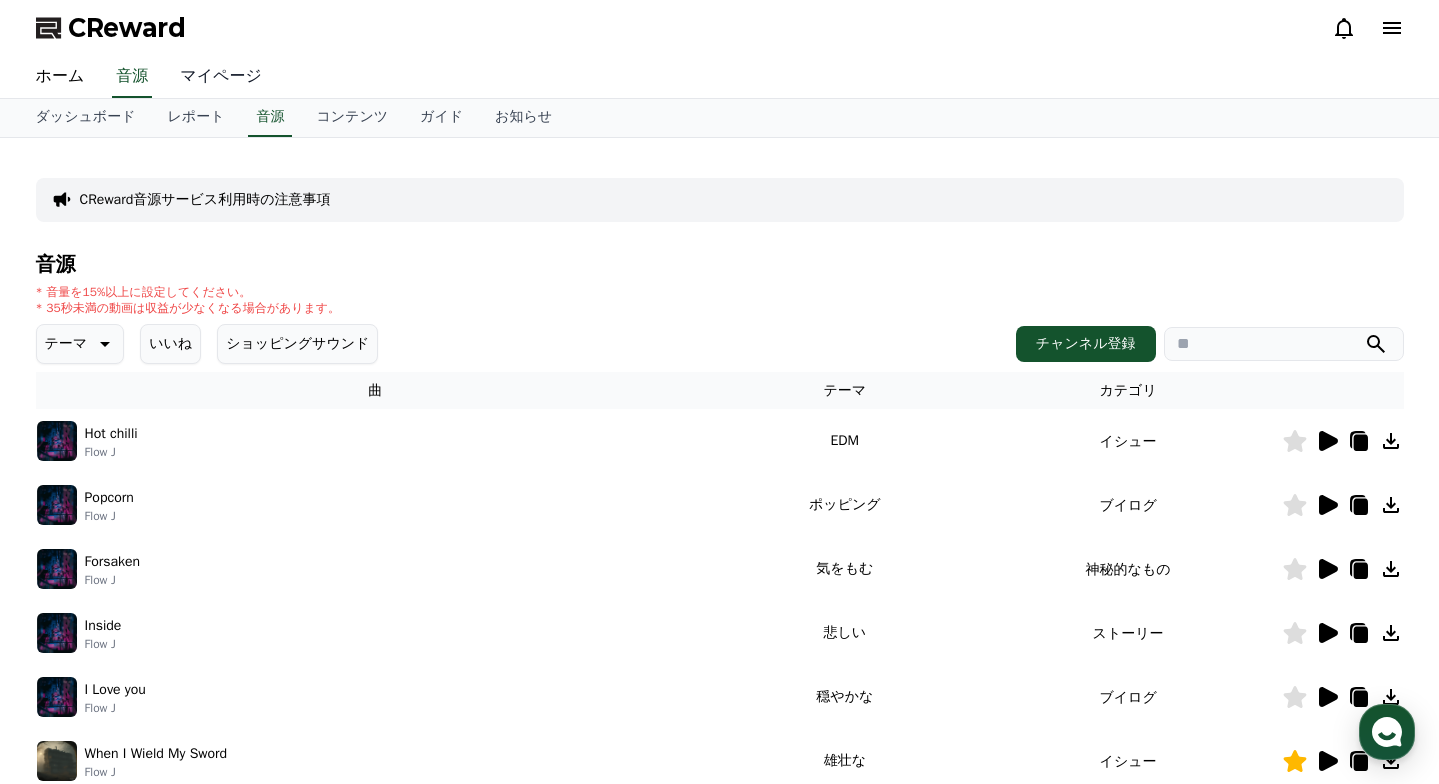 click on "マイページ" at bounding box center [221, 77] 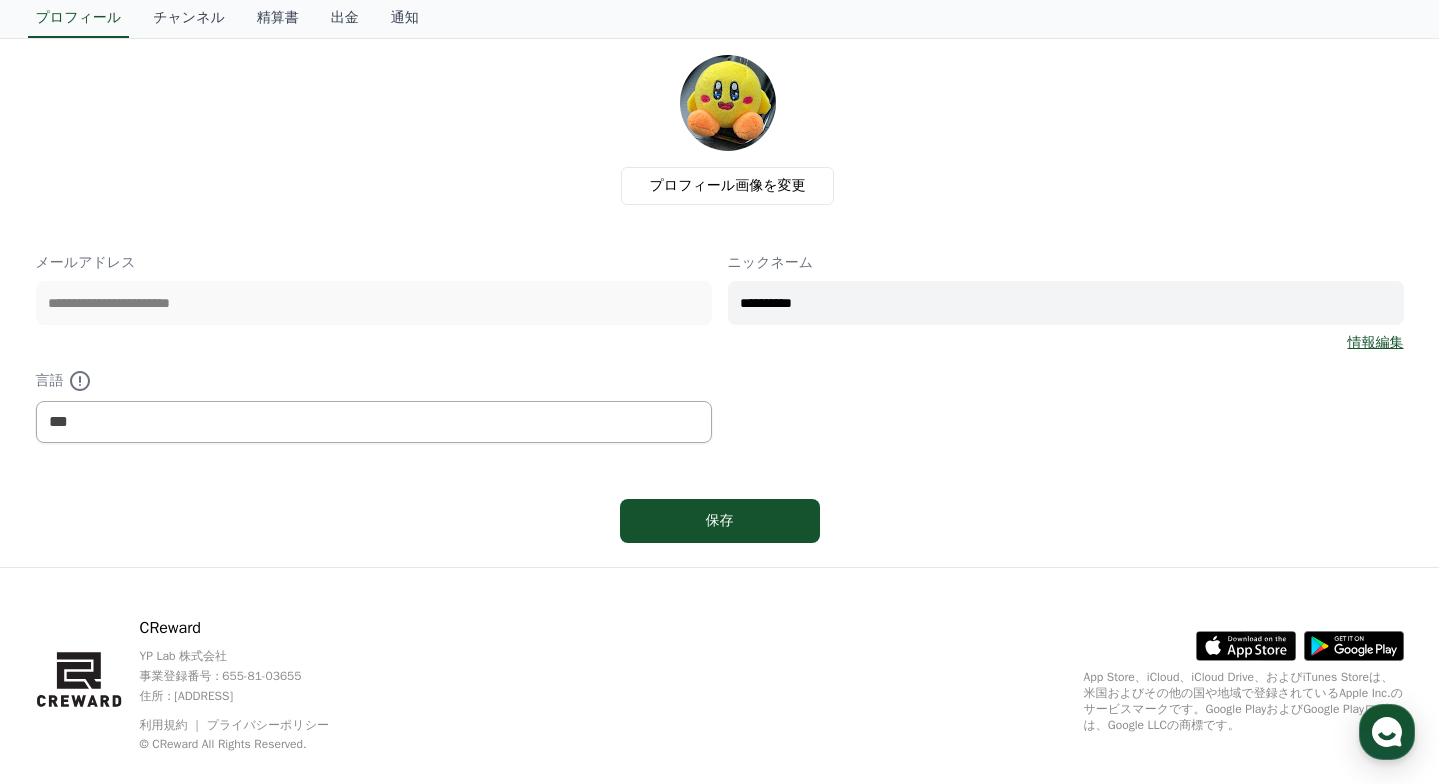 scroll, scrollTop: 0, scrollLeft: 0, axis: both 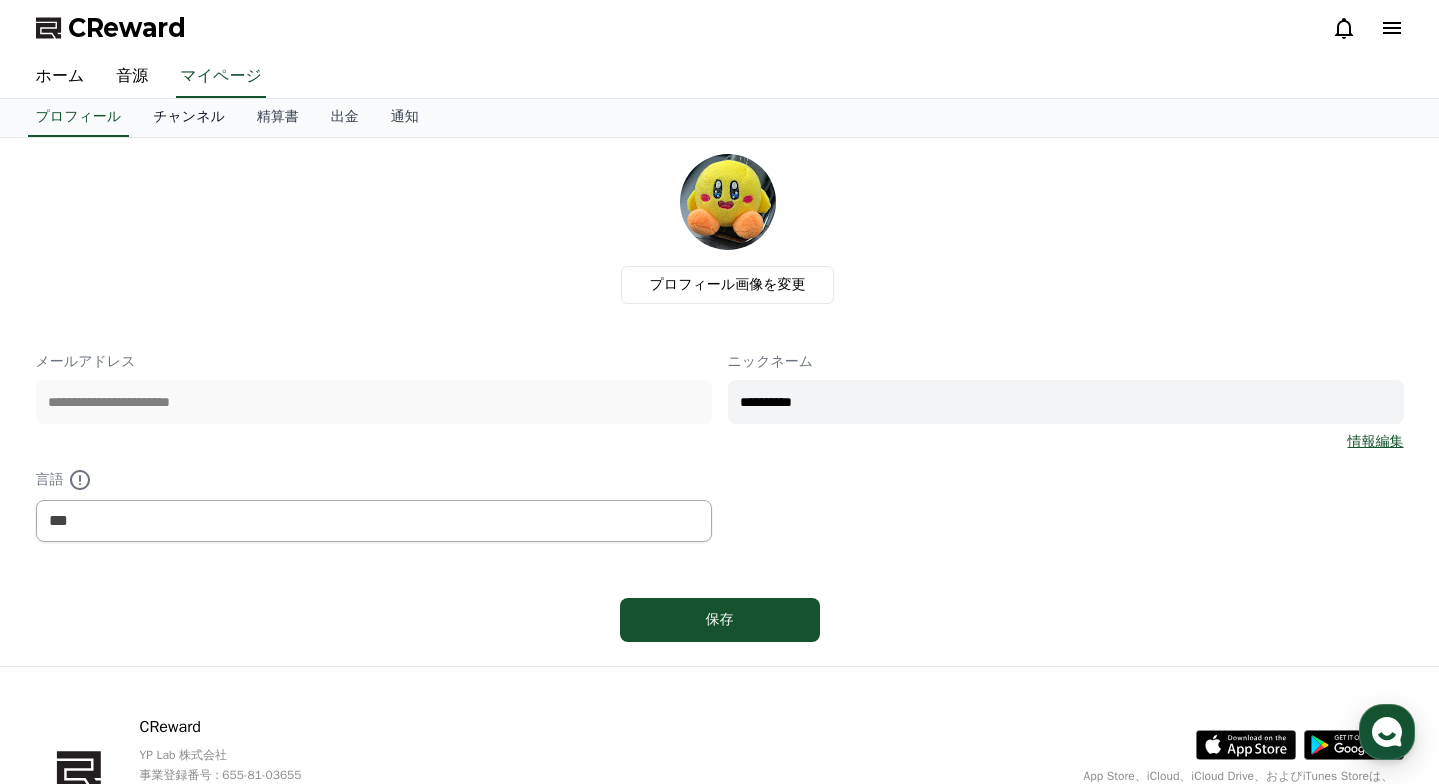 click on "チャンネル" at bounding box center [189, 118] 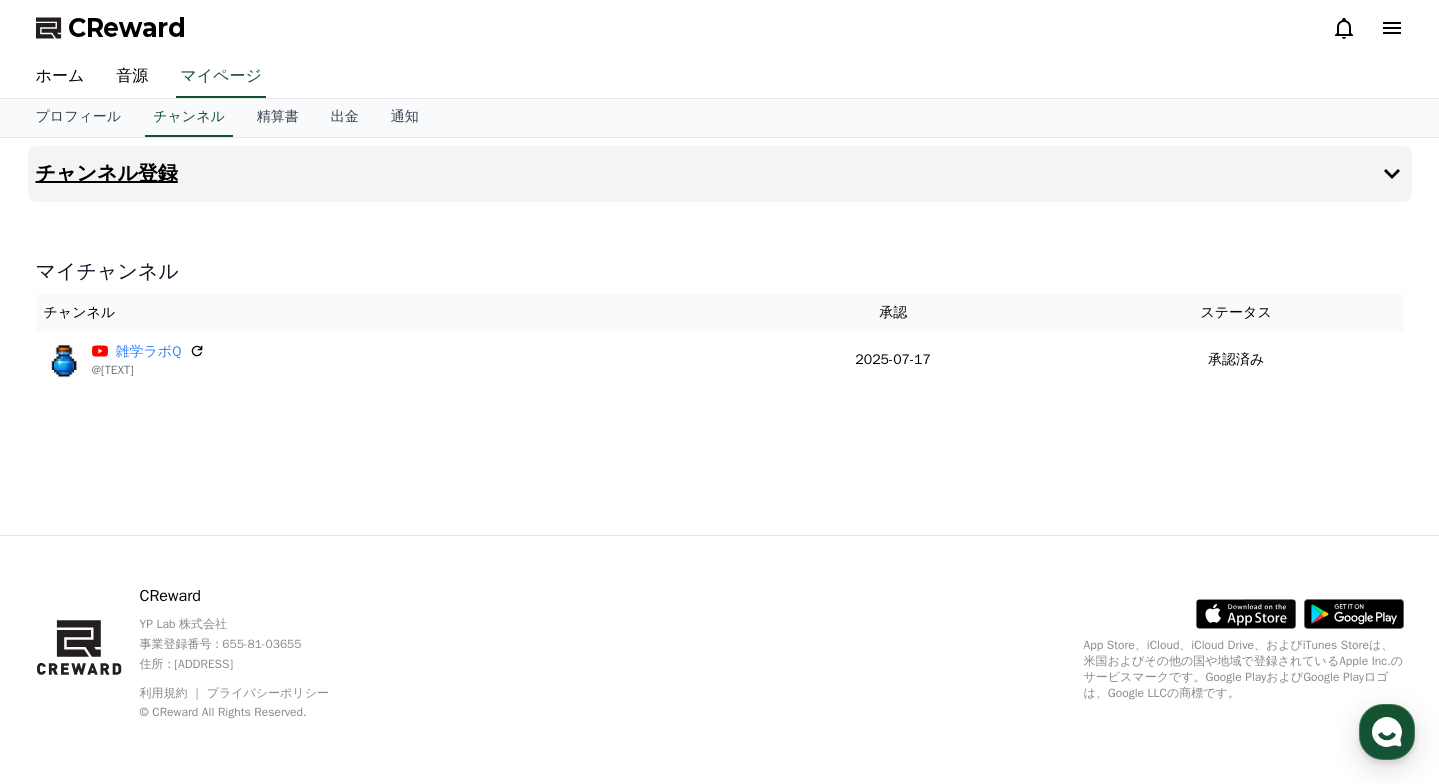 click on "チャンネル登録" at bounding box center [720, 174] 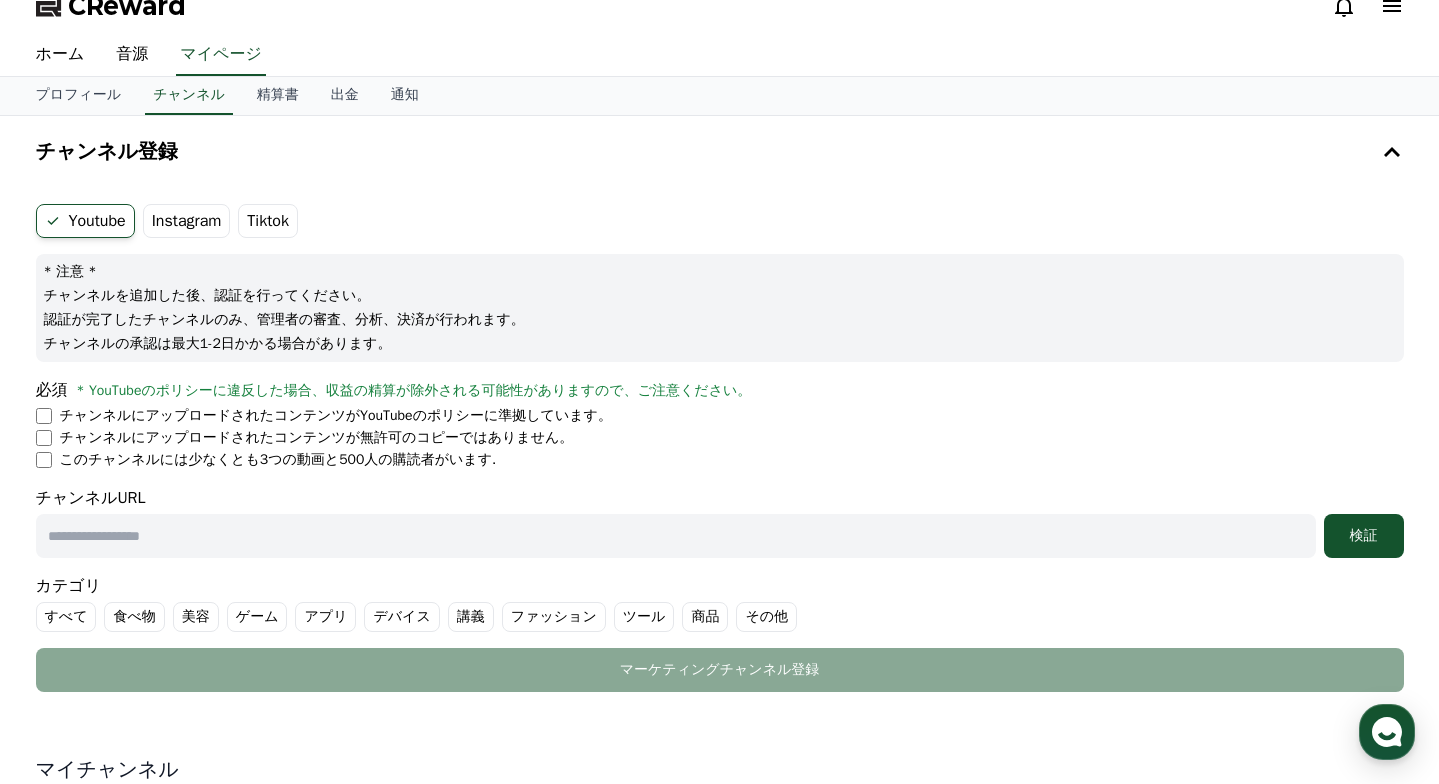 scroll, scrollTop: 48, scrollLeft: 0, axis: vertical 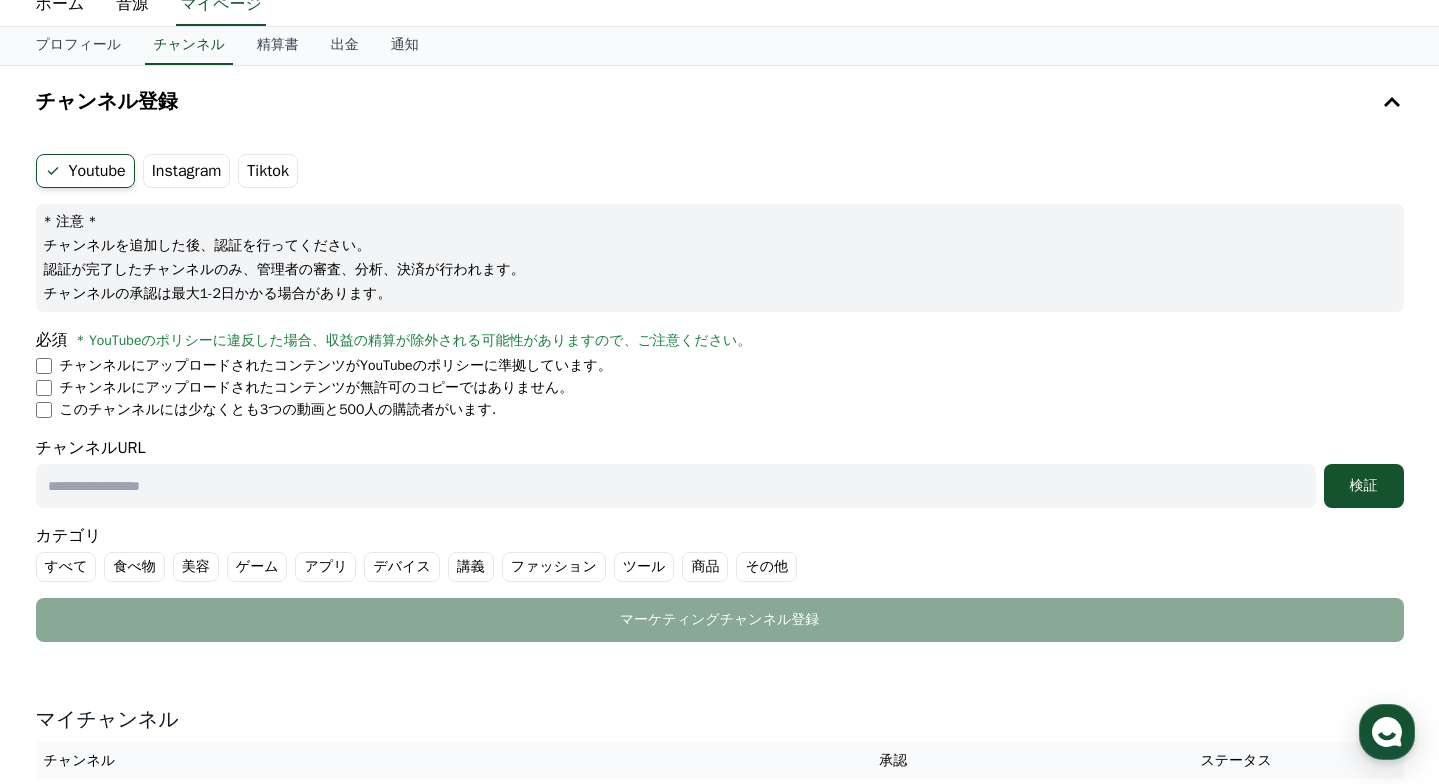 click at bounding box center (676, 486) 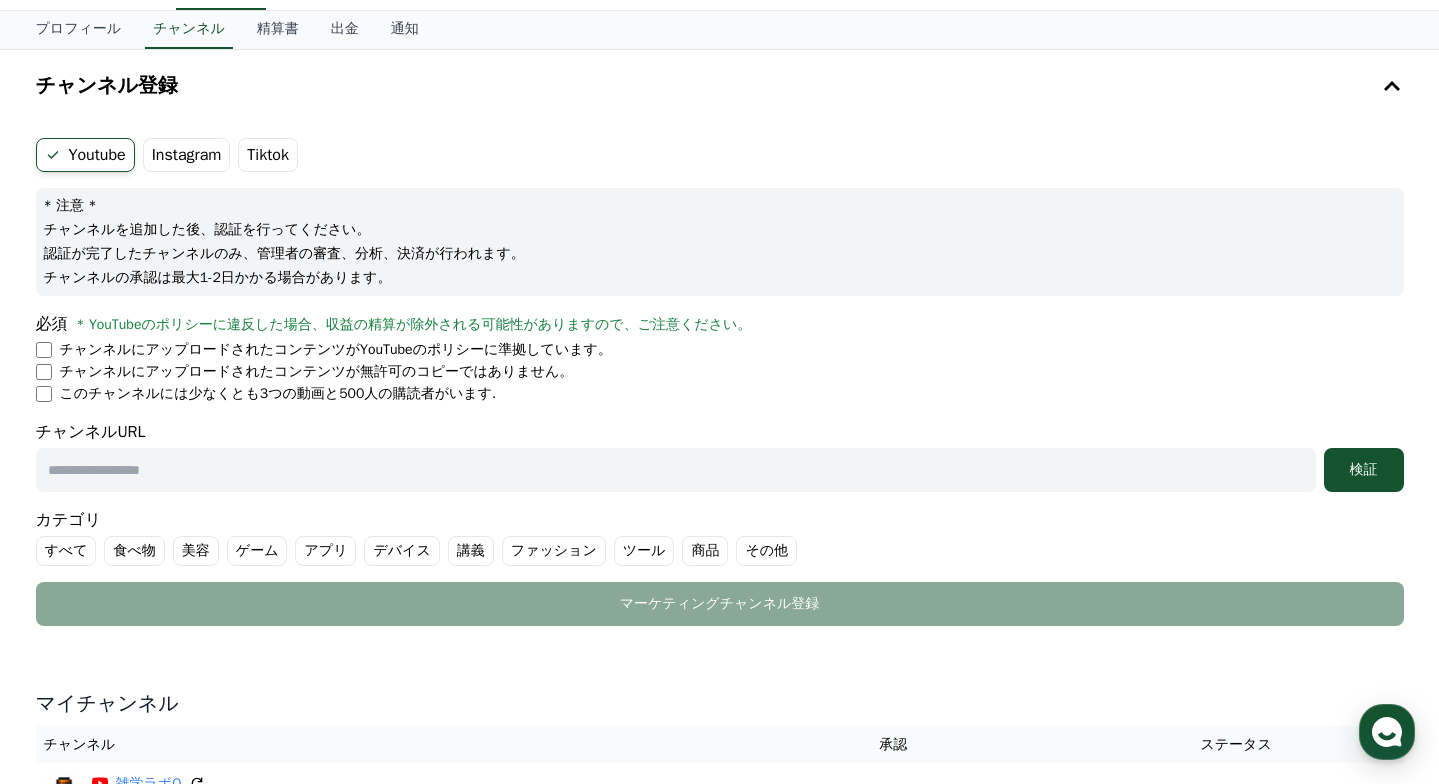 scroll, scrollTop: 119, scrollLeft: 0, axis: vertical 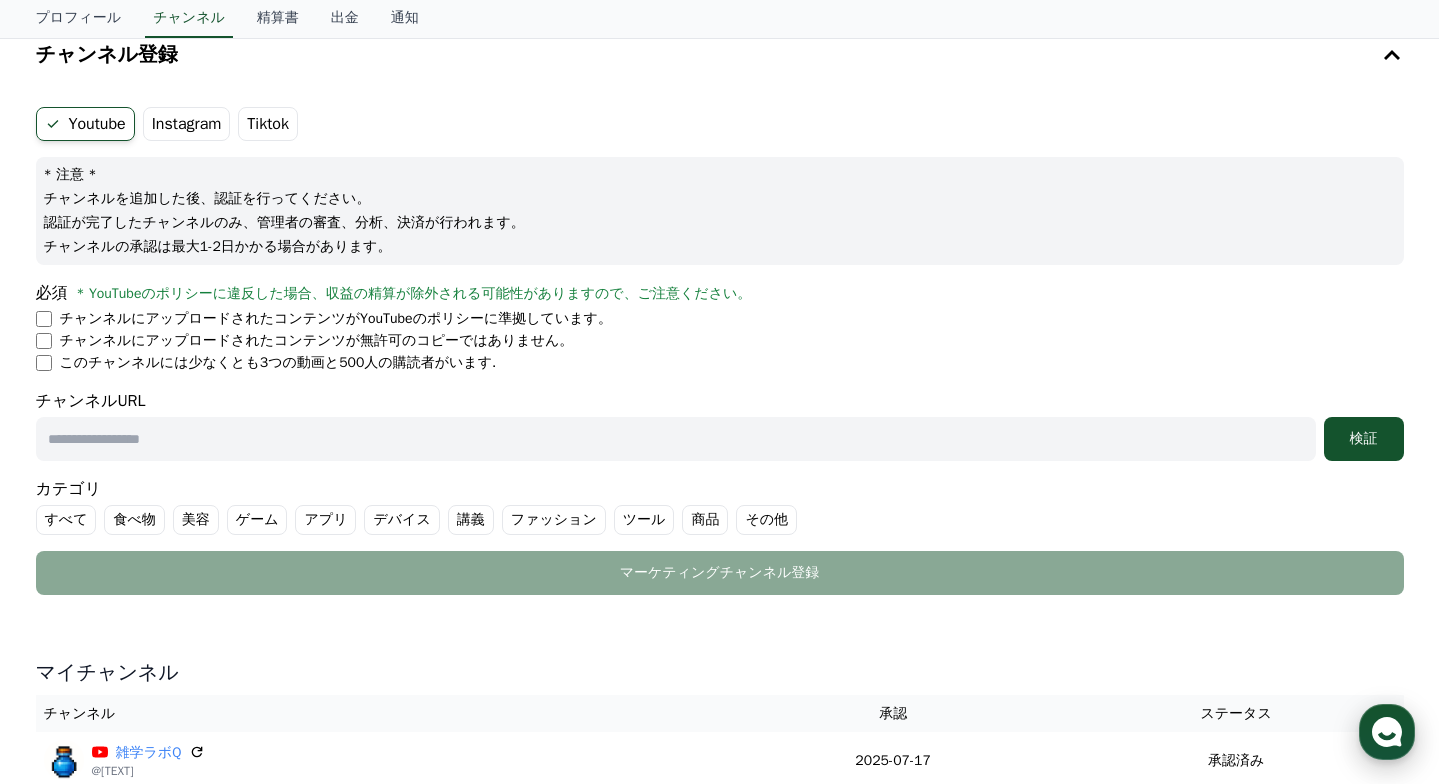 click 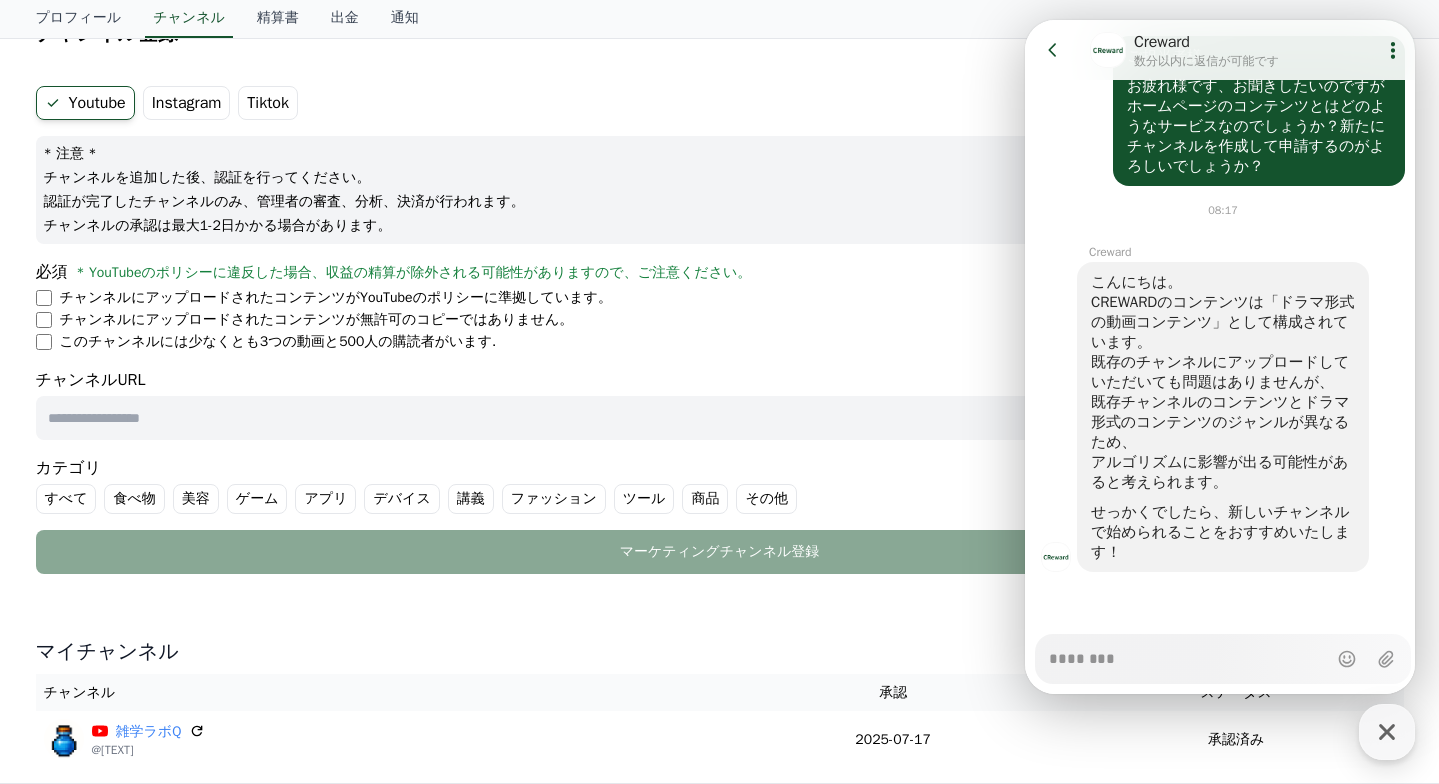 scroll, scrollTop: 160, scrollLeft: 0, axis: vertical 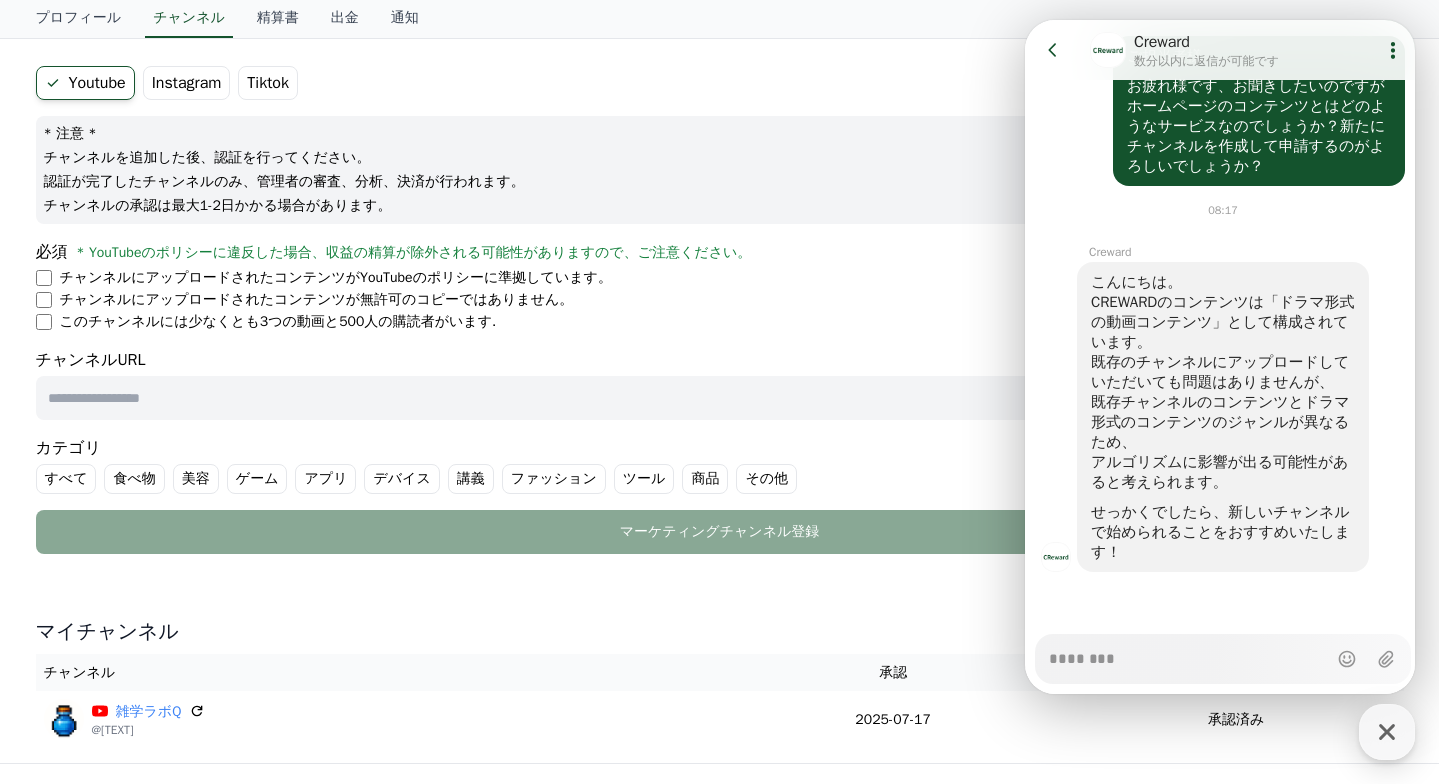 click on "Messenger Input Textarea" at bounding box center [1188, 652] 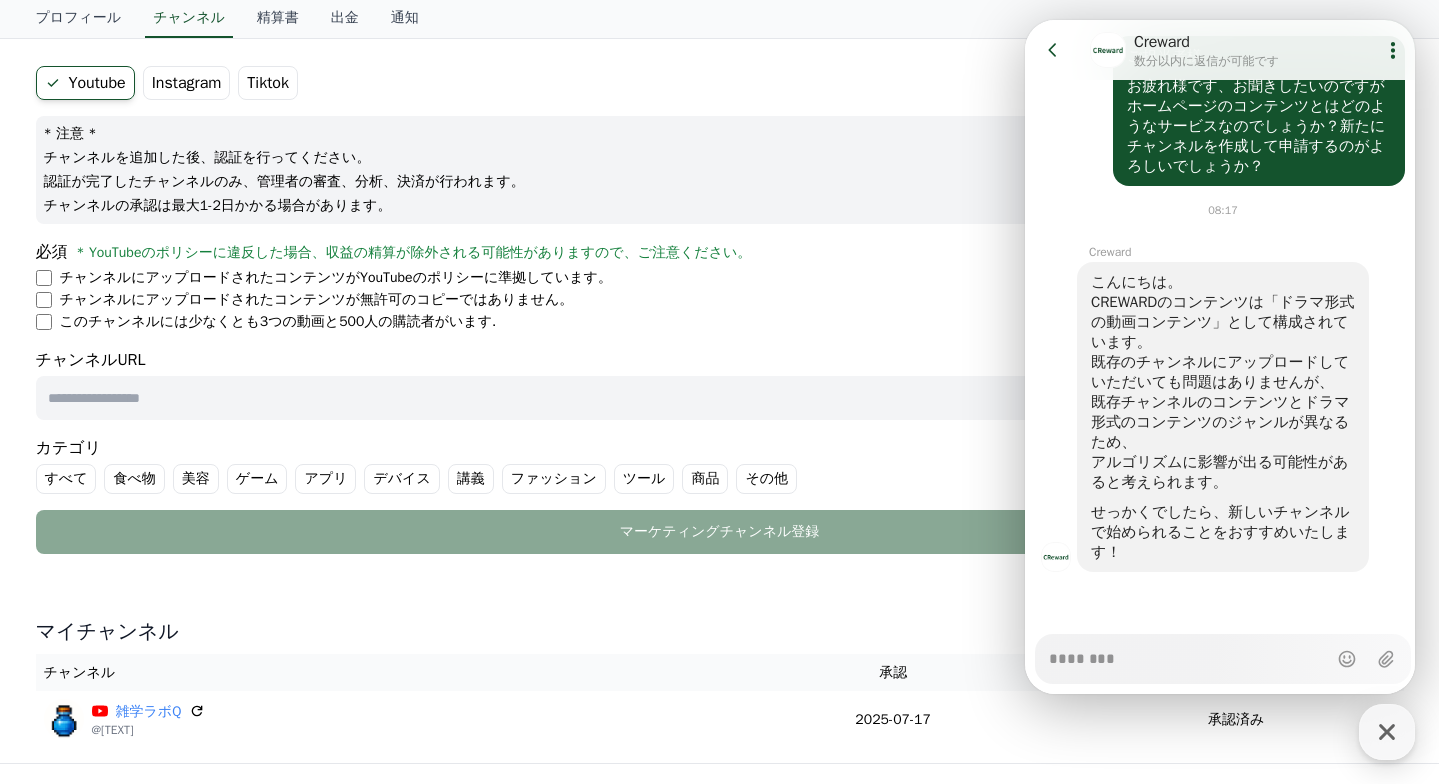 type on "*" 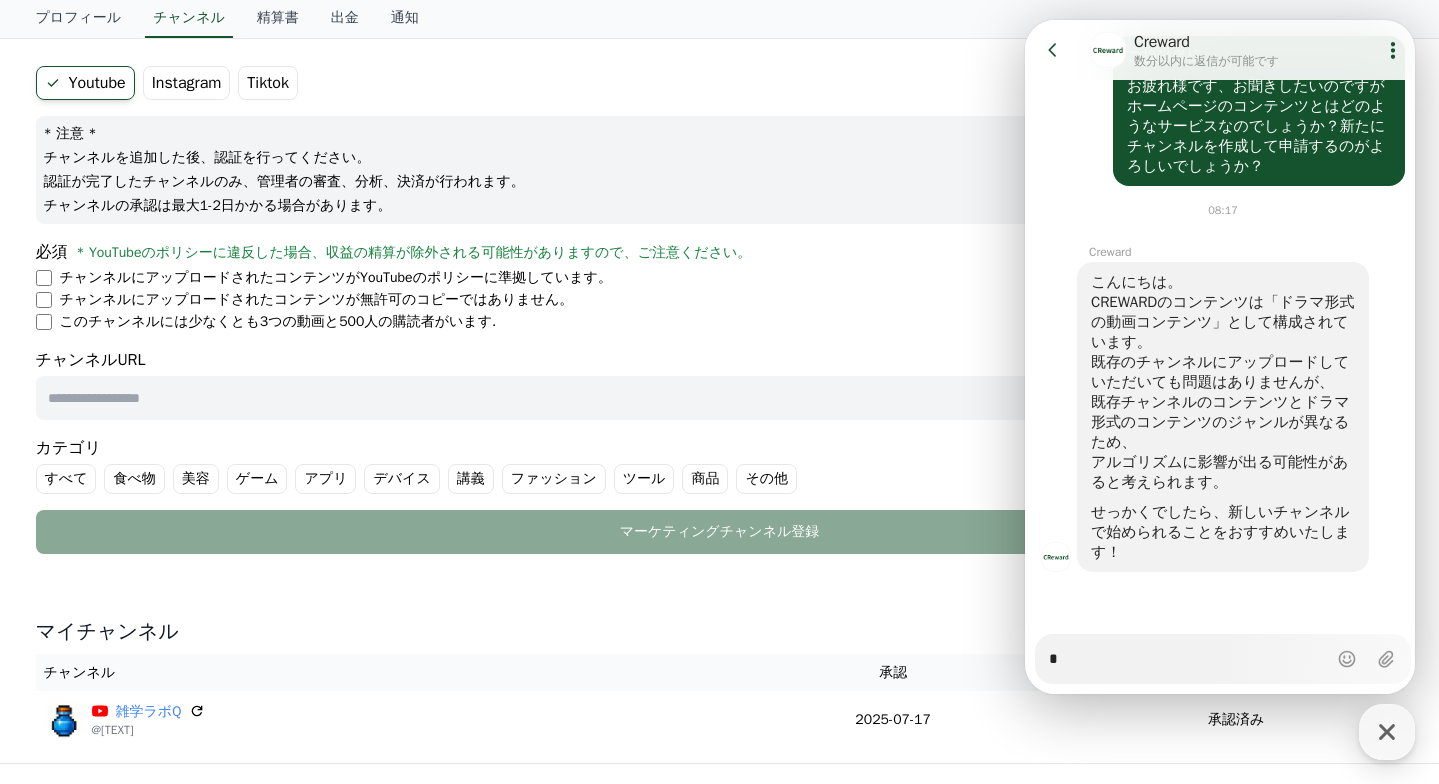 type on "*" 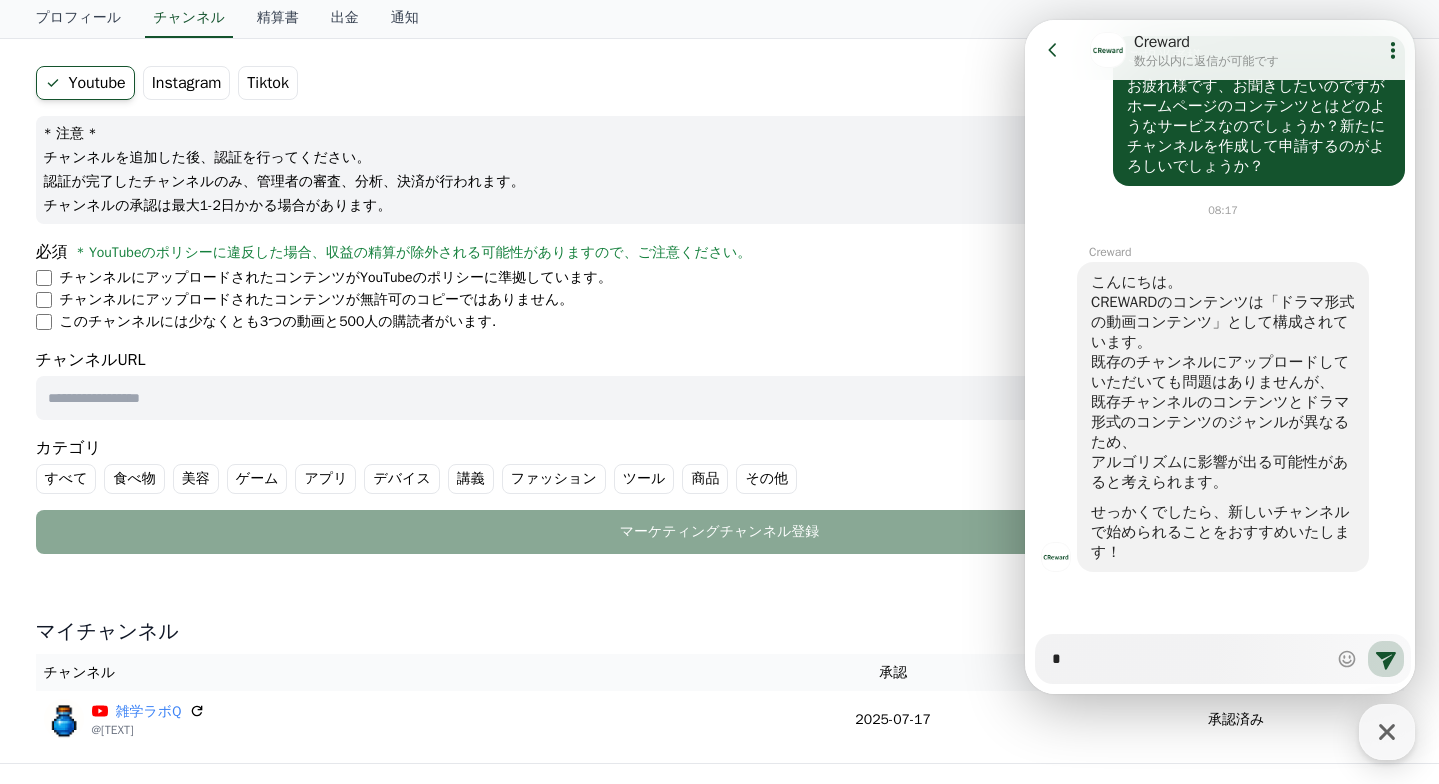 type on "*" 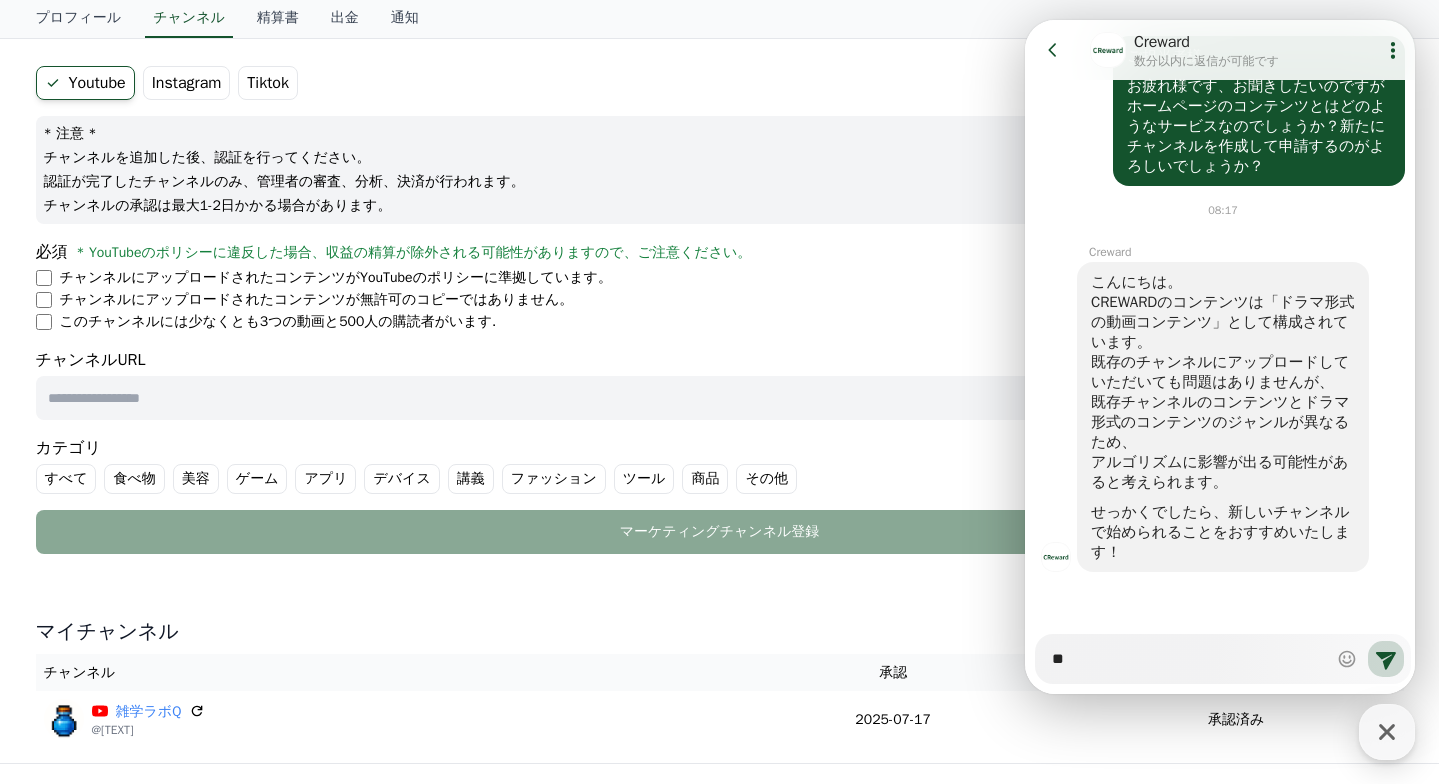 type on "*" 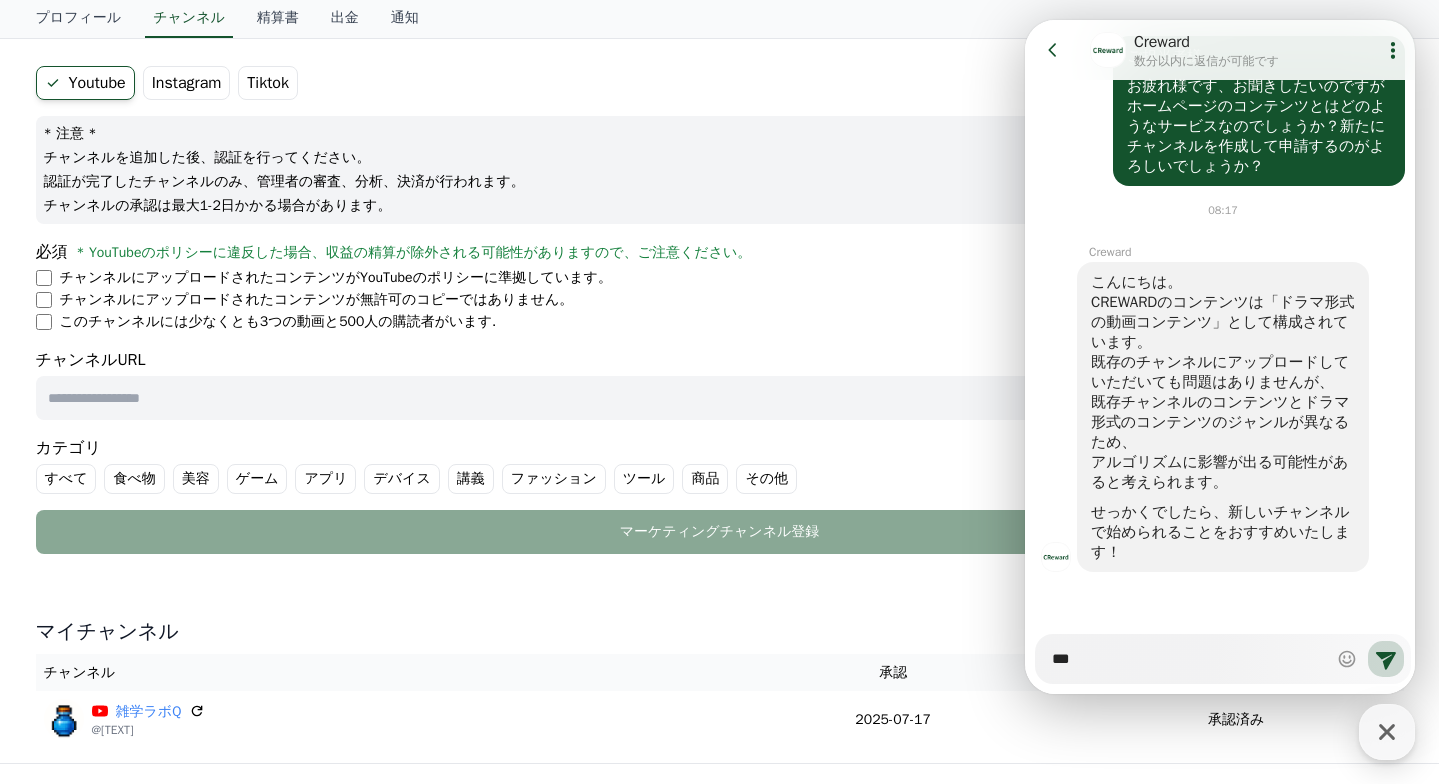 type on "*" 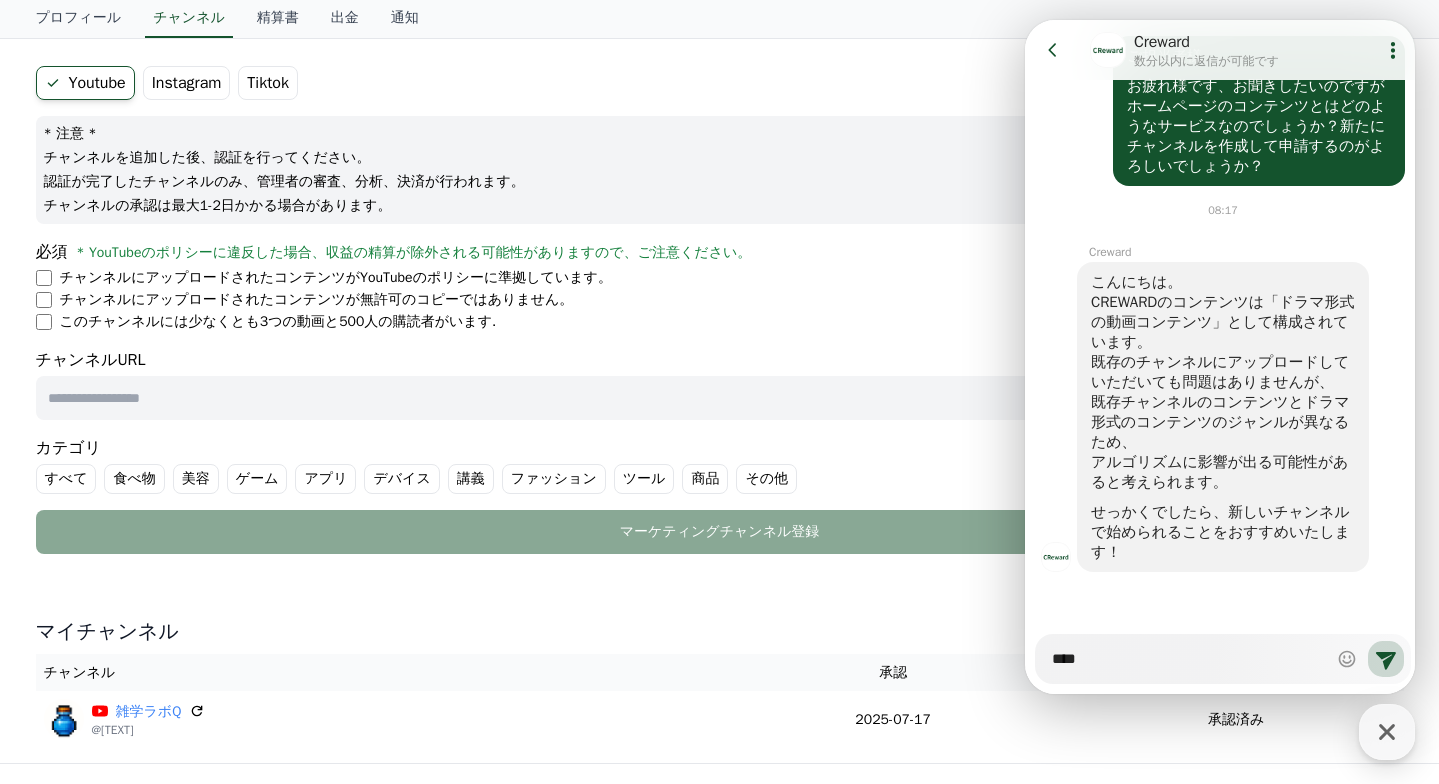 type on "*" 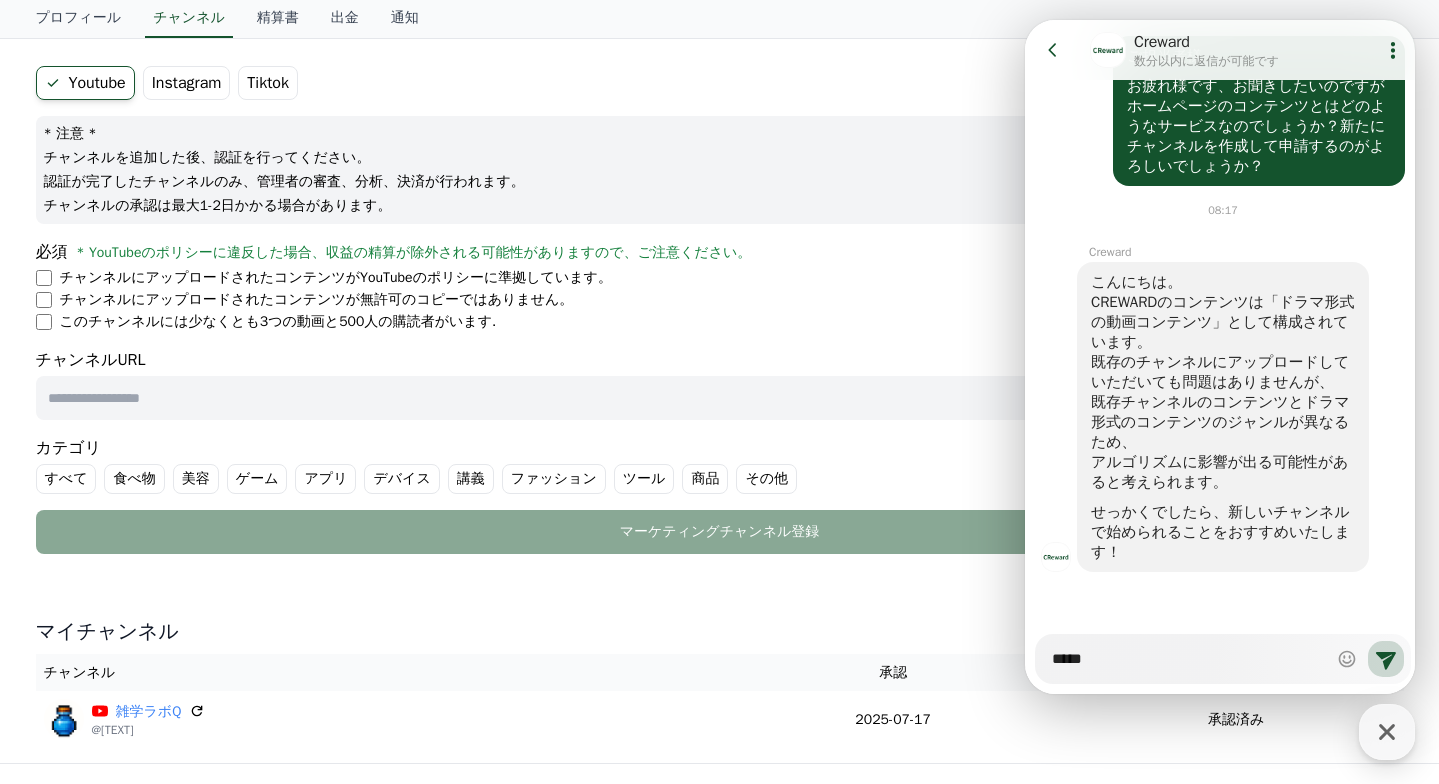 type on "*" 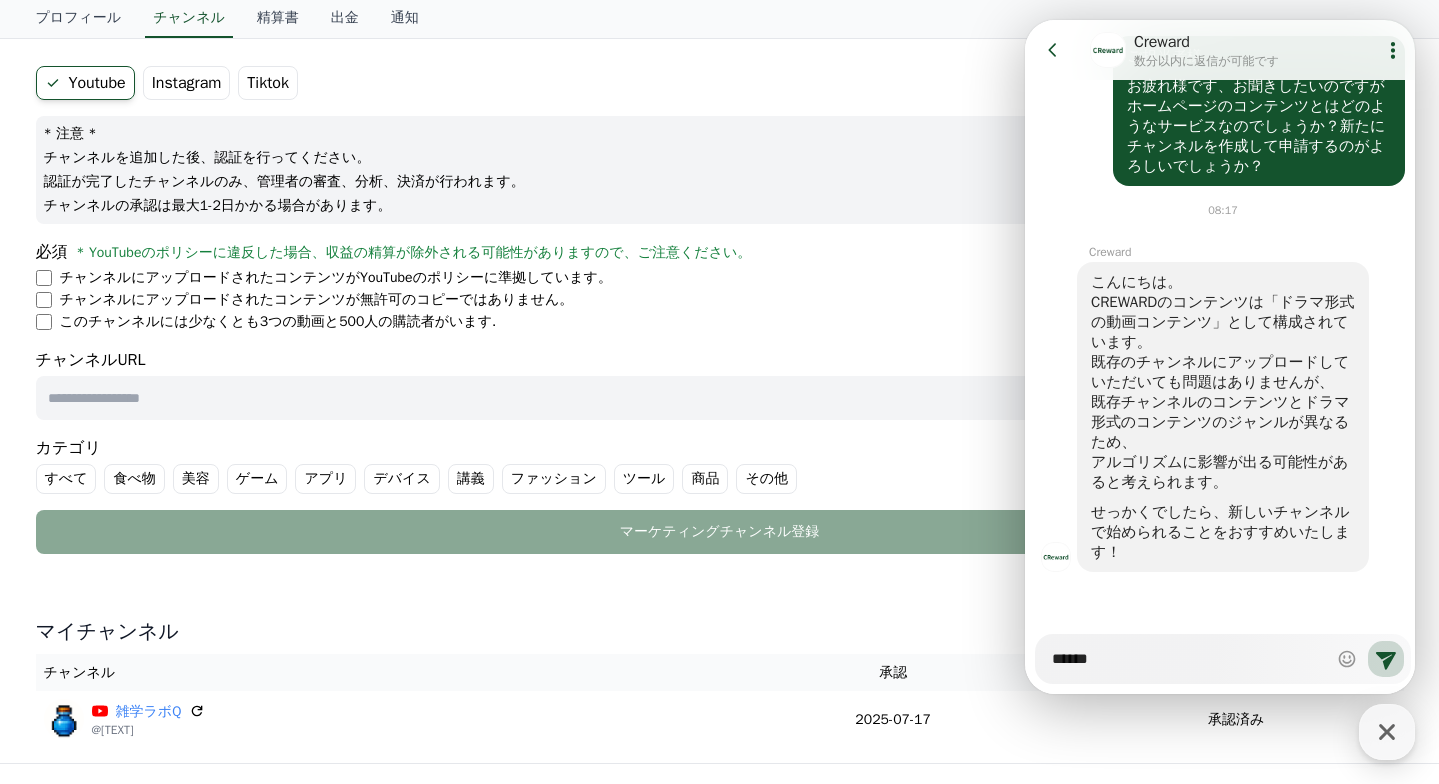 type on "*" 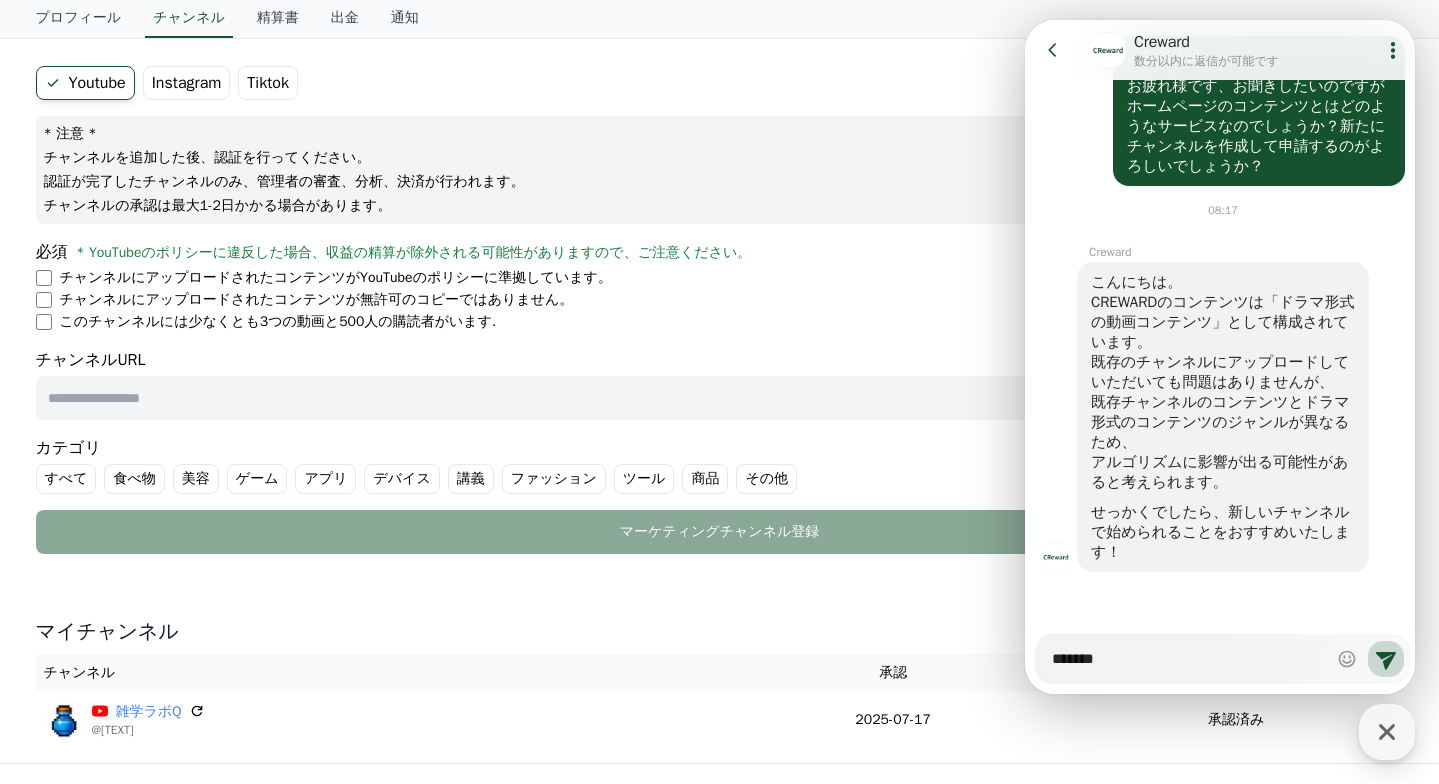 type on "*" 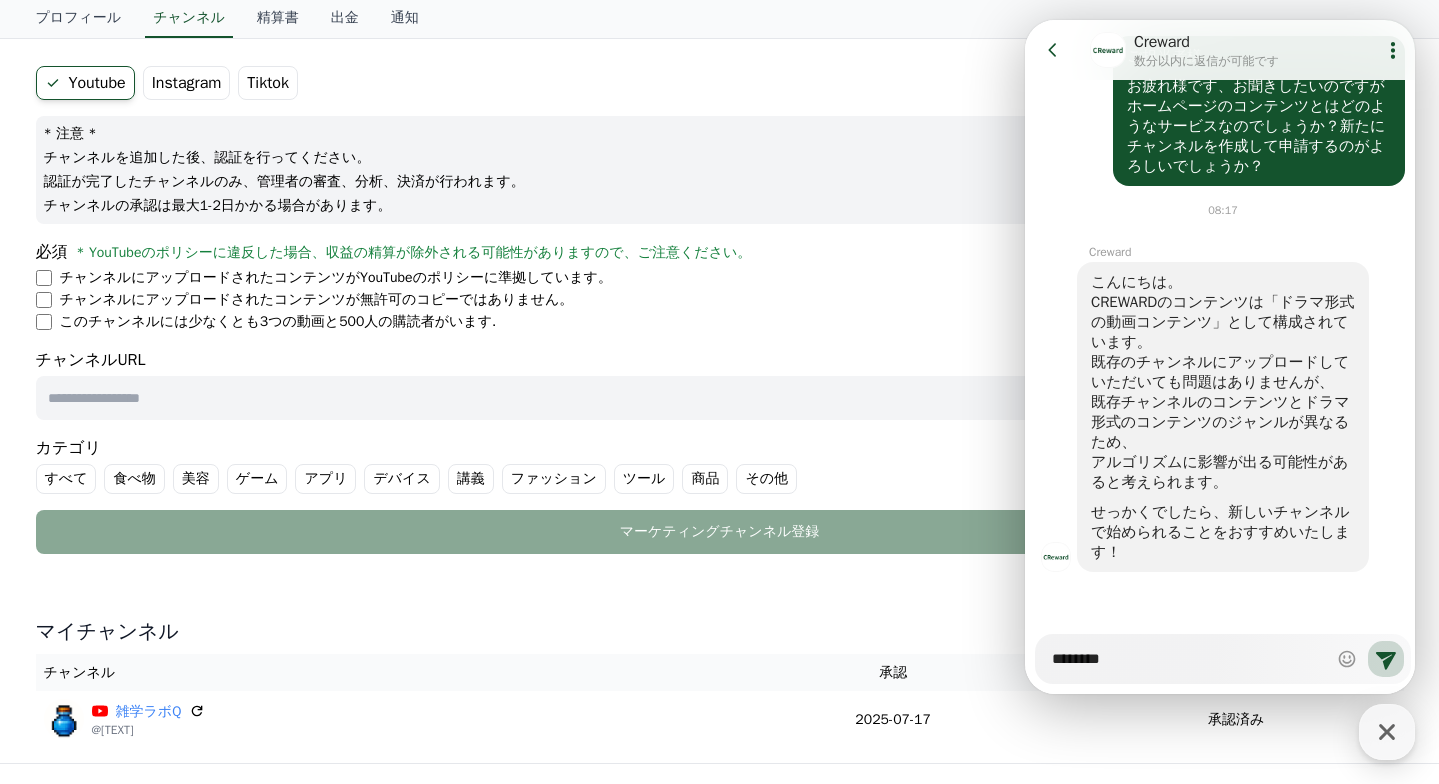 type on "*" 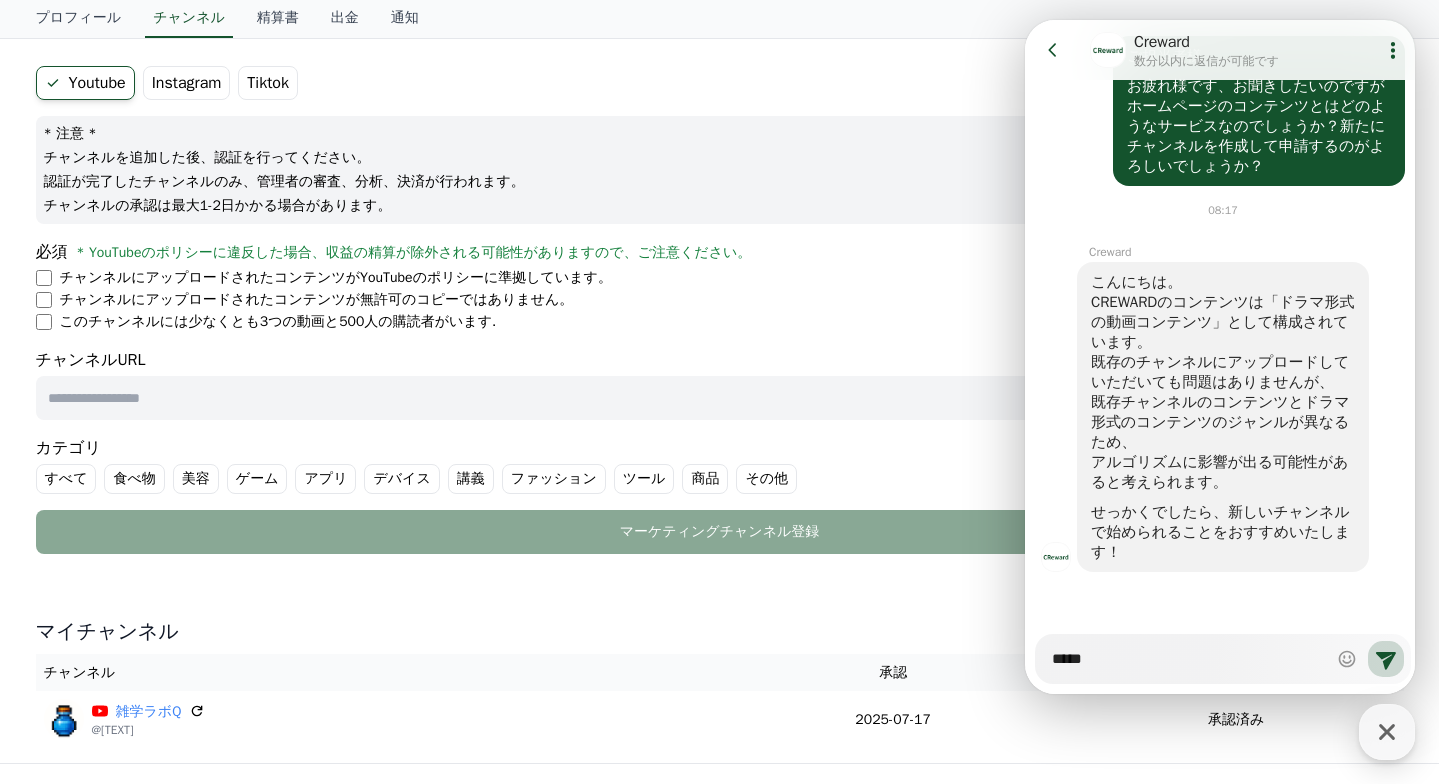 type on "*" 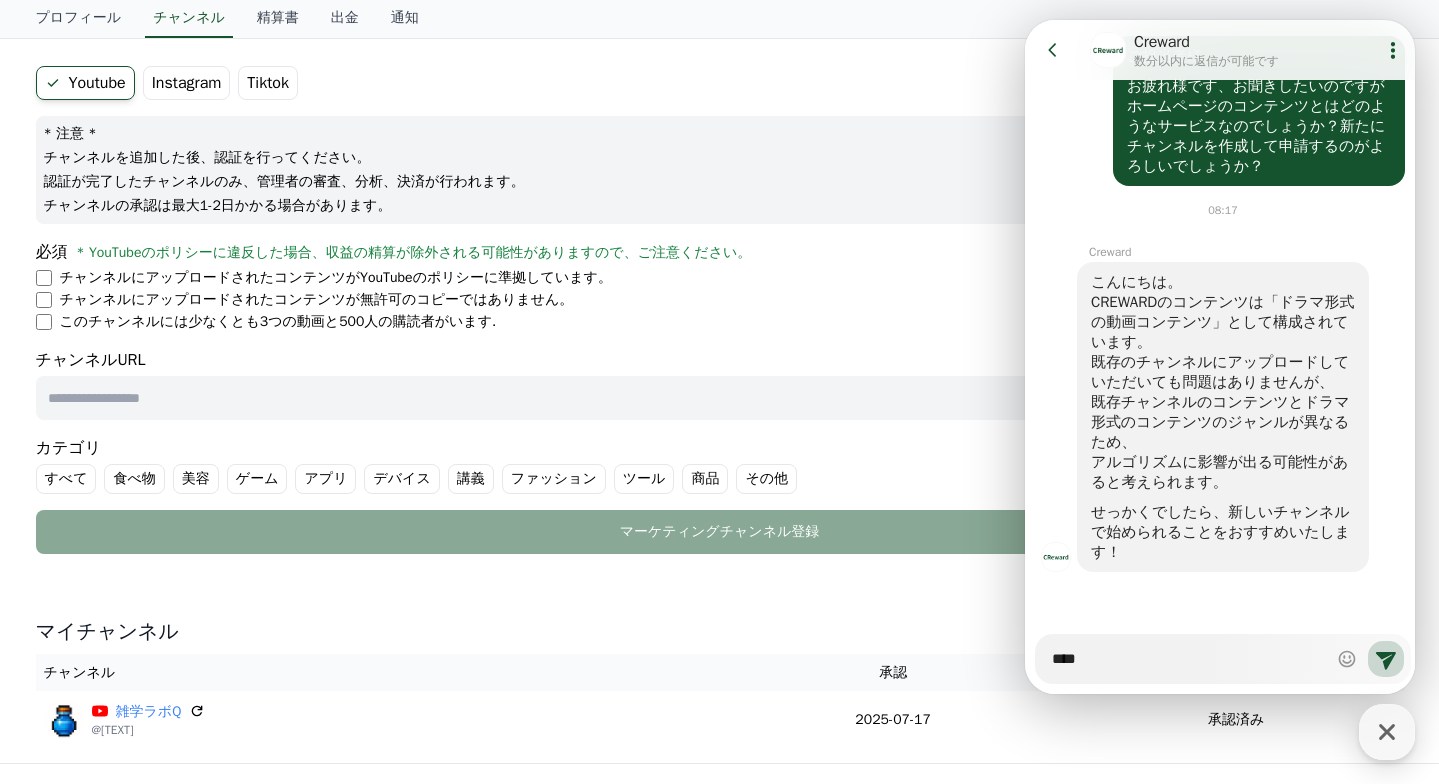 type on "*" 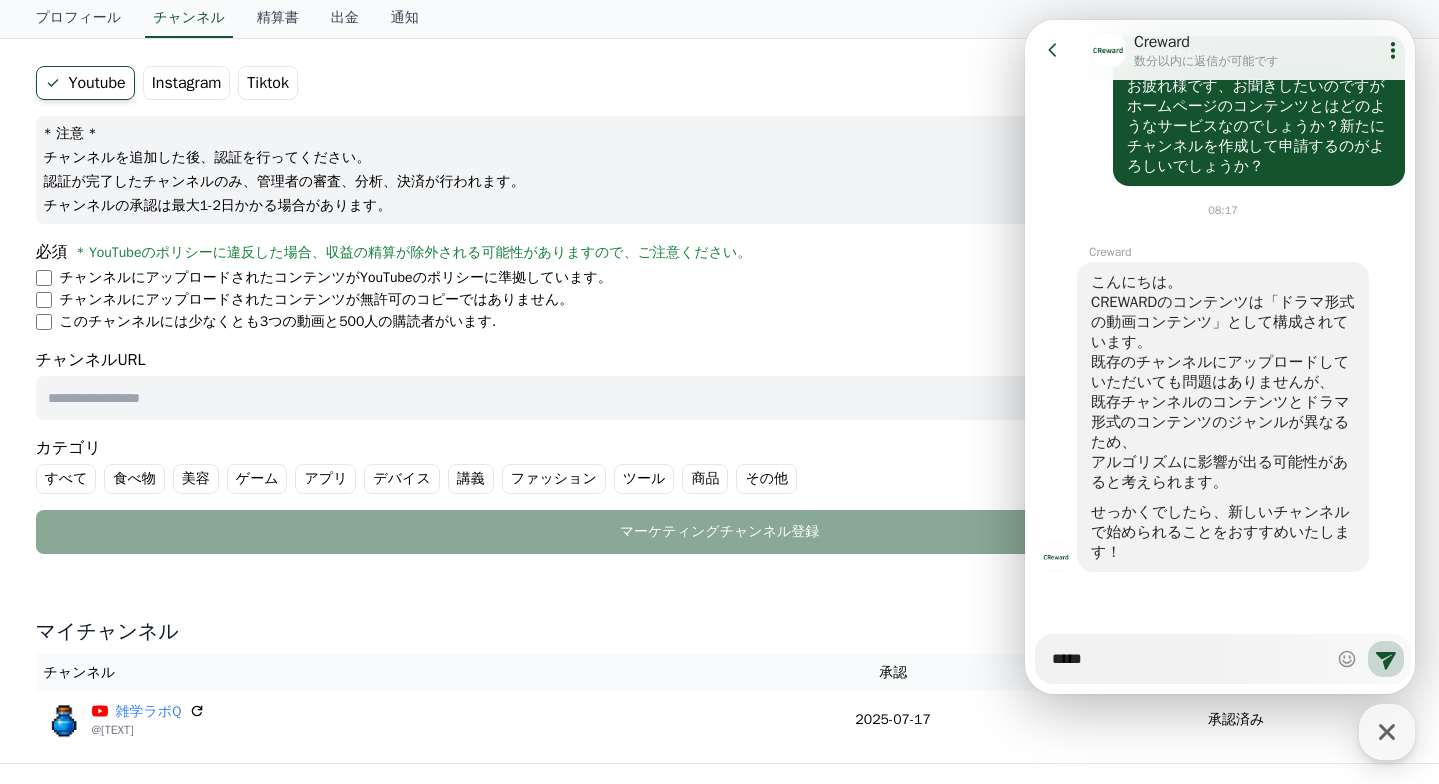 type on "*" 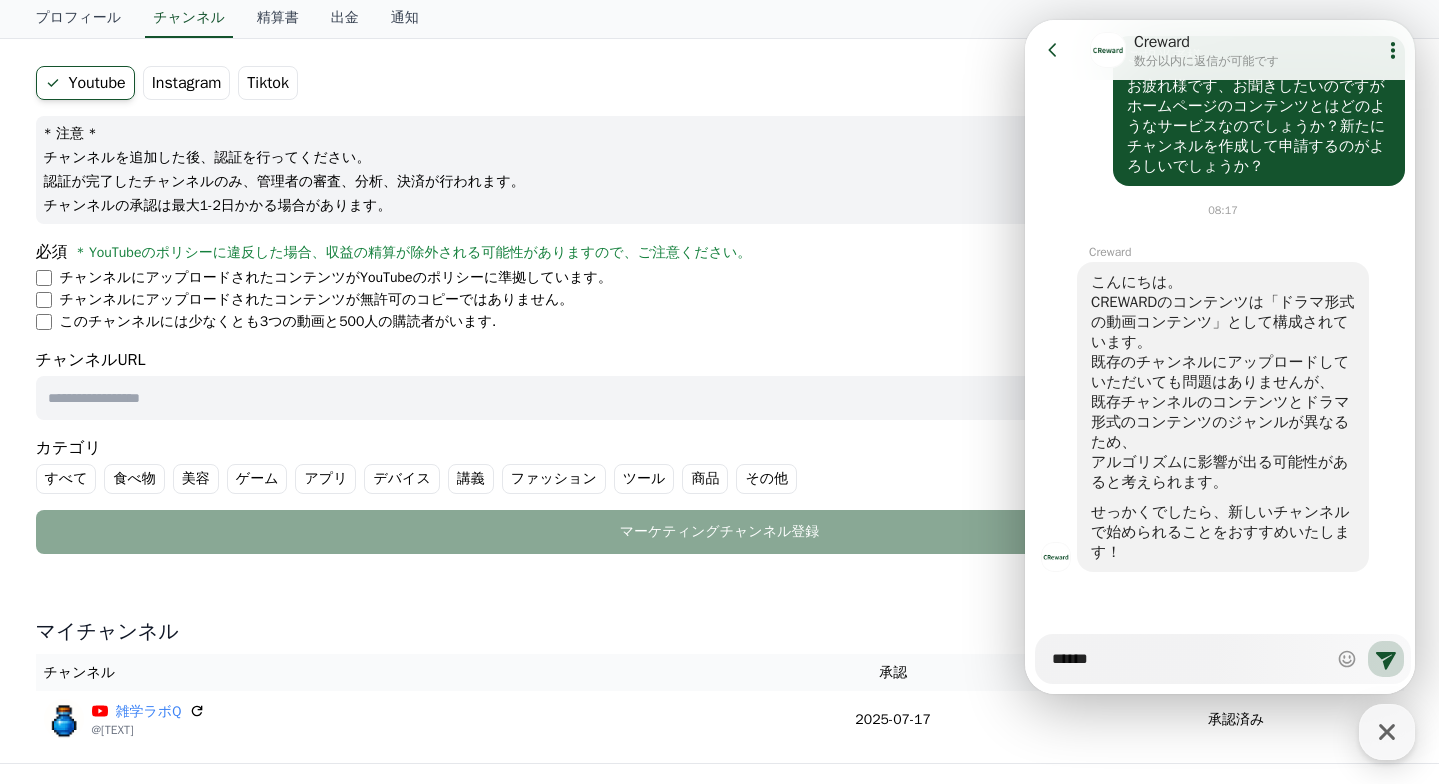 type on "*" 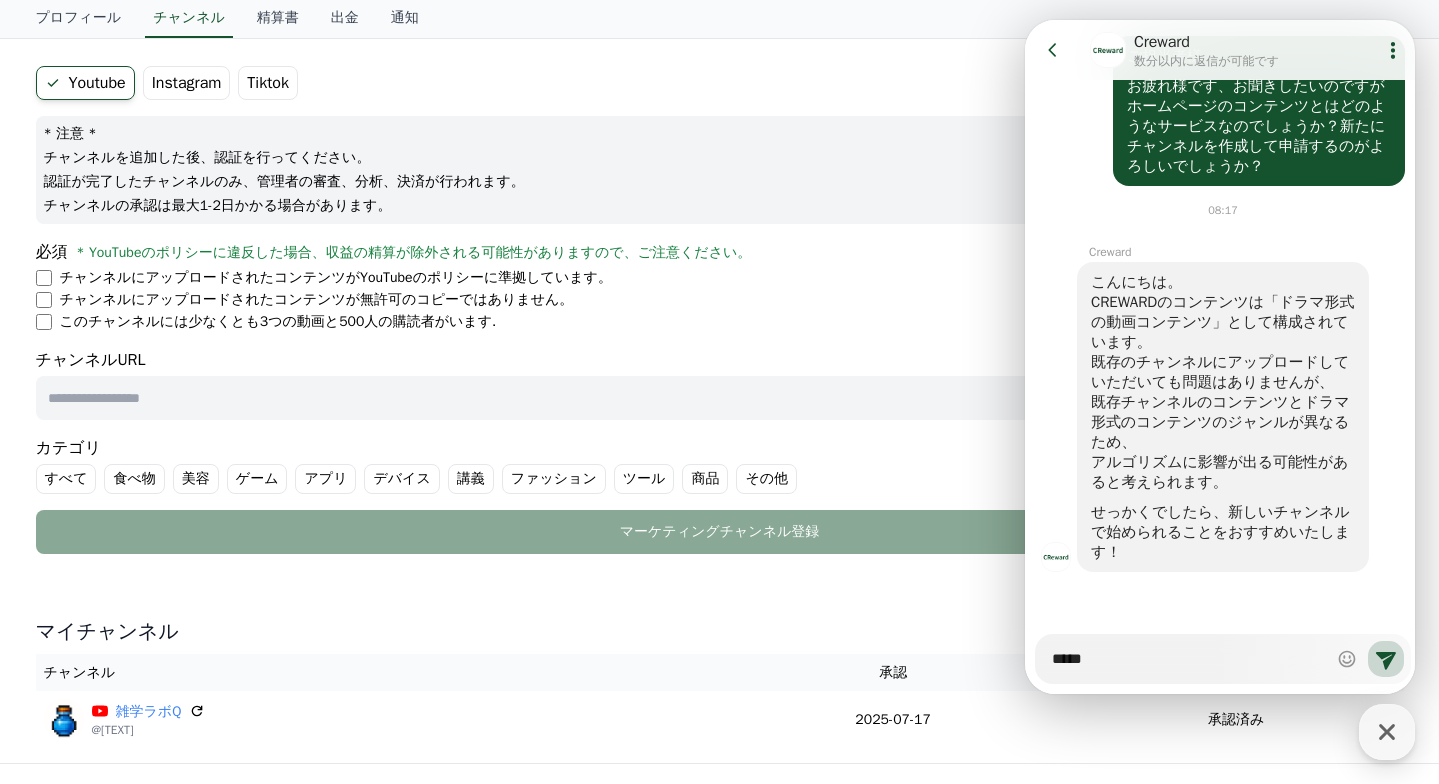 type on "*" 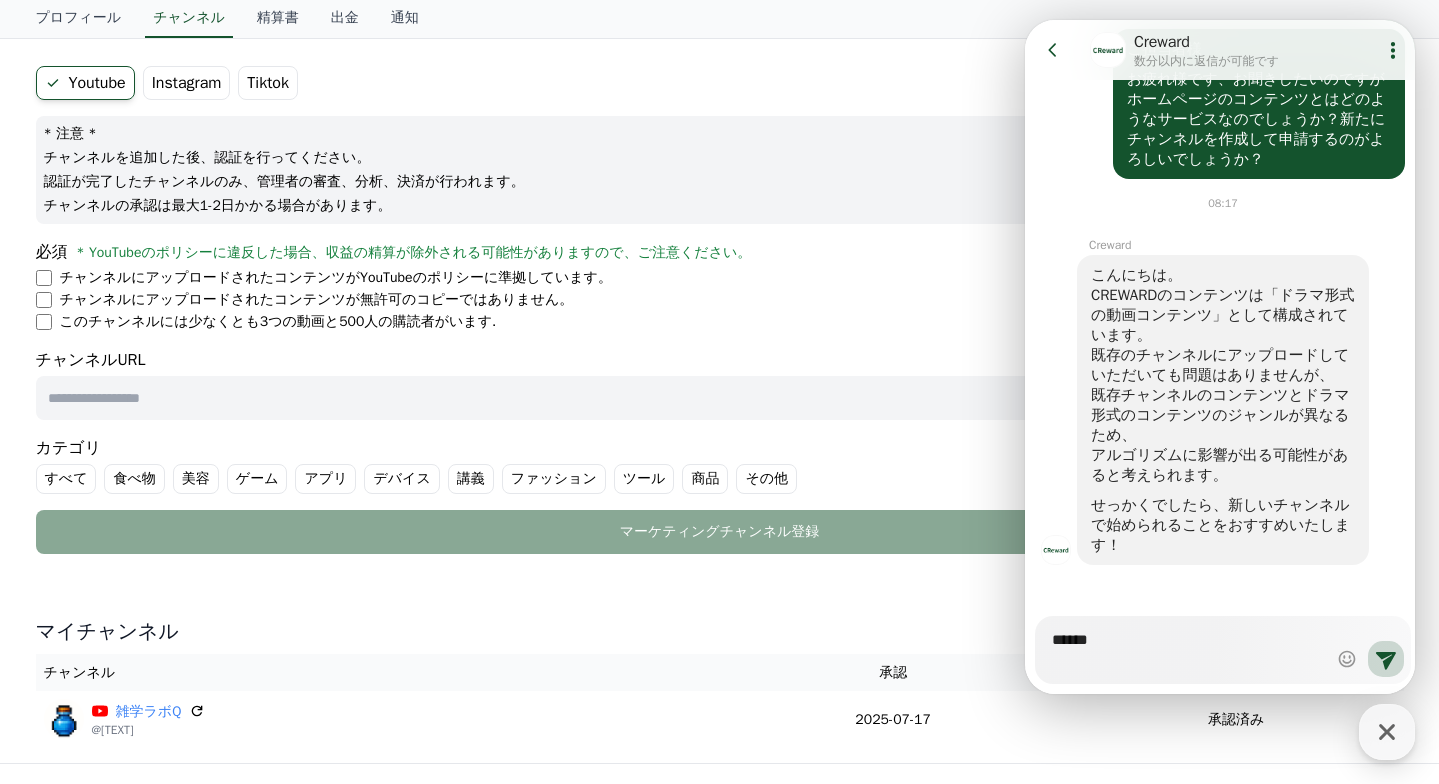 type on "*" 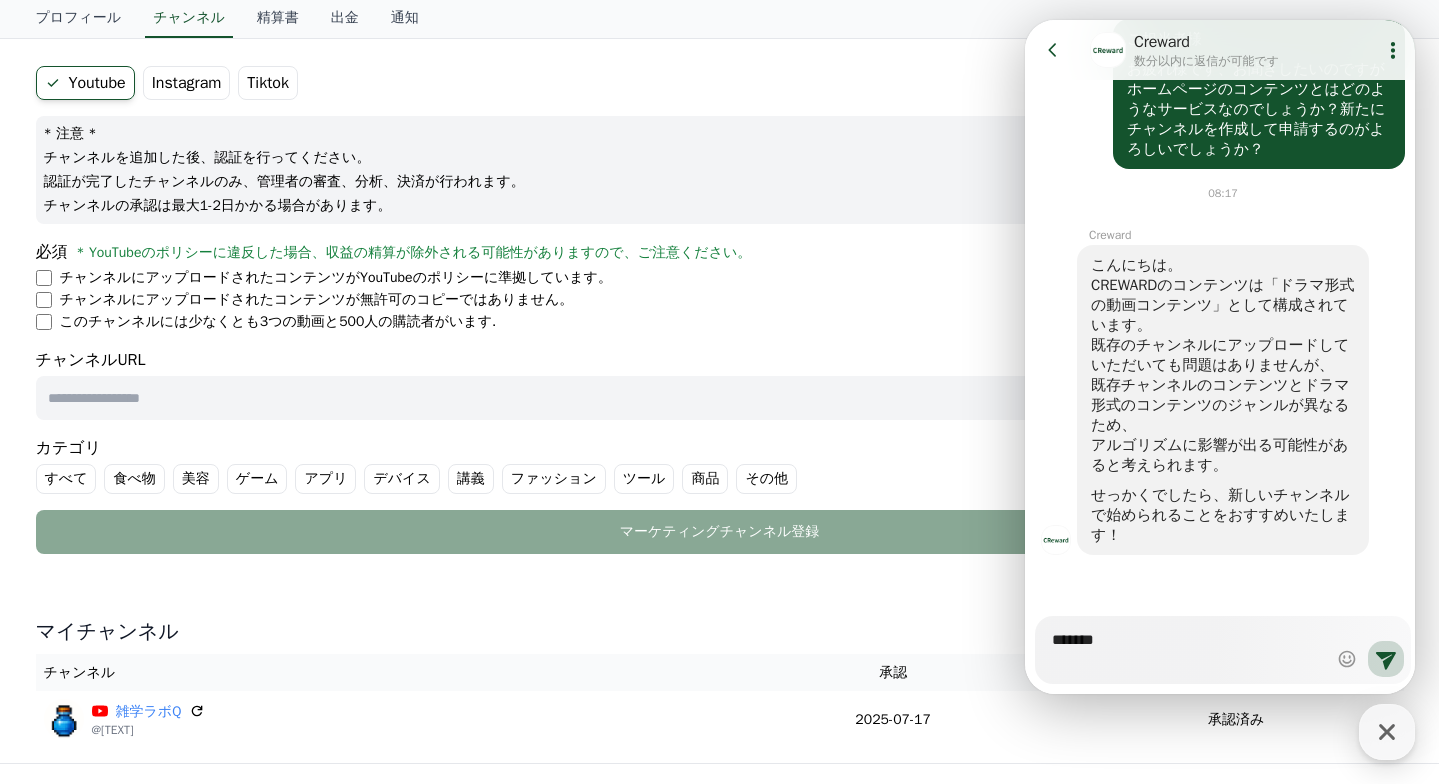 scroll, scrollTop: 982, scrollLeft: 0, axis: vertical 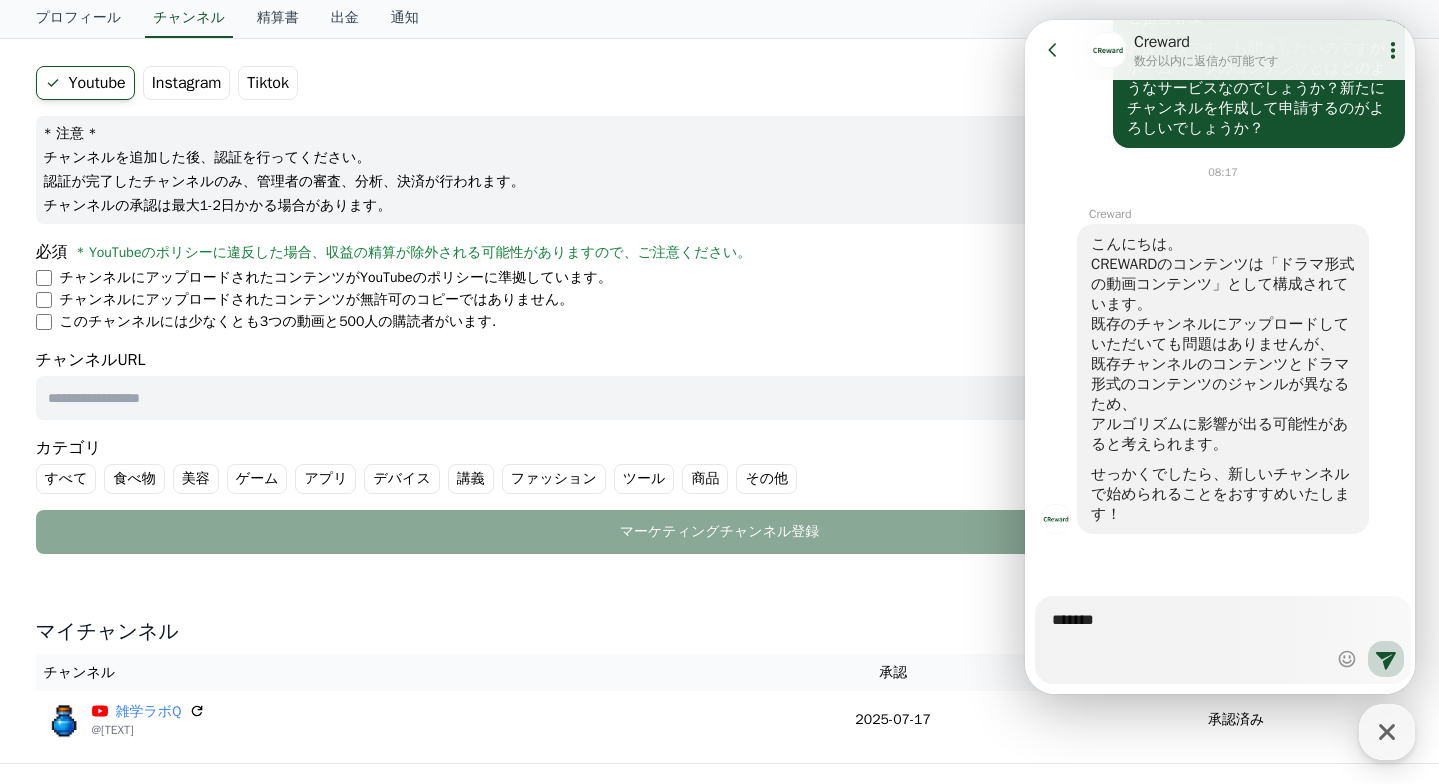 type on "*" 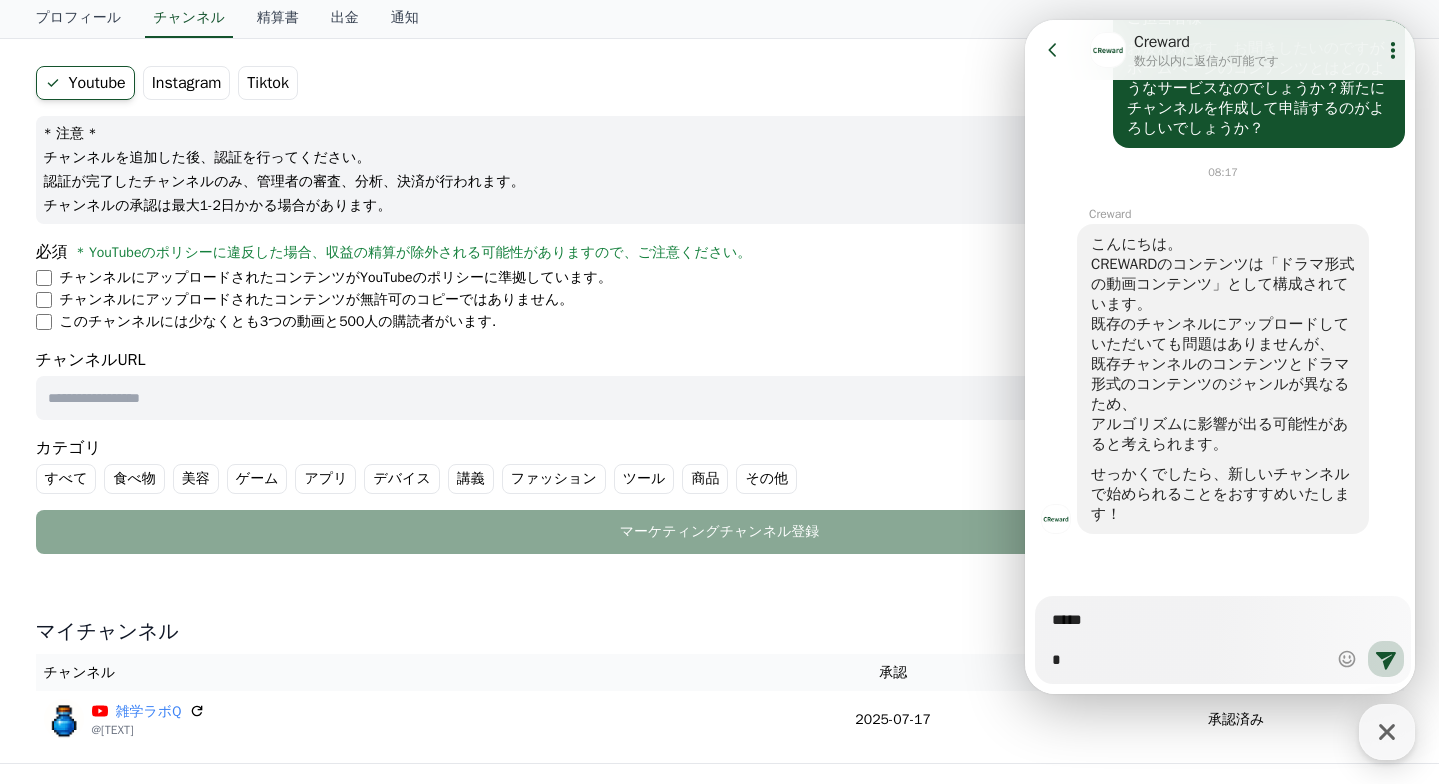 type on "*" 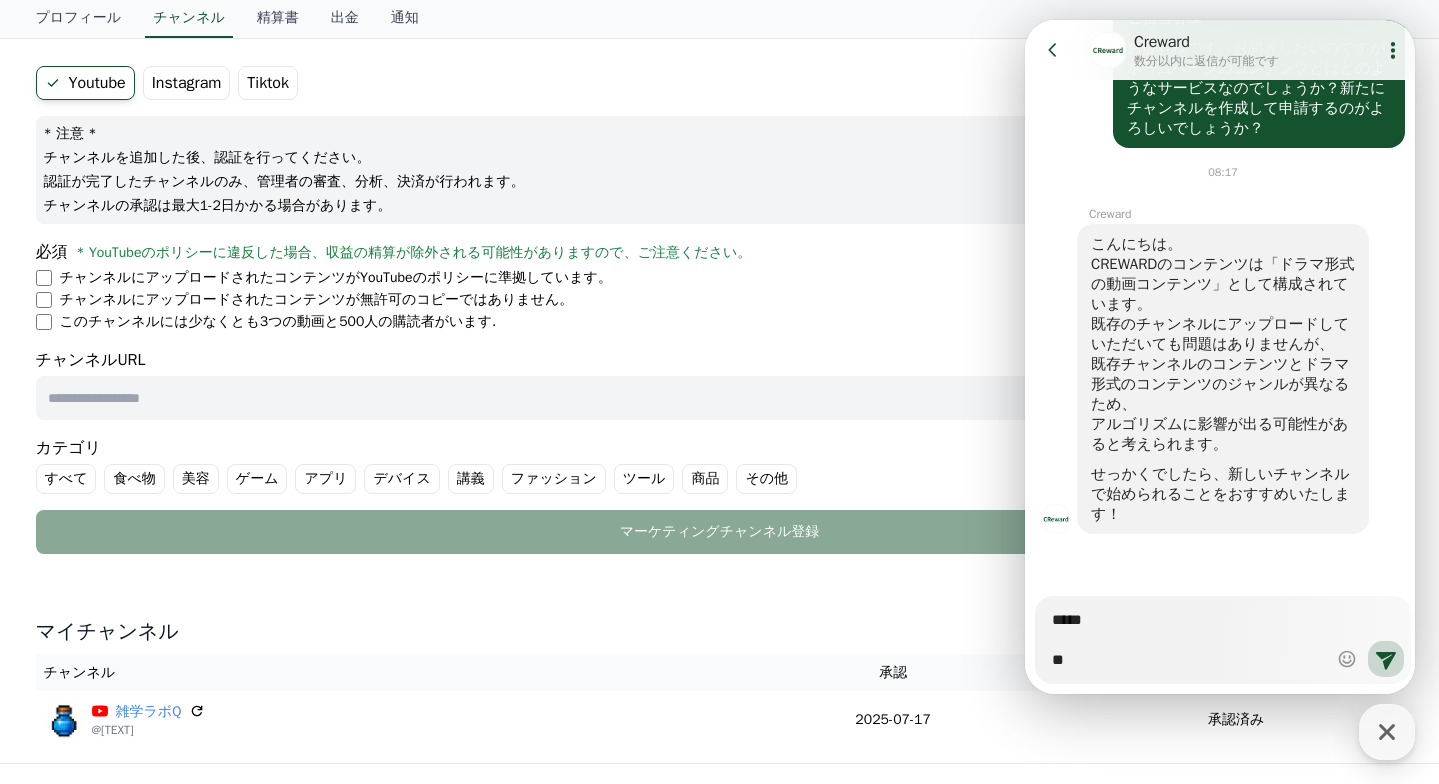 type on "*" 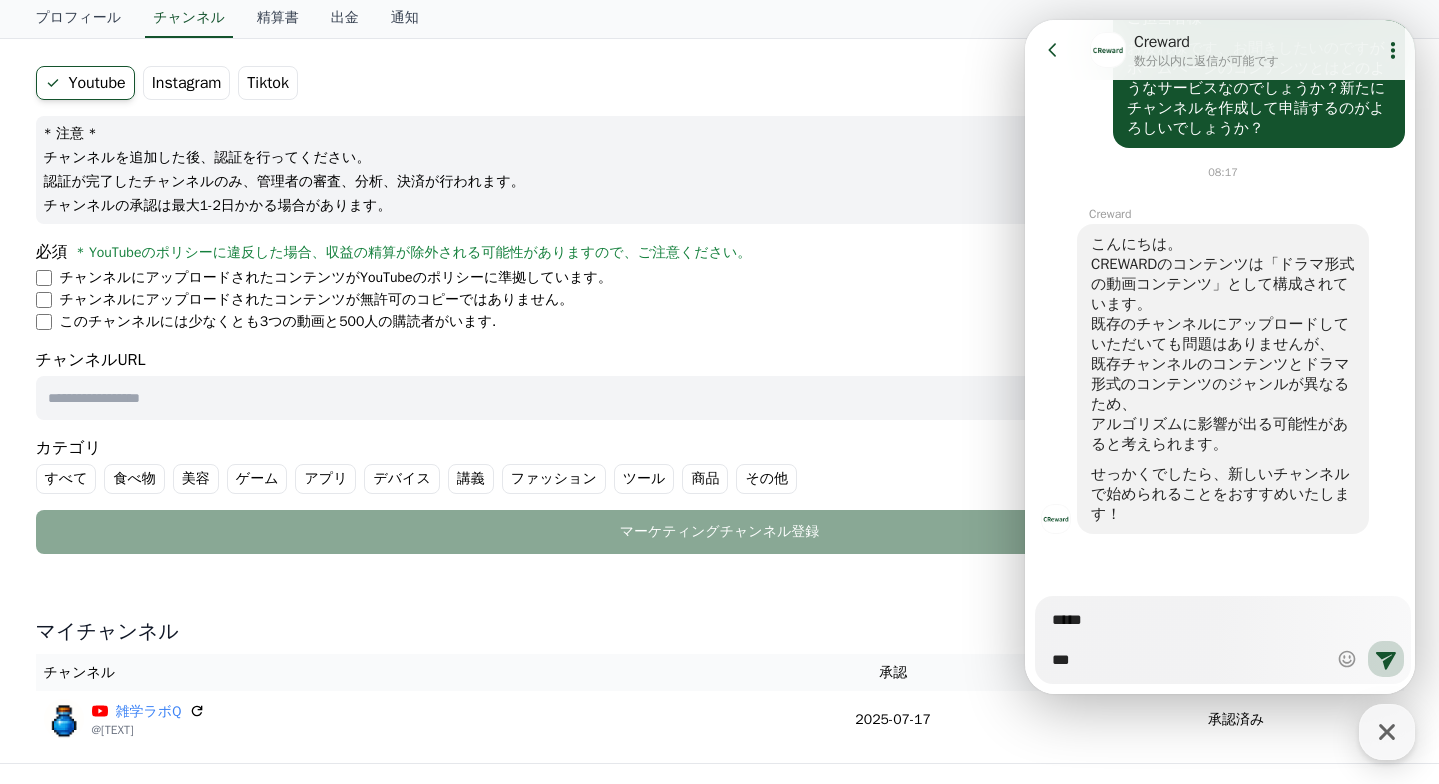 type on "*" 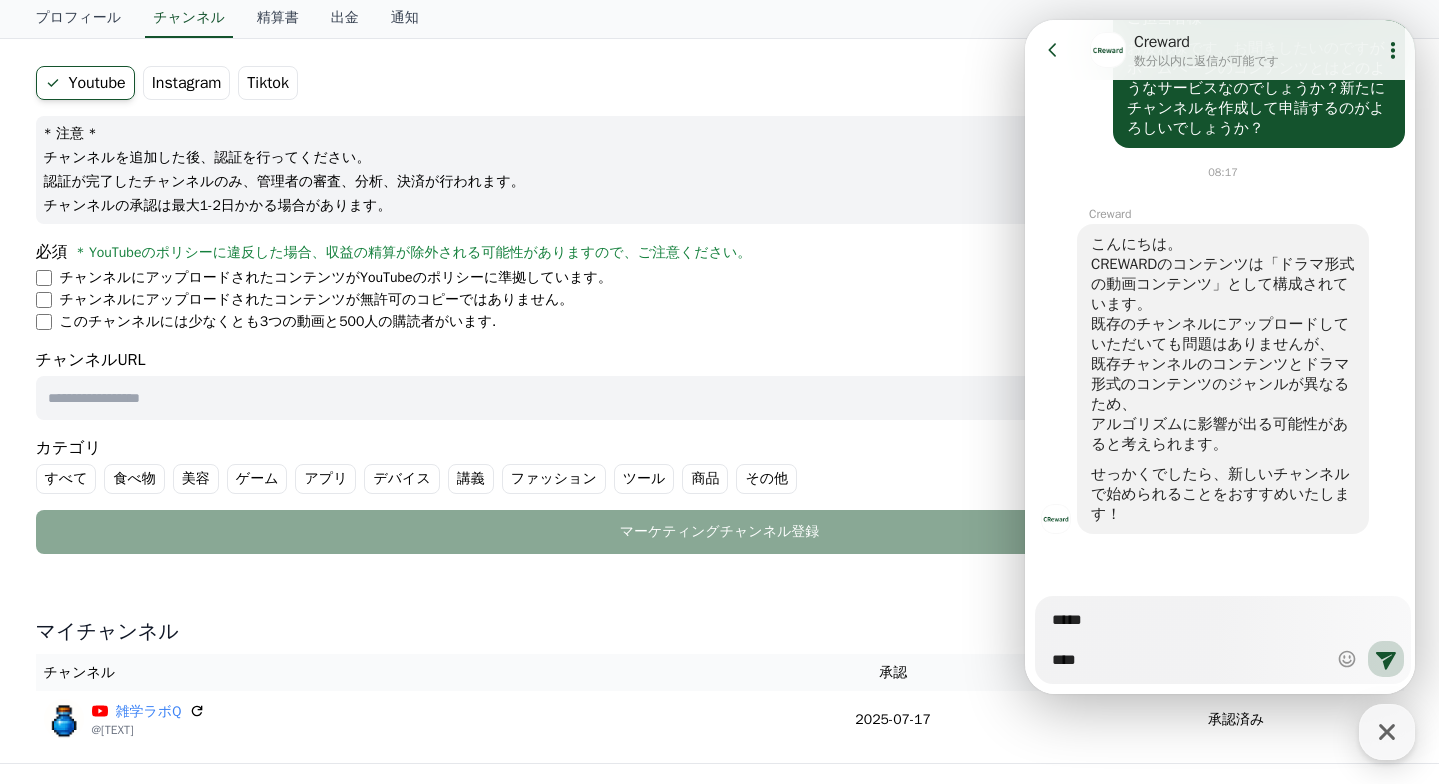 type on "*" 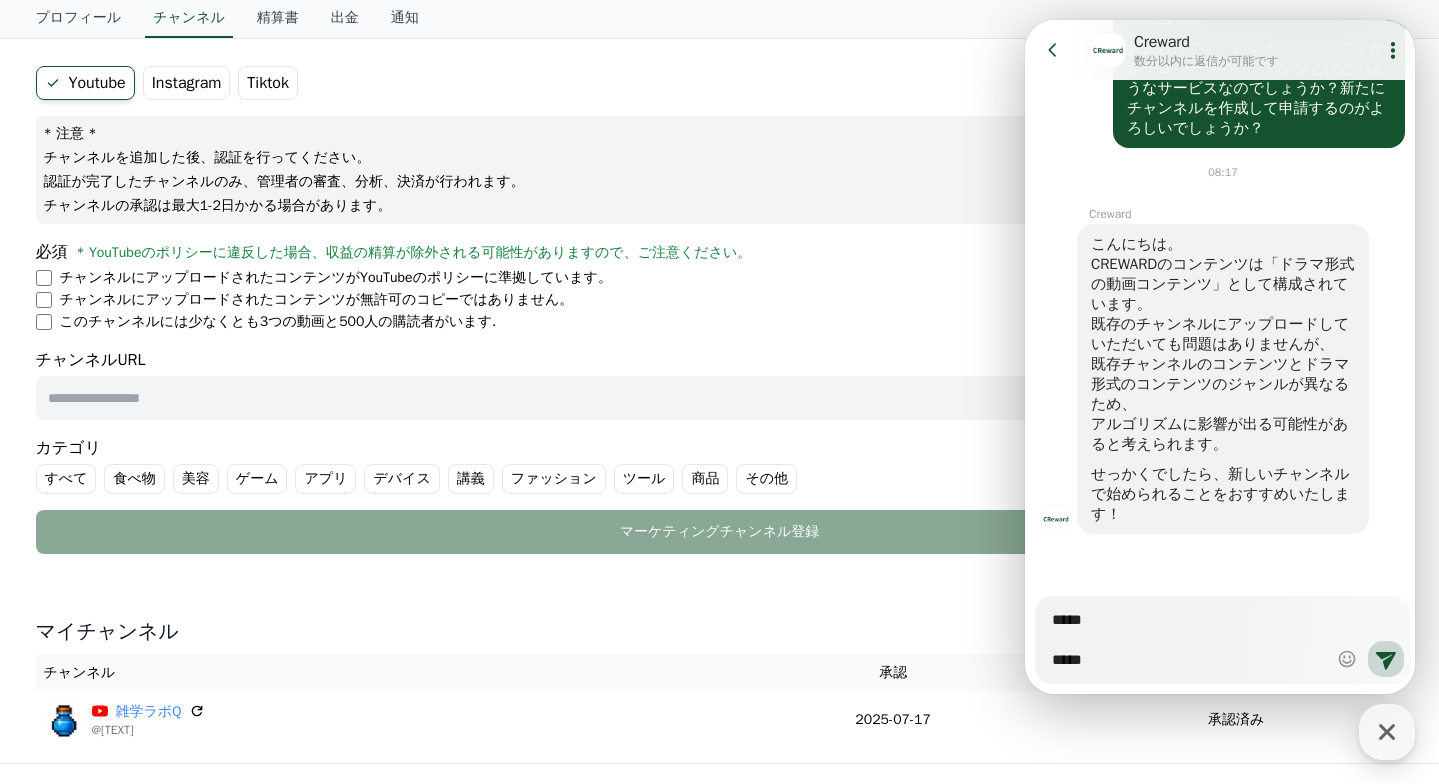 type on "*" 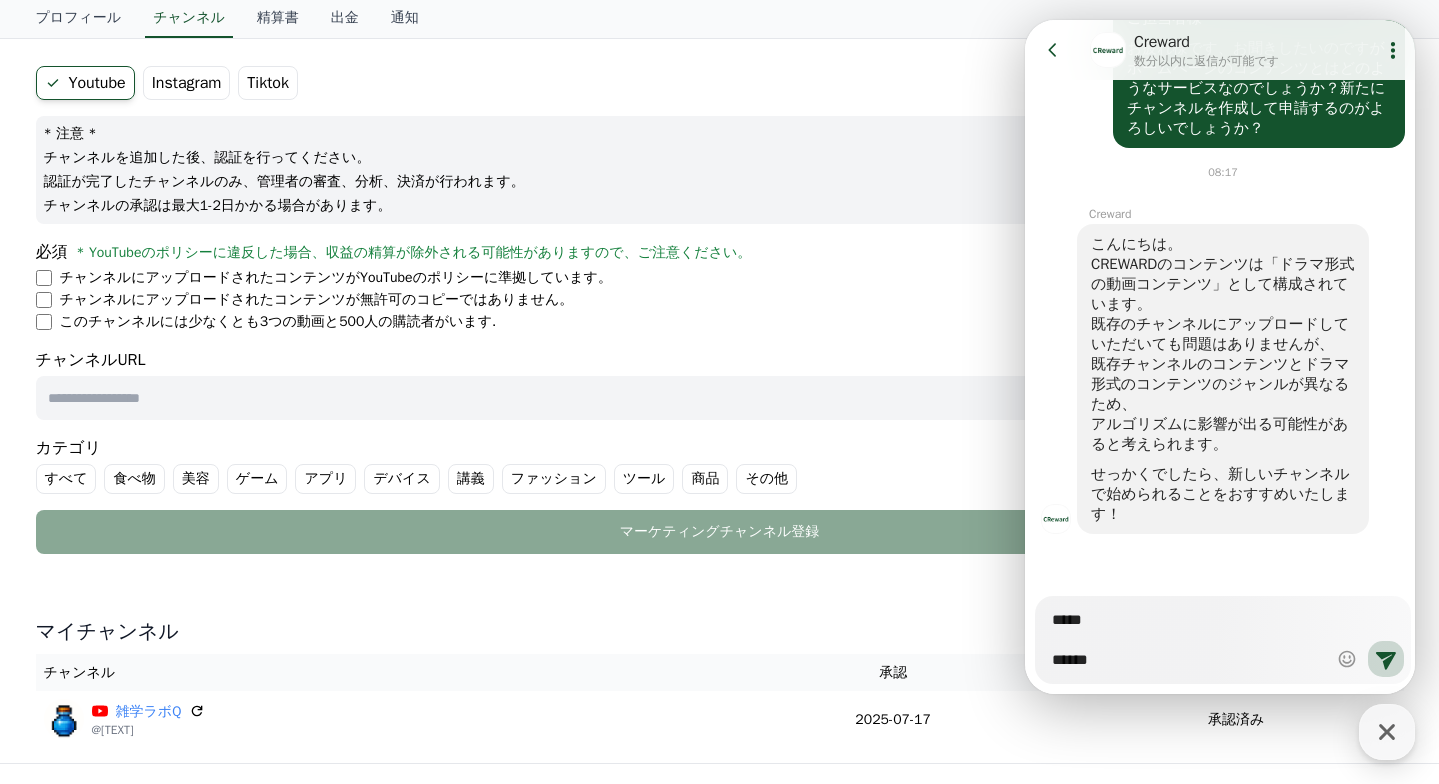 type on "*" 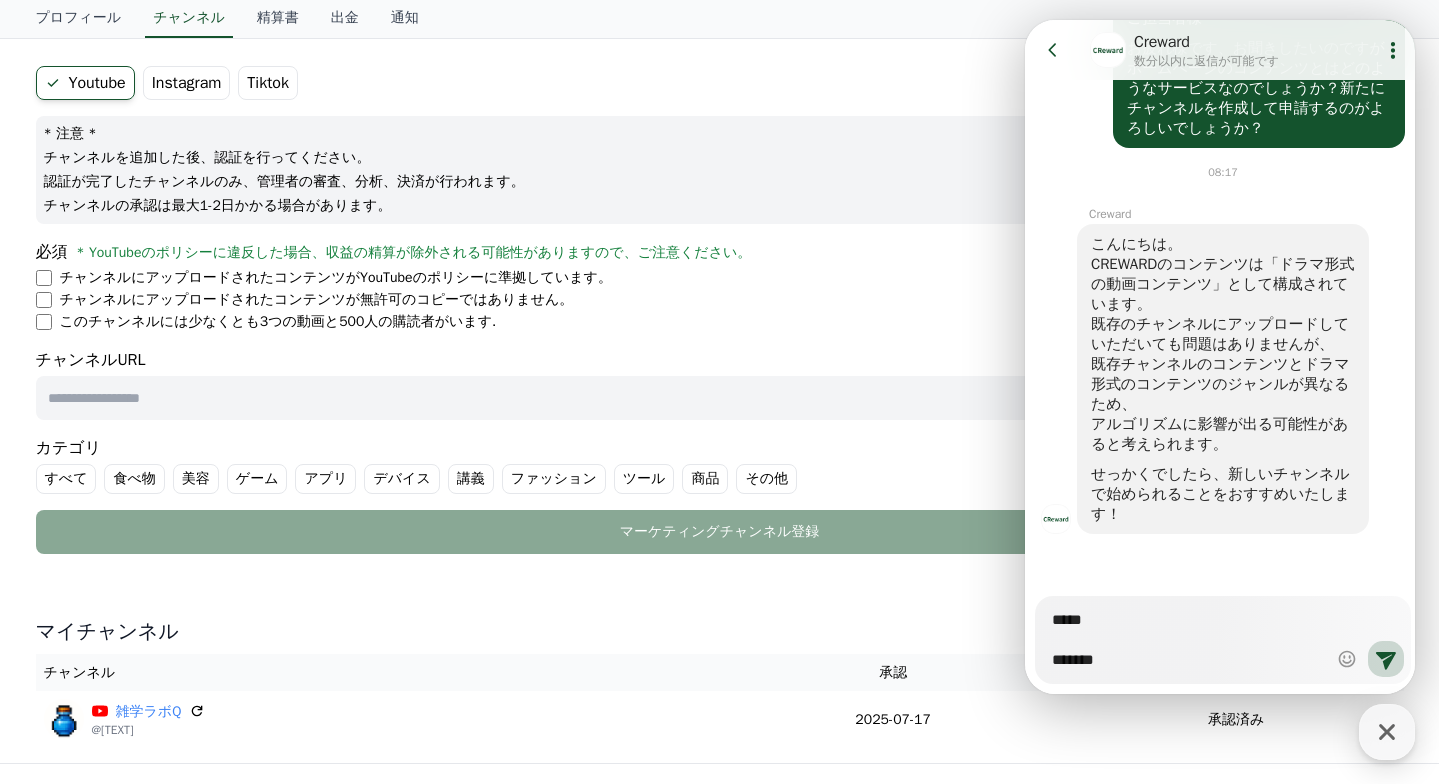 type on "*" 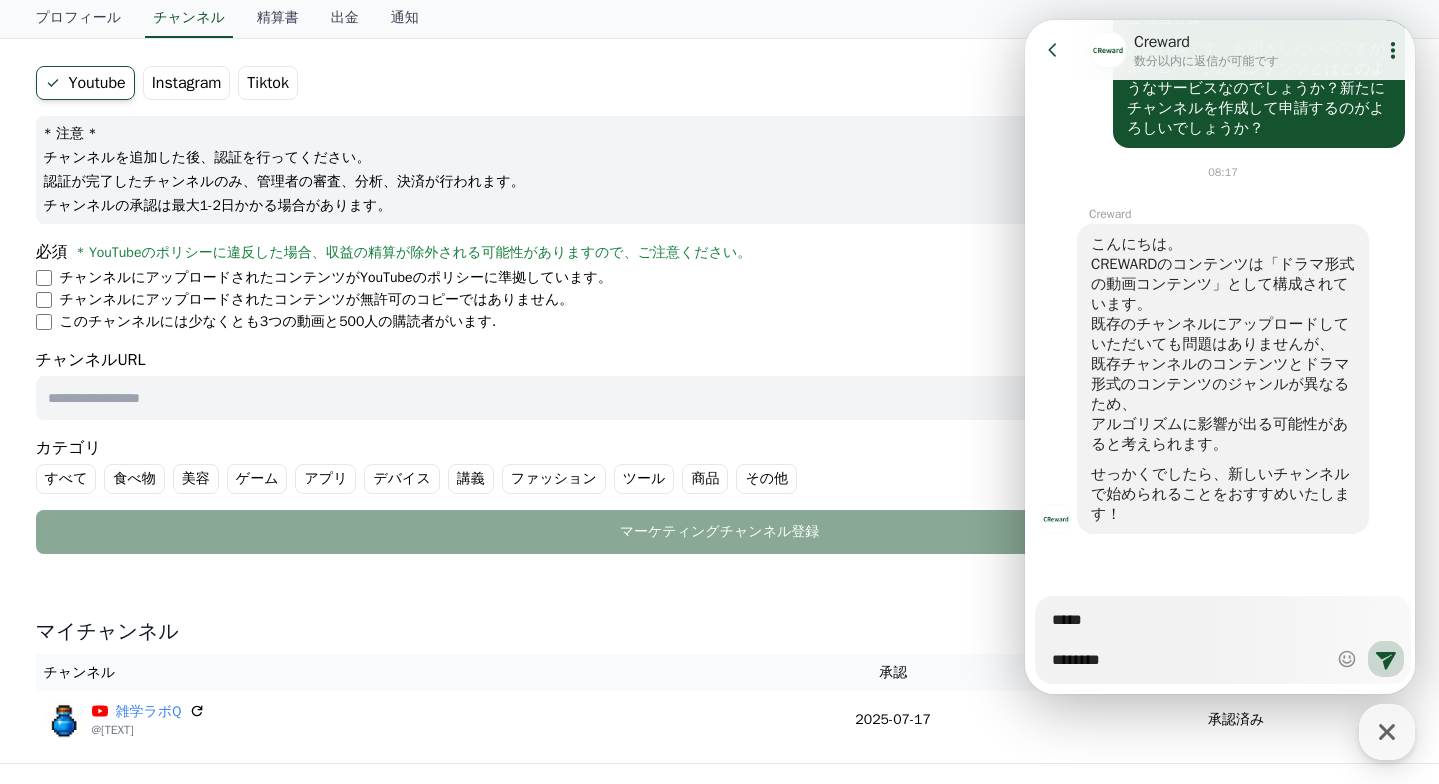 type on "*" 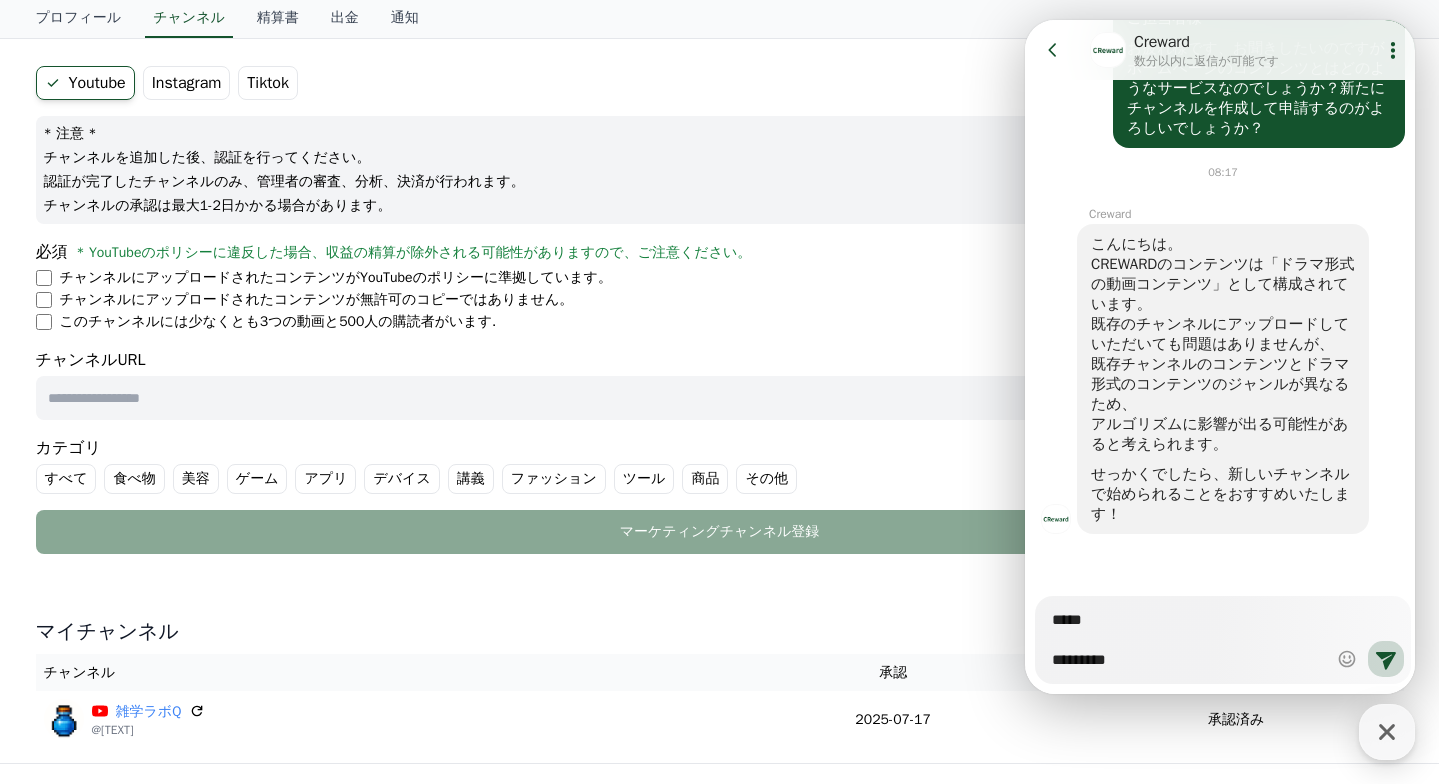 type on "*" 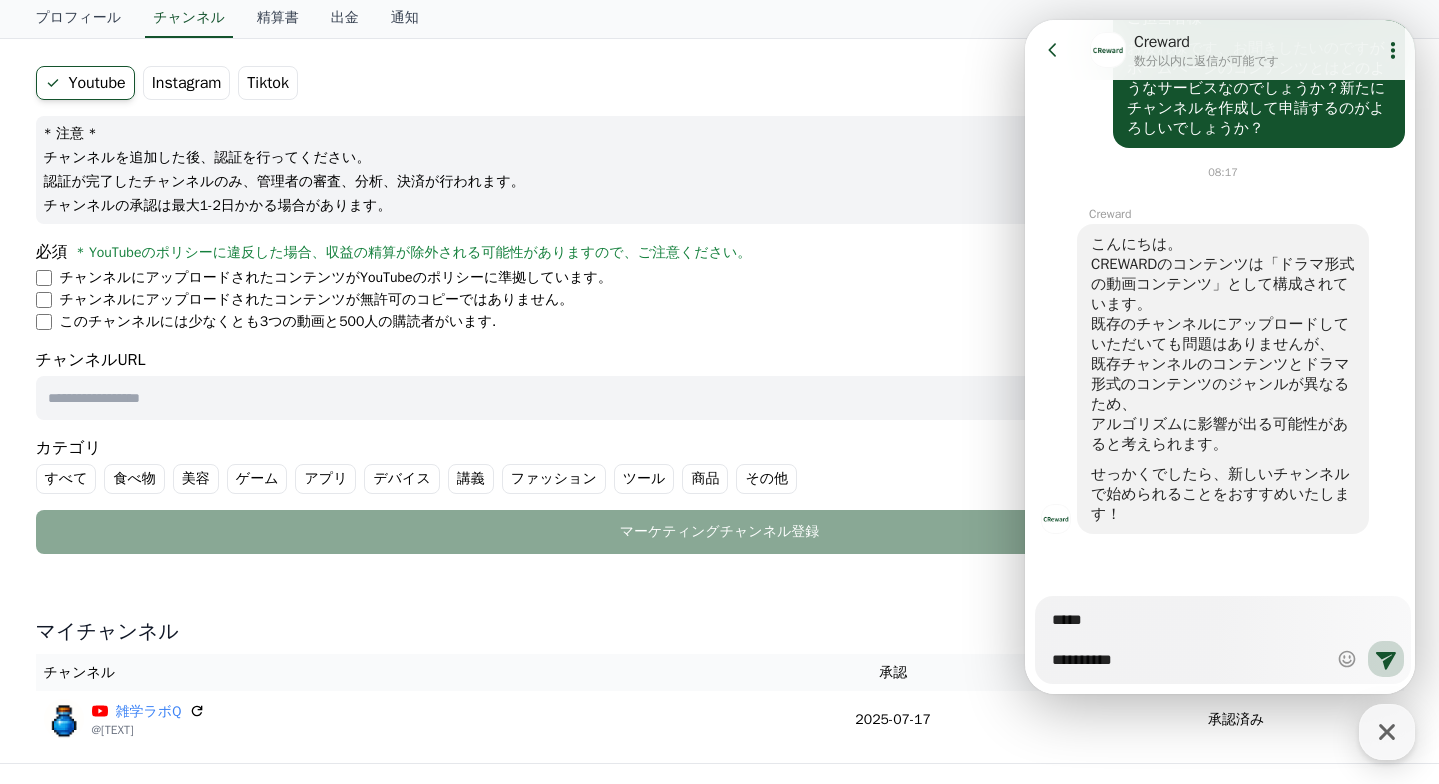 type on "*" 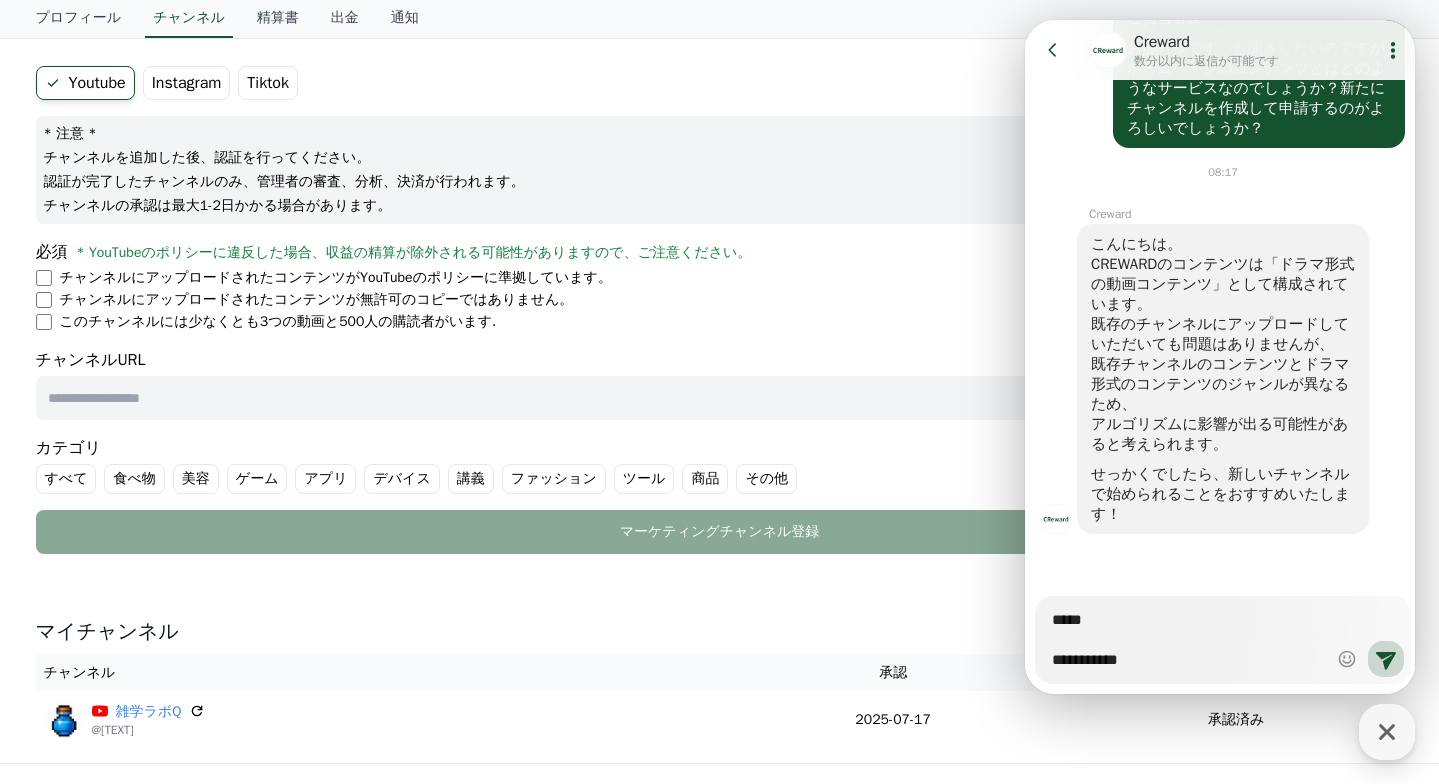 type on "*" 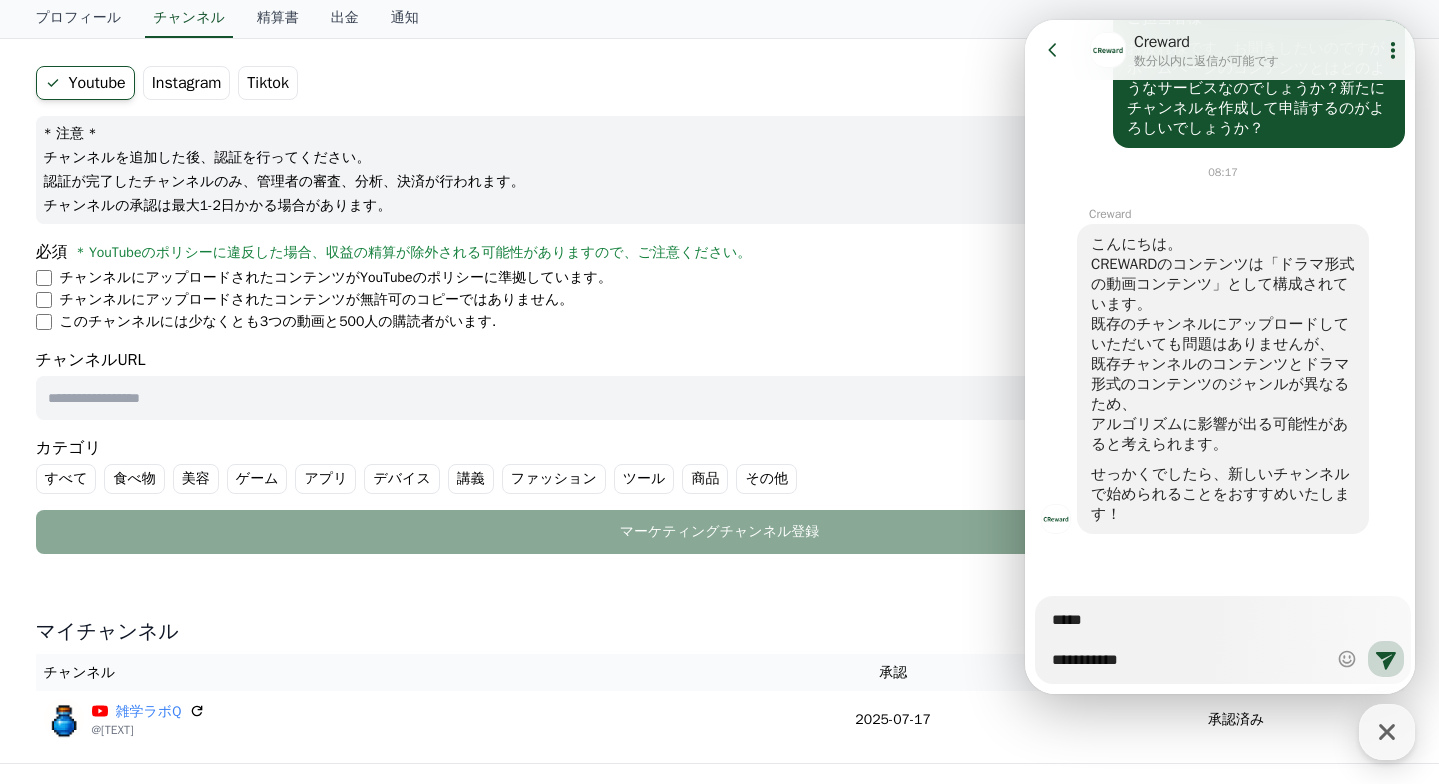 type on "*" 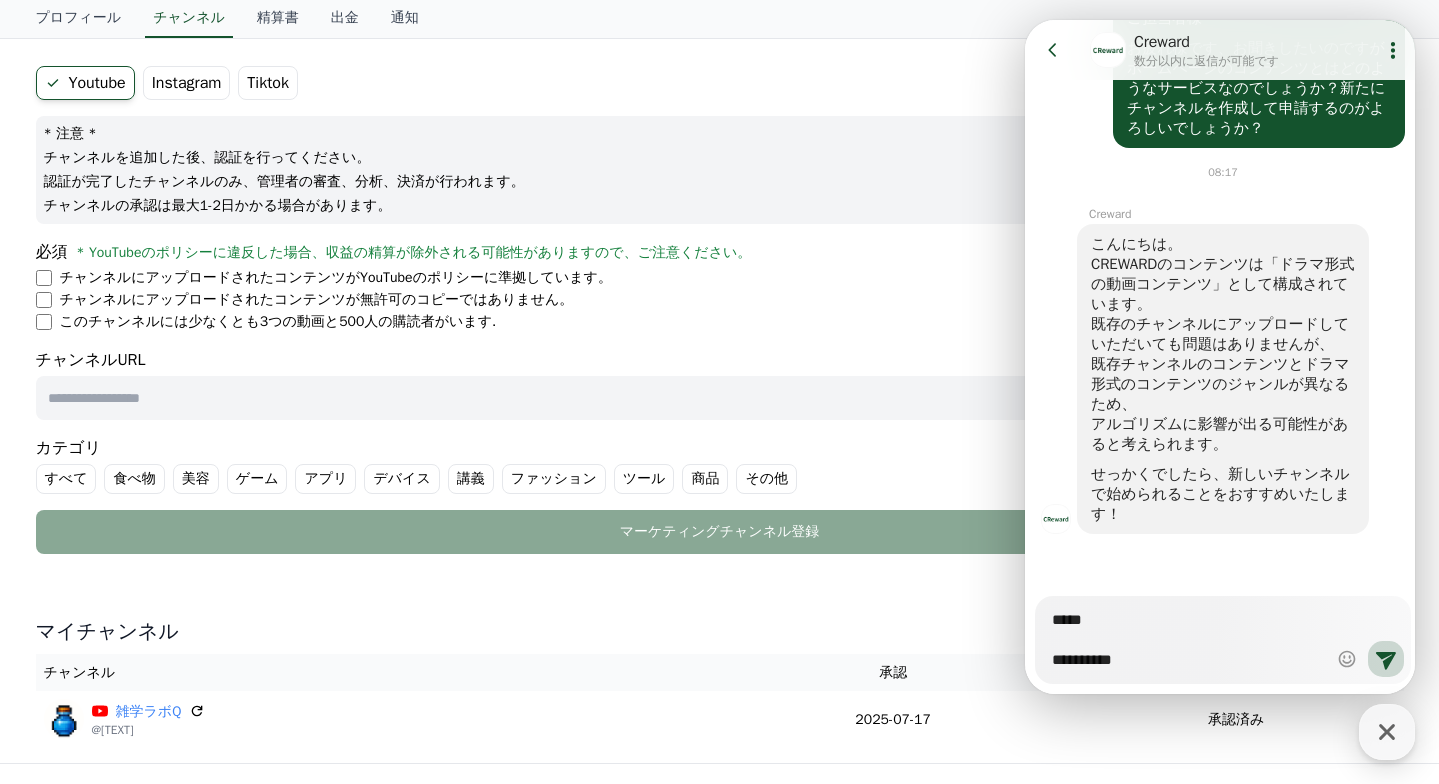 type on "*" 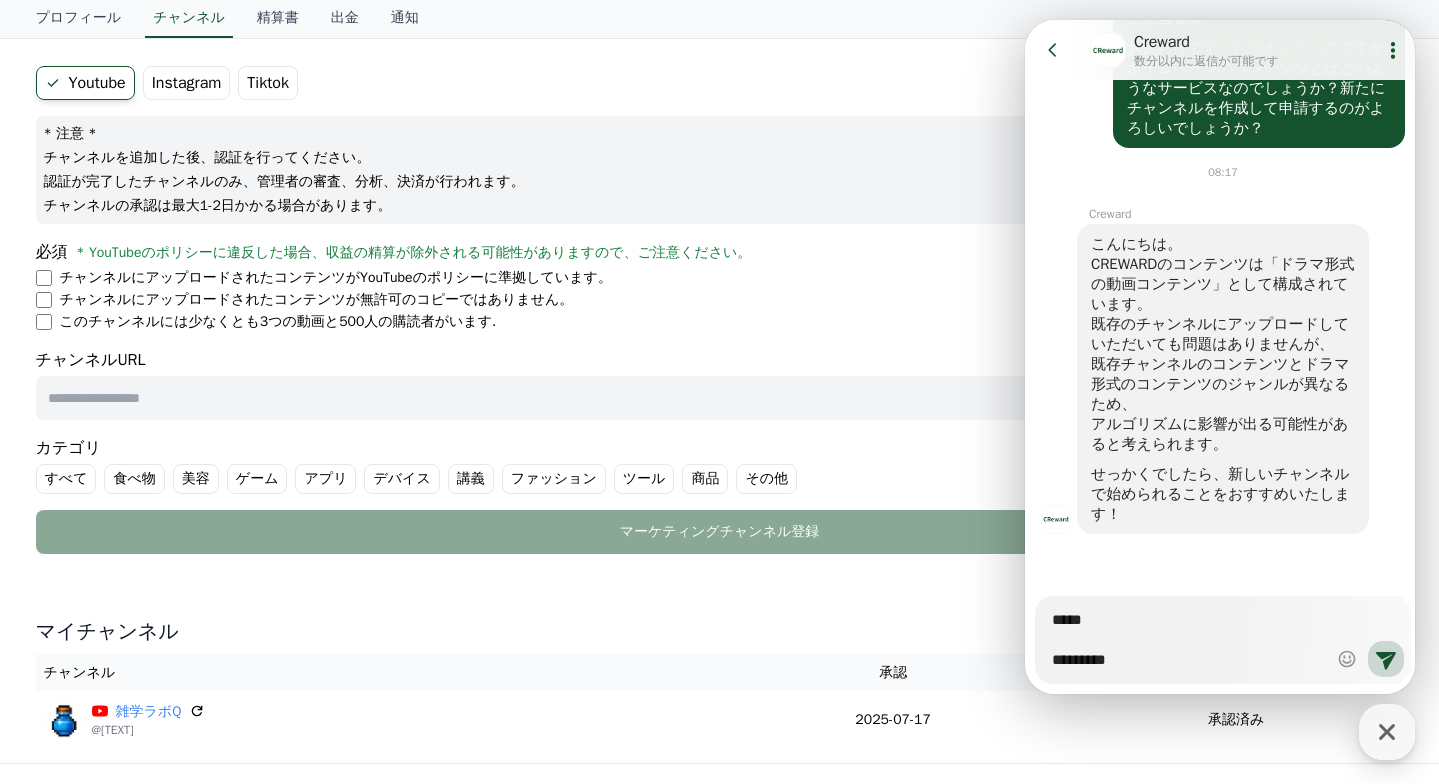 type on "*" 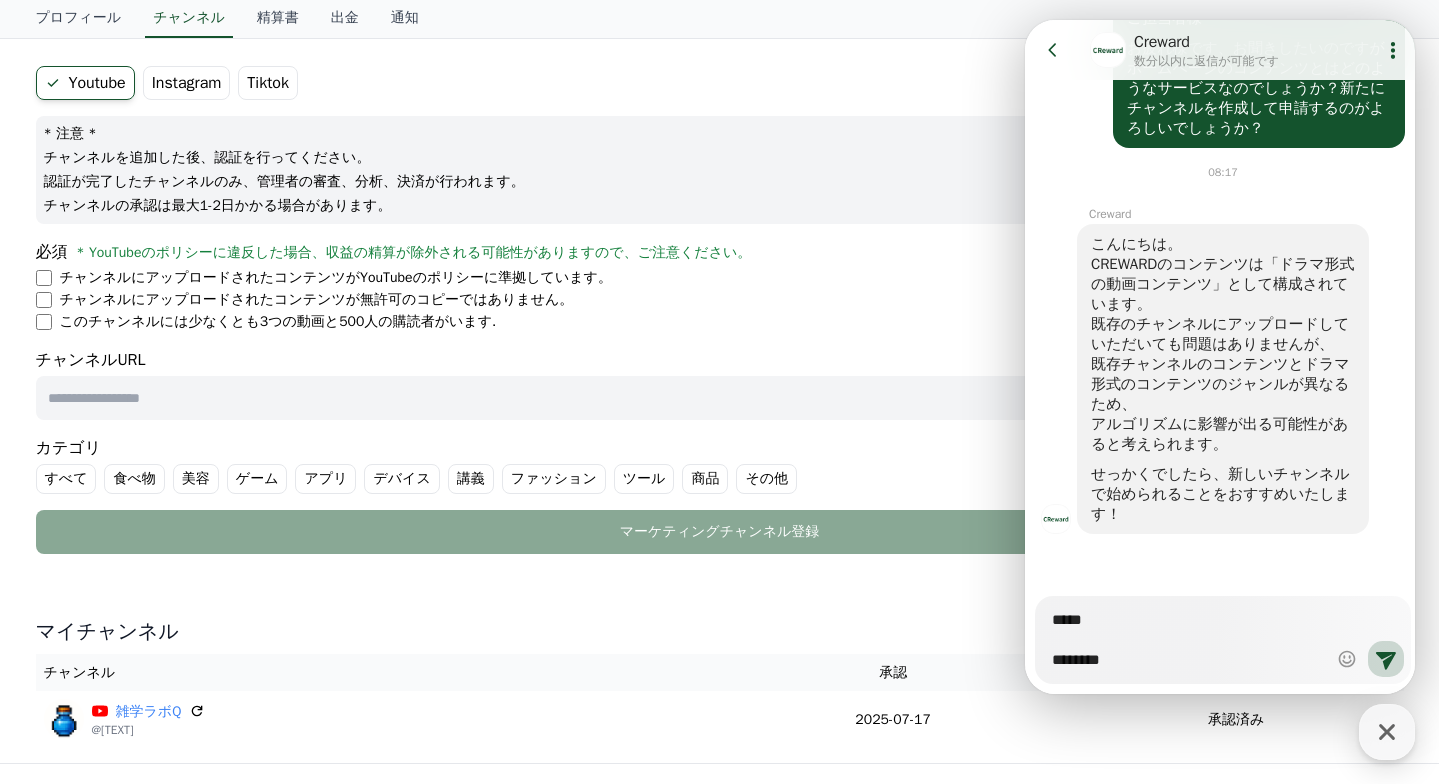 type on "*" 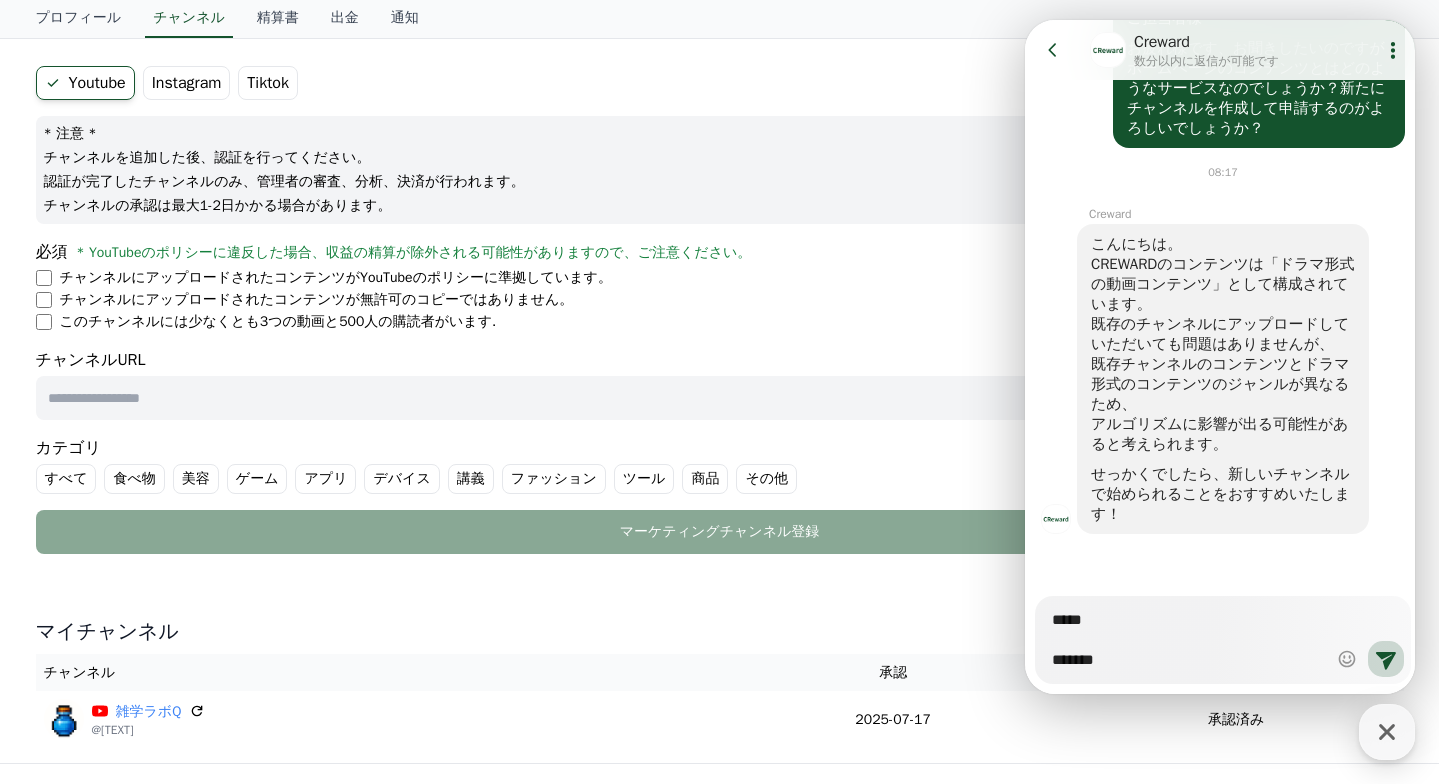 type on "*" 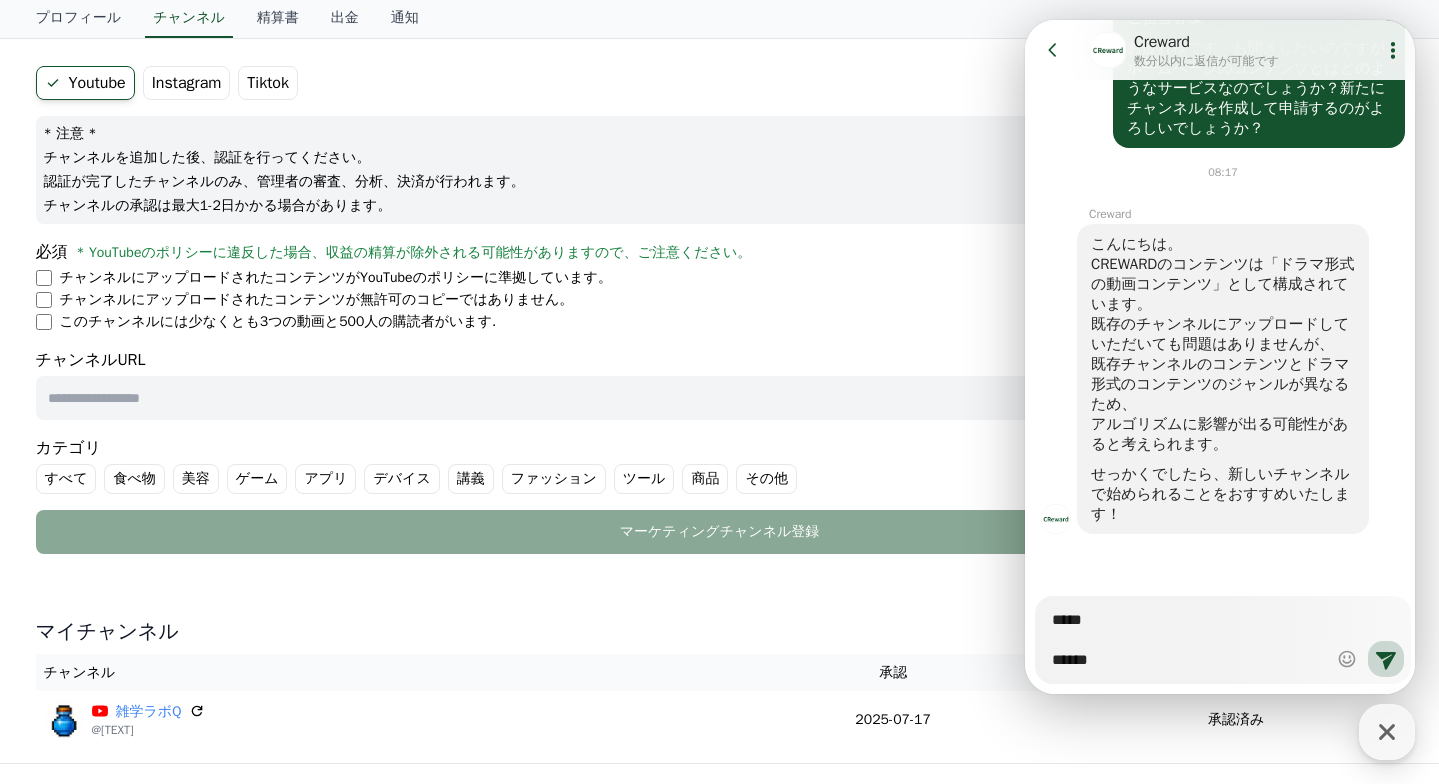 type on "*" 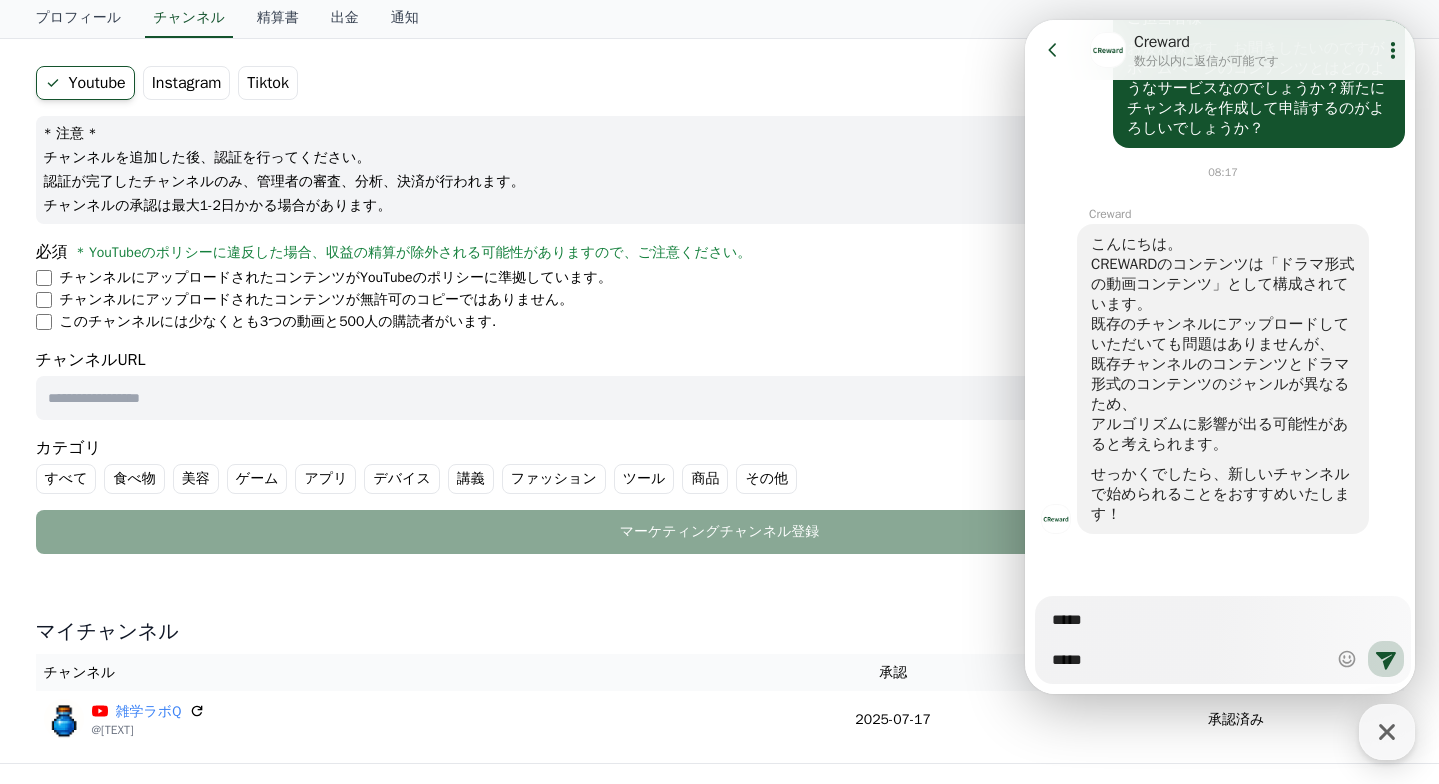 type on "*" 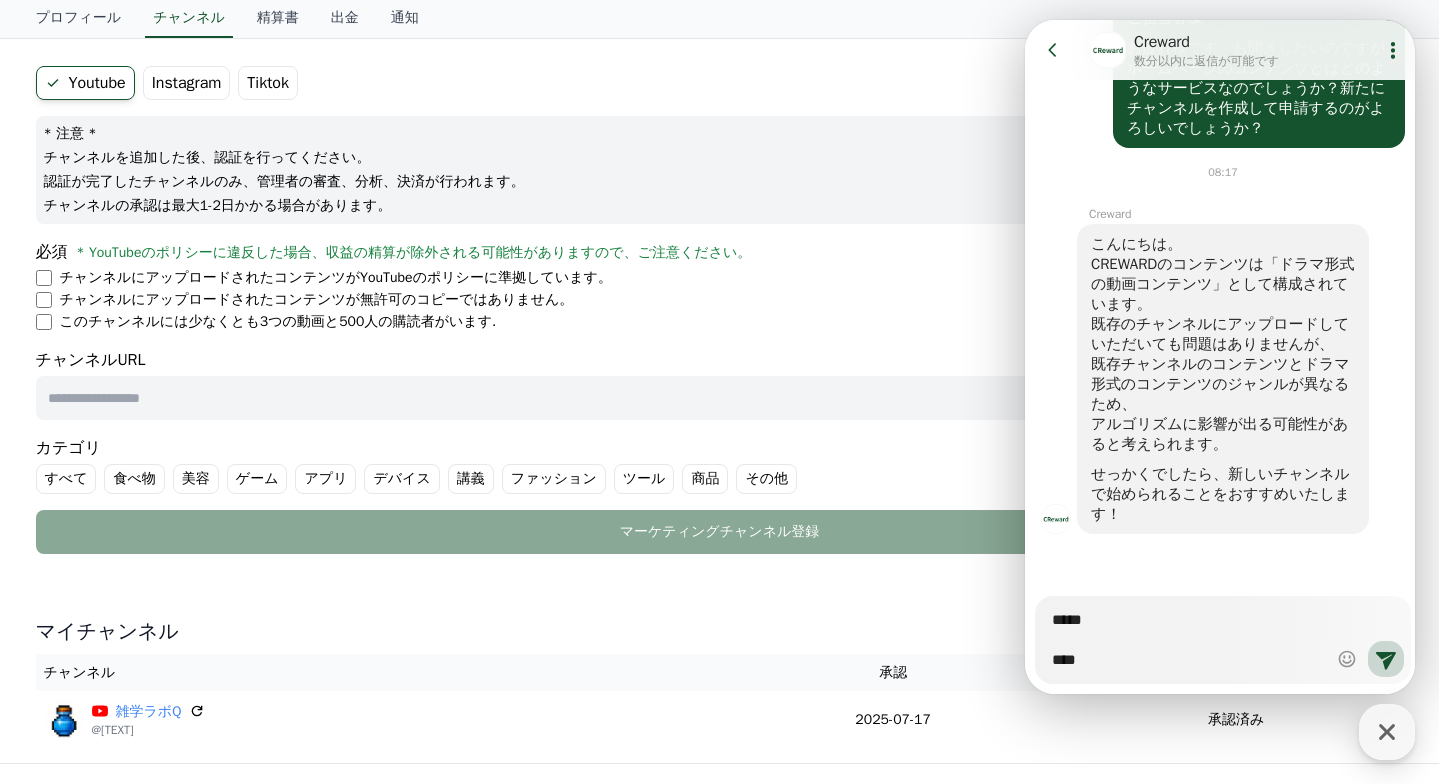type on "*" 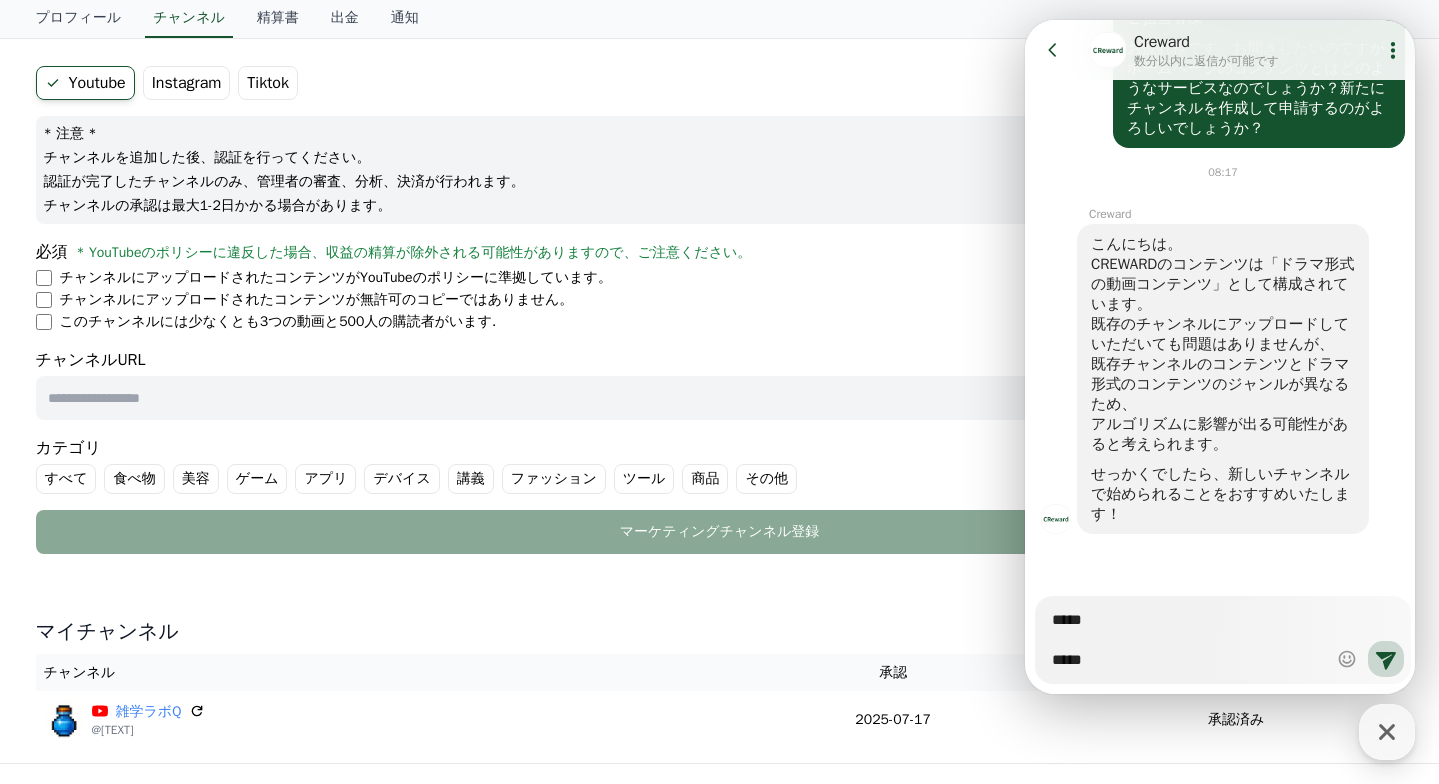 type on "*" 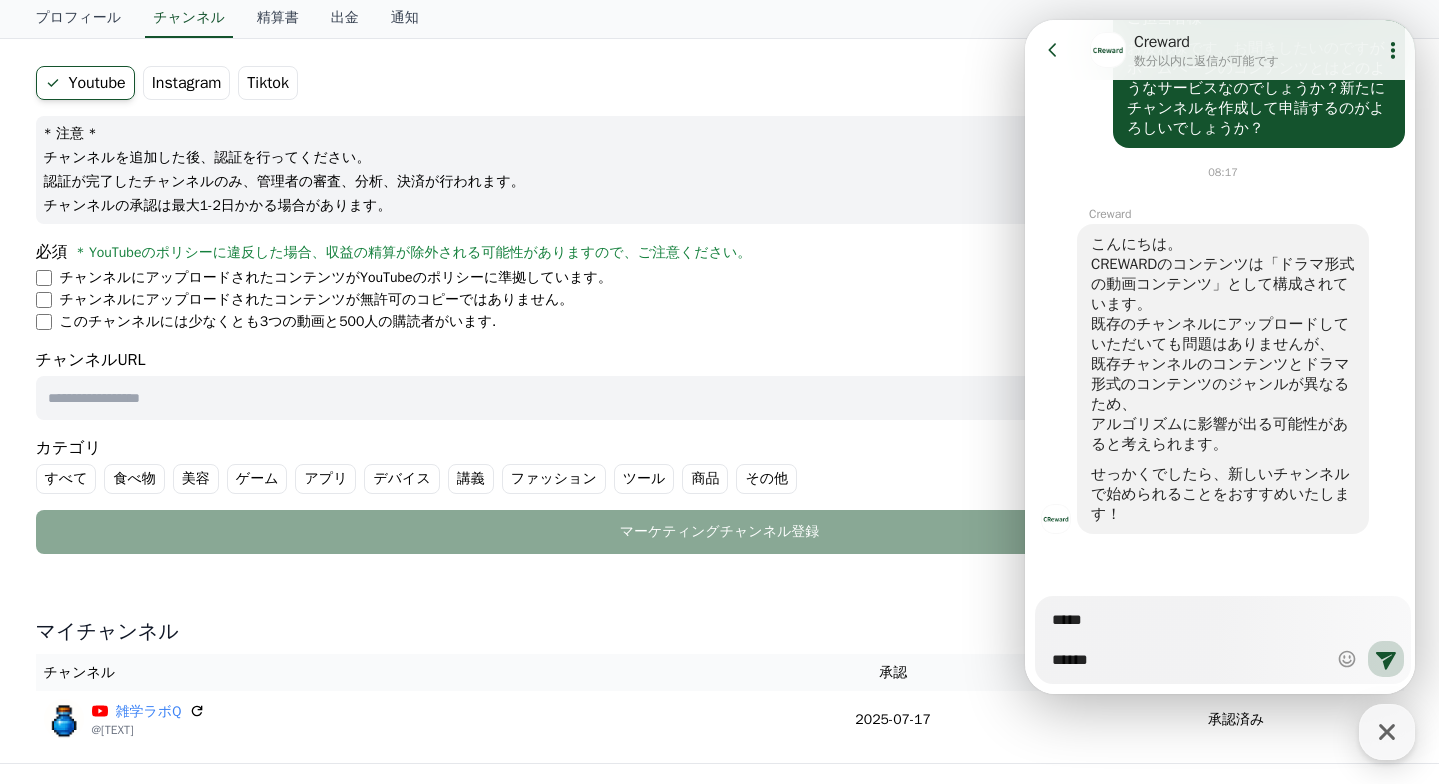 type on "*" 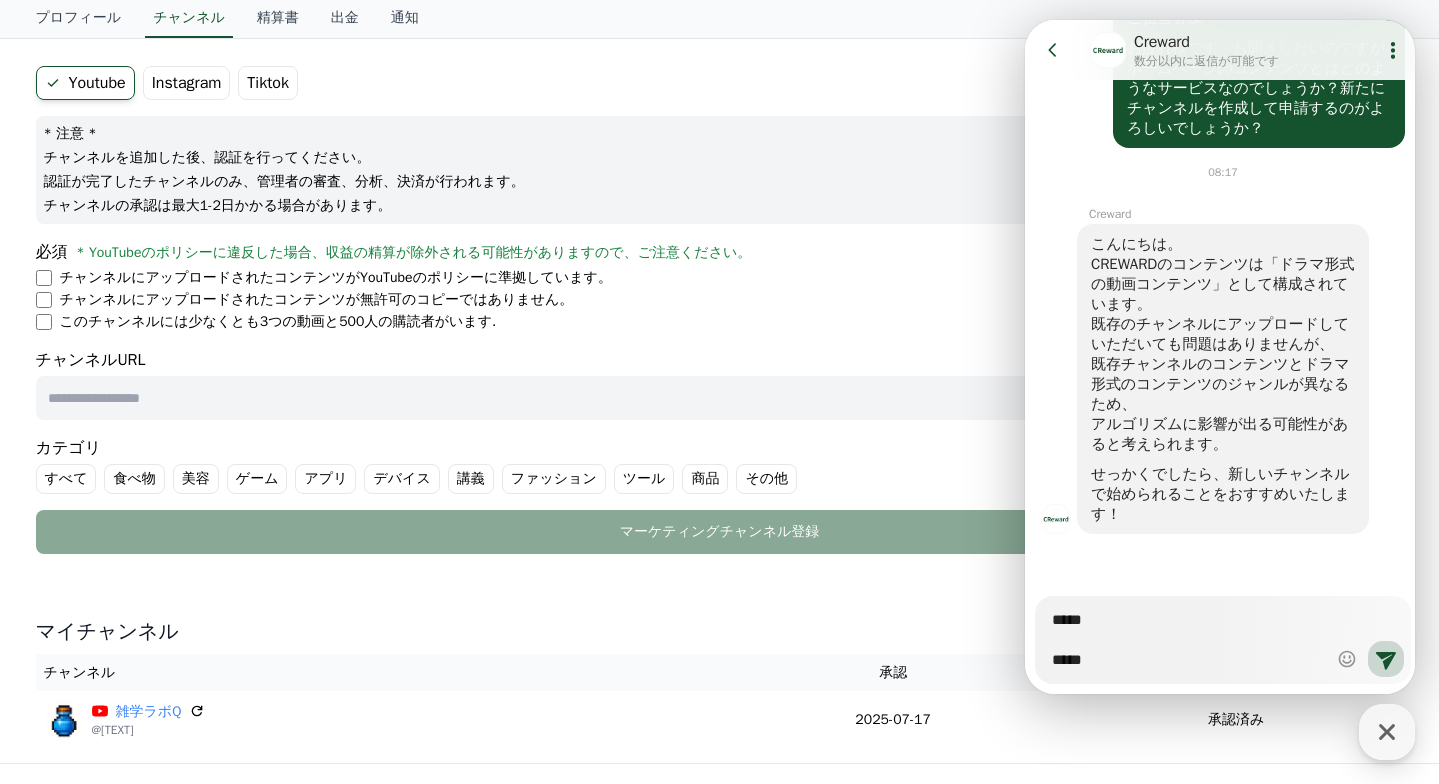 type on "*" 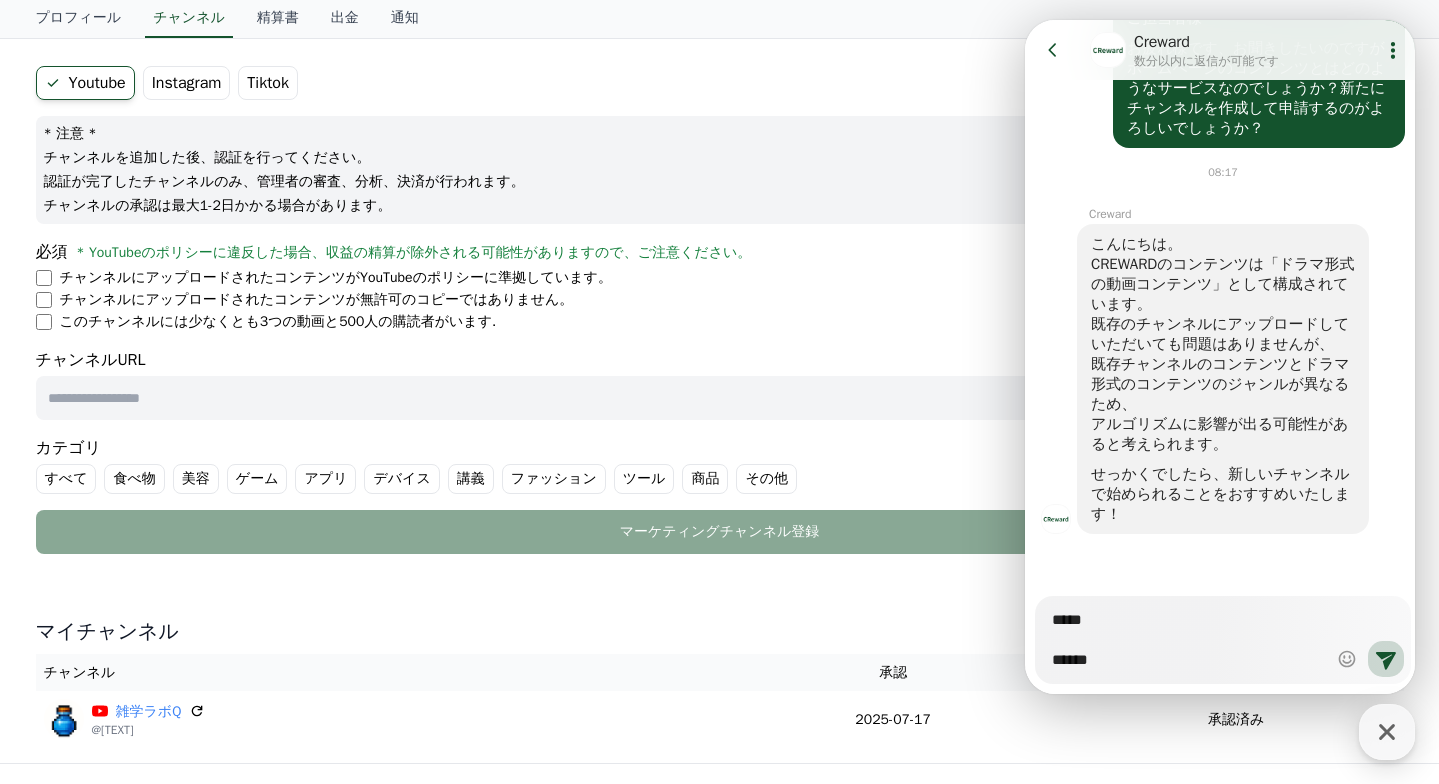 type on "*" 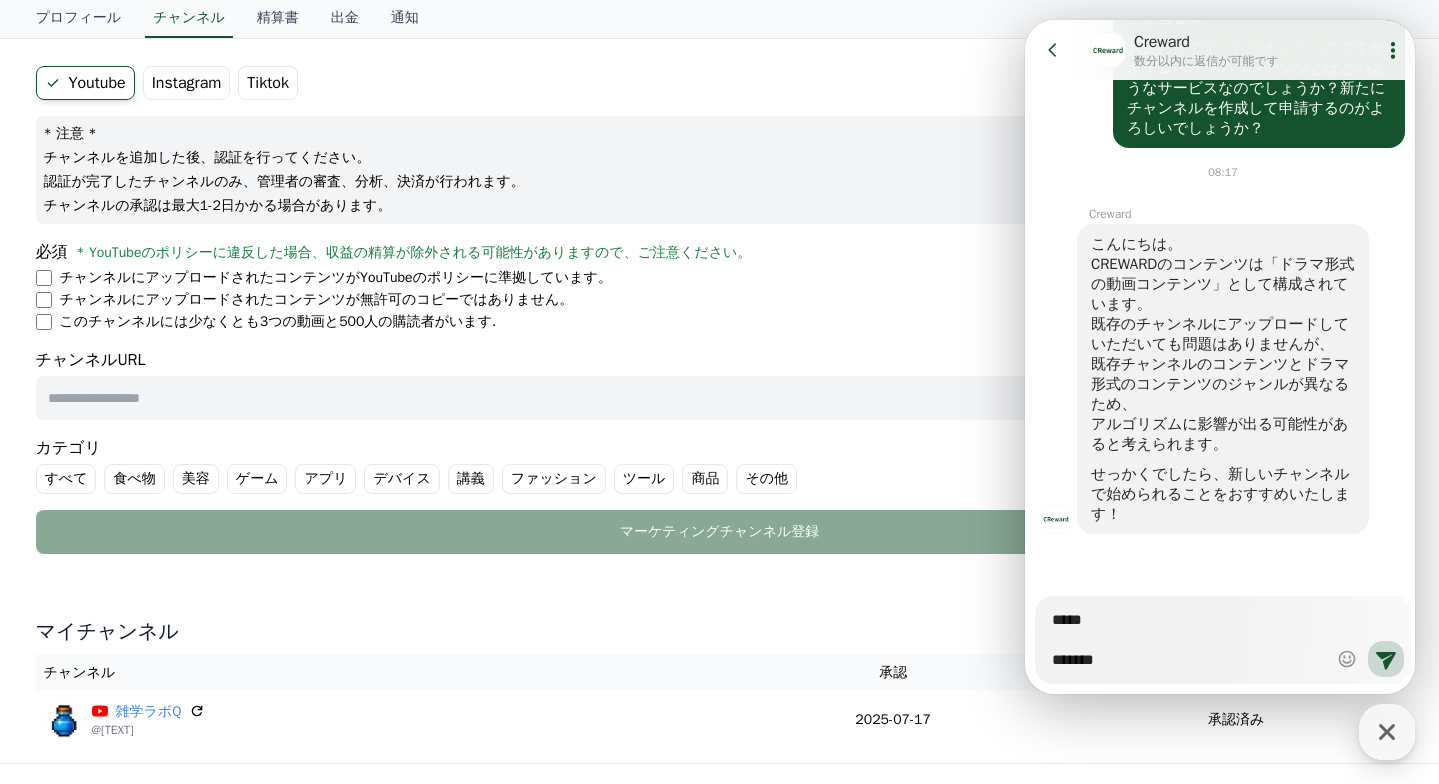 type on "*" 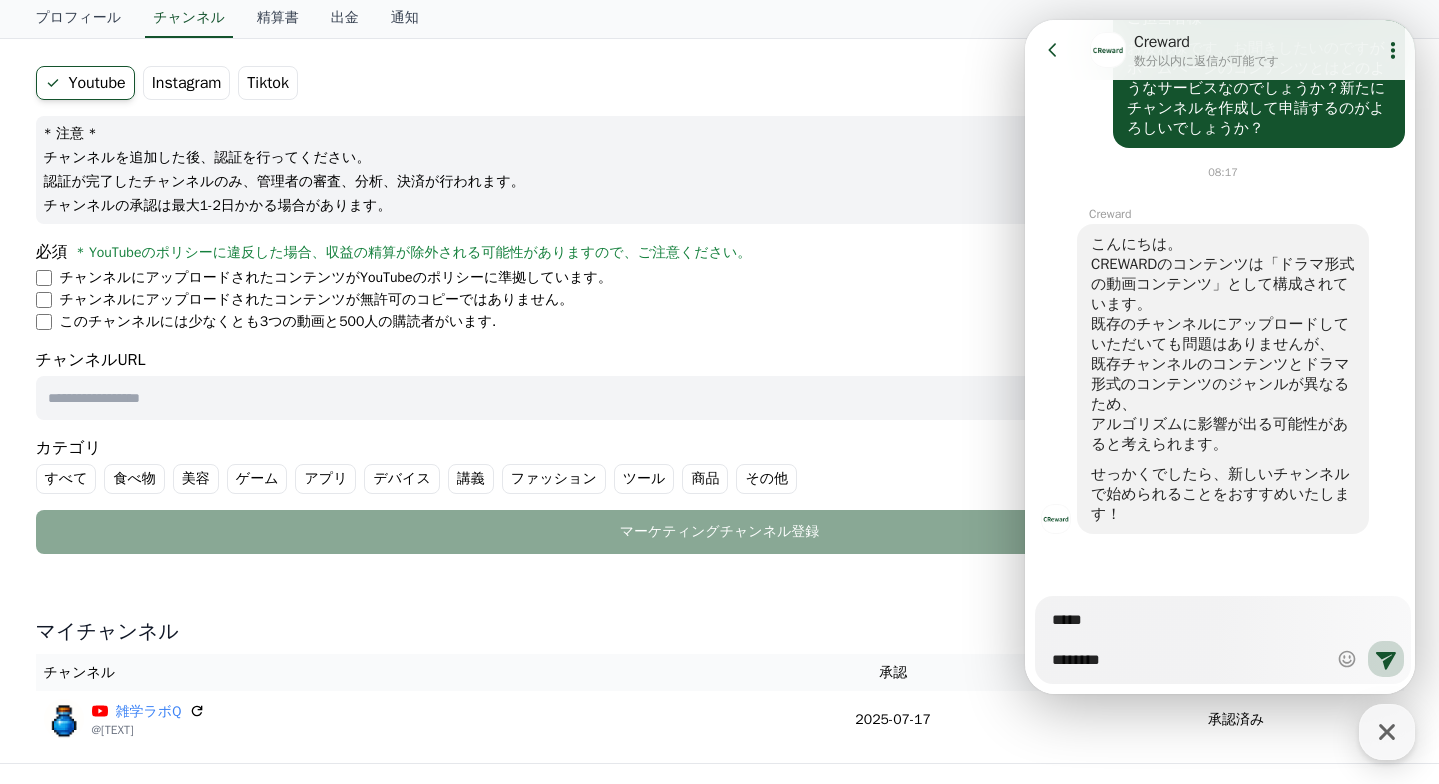 type on "*" 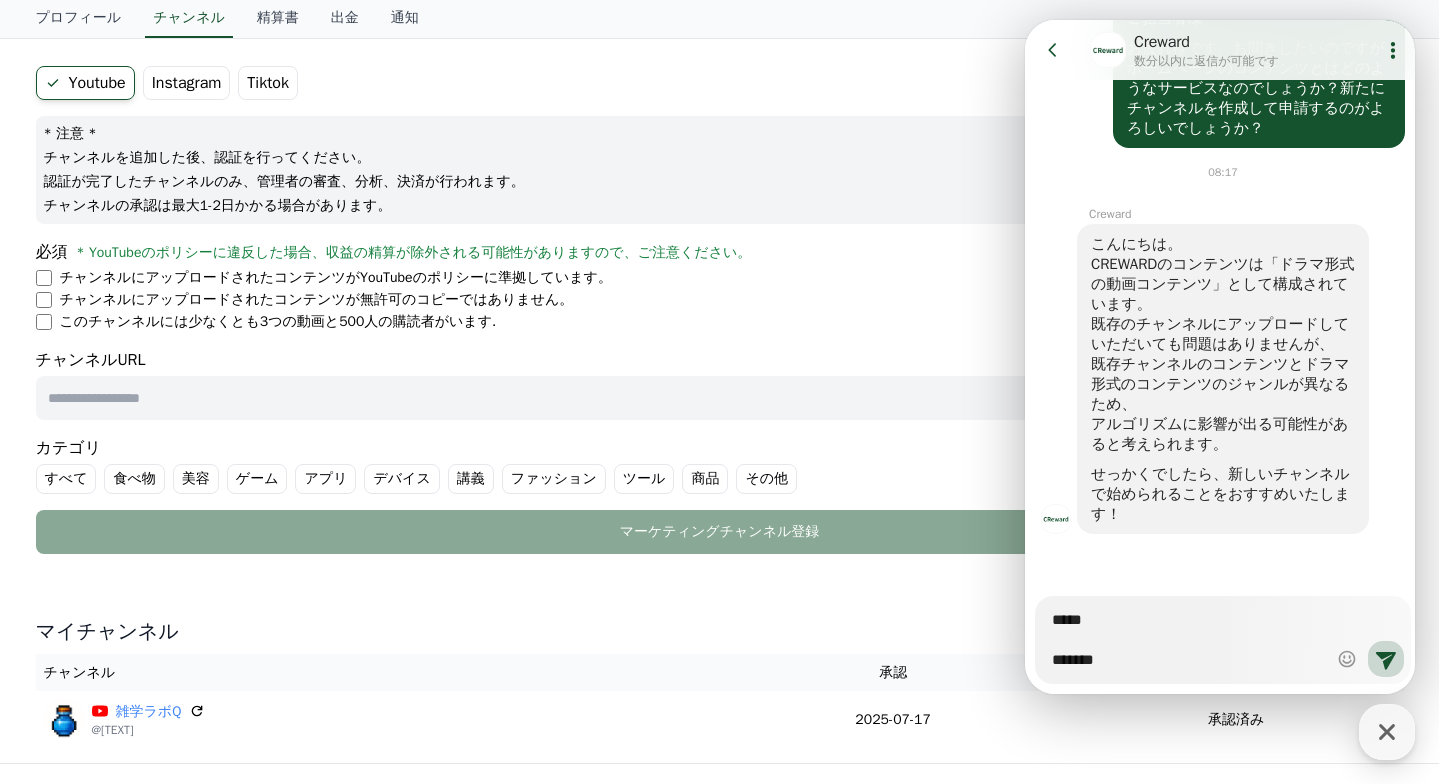 type on "*" 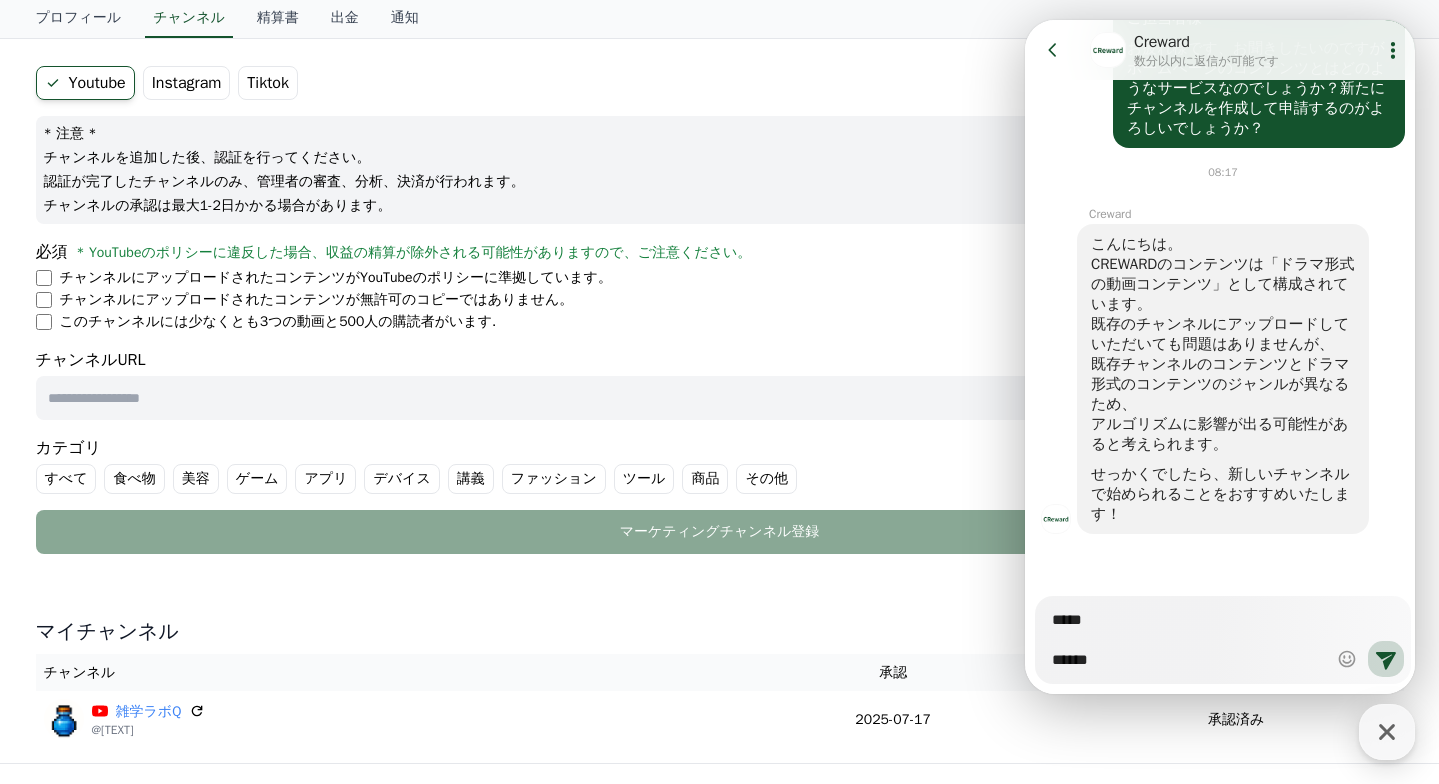 type on "*" 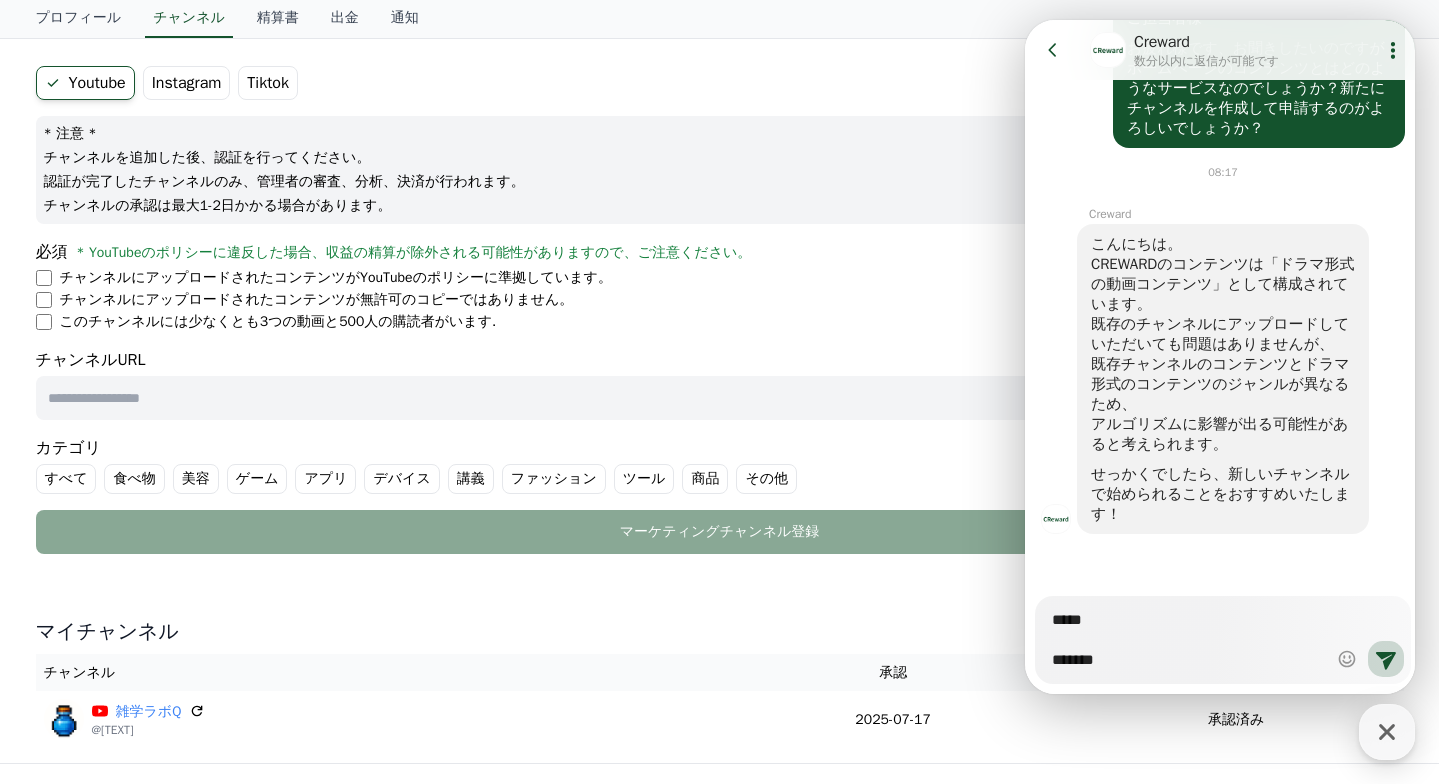 type on "*" 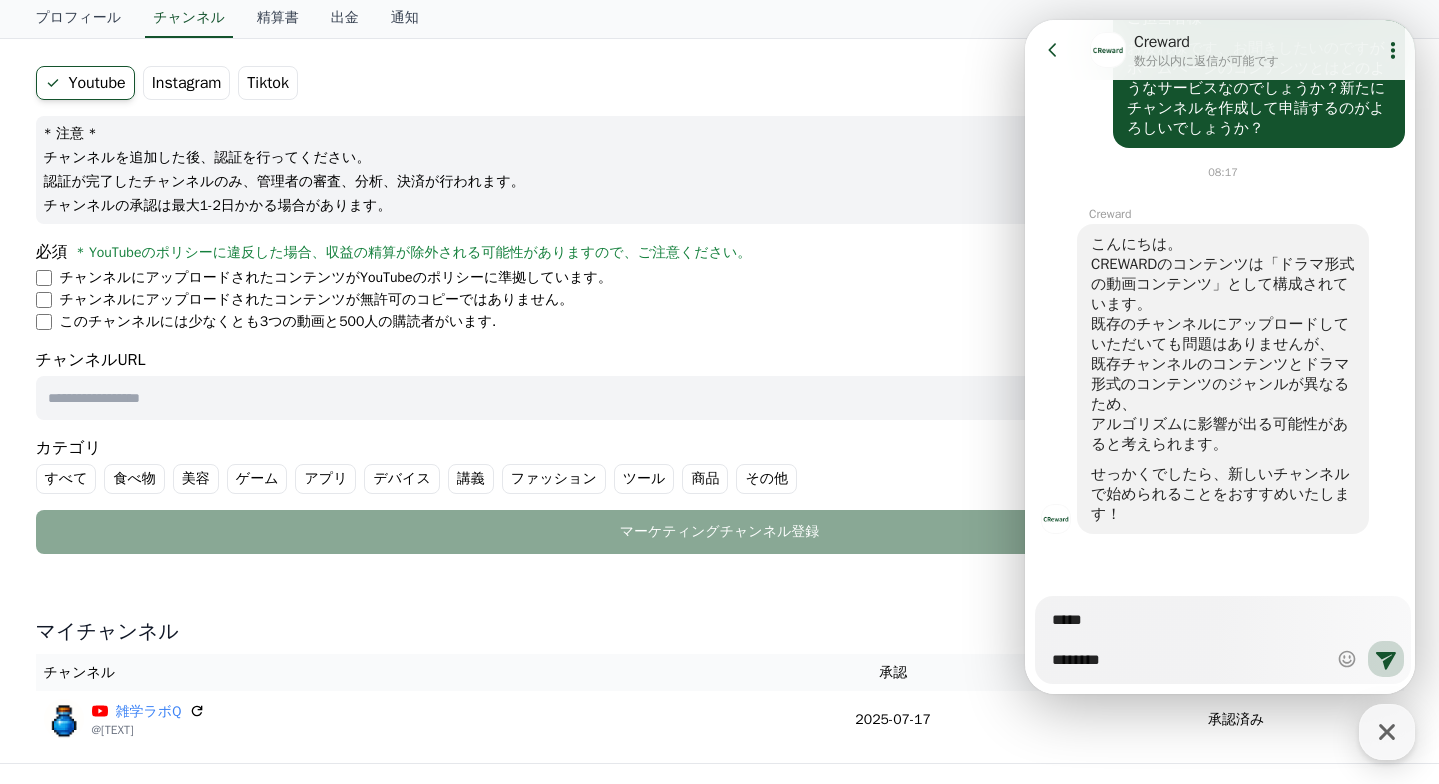 type on "*" 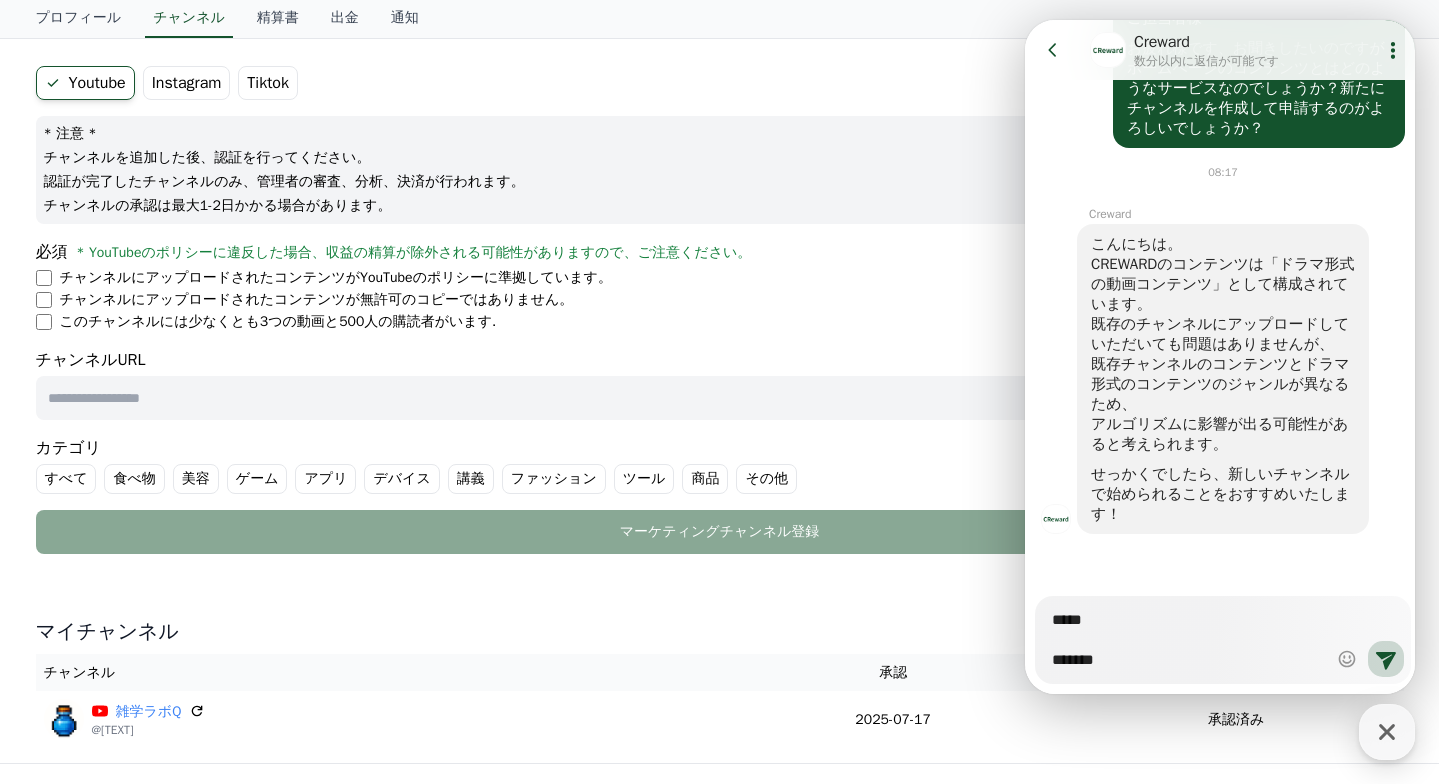 type on "*" 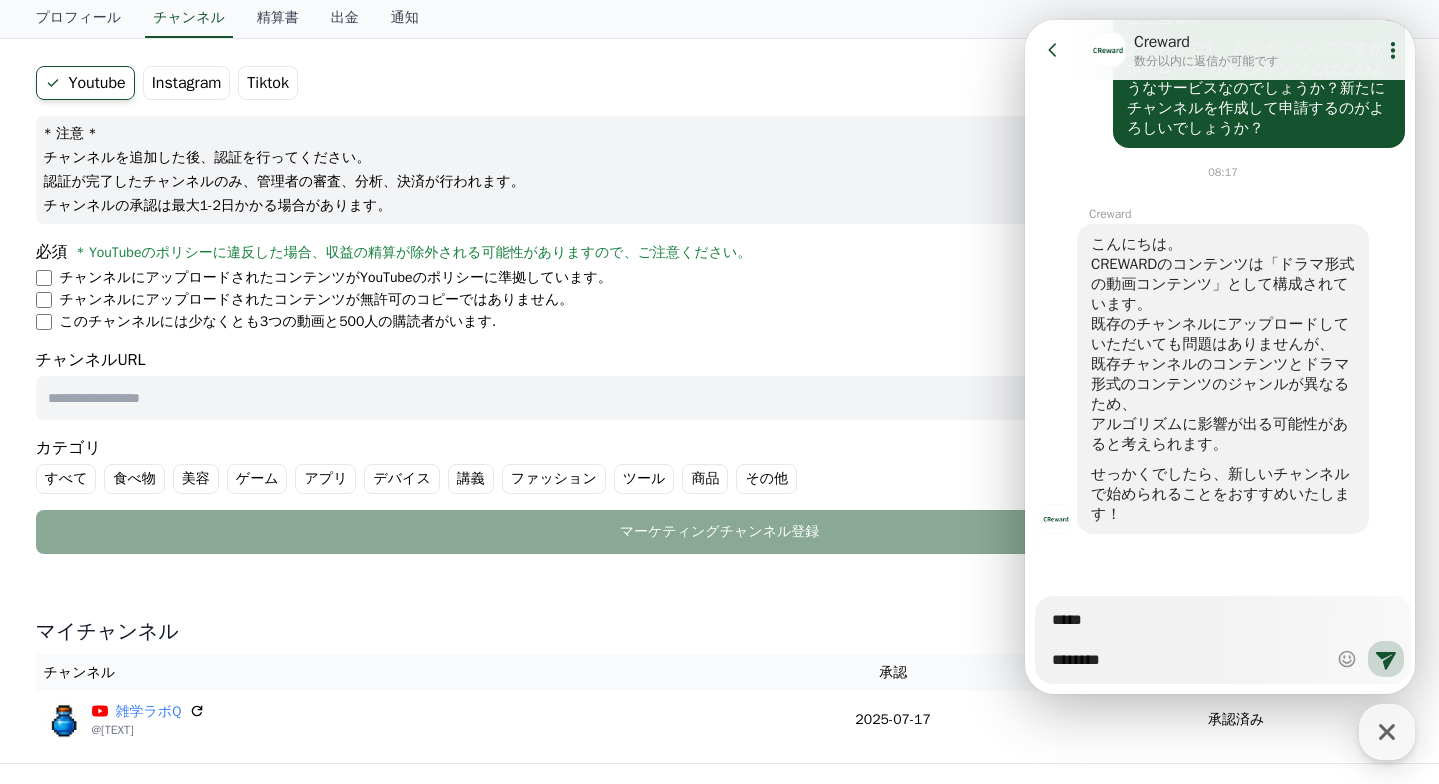 type on "*" 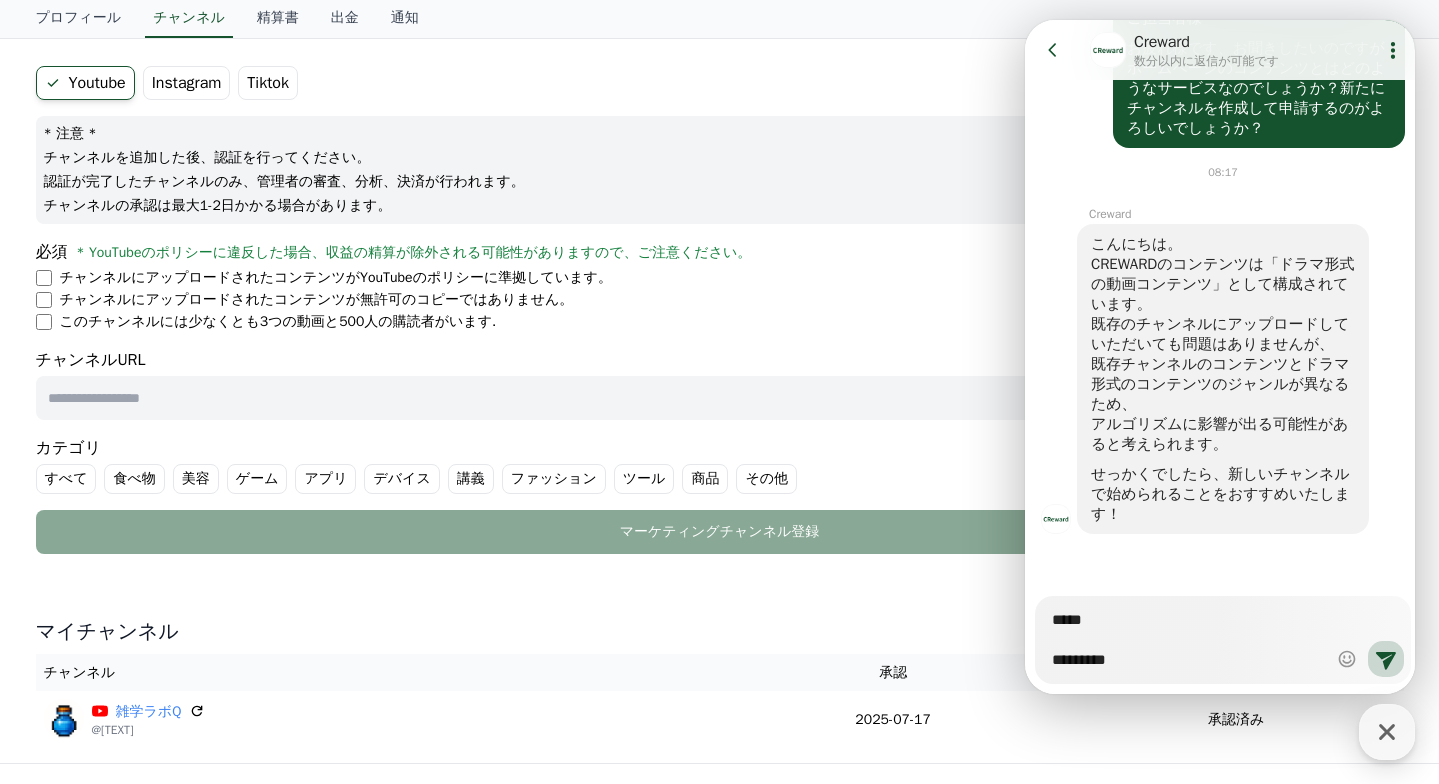 type on "*" 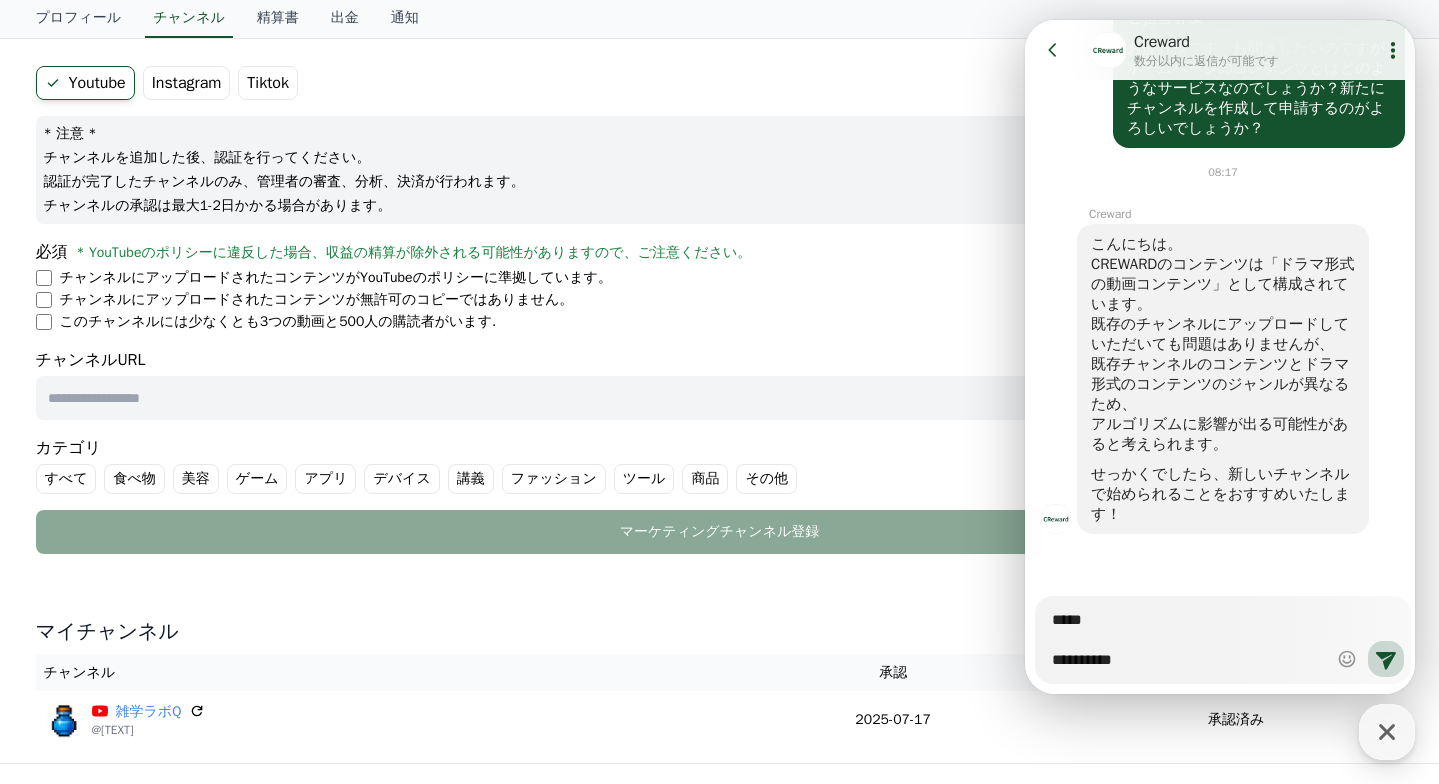 type on "*" 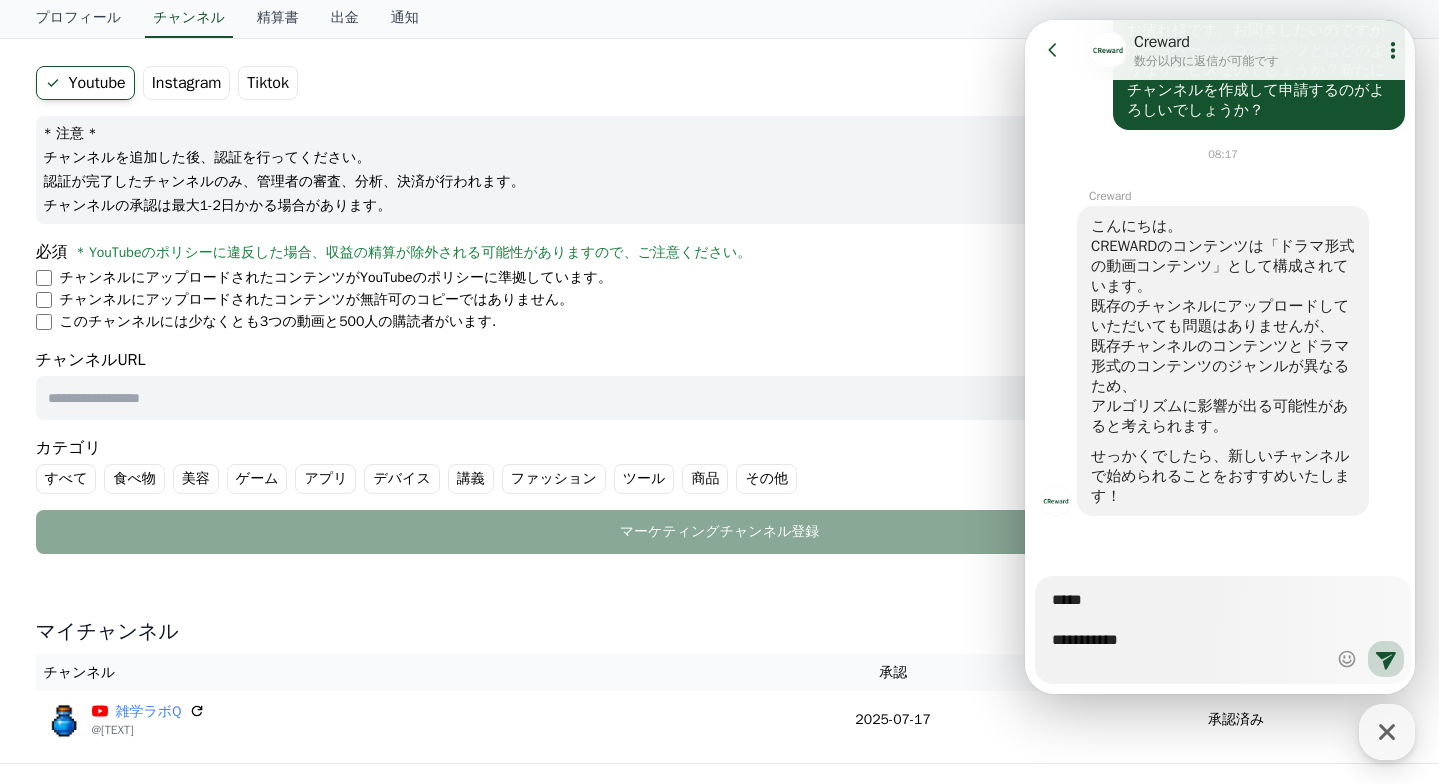 scroll, scrollTop: 1002, scrollLeft: 0, axis: vertical 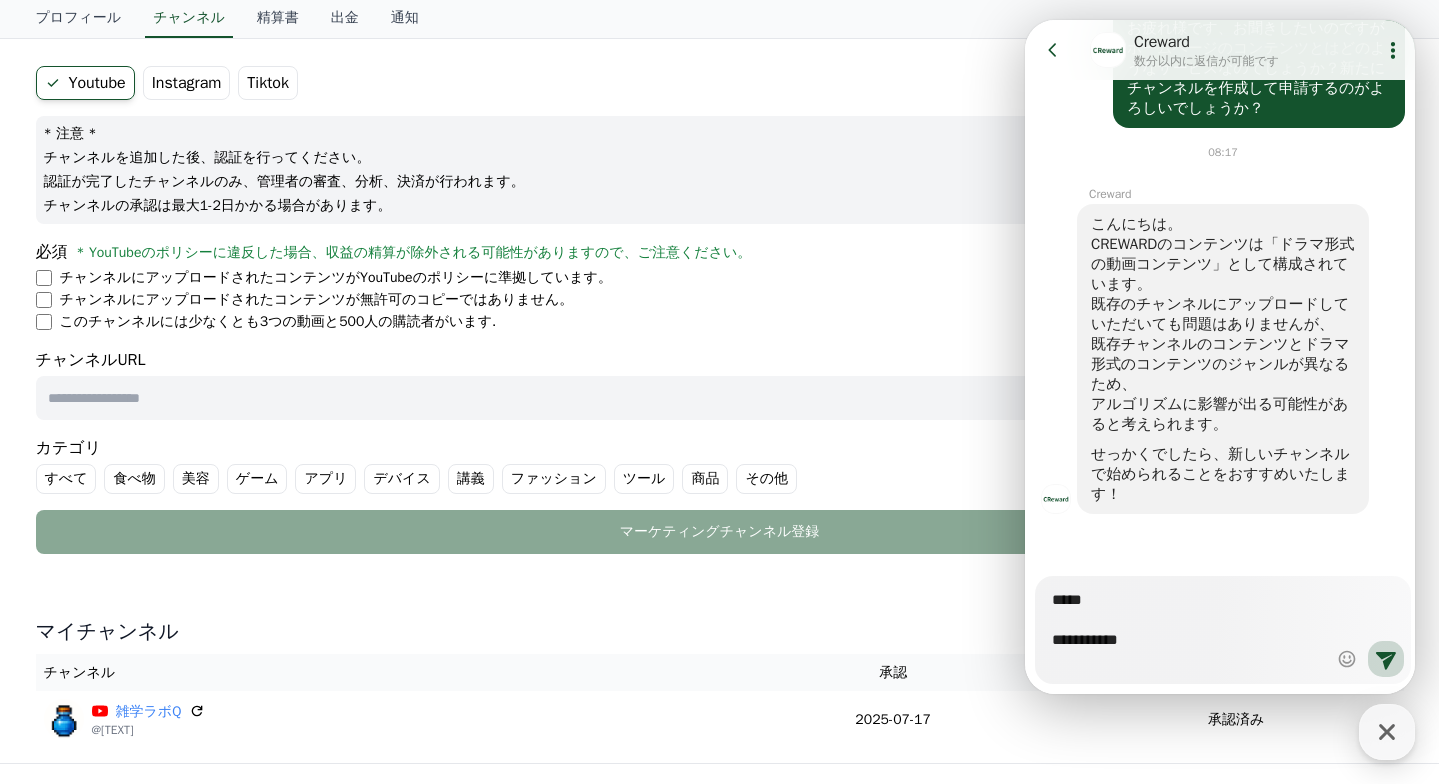 type on "*" 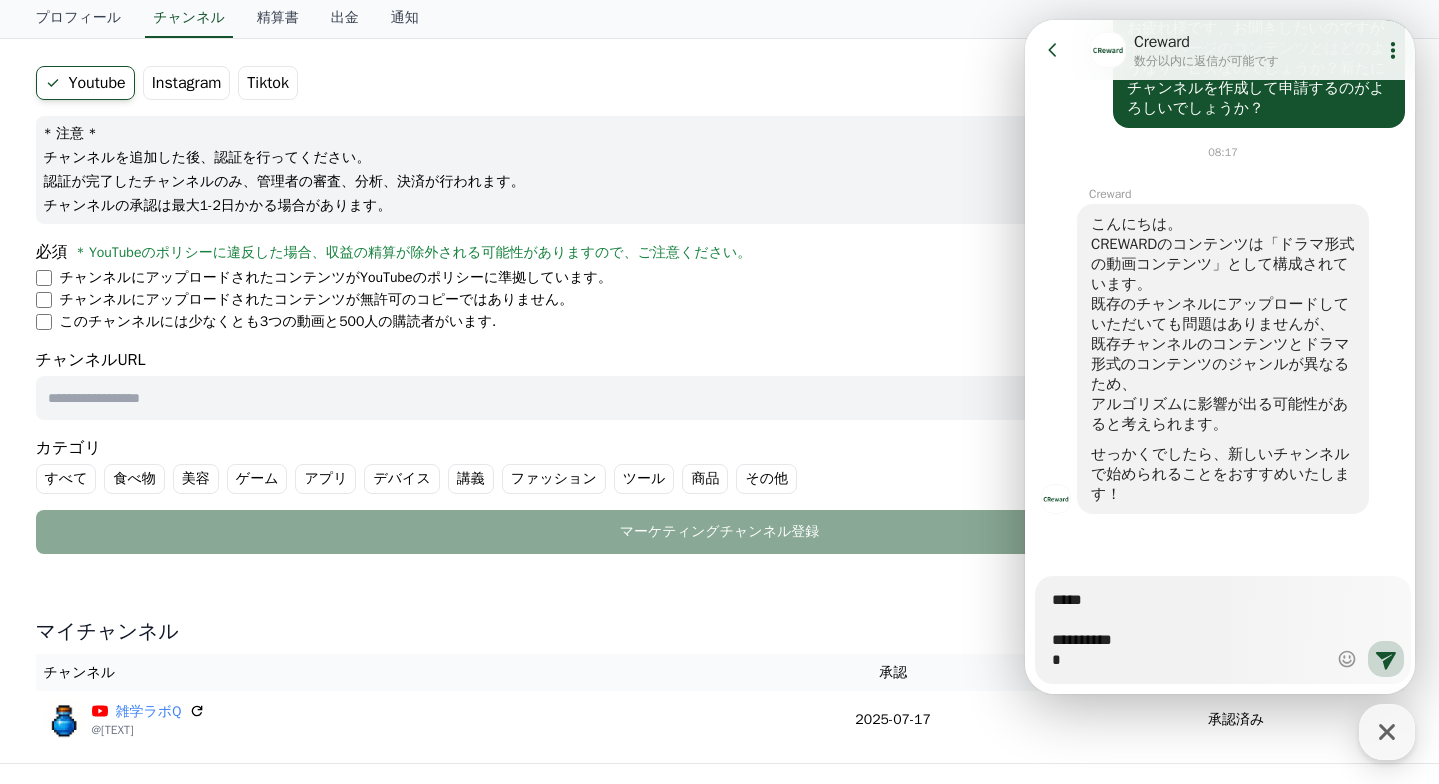 type on "*" 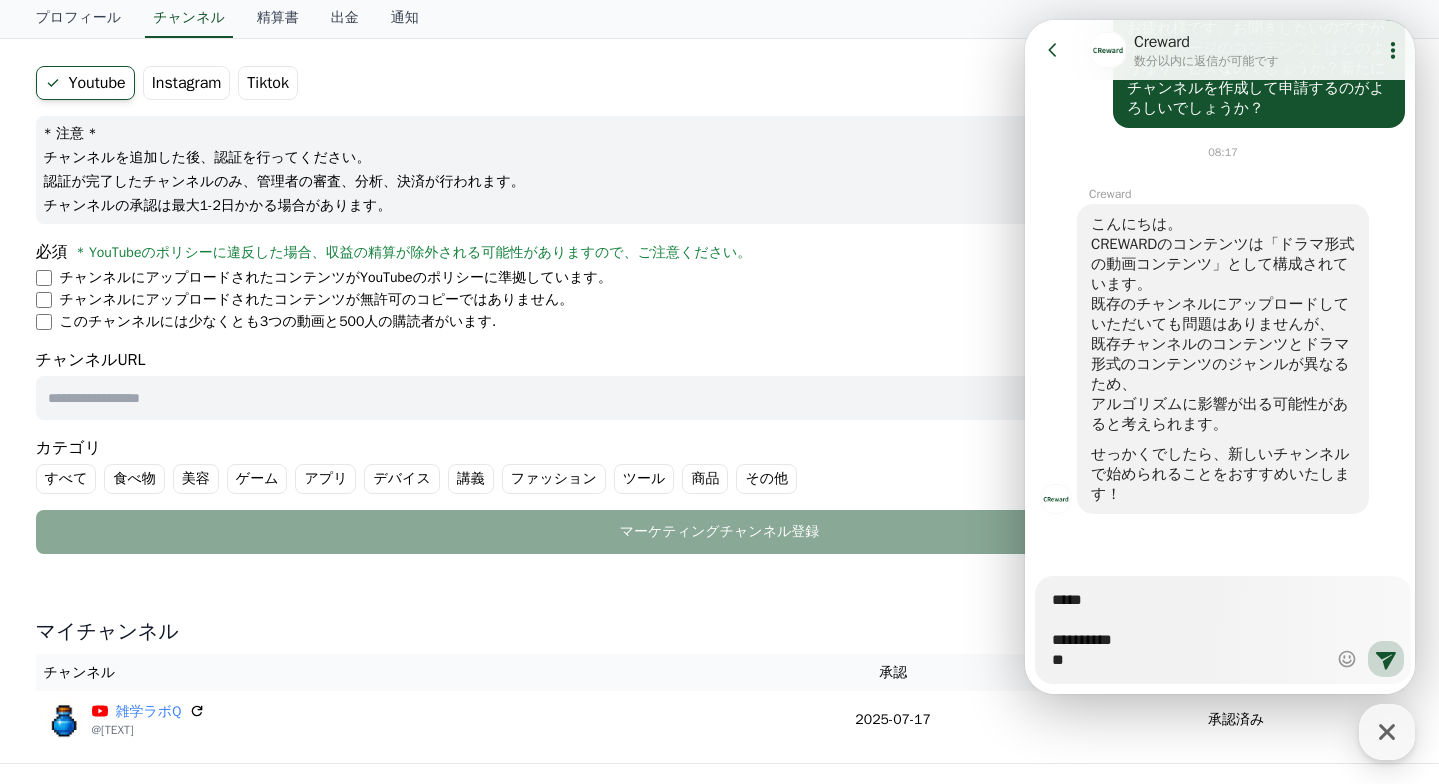 type on "*" 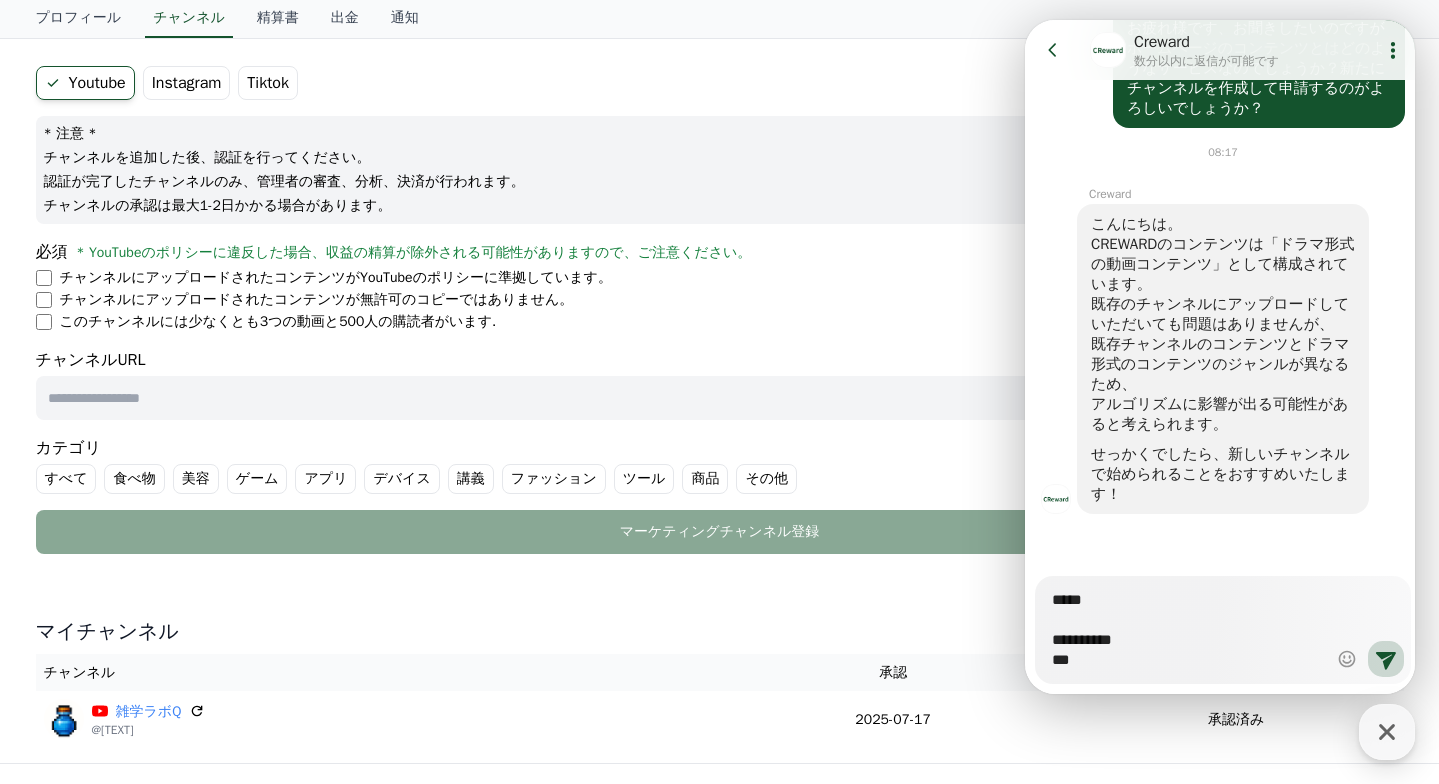 type on "*" 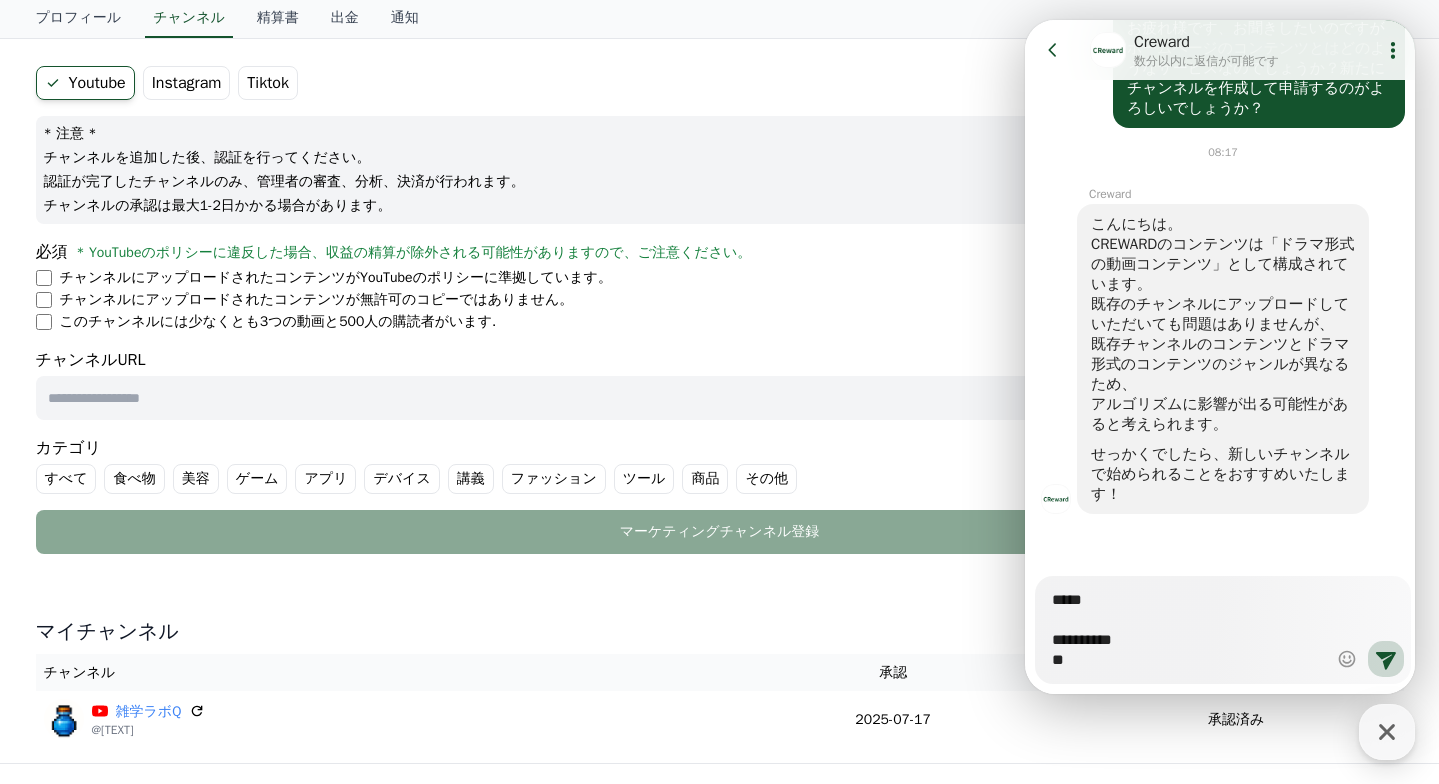 type on "*" 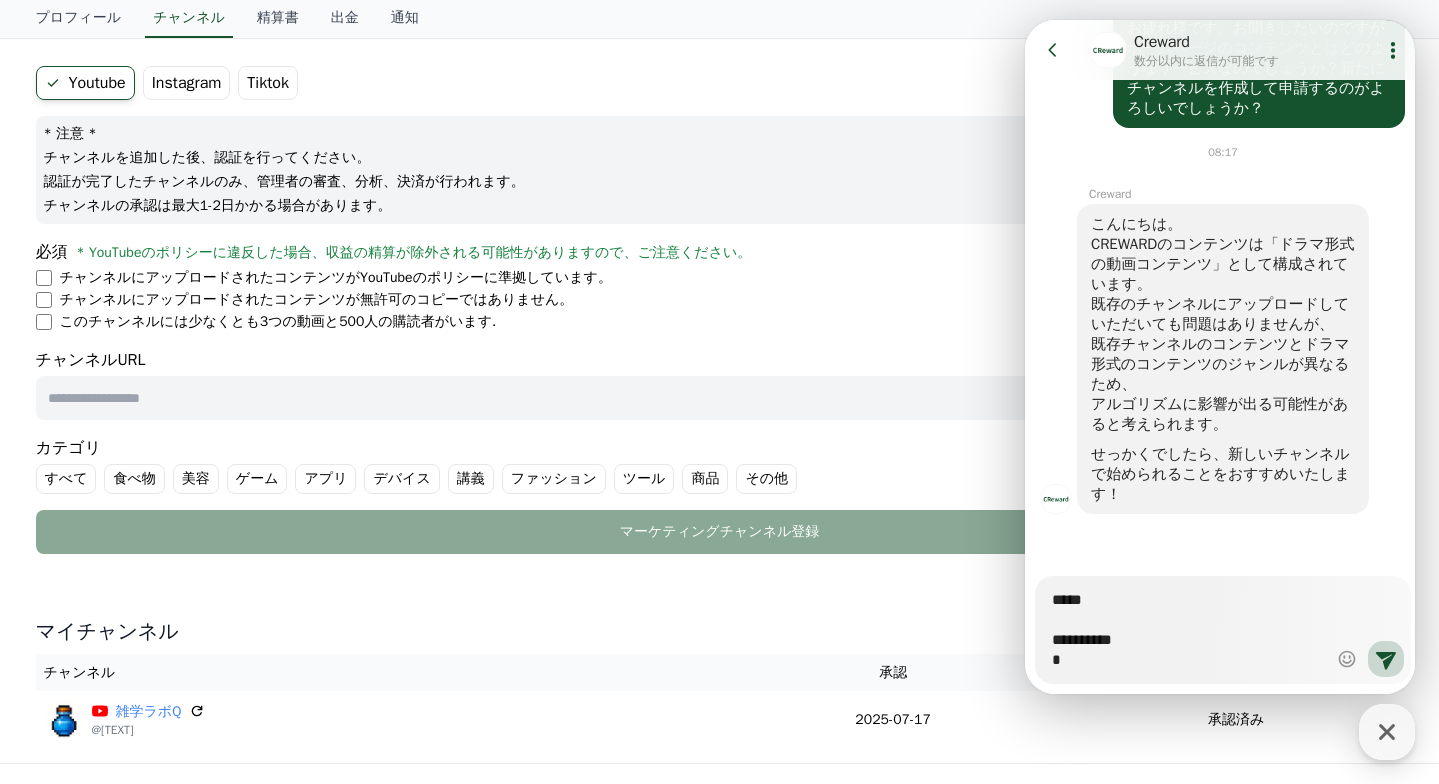 type on "*" 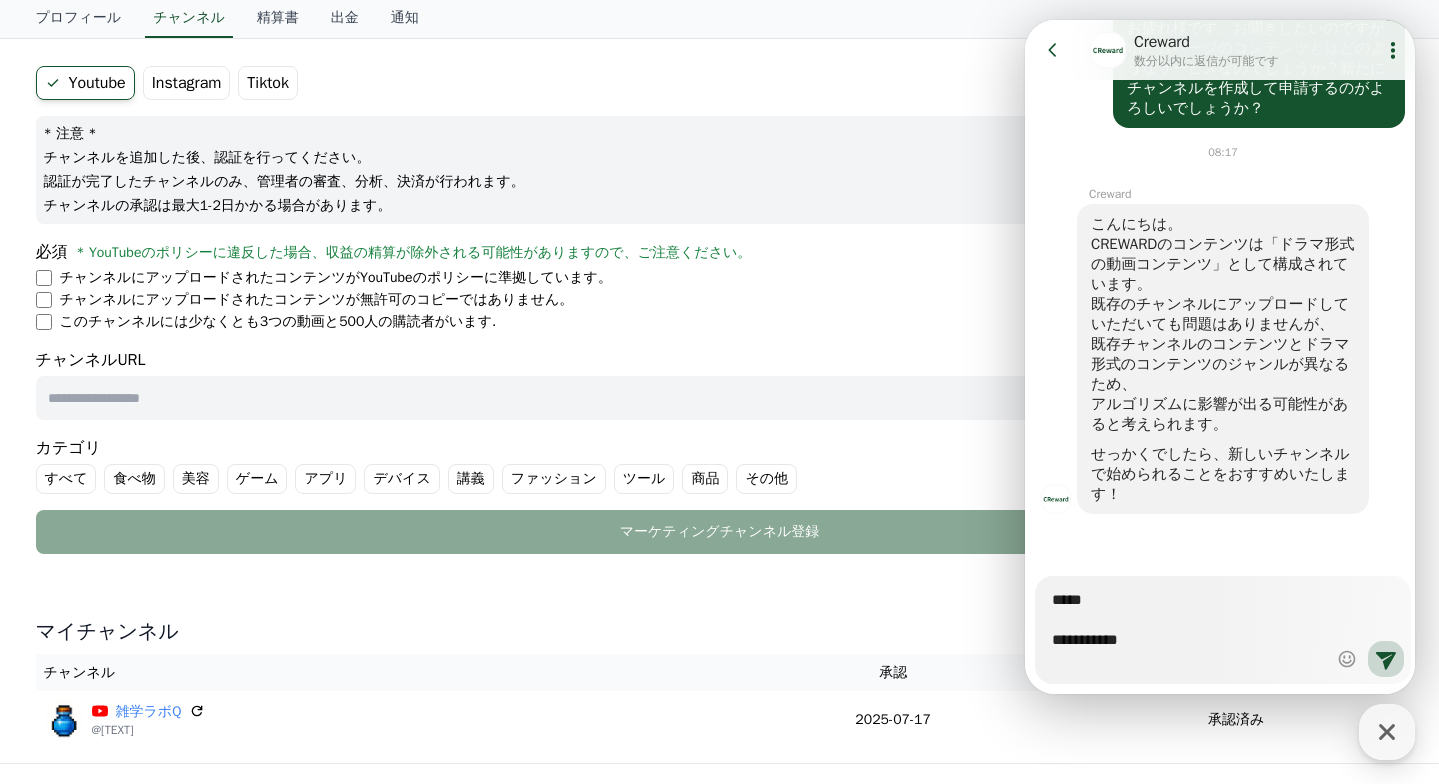 type on "*" 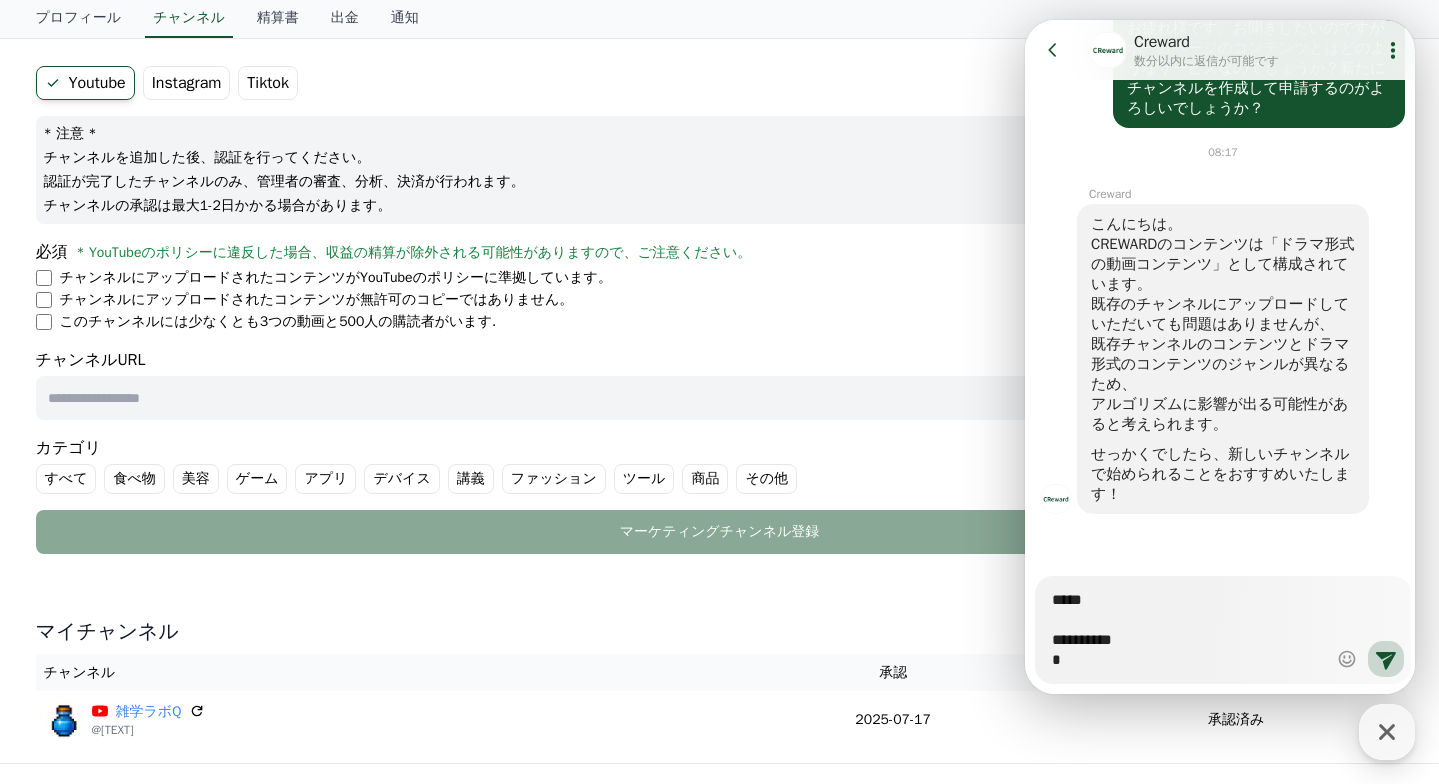 type on "*" 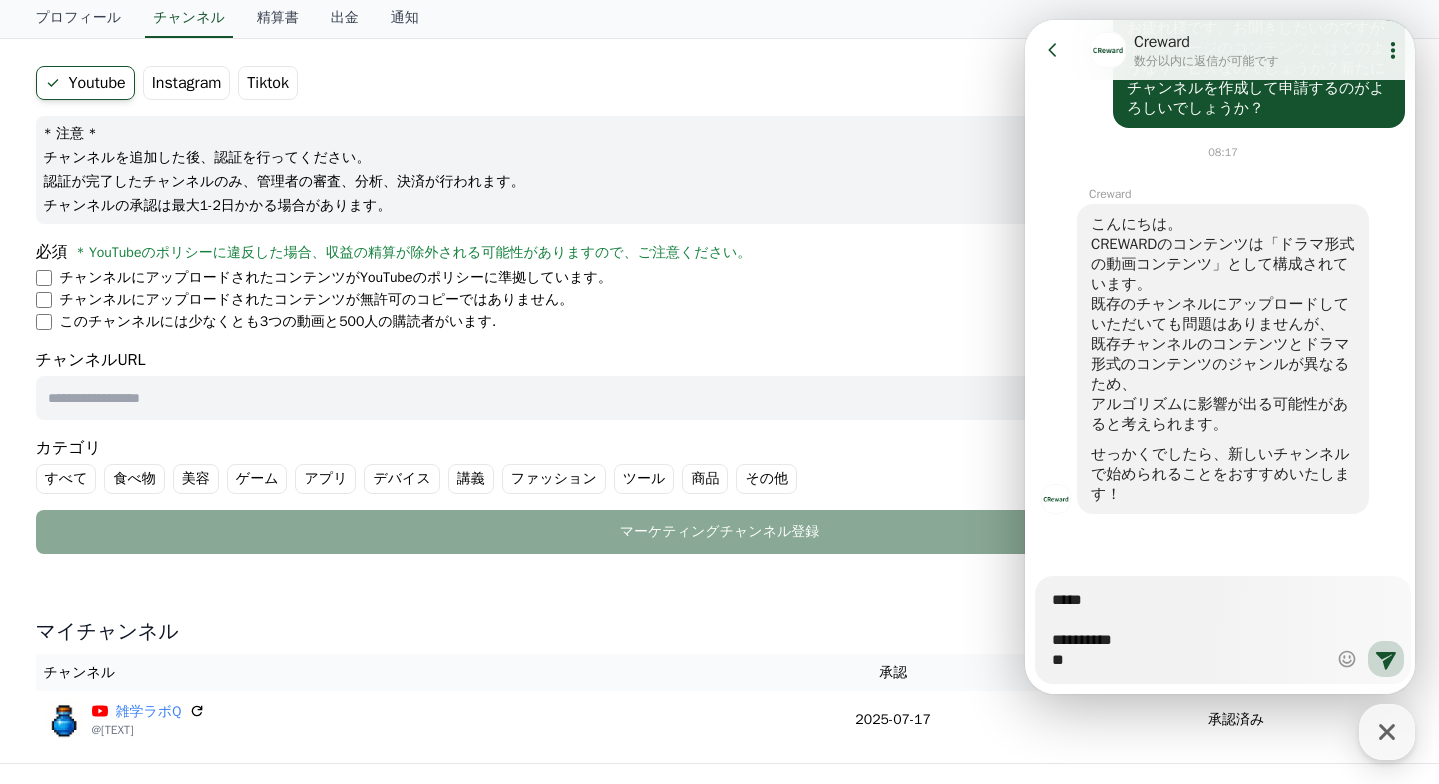 type on "*" 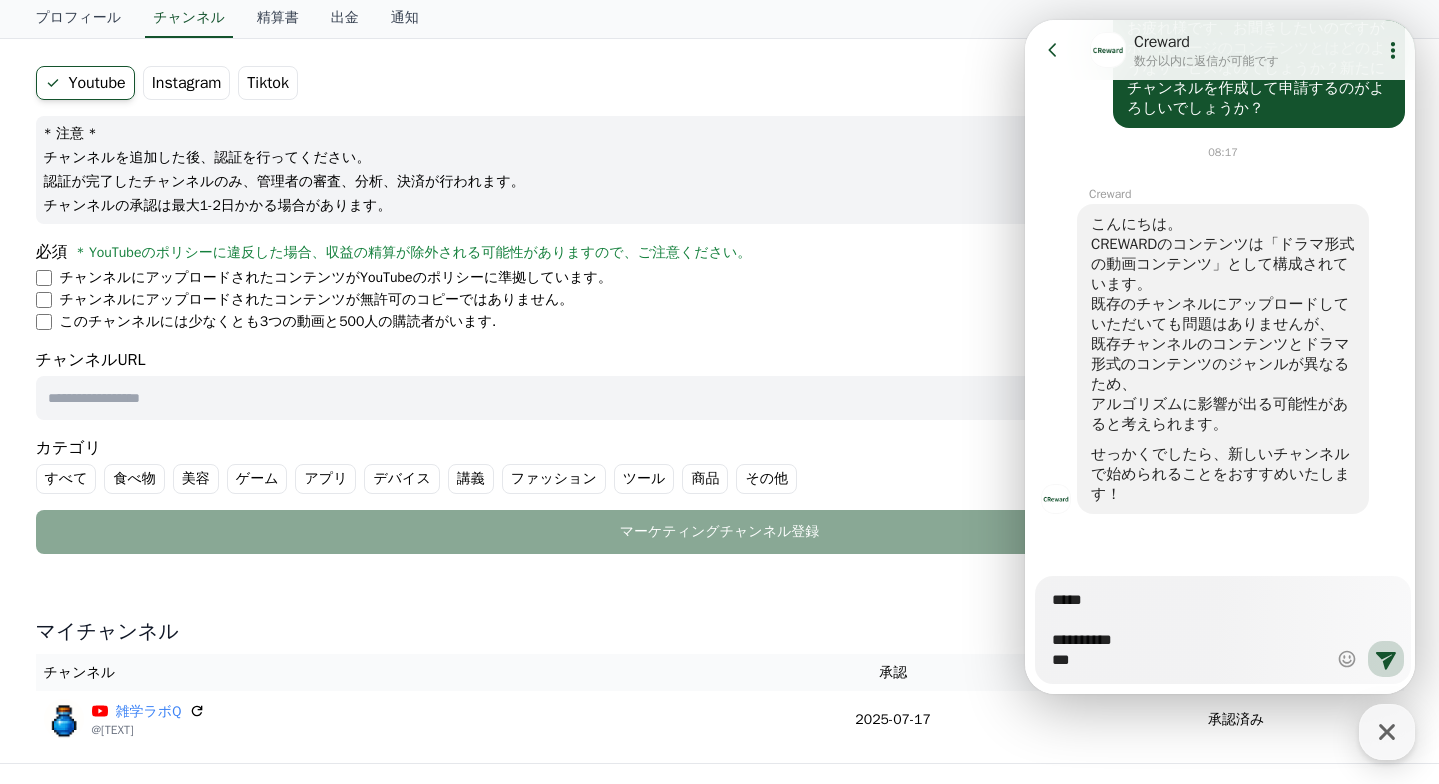 type on "*" 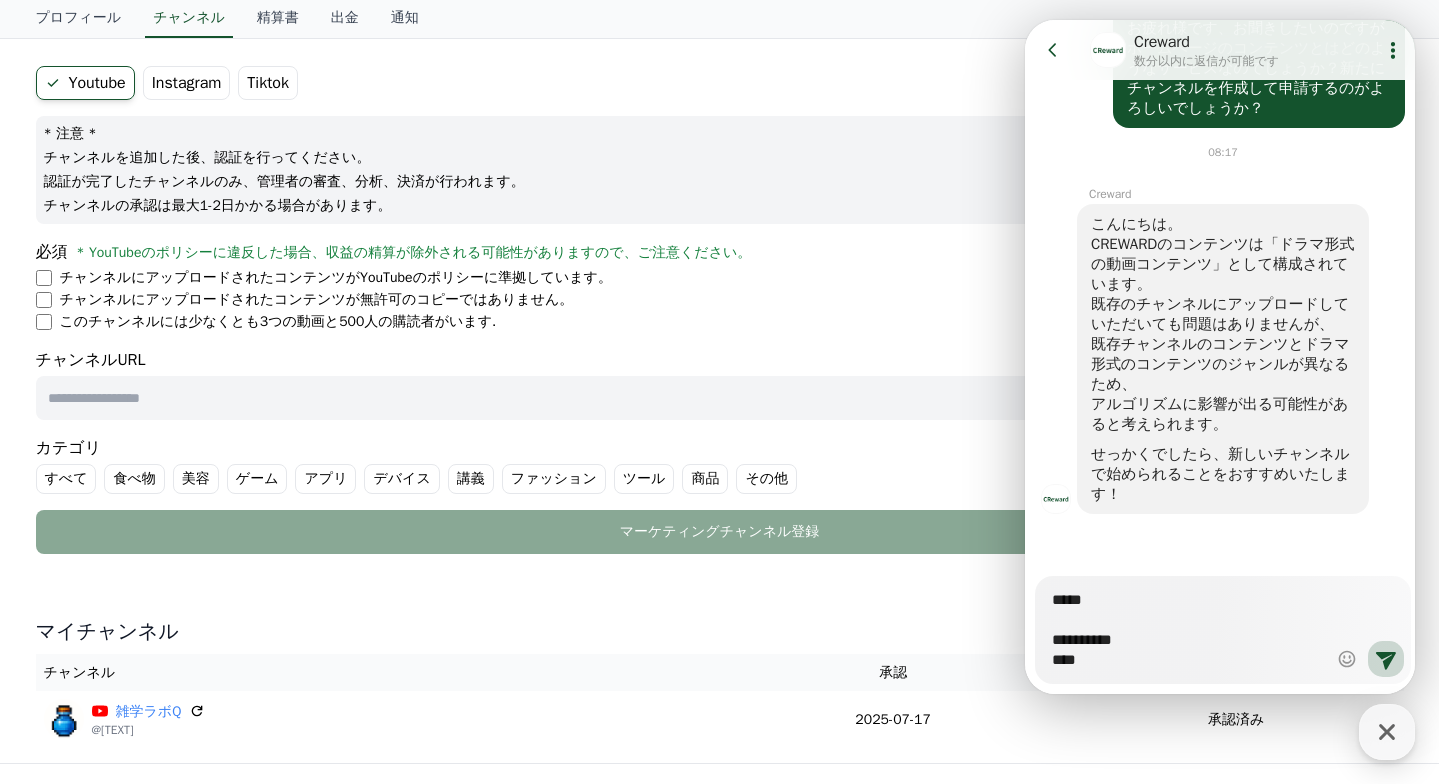 type on "*" 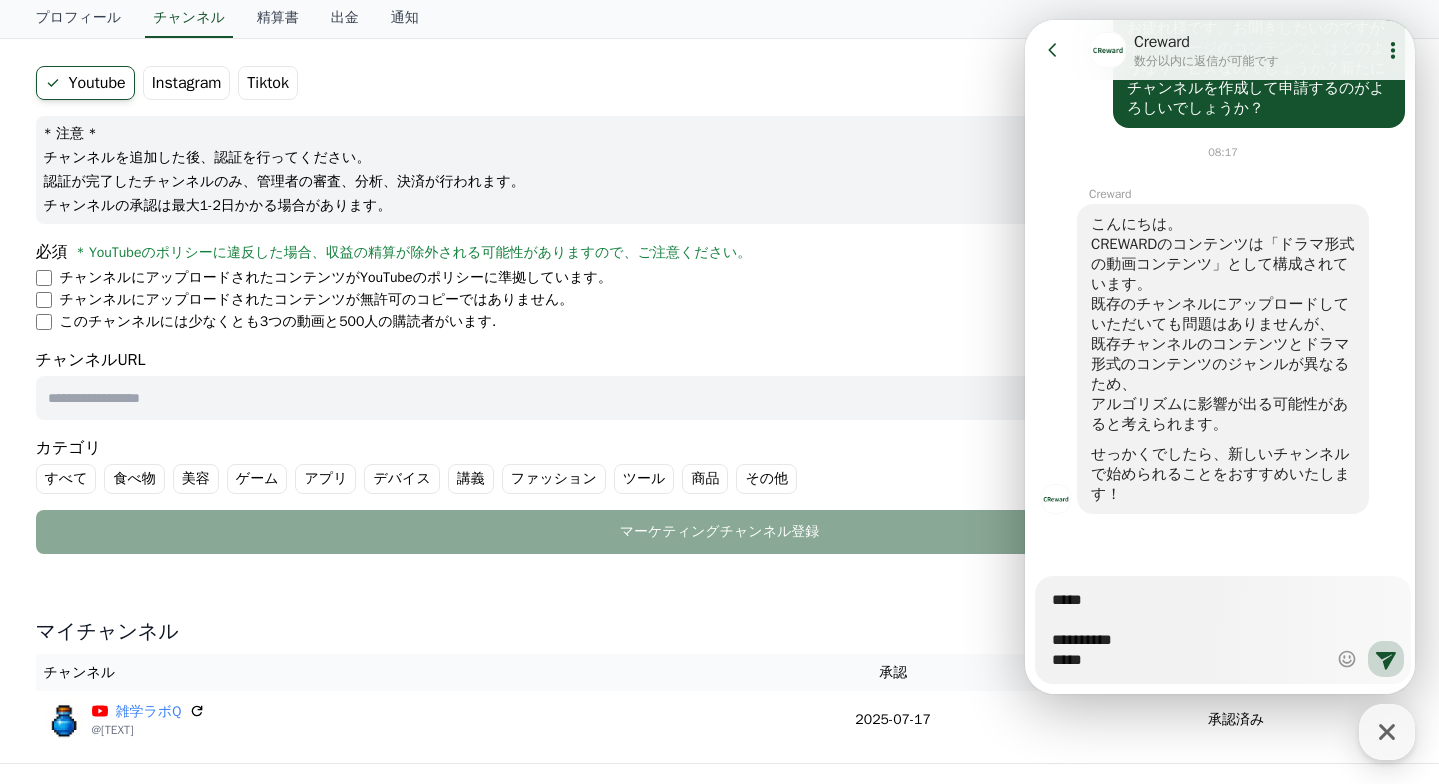 type on "*" 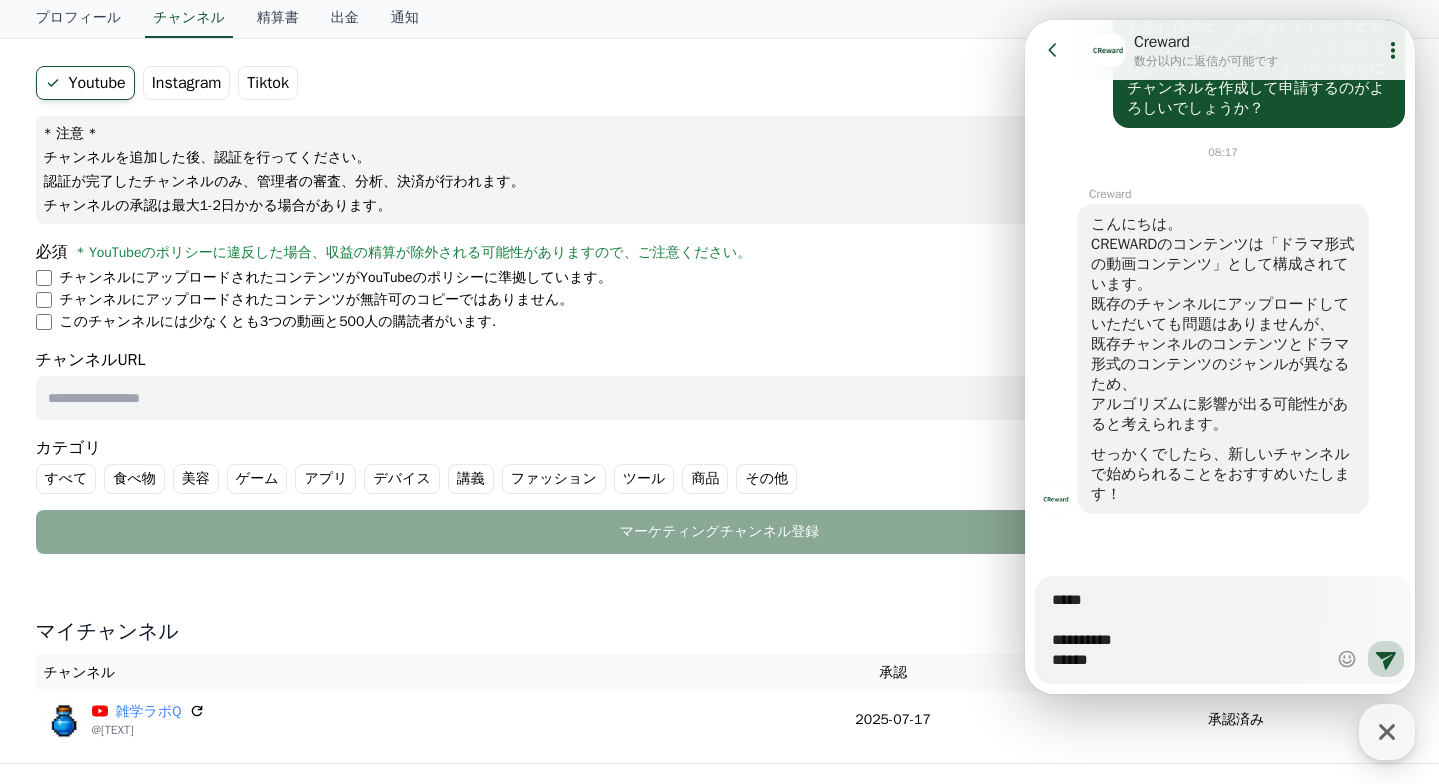 type on "*" 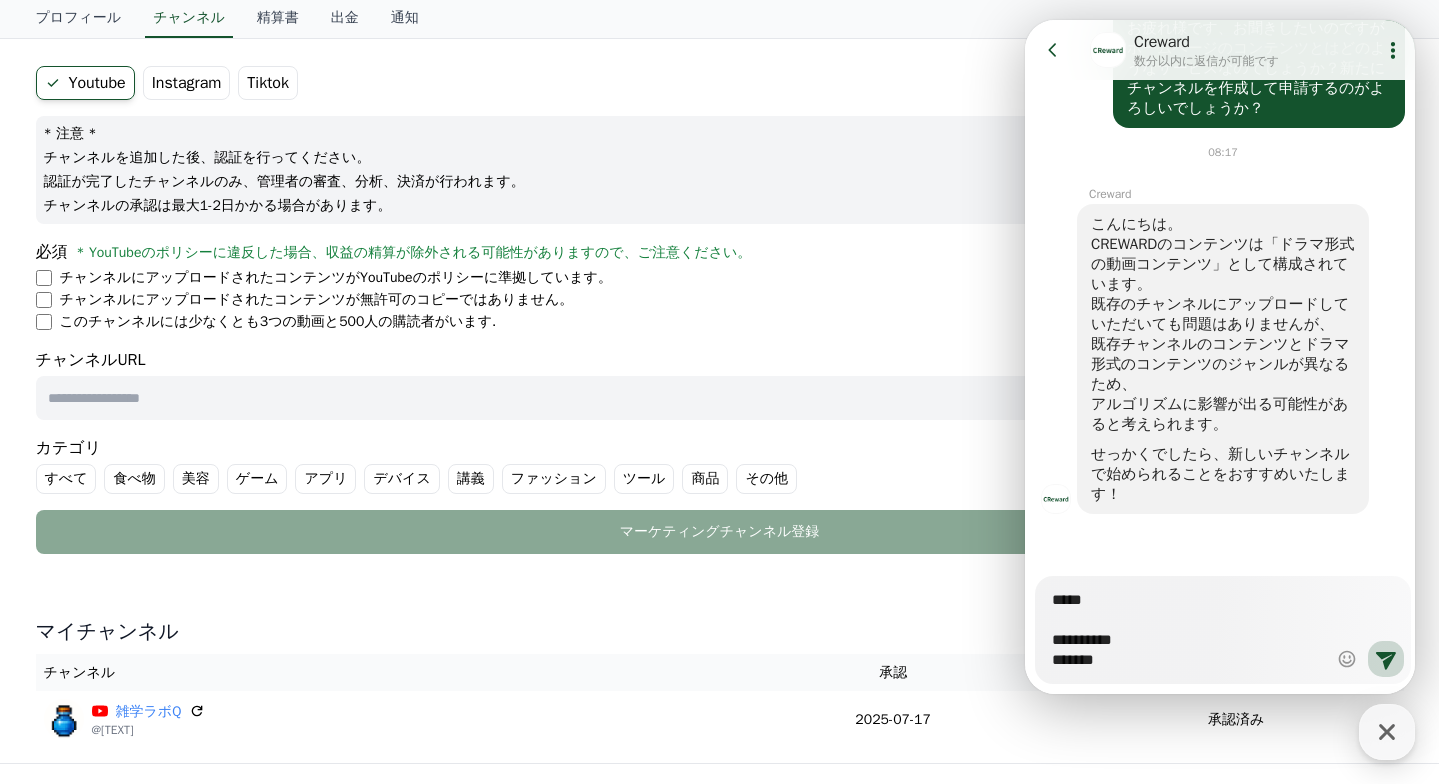 type on "**********" 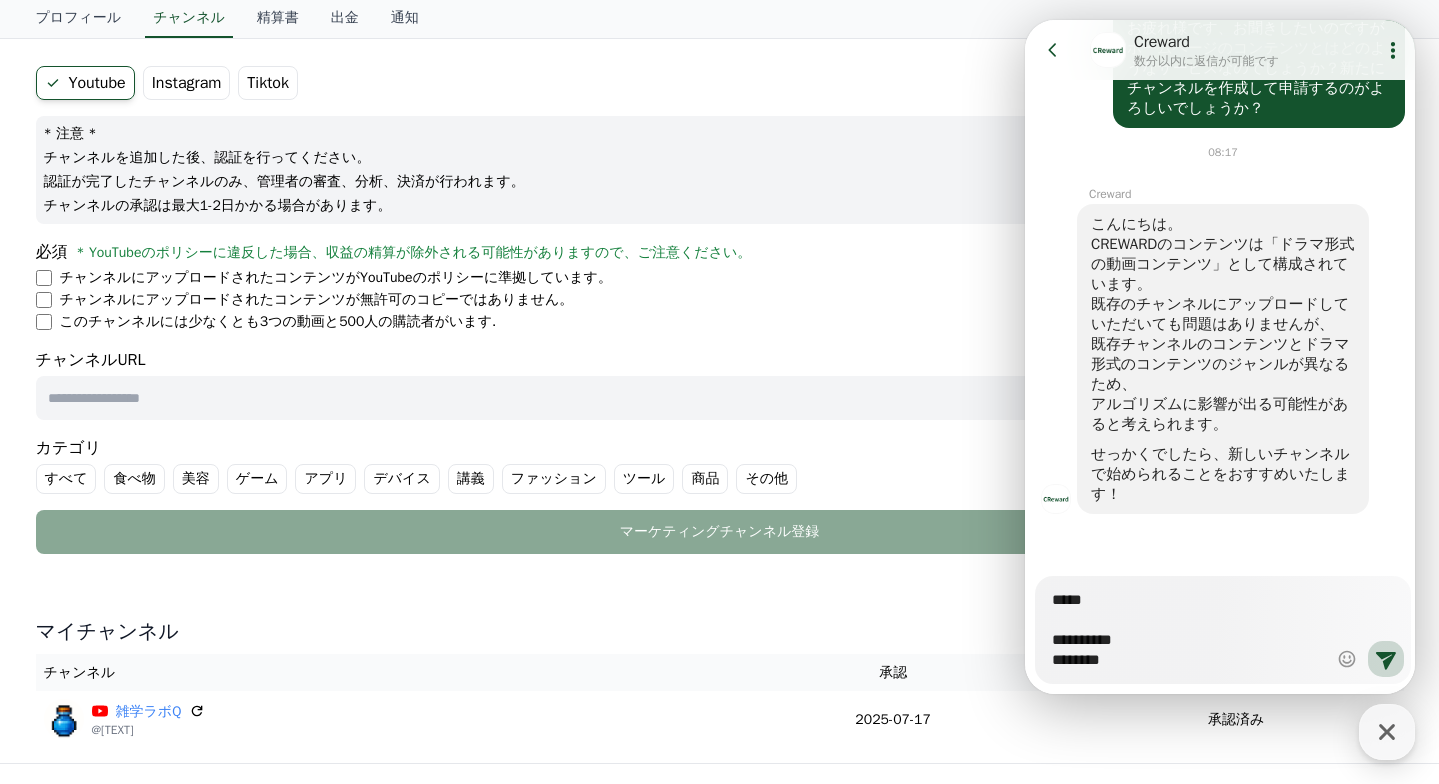 type on "*" 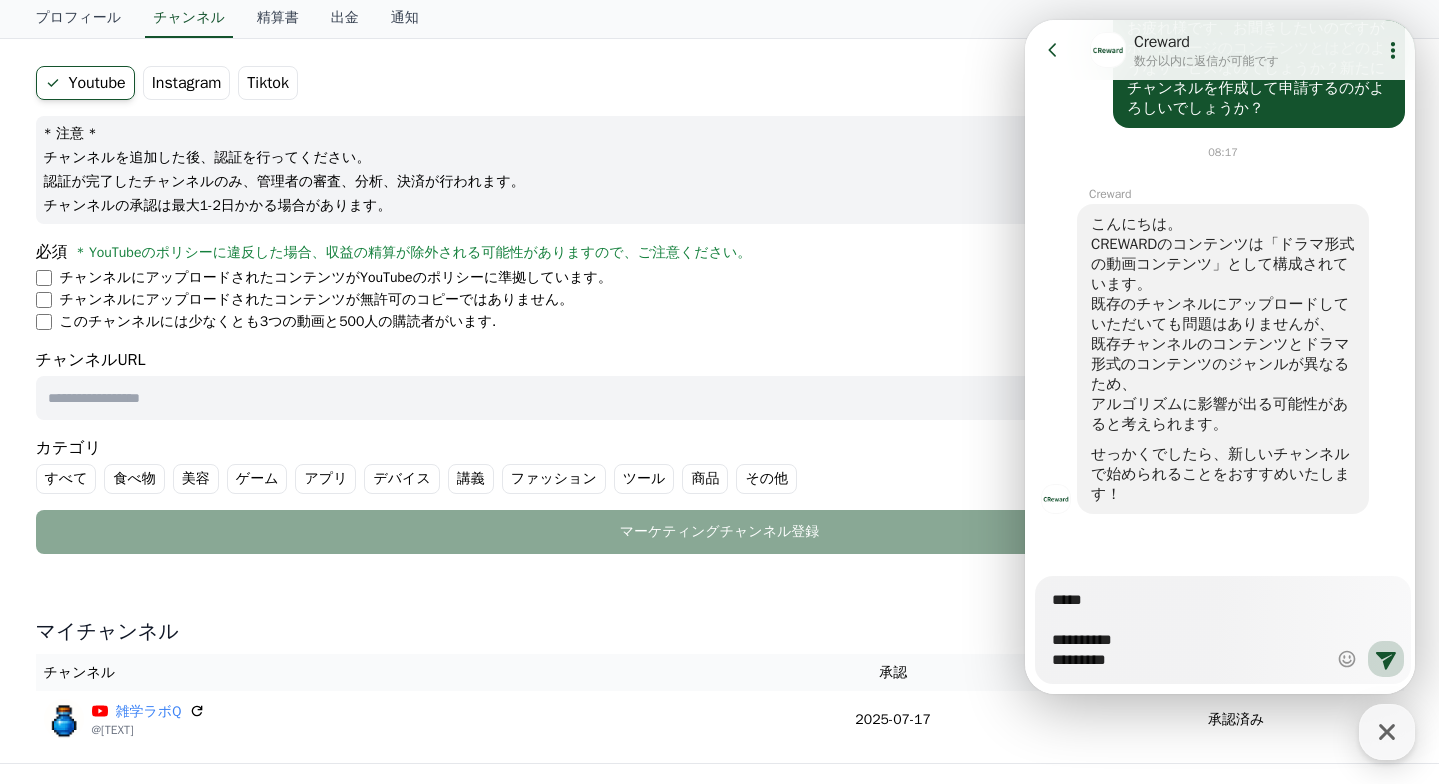type on "*" 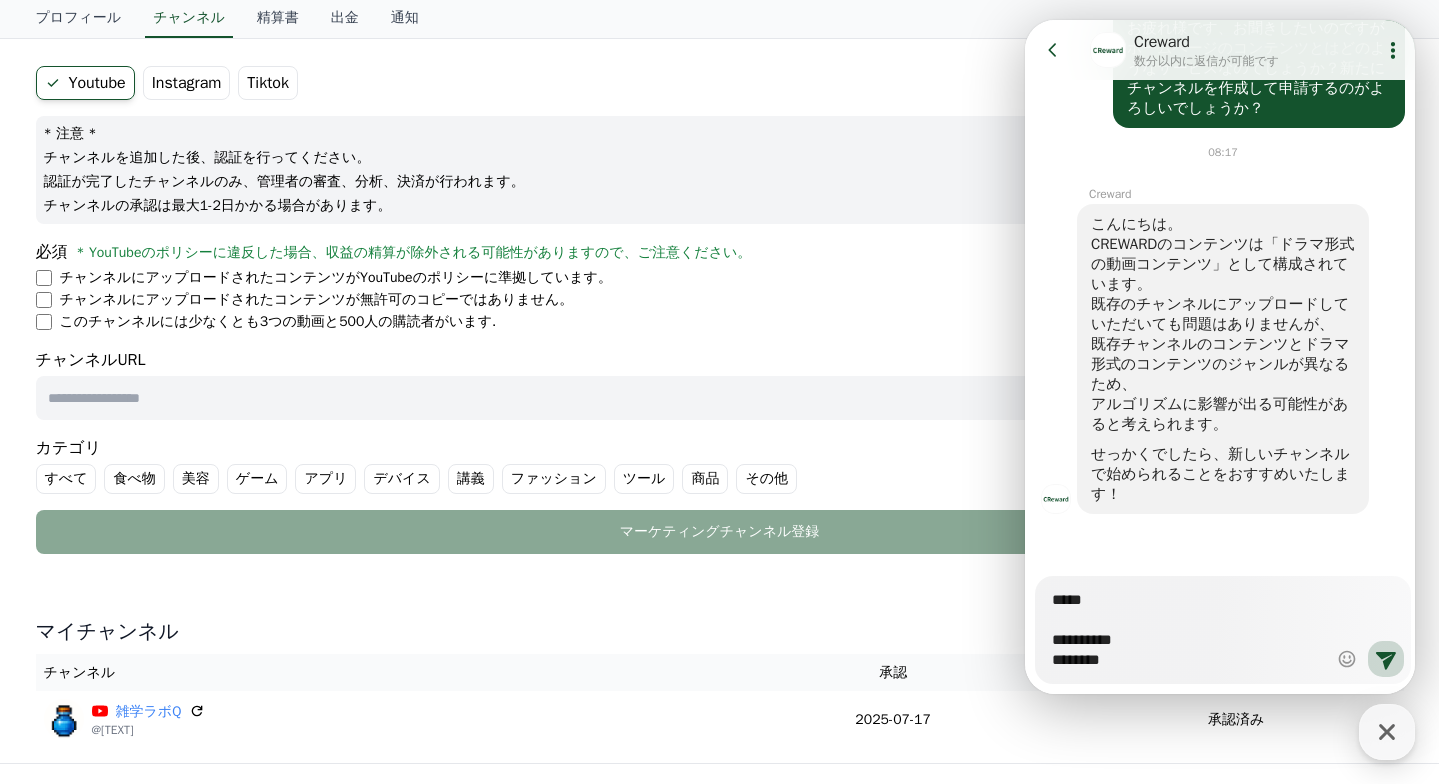 type on "*" 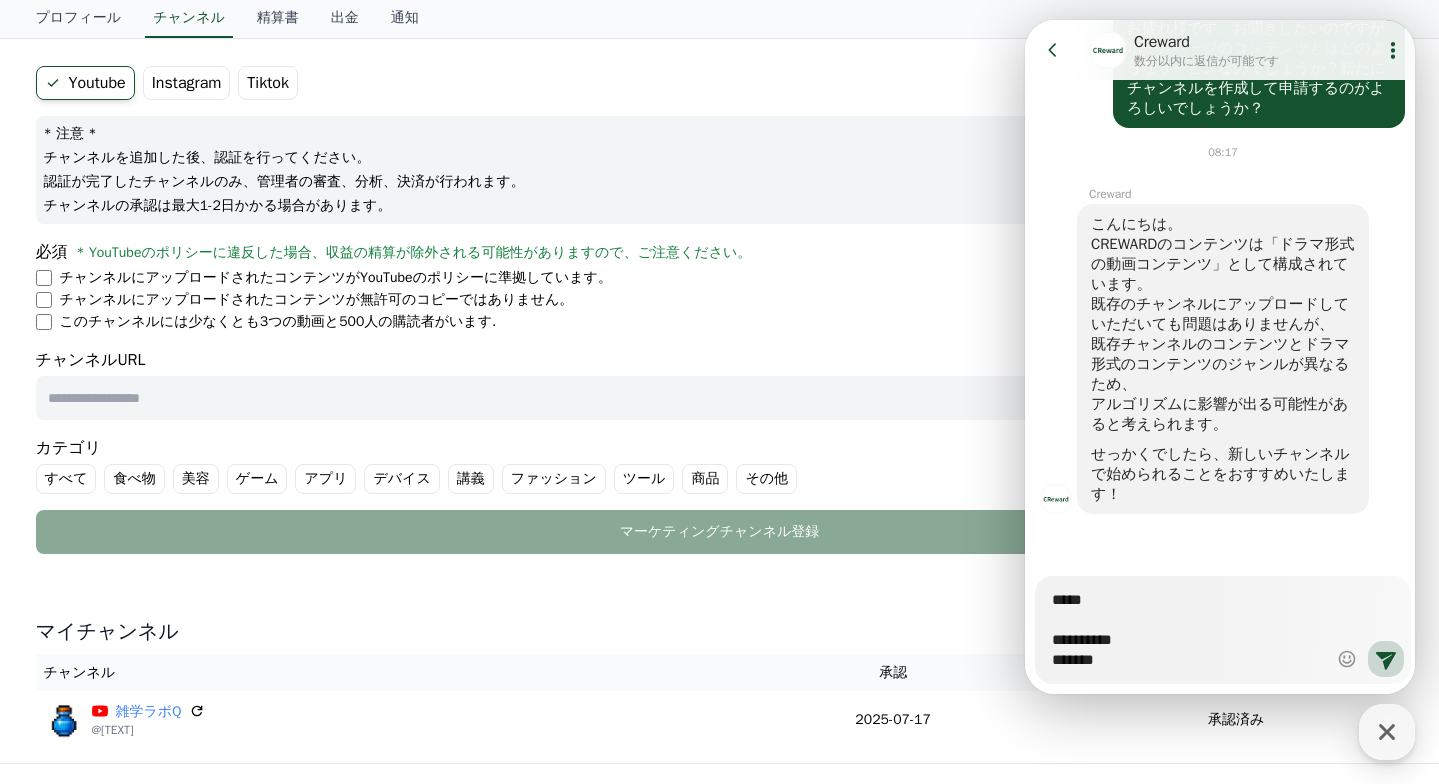 type on "*" 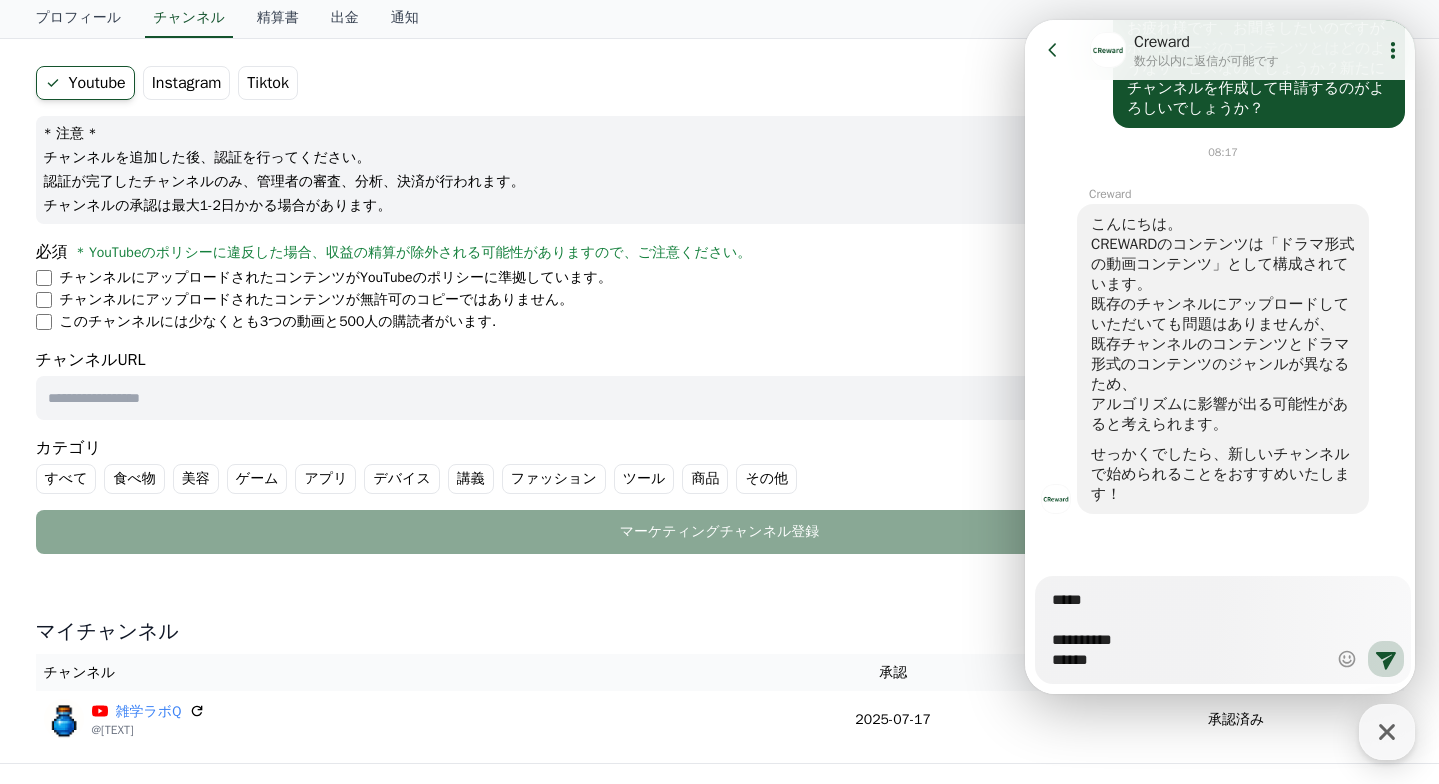 type on "*" 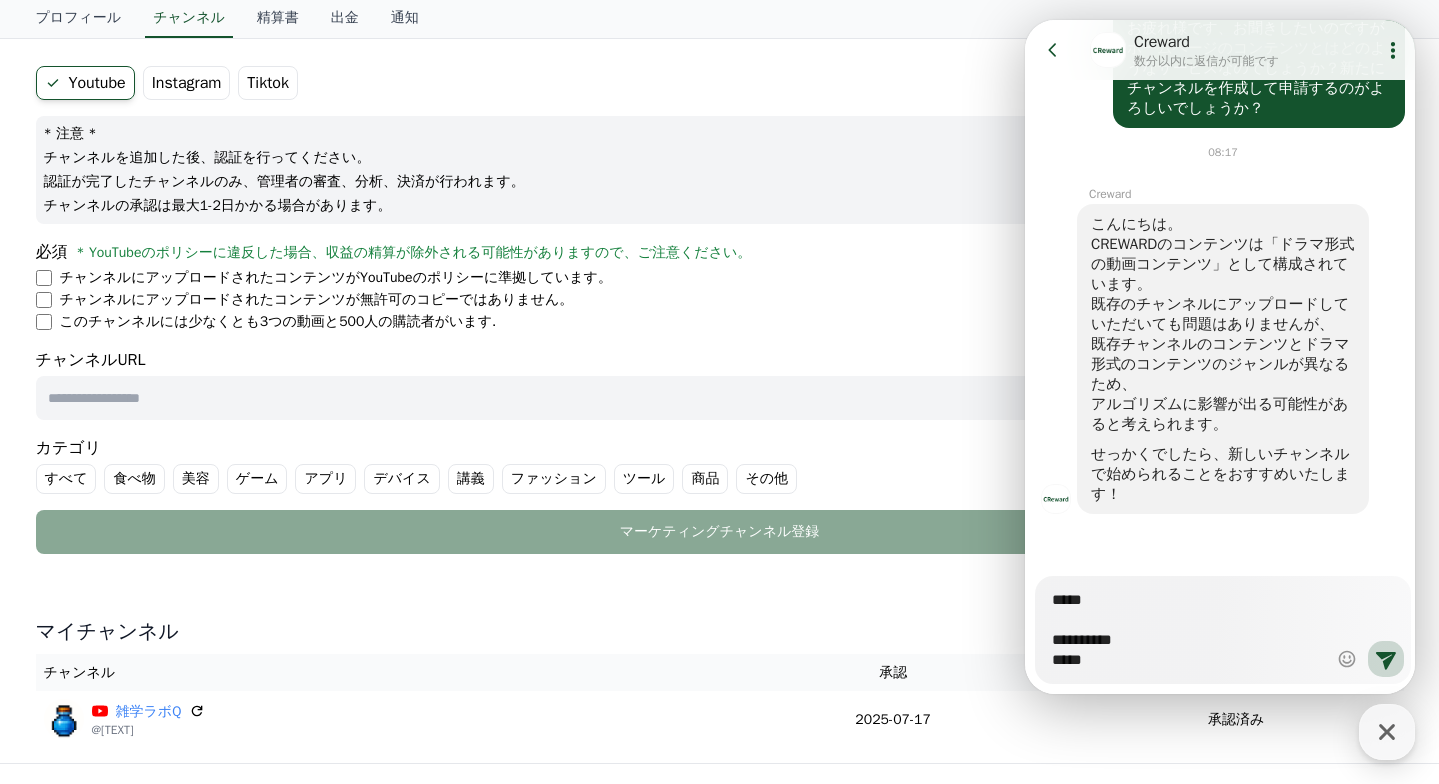 type on "*" 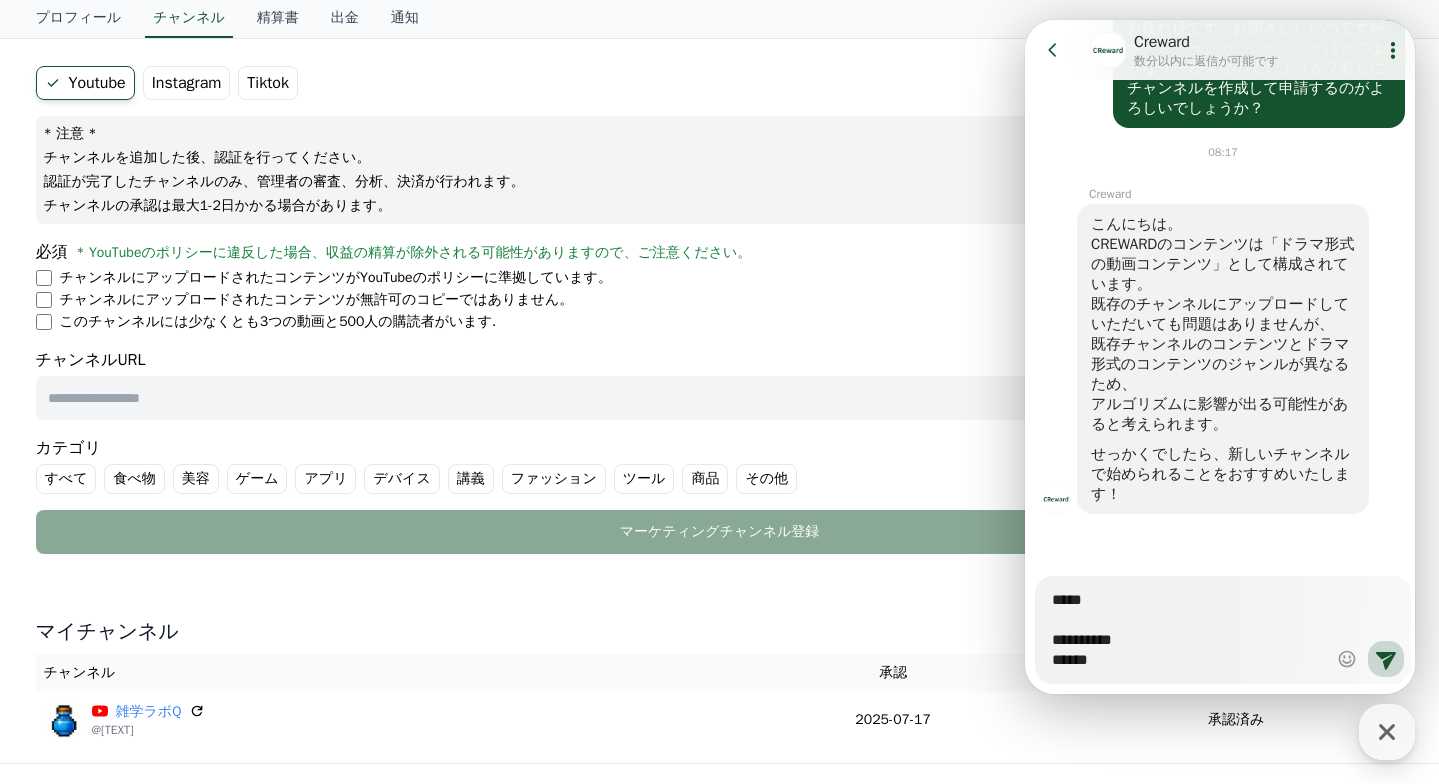 type on "*" 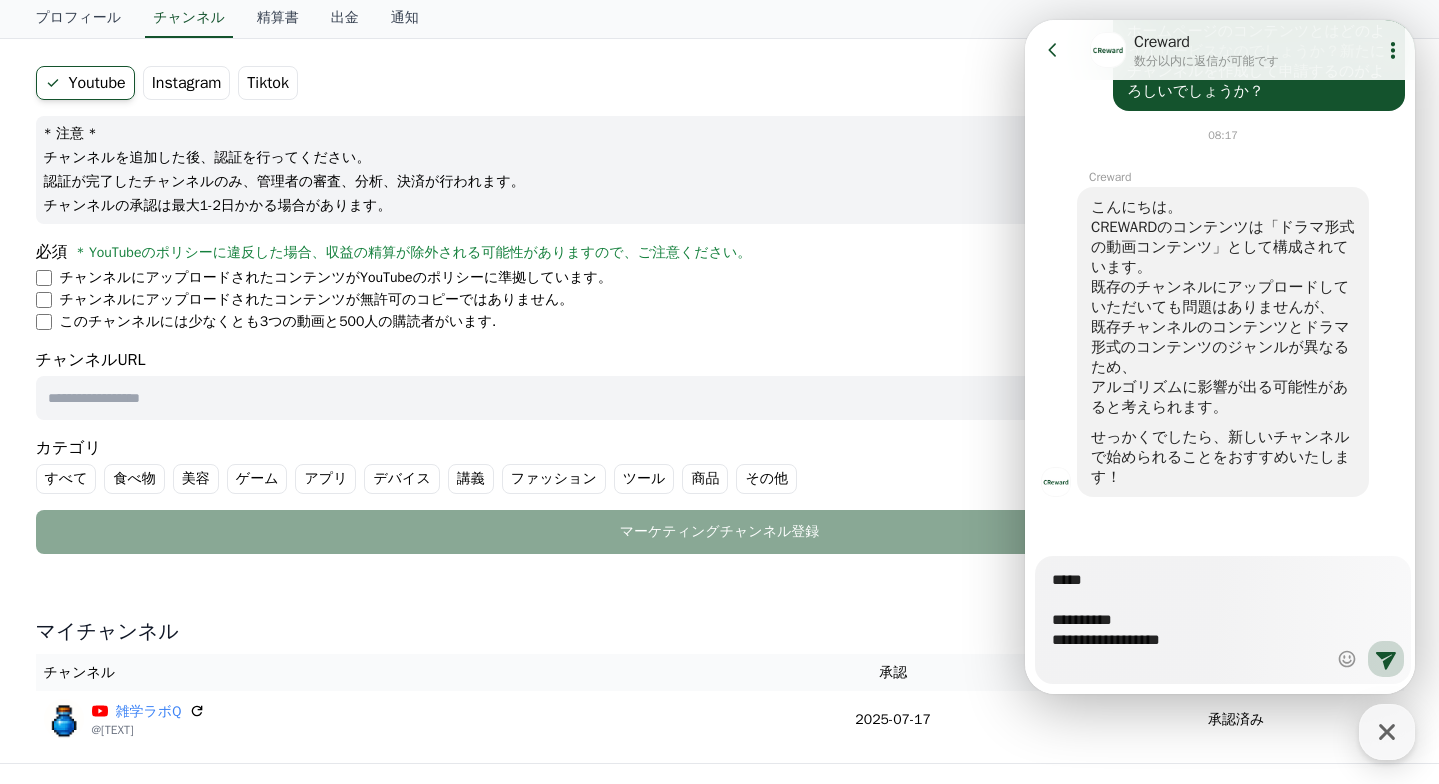 scroll, scrollTop: 1022, scrollLeft: 0, axis: vertical 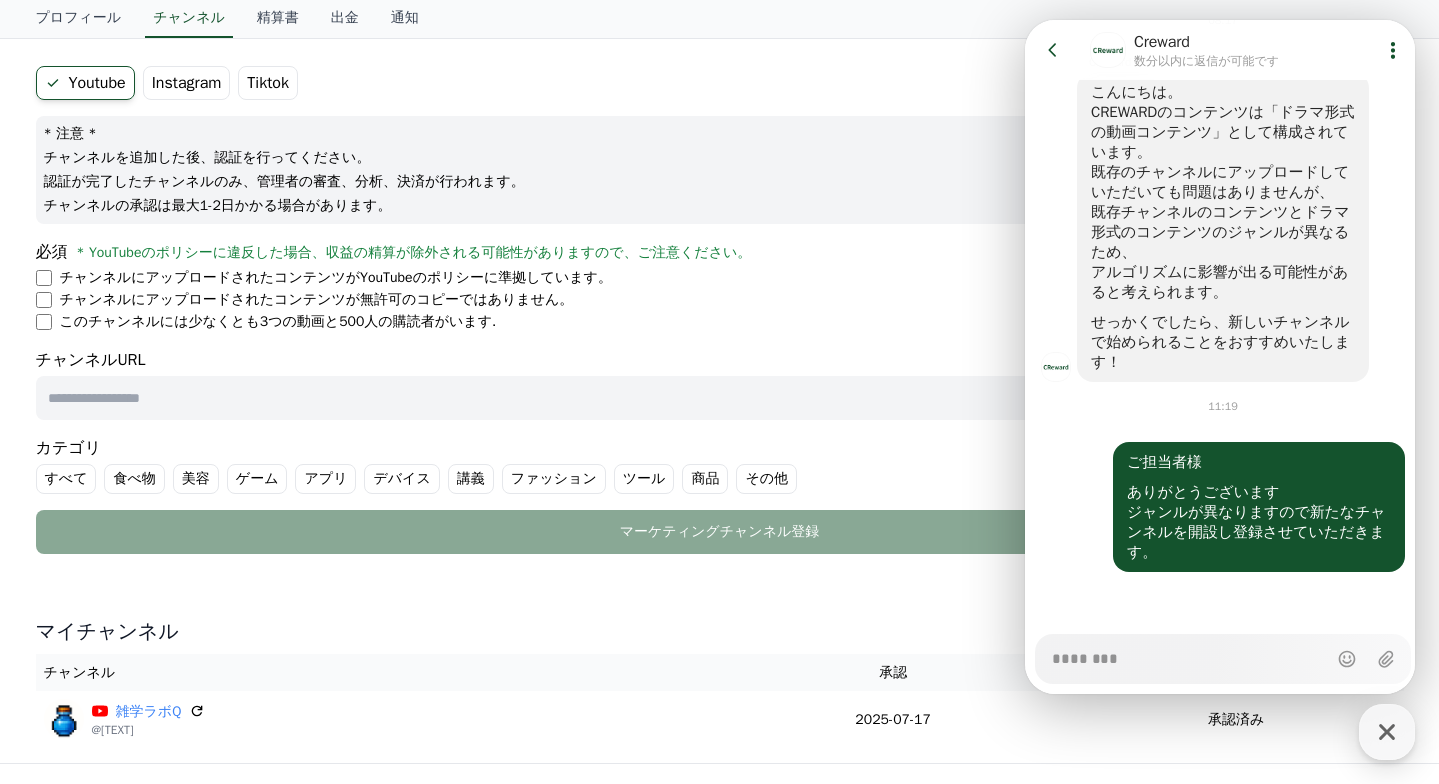 click on "チャンネルURL      検証" at bounding box center [720, 384] 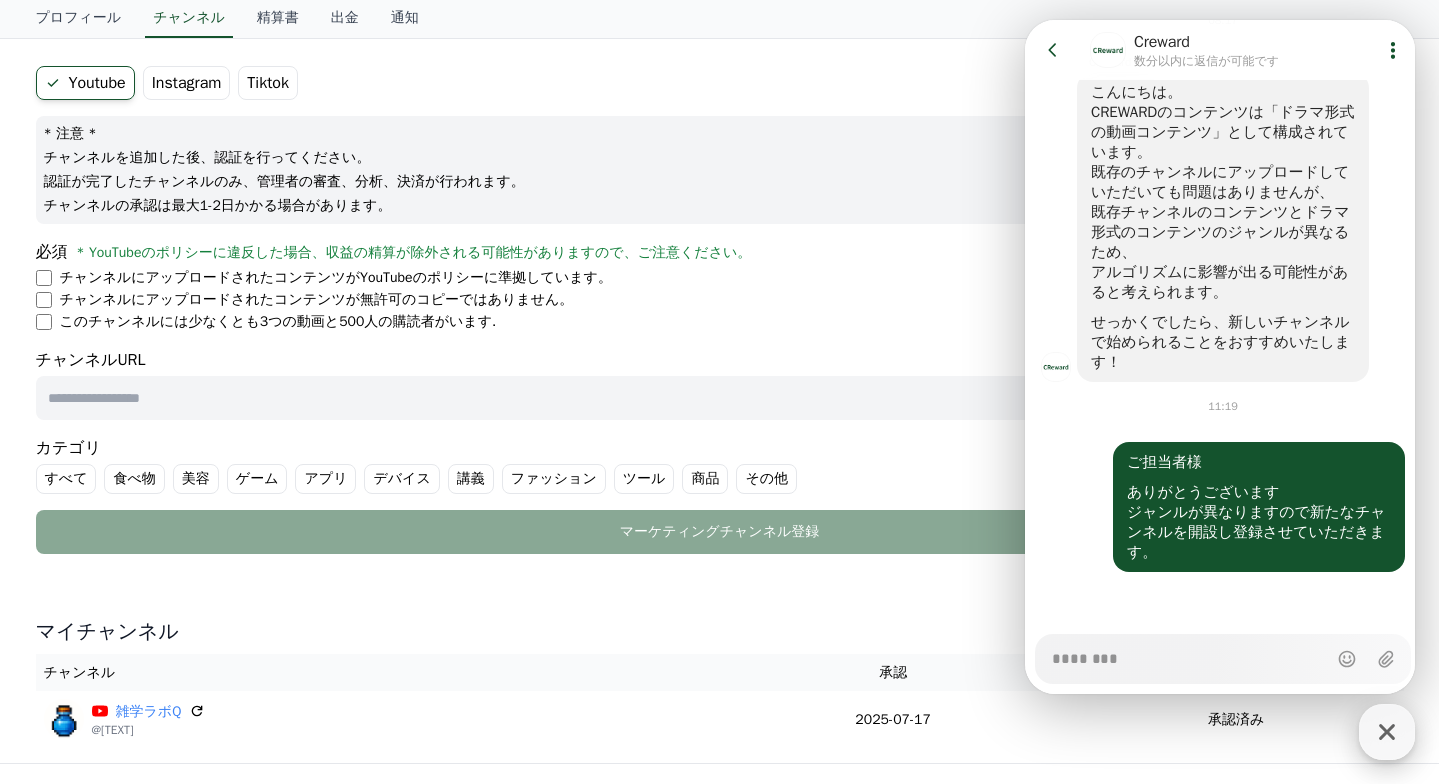click at bounding box center (1387, 732) 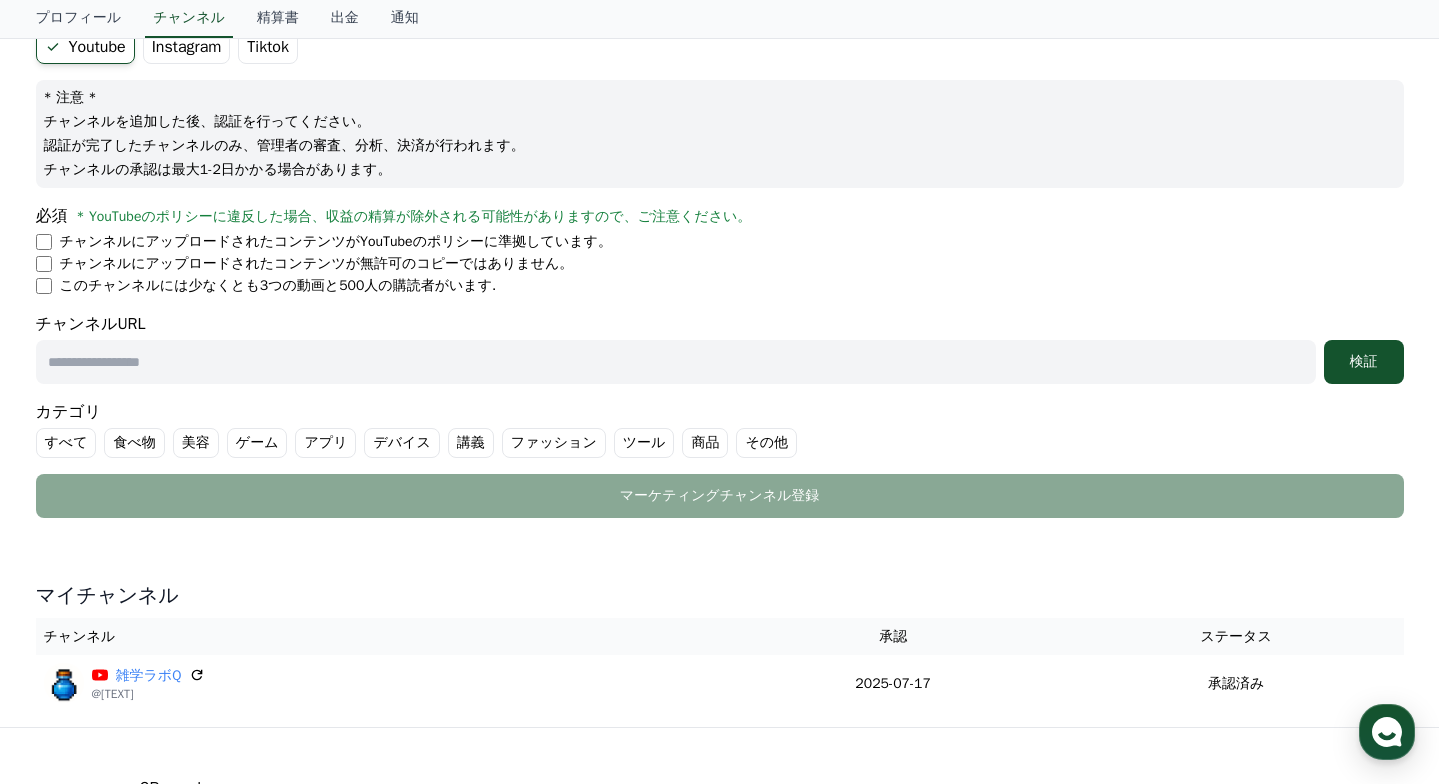 scroll, scrollTop: 321, scrollLeft: 0, axis: vertical 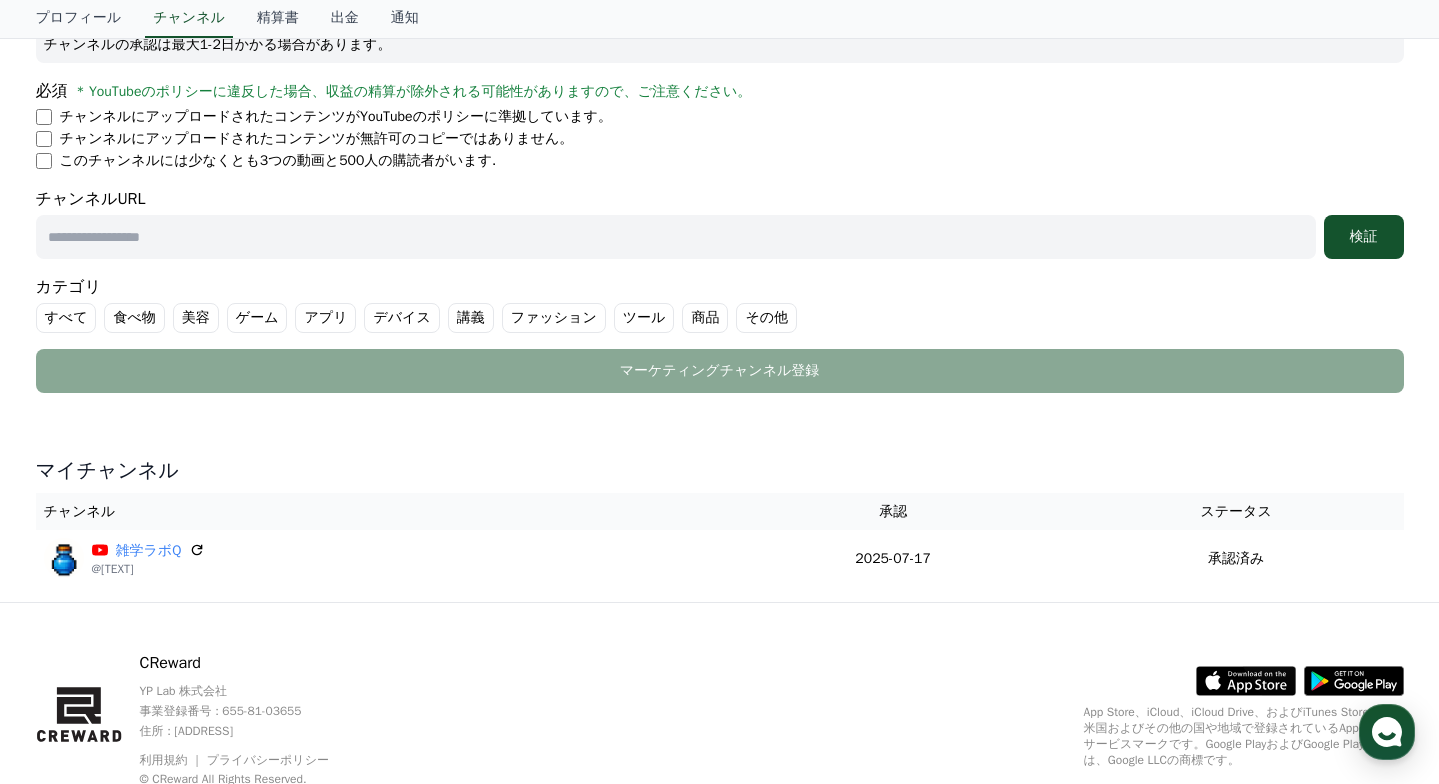 click at bounding box center (676, 237) 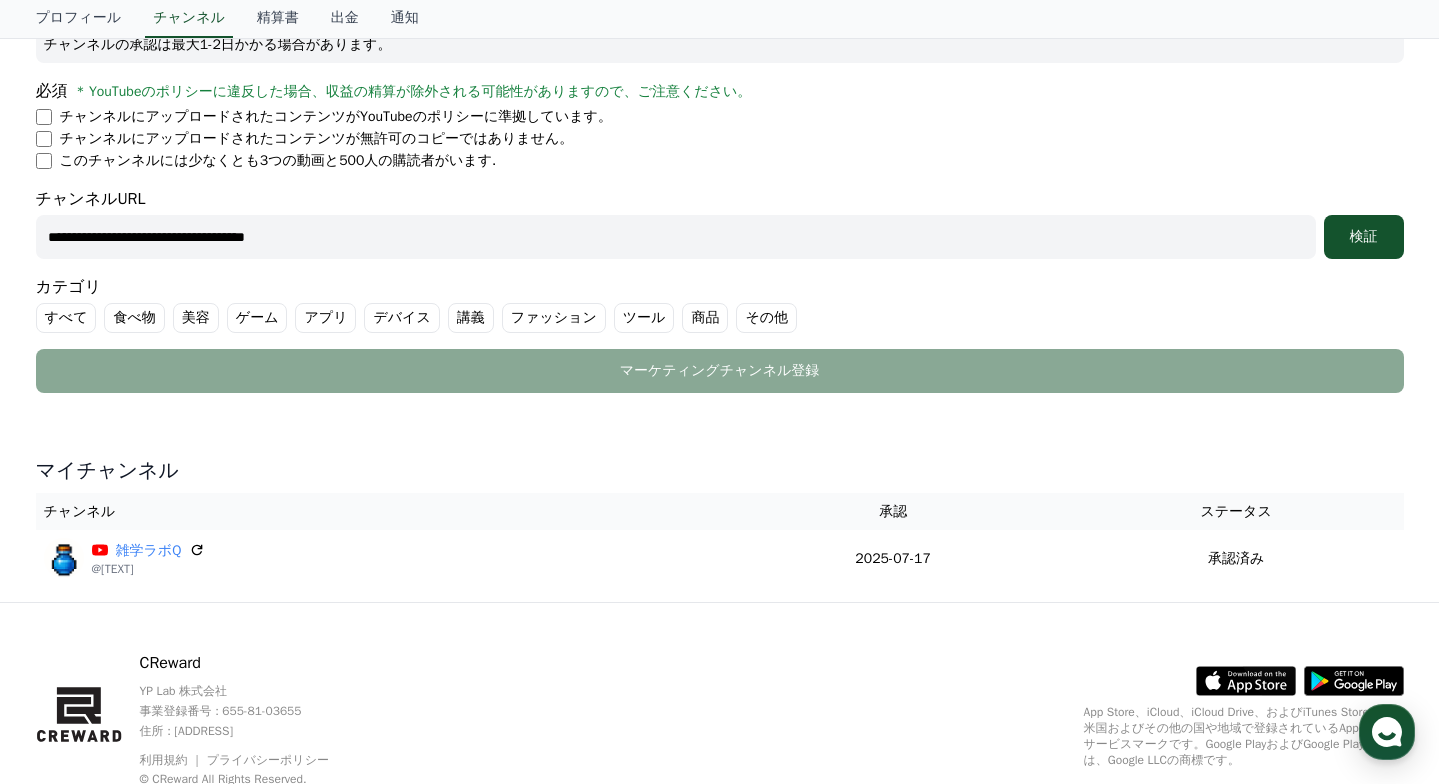 click on "**********" at bounding box center [720, 223] 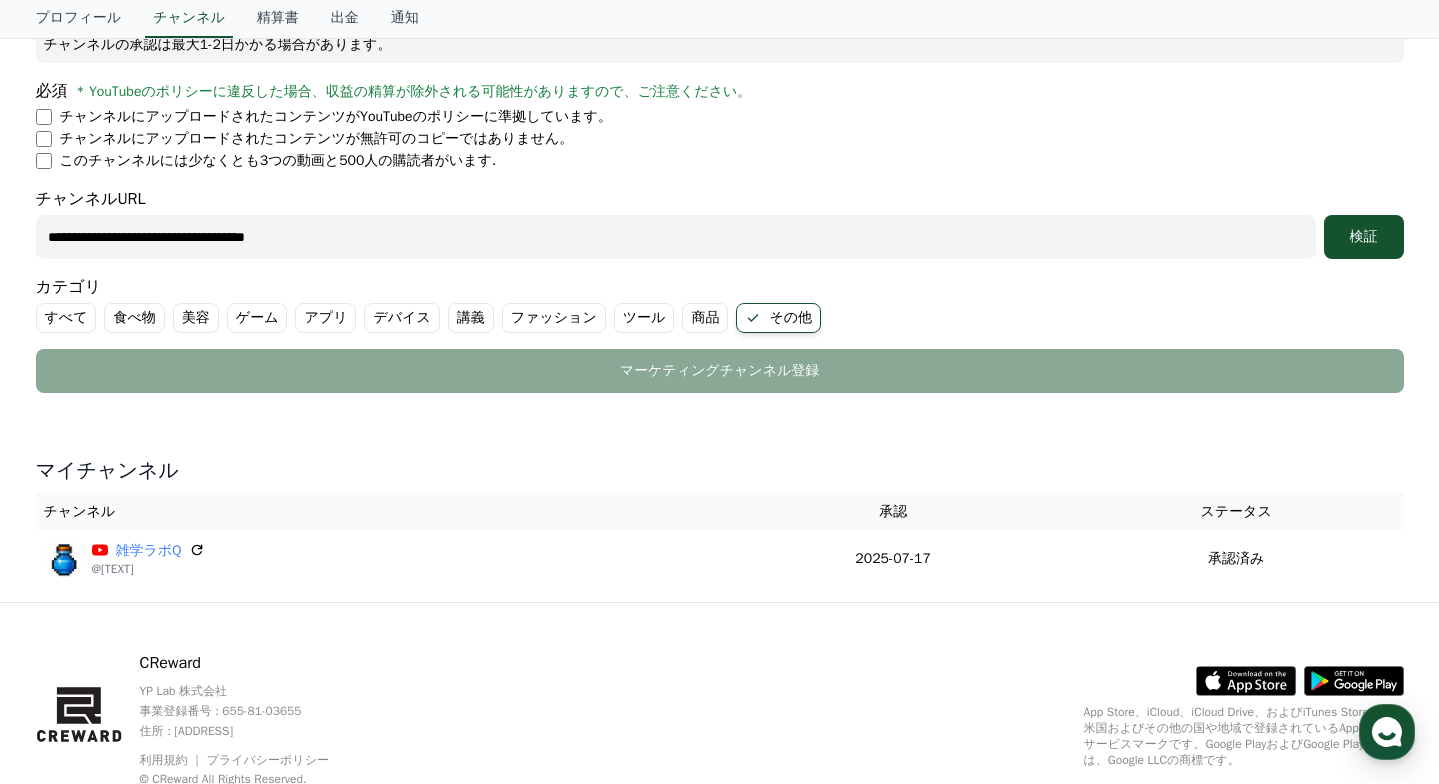 click on "カテゴリ     すべて    食べ物    美容    ゲーム    アプリ    デバイス    講義    ファッション    ツール    商品    その他" at bounding box center (720, 304) 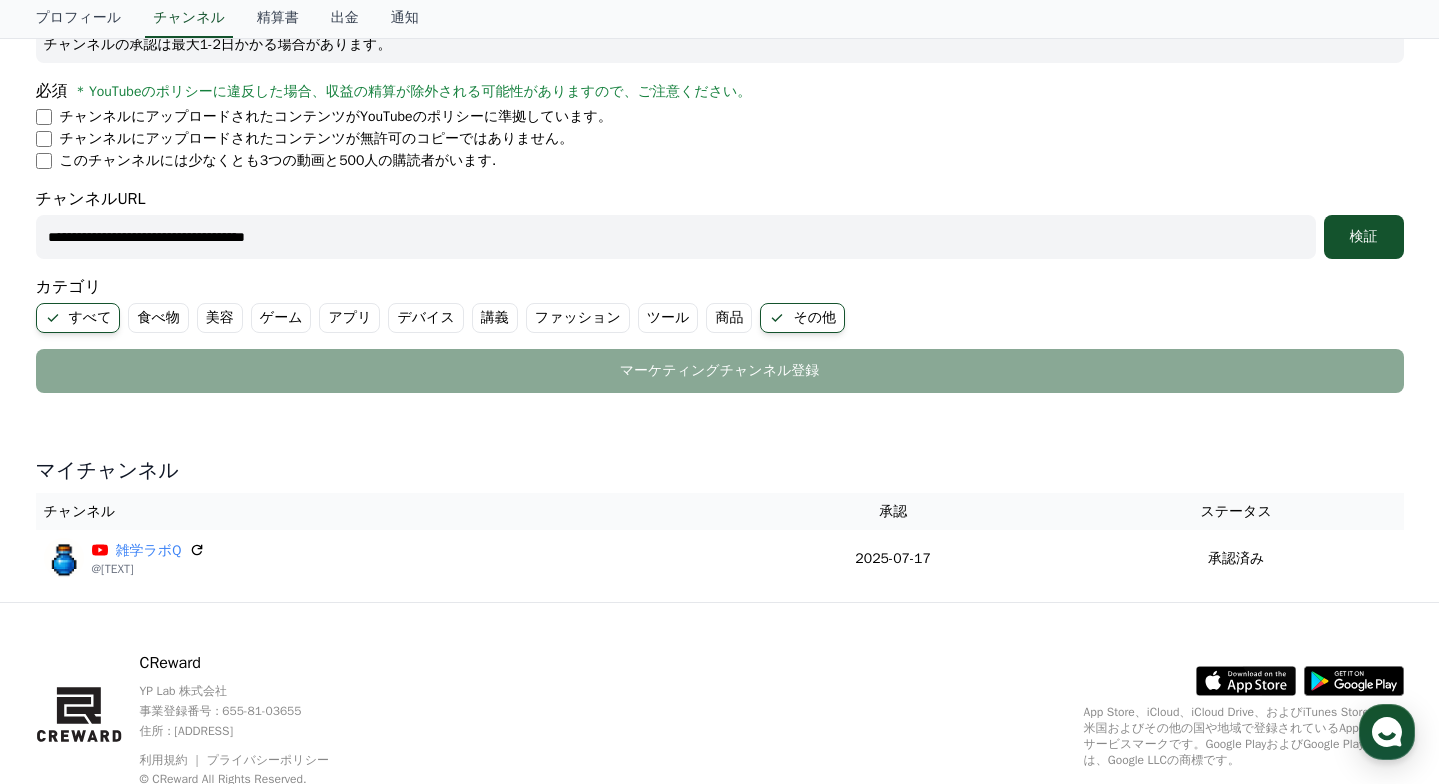 click on "すべて" at bounding box center [78, 318] 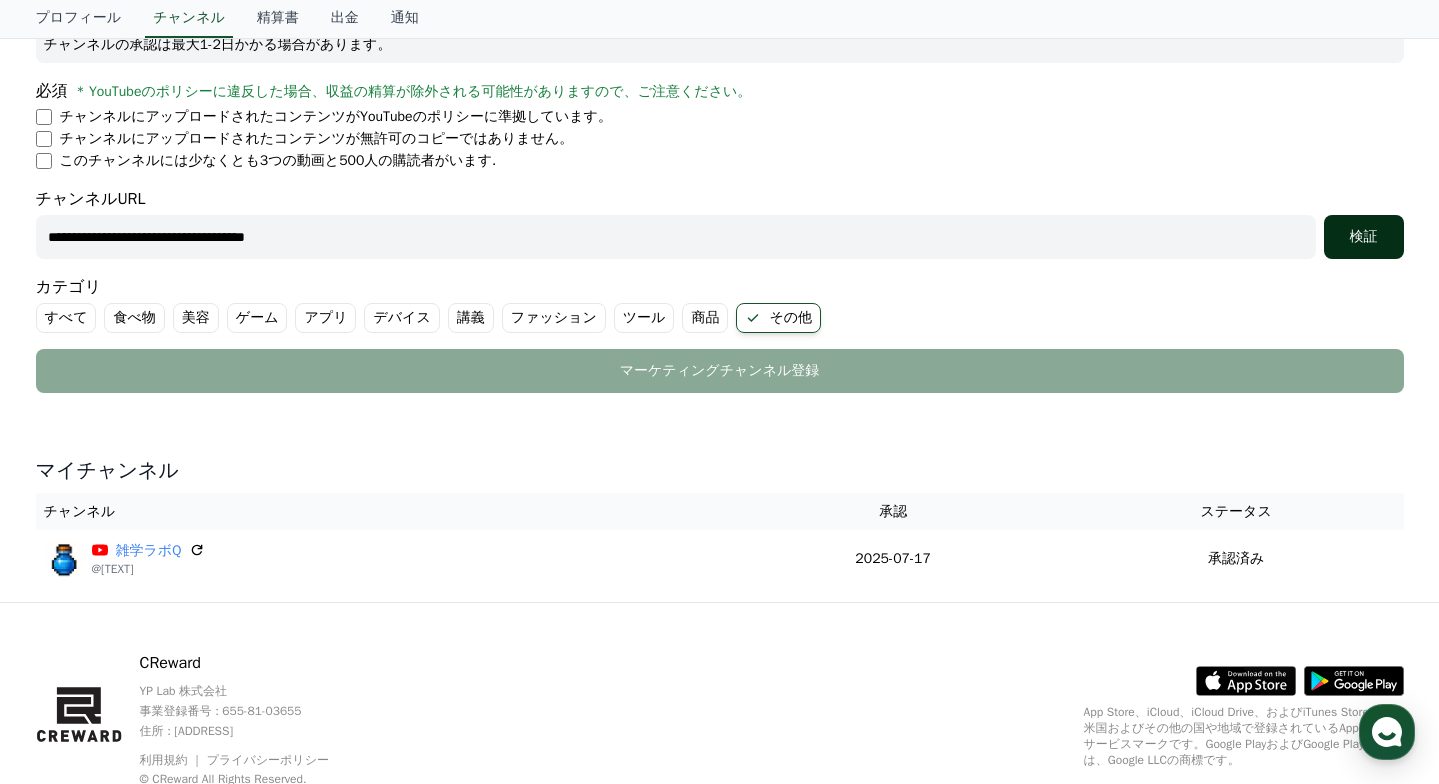 click on "検証" at bounding box center (1364, 237) 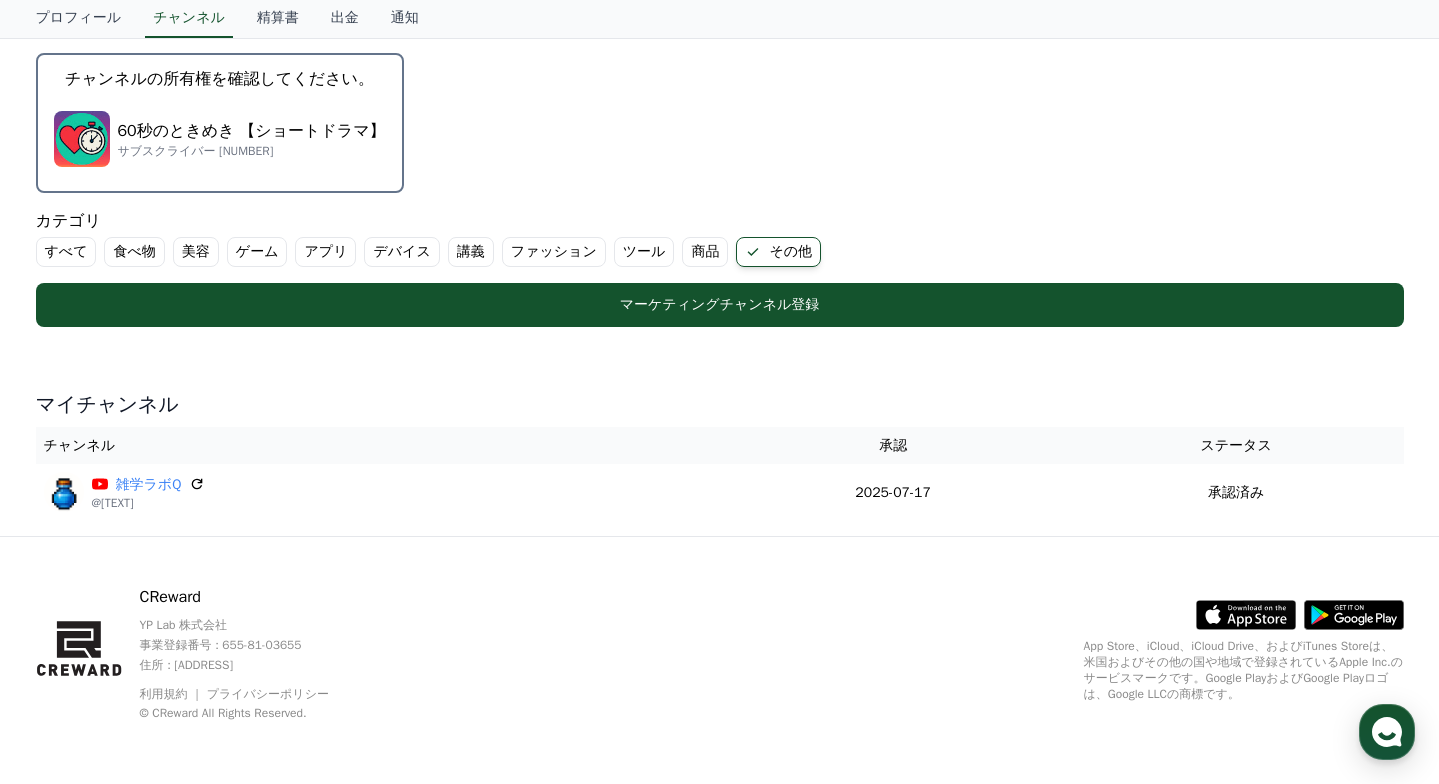 scroll, scrollTop: 544, scrollLeft: 0, axis: vertical 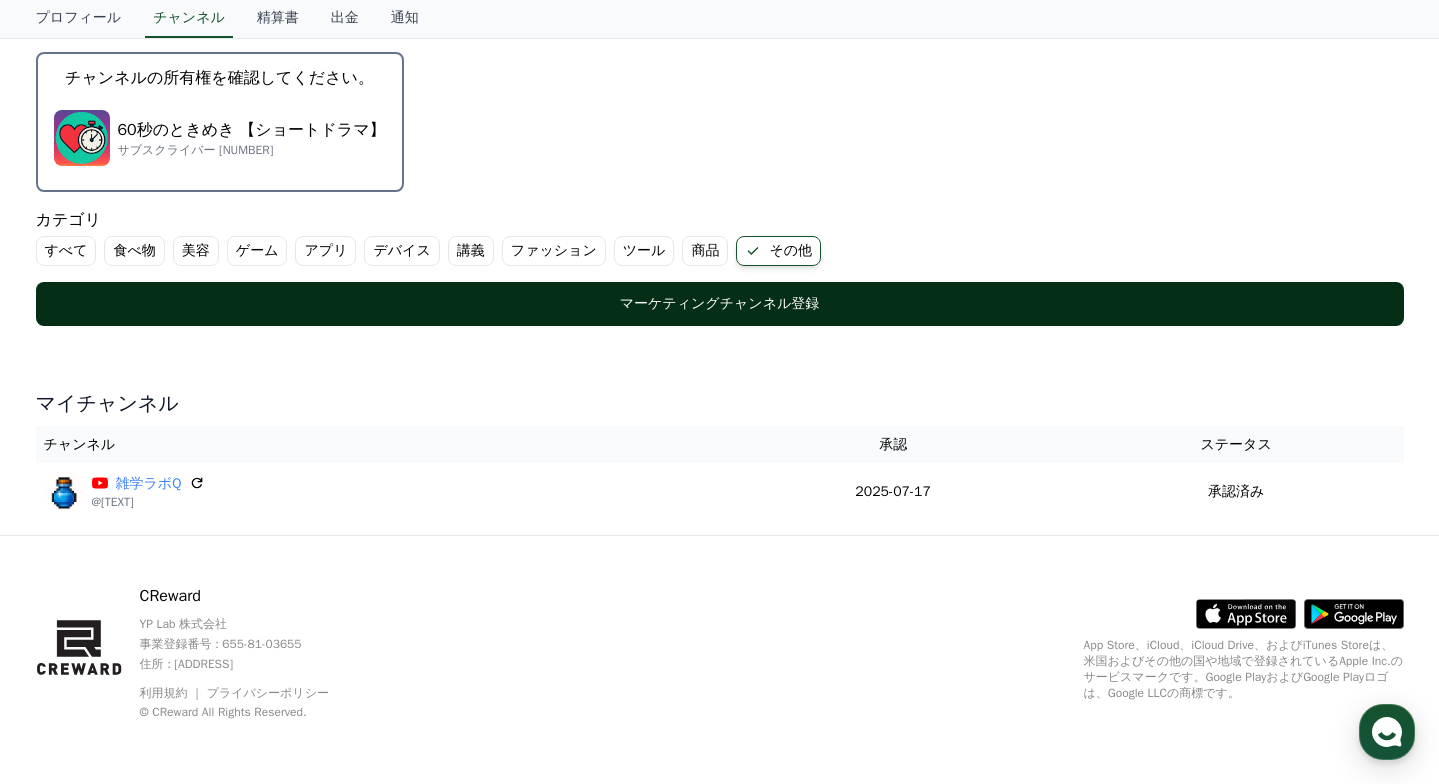 click on "マーケティングチャンネル登録" at bounding box center [720, 304] 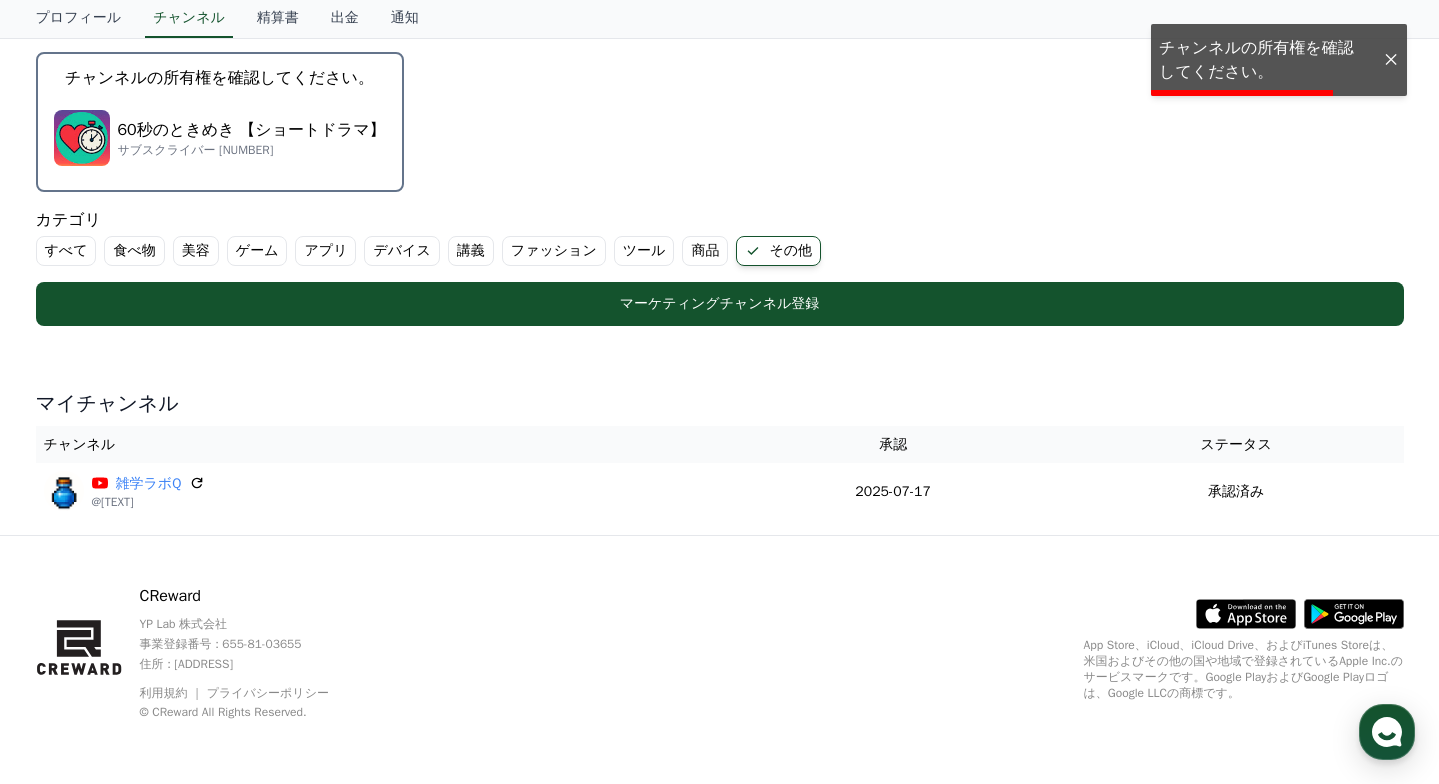 click on "**********" at bounding box center [720, 4] 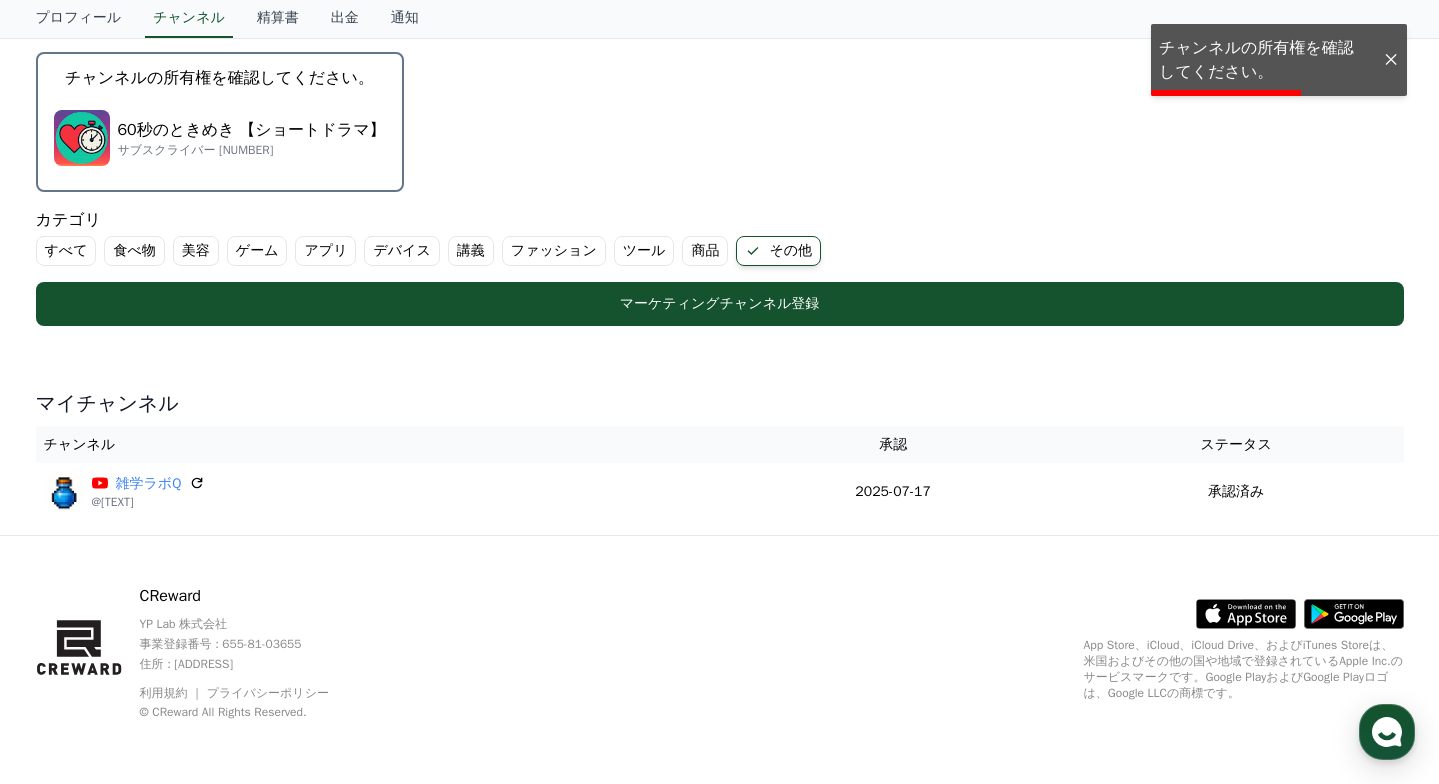 click on "[NUMBER]秒のときめき 【ショートドラマ】   サブスクライバー
[NUMBER]" at bounding box center [220, 138] 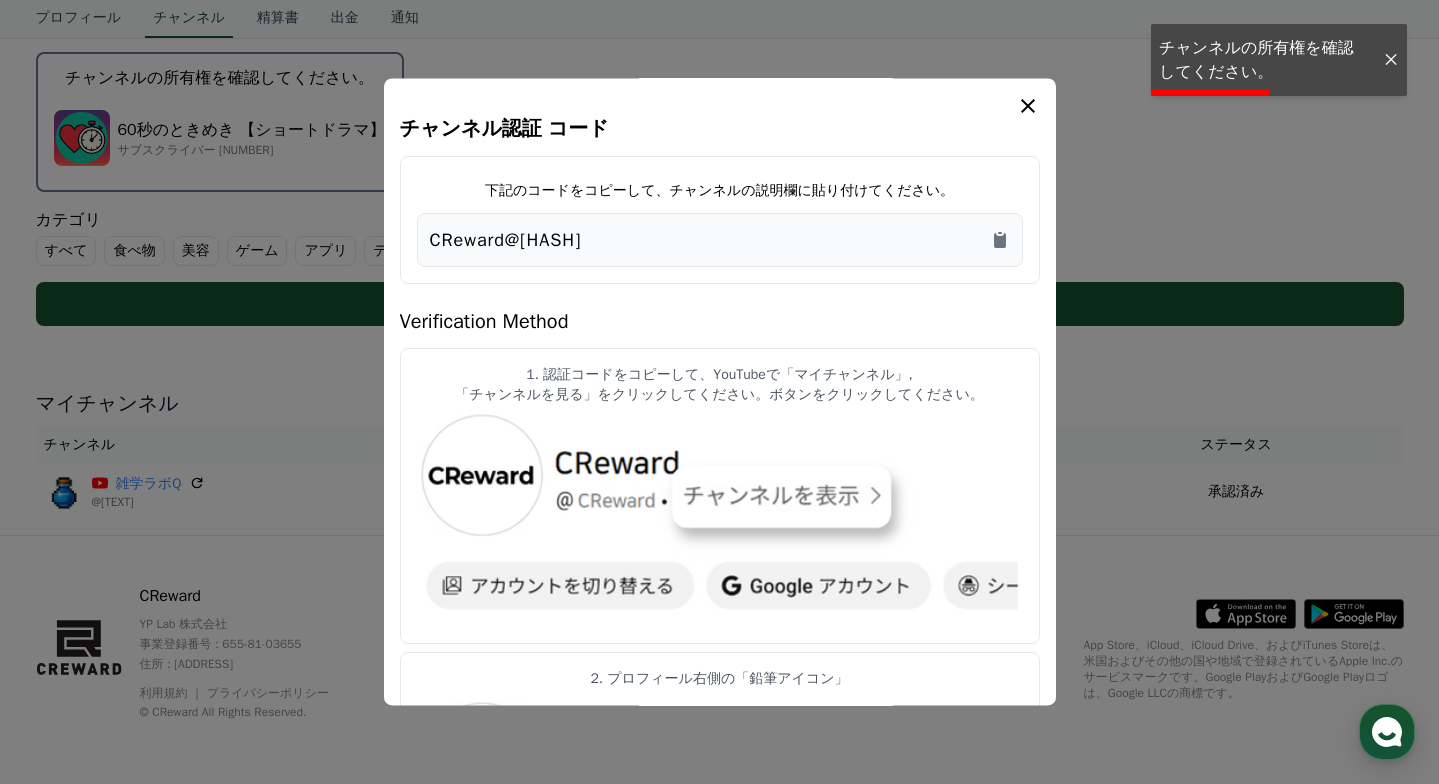 scroll, scrollTop: 496, scrollLeft: 0, axis: vertical 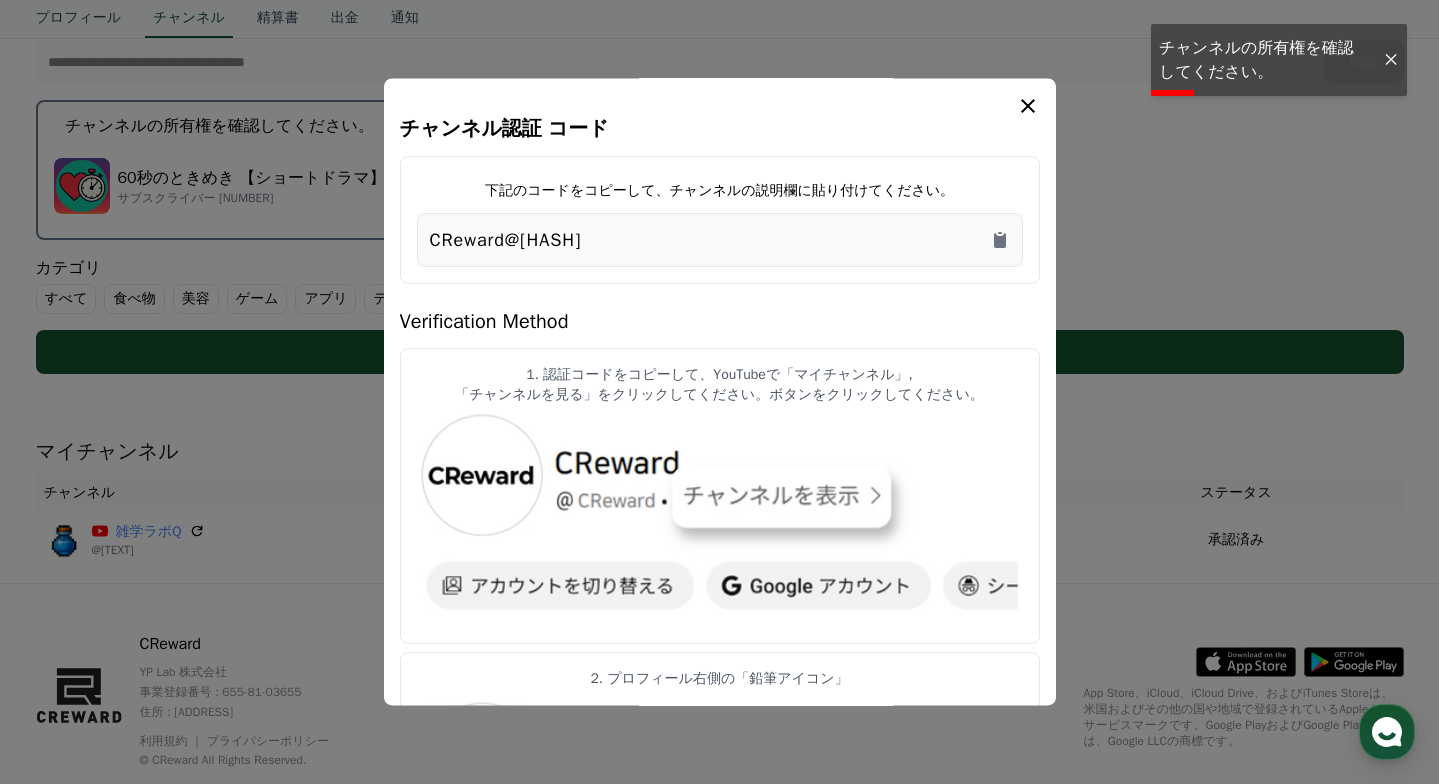 click on "CReward@[HASH]" at bounding box center [506, 240] 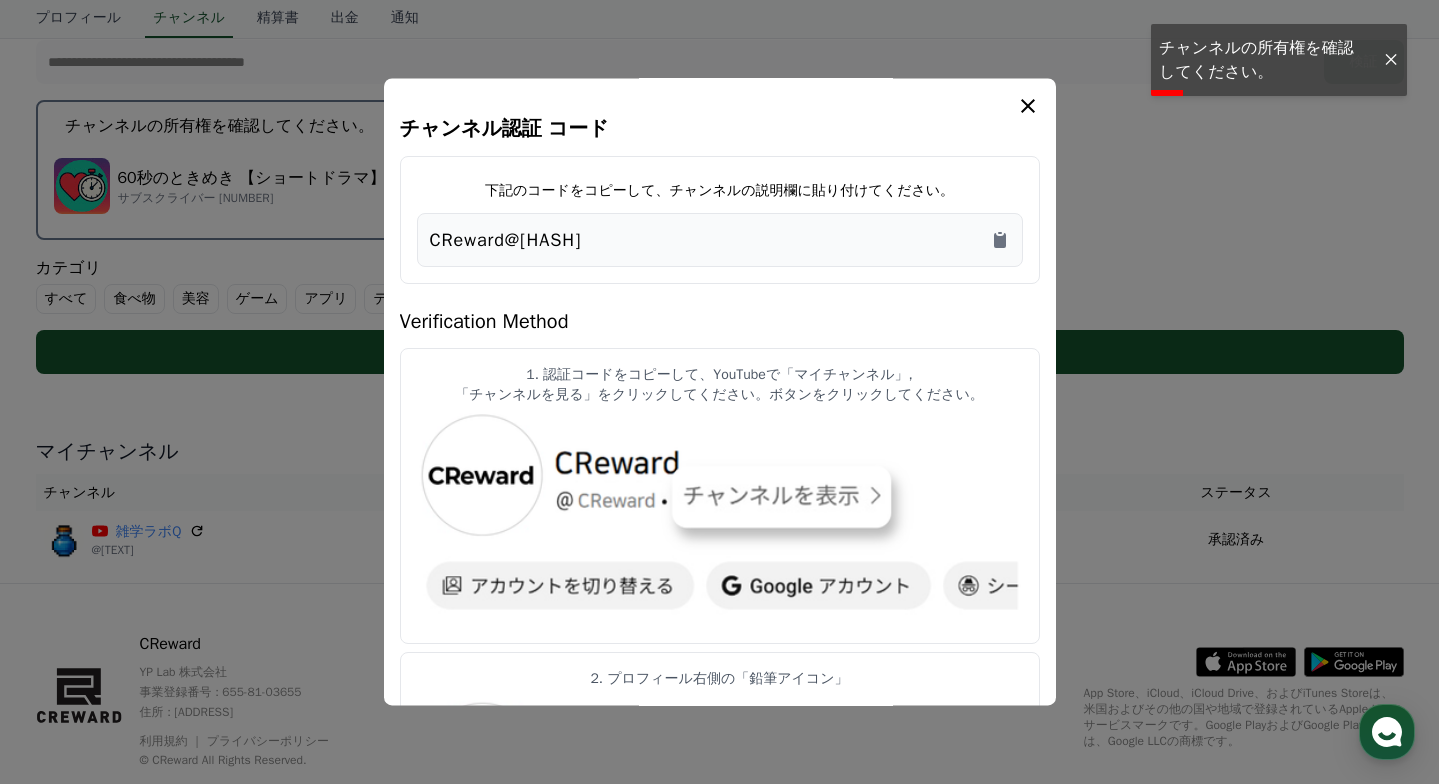 click on "CReward@[HASH]" at bounding box center (506, 240) 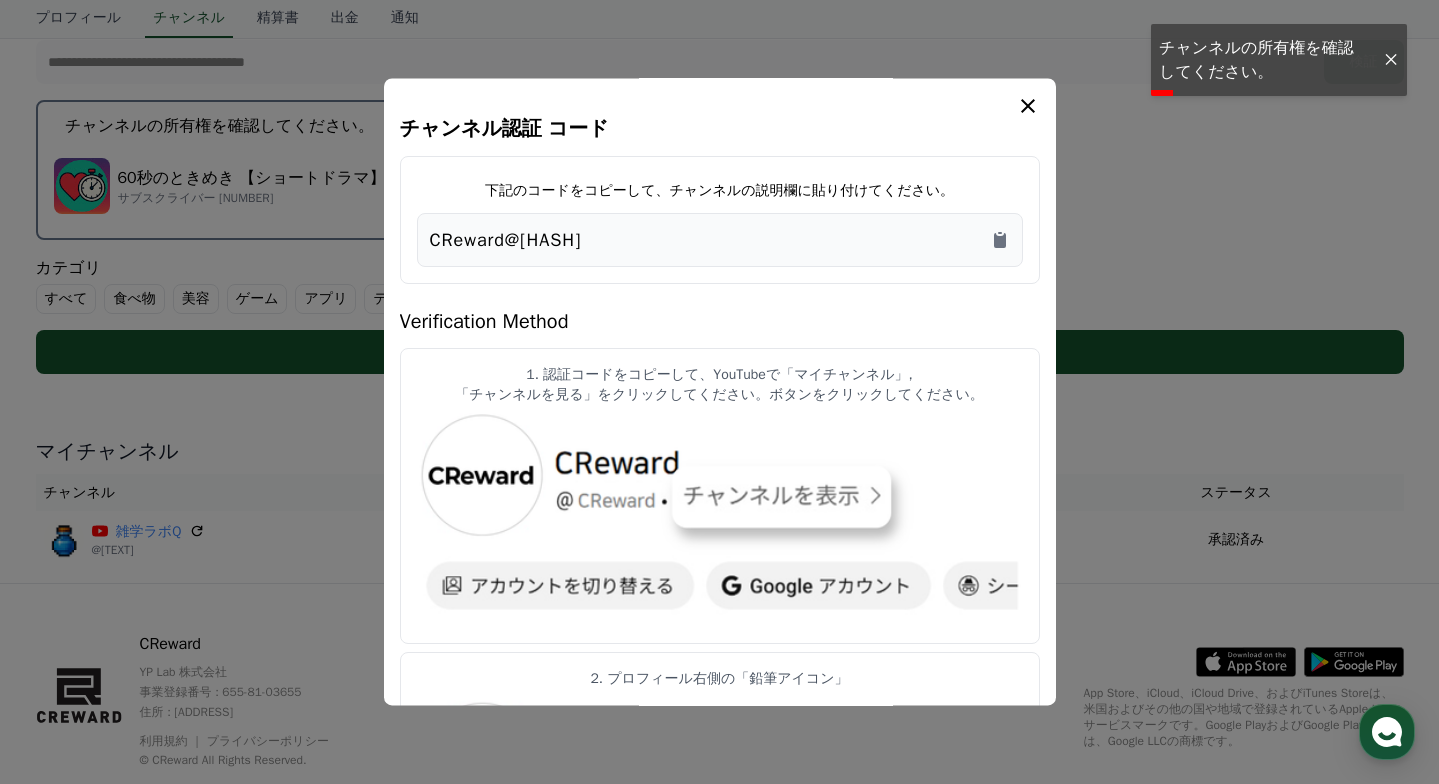 click on "CReward@[HASH]" at bounding box center (506, 240) 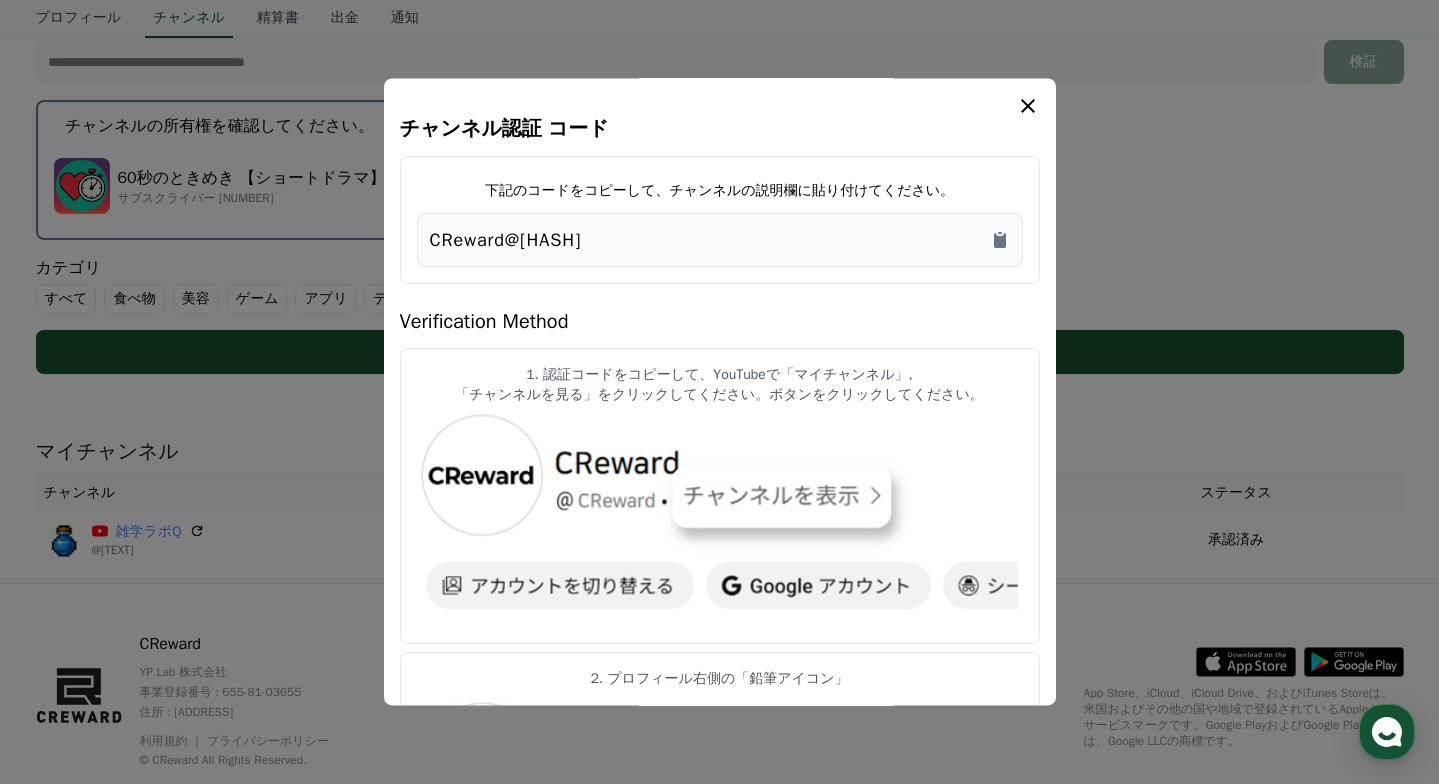 copy on "CReward@[HASH]" 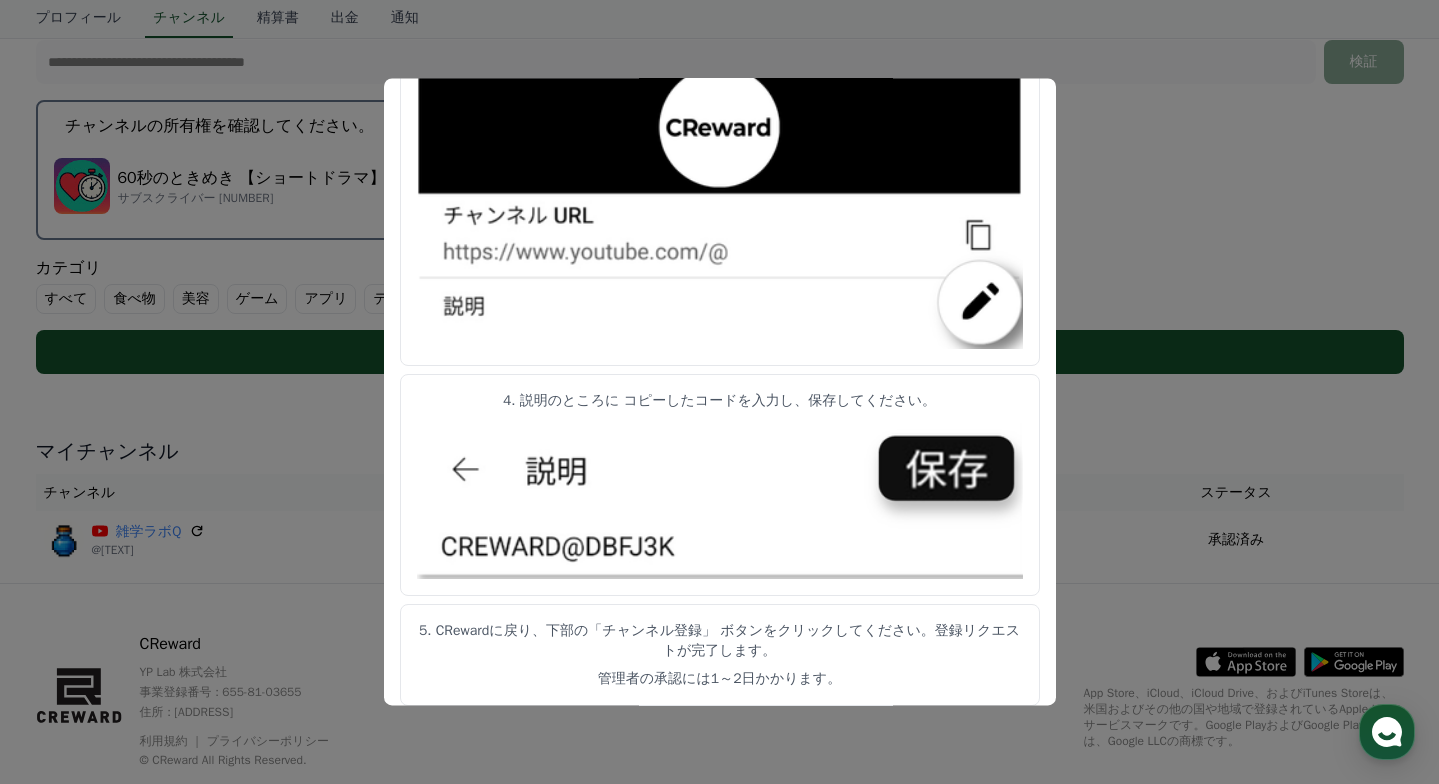 scroll, scrollTop: 1019, scrollLeft: 0, axis: vertical 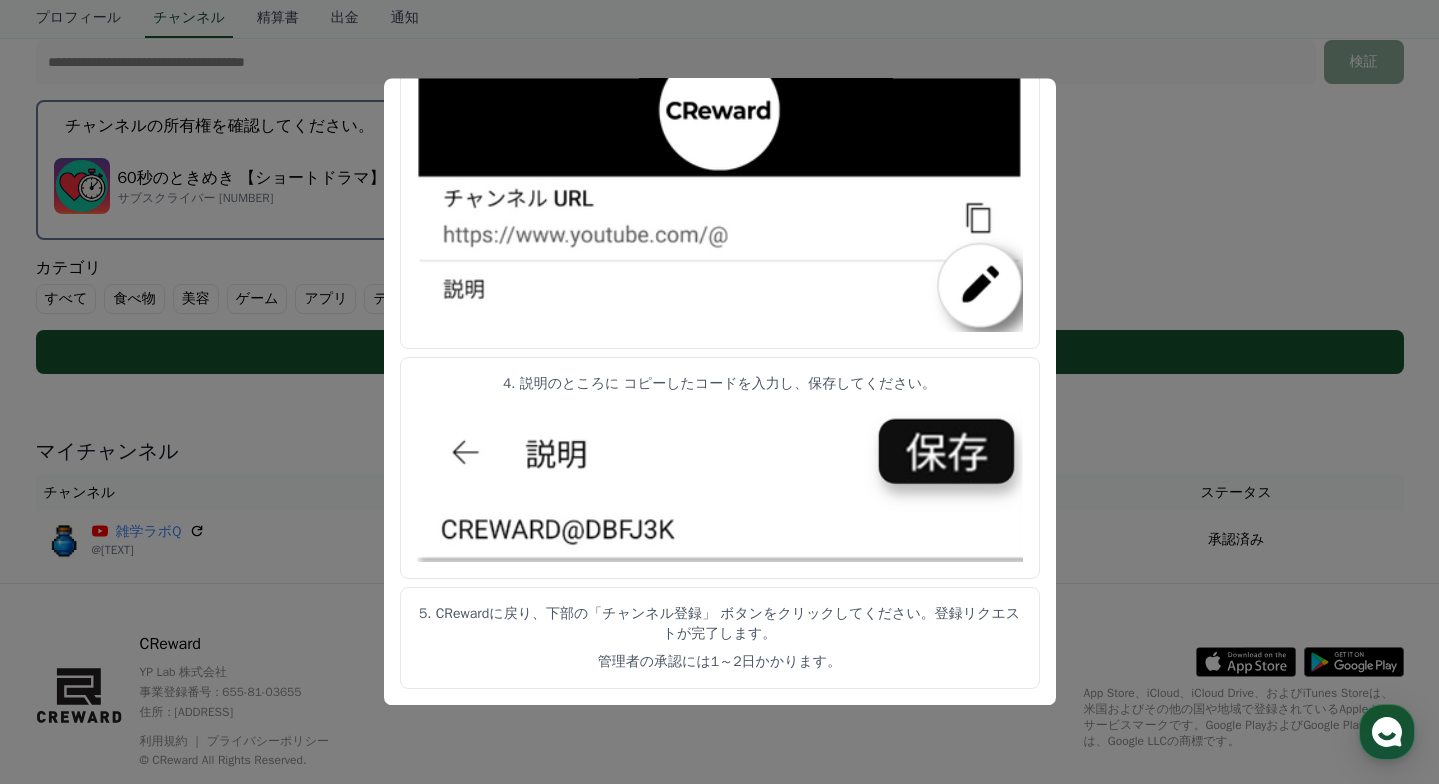 click at bounding box center (719, 392) 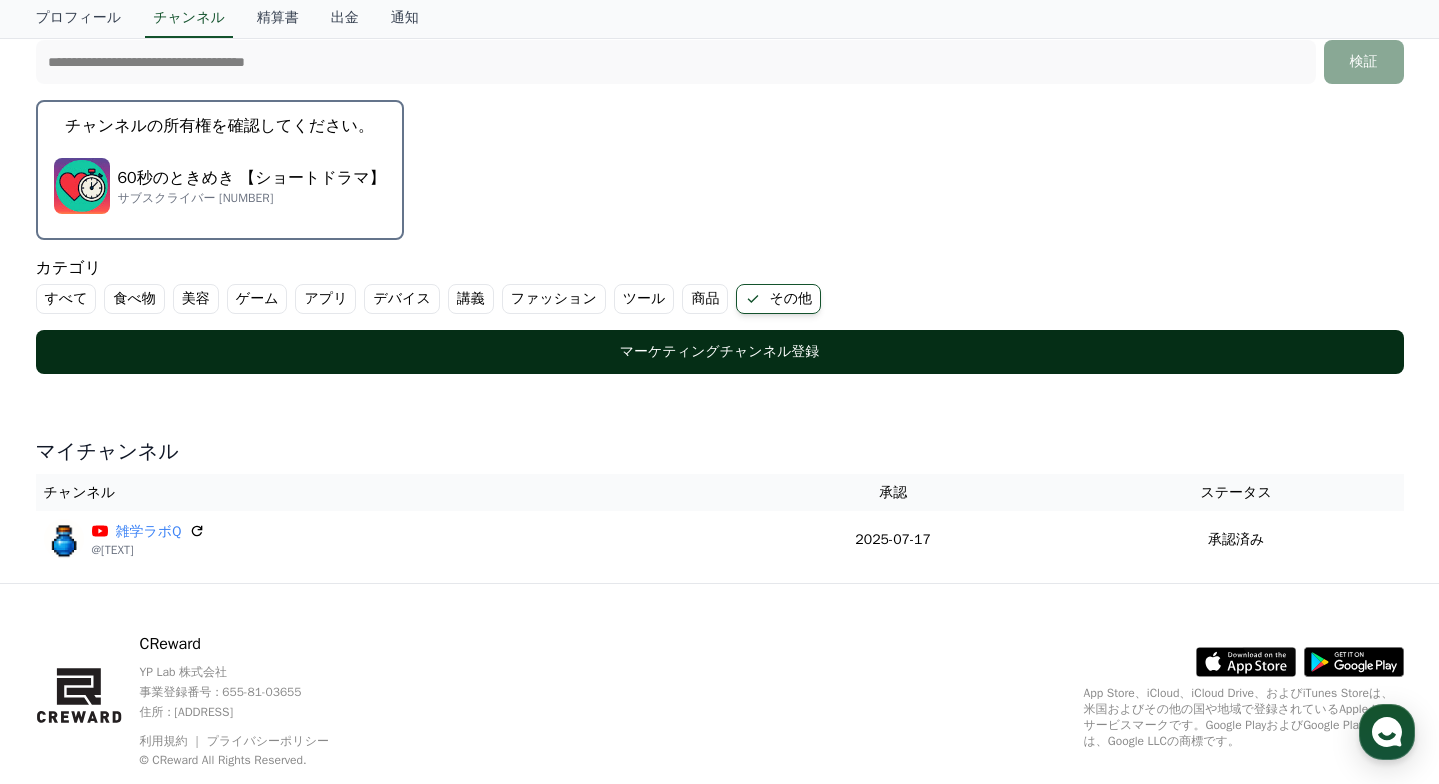 click on "マーケティングチャンネル登録" at bounding box center (720, 352) 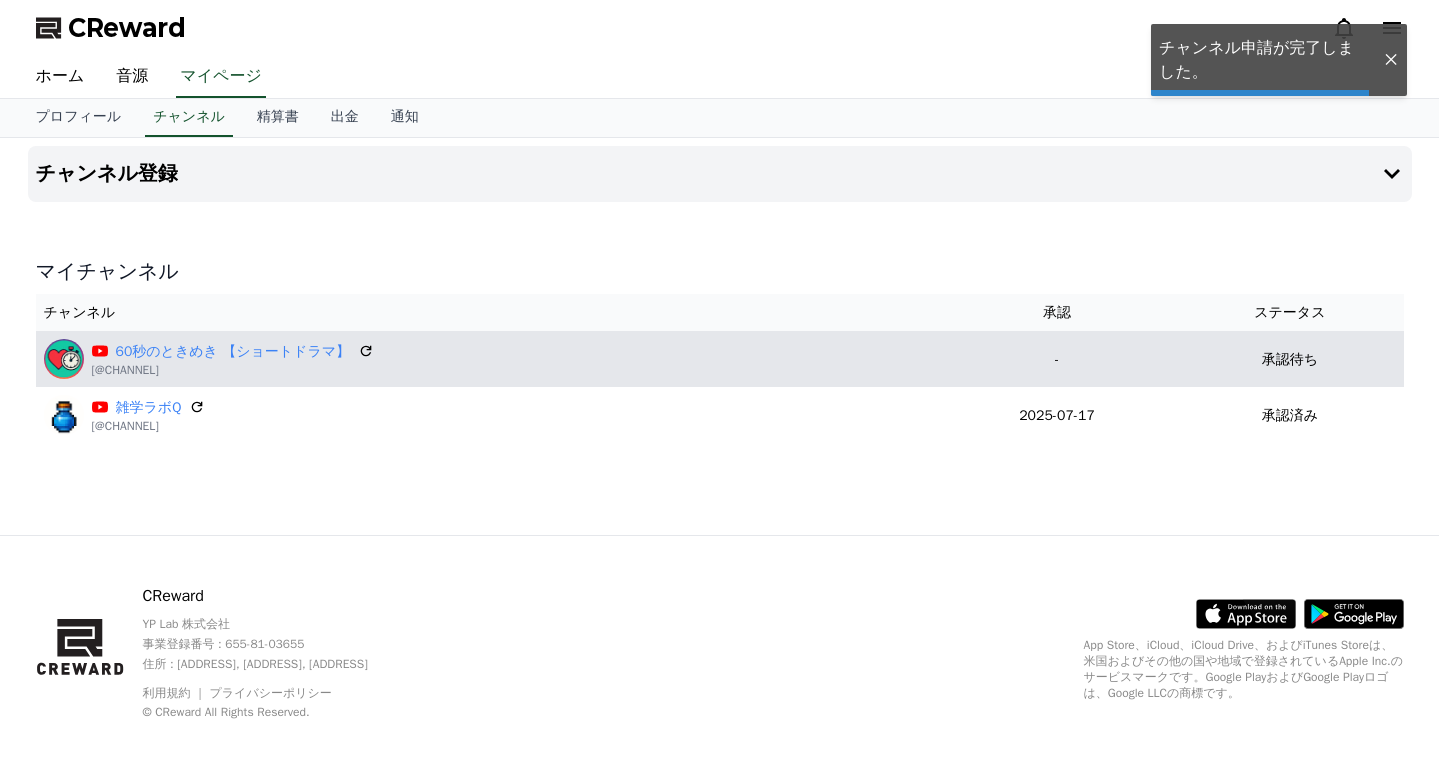 scroll, scrollTop: 0, scrollLeft: 0, axis: both 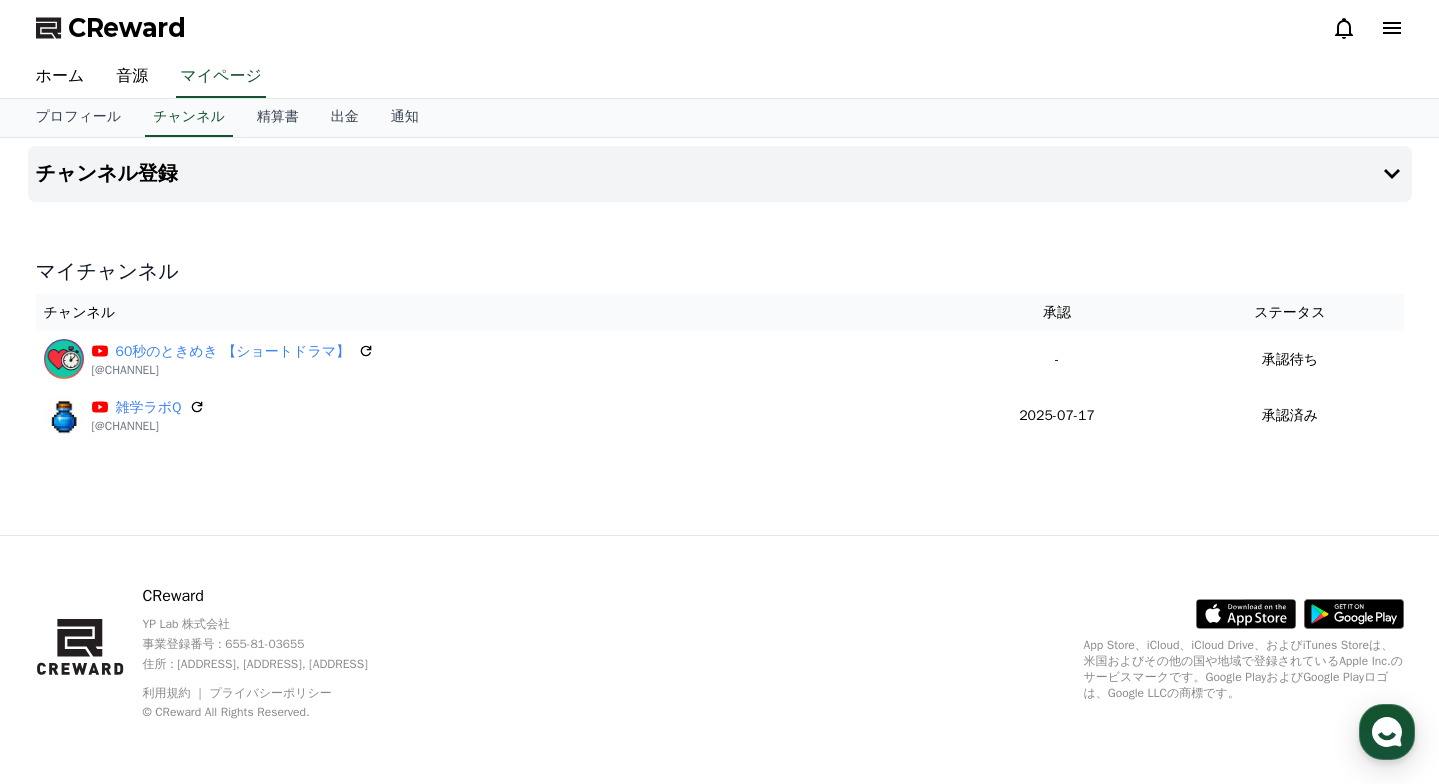 click on "マイチャンネル   チャンネル   承認   ステータス         60秒のときめき 【ショートドラマ】     @60second-drama       -   承認待ち           雑学ラボQ     @zatsu_lab_q       2025-07-17   07-17   承認済み" at bounding box center (720, 350) 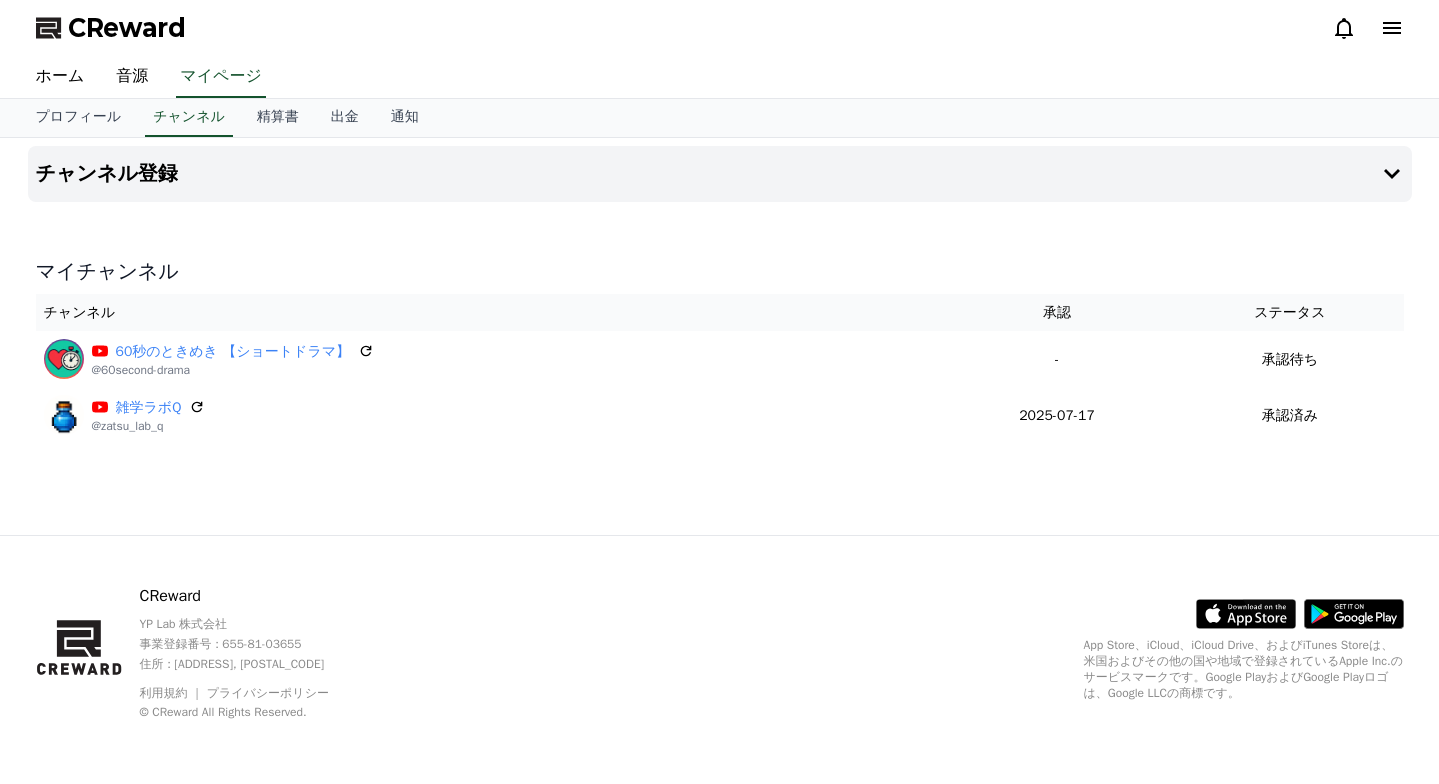 scroll, scrollTop: 0, scrollLeft: 0, axis: both 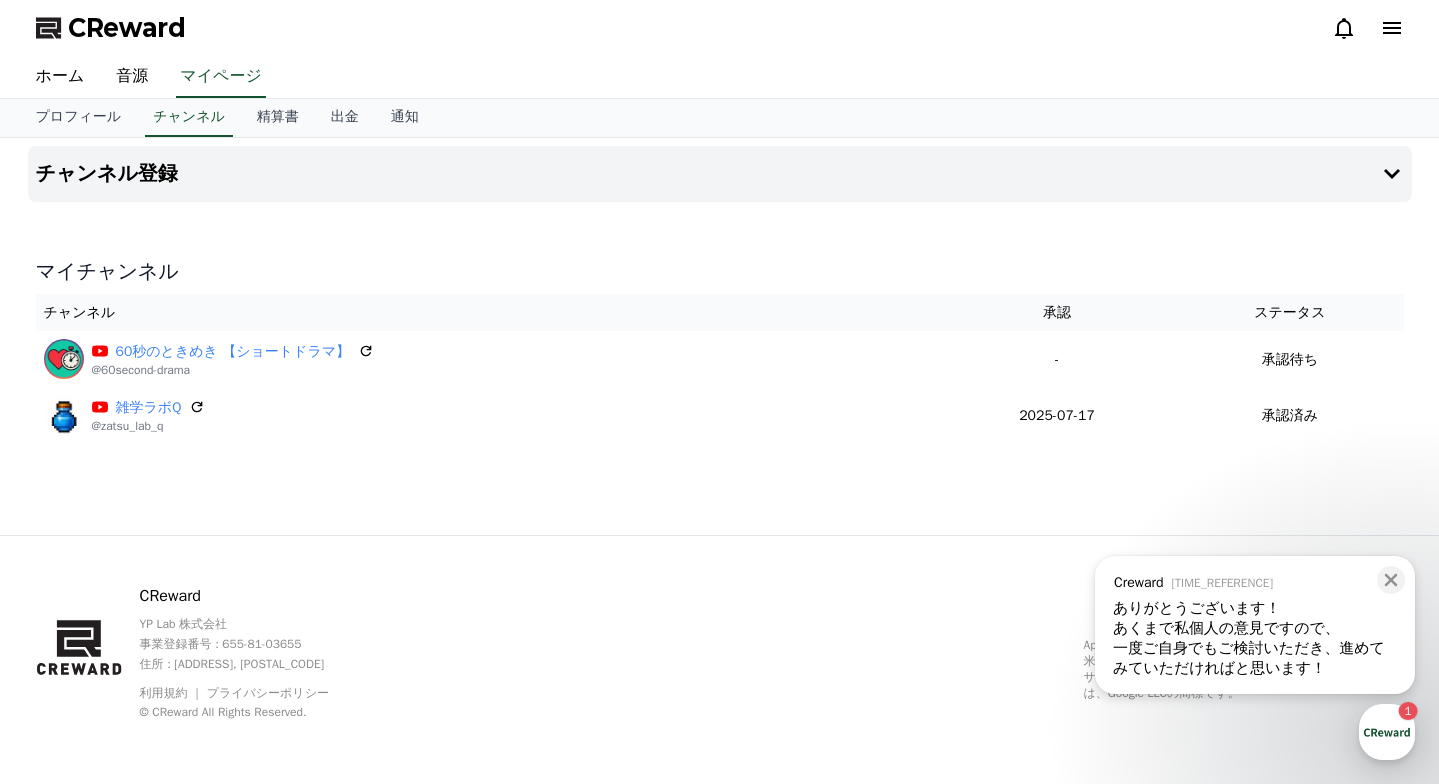click on "一度ご自身でもご検討いただき、進めてみていただければと思います！" at bounding box center (1255, 658) 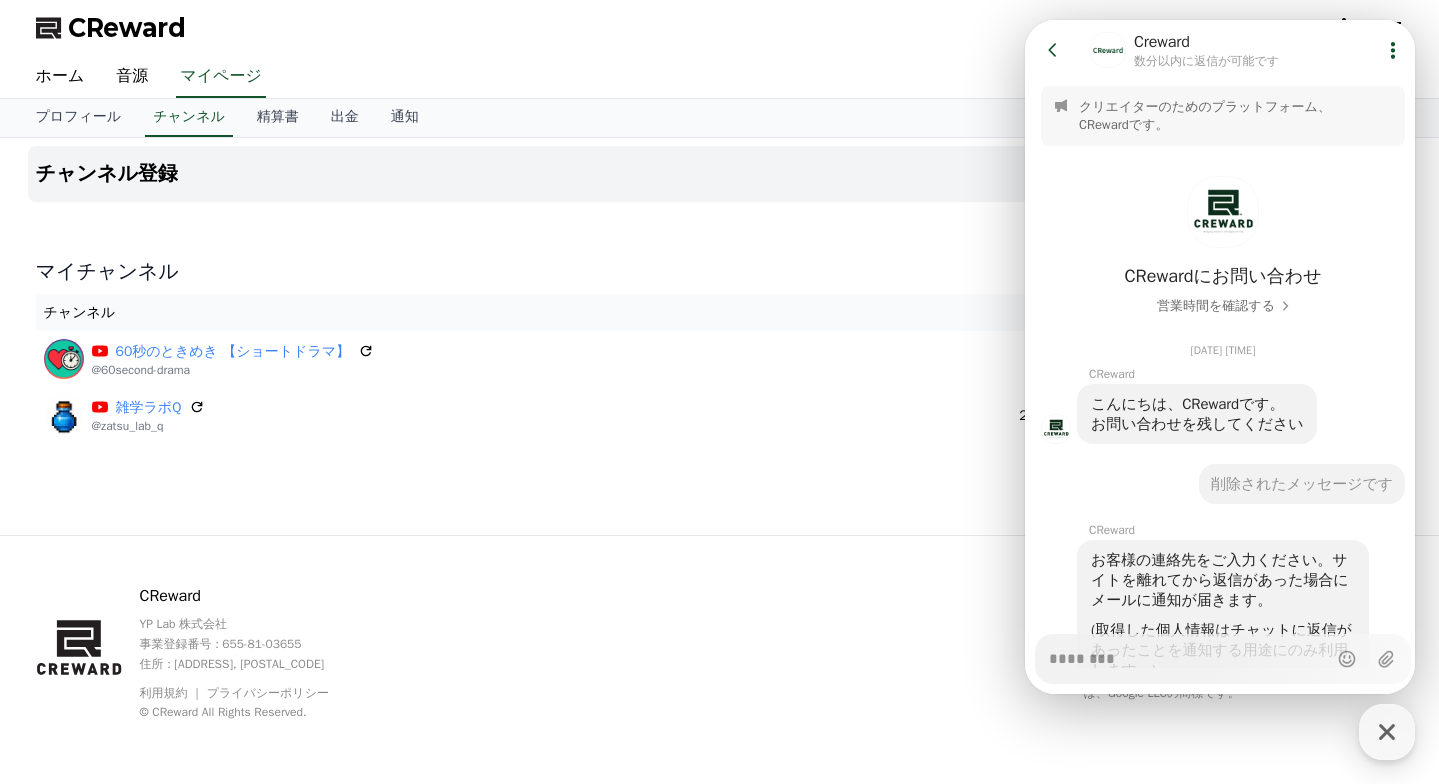 scroll, scrollTop: 1270, scrollLeft: 0, axis: vertical 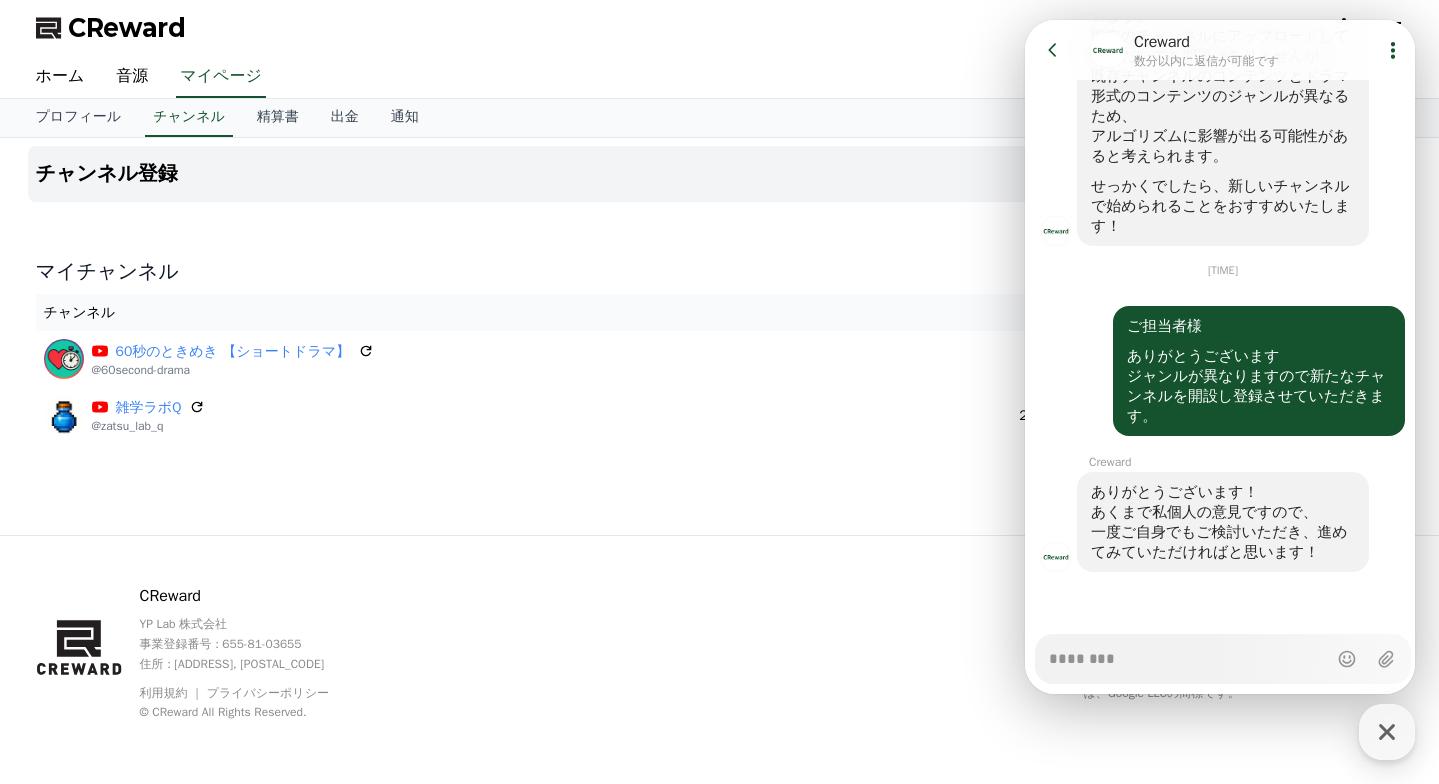 type on "*" 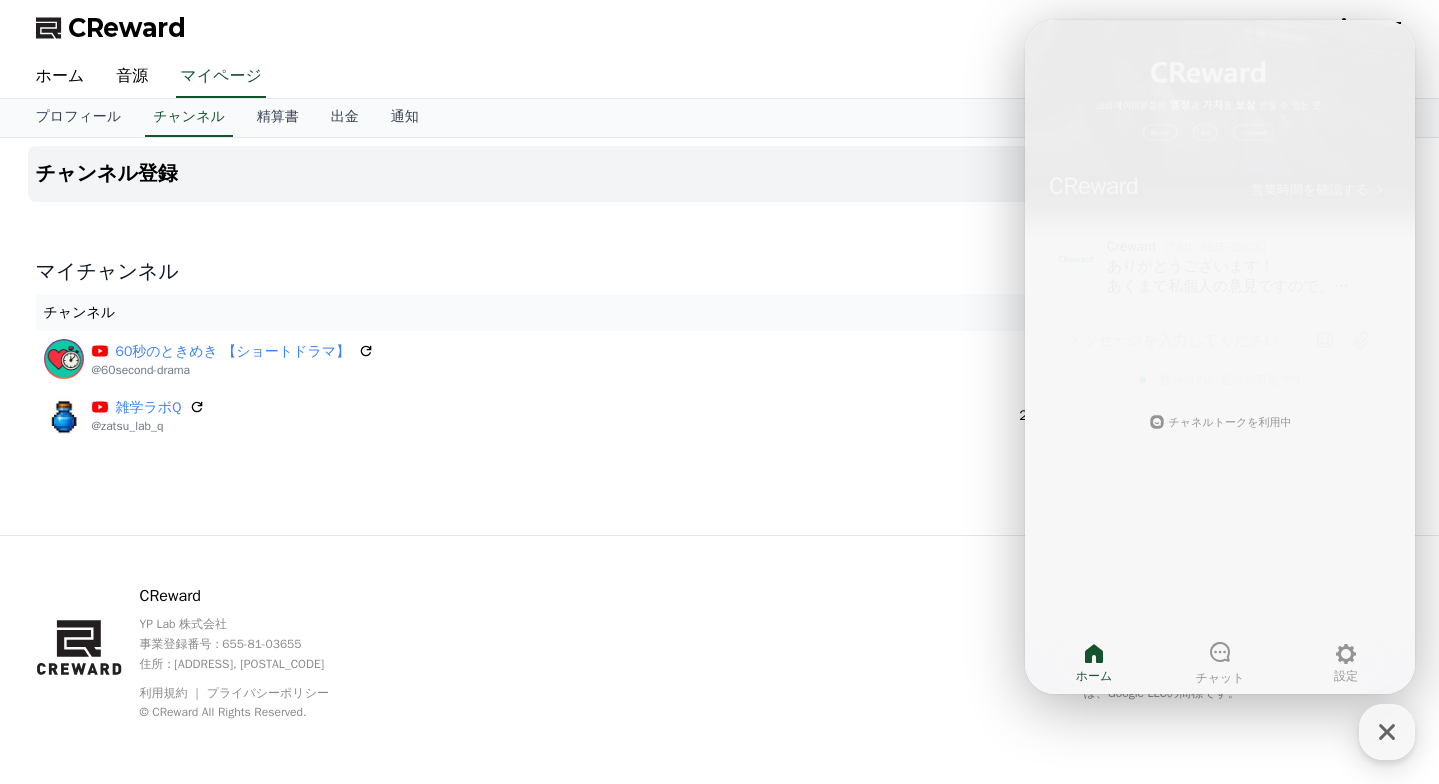 click on "ホーム 音源 マイページ" at bounding box center (720, 77) 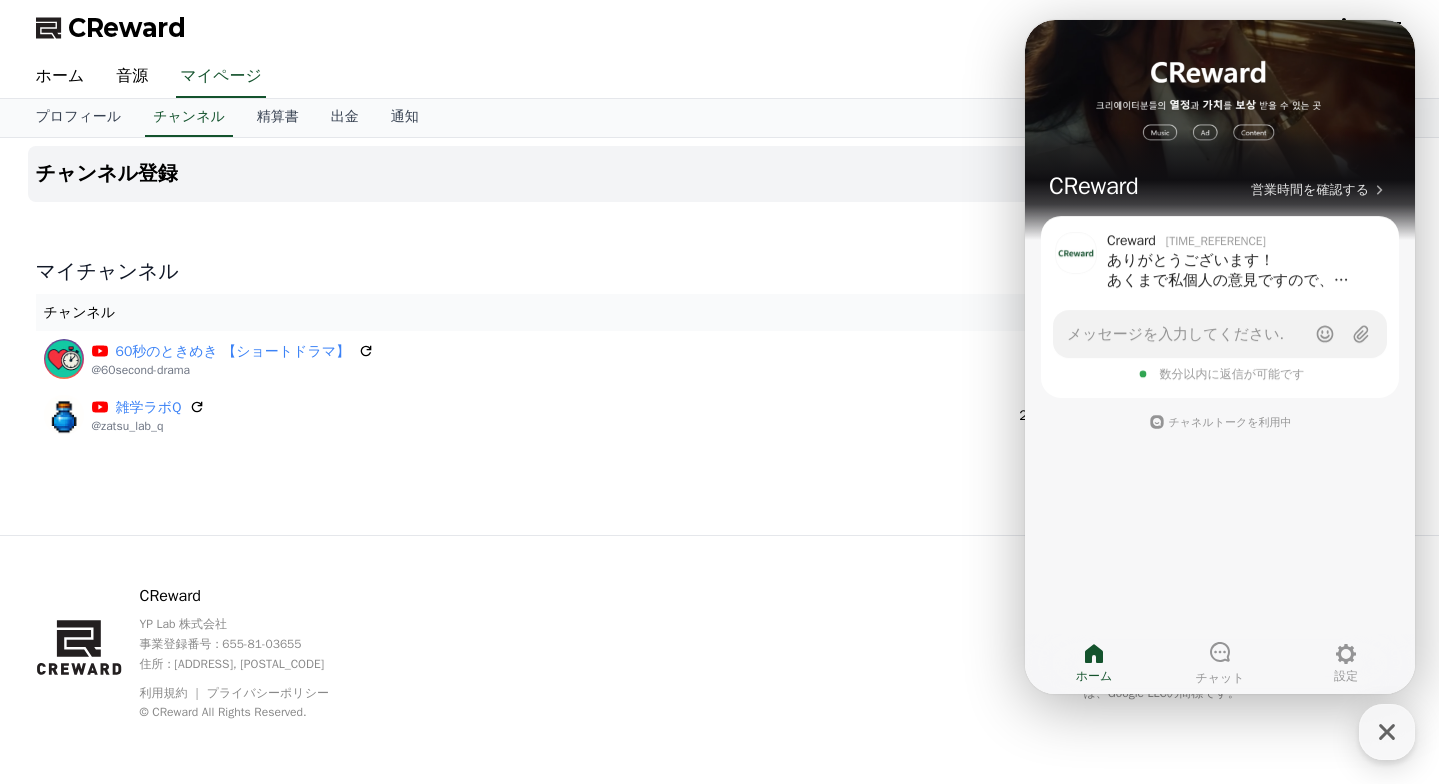 click on "CReward   YP Lab 株式会社   事業登録番号 : 655-81-03655   住所 : 京畿道金浦市陽村邑陽谷路495, 3階305-BI16号   利用規約   プライバシーポリシー   © CReward All Rights Reserved.       .st0 {
fill: #a6a6a6;
}
.st1 {
stroke: #ffffff;
stroke-width: 0.2;
stroke-miterlimit: 10;
}
.st1,
.st2 {
fill: #fff;
}
.st3 {
fill: url(#SVGID_1_);
}
.st4 {
fill: url(#SVGID_2_);
}
.st5 {
fill: url(#SVGID_3_);
}
.st6 {
fill: url(#SVGID_4_);
}
.st7,
.st8,
.st9 {
opacity: 0.2;
enable-background: new;
}
.st8,
.st9 {
opacity: 0.12;
}
.st9 {
opacity: 0.25;
fill: #fff;
}   App Store、iCloud、iCloud Drive、およびiTunes Storeは、米国およびその他の国や地域で登録されているApple Inc.のサービスマークです。Google PlayおよびGoogle Playロゴは、Google LLCの商標です。" at bounding box center [720, 660] 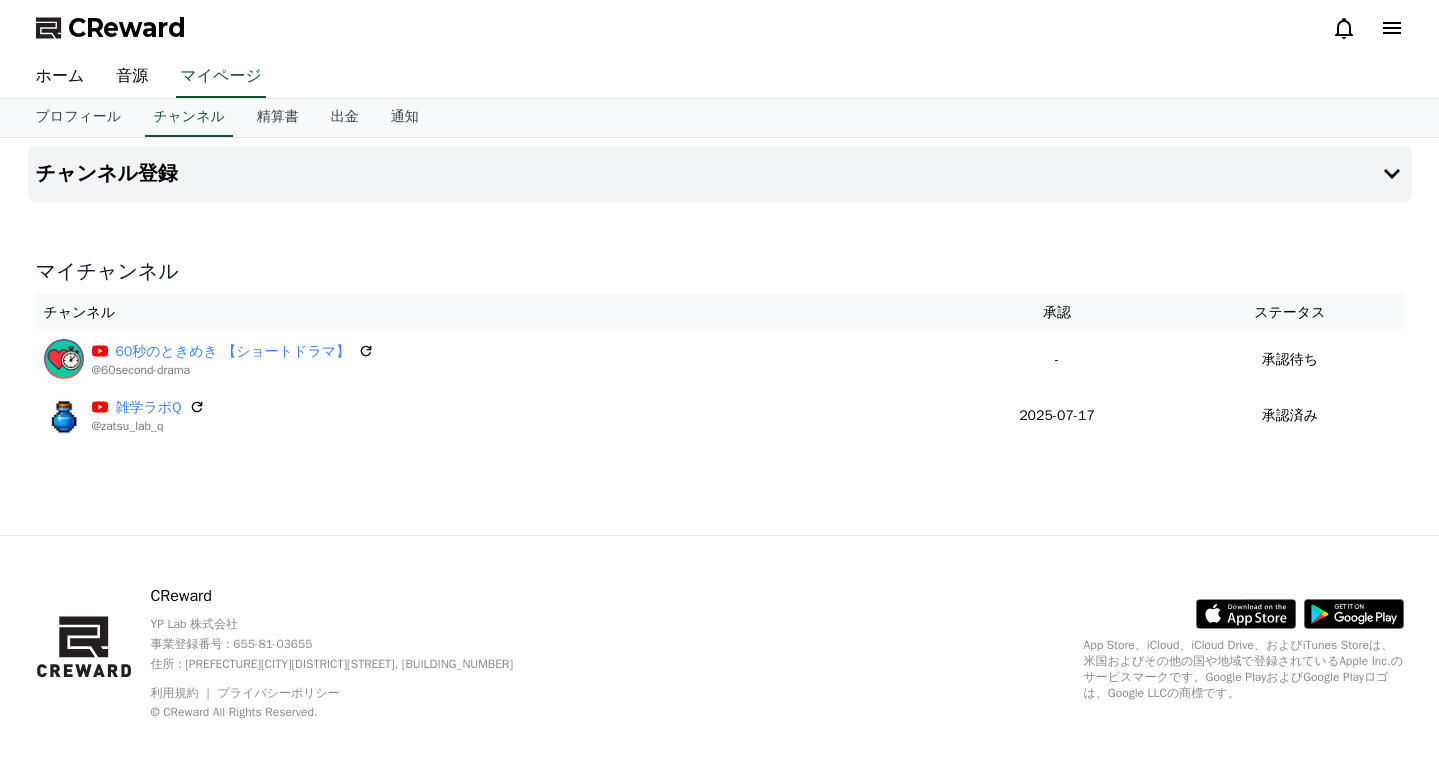 scroll, scrollTop: 0, scrollLeft: 0, axis: both 